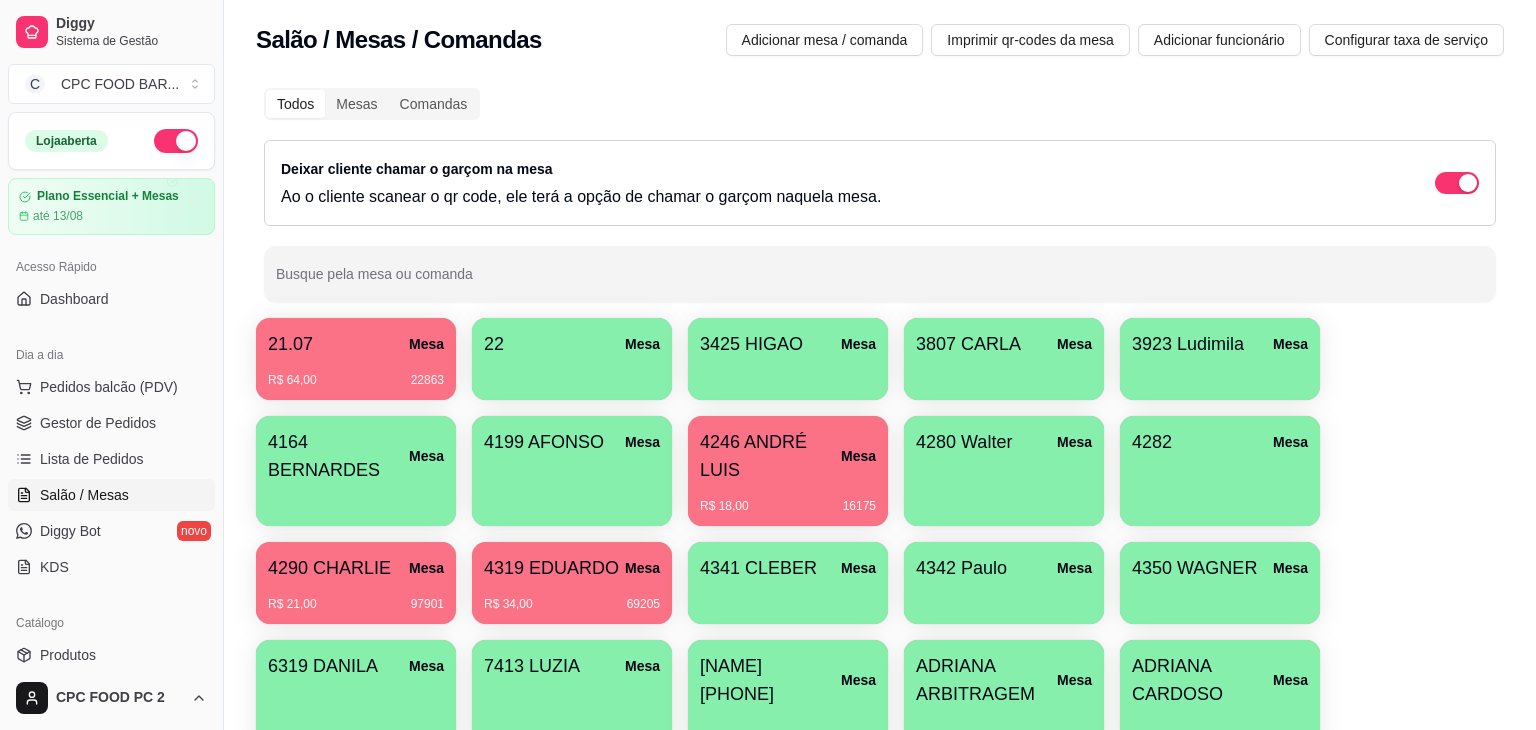 scroll, scrollTop: 0, scrollLeft: 0, axis: both 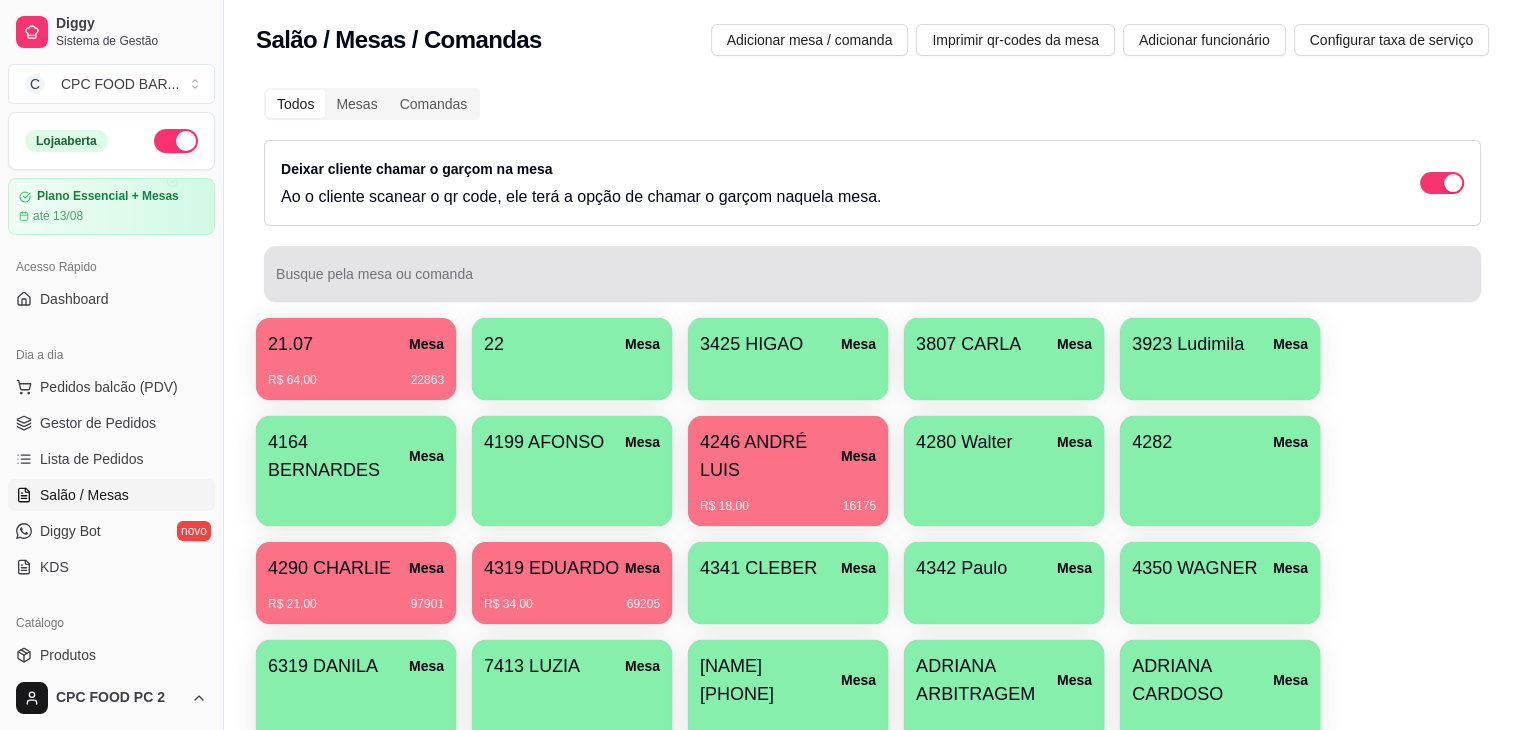 click on "Busque pela mesa ou comanda" at bounding box center [872, 282] 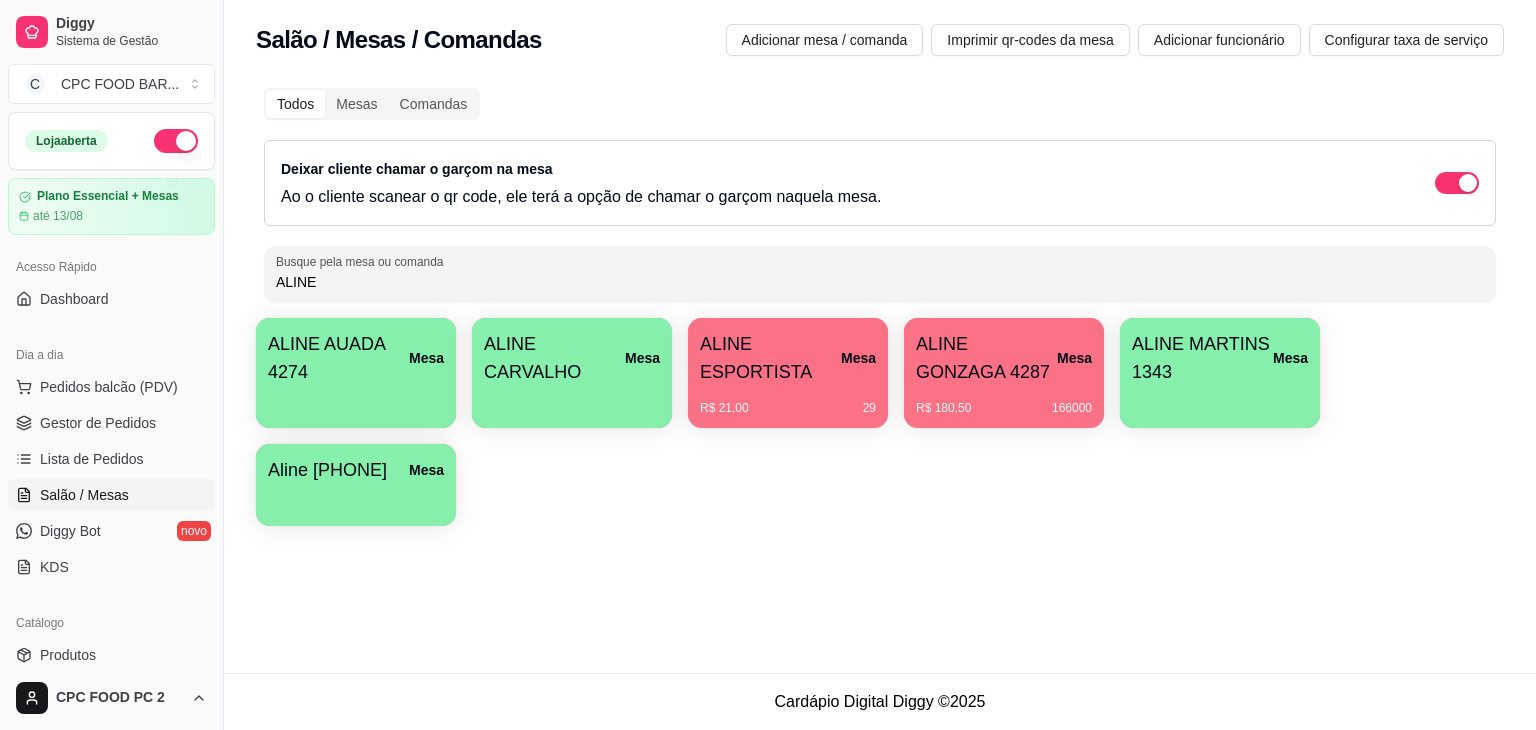 type on "ALINE" 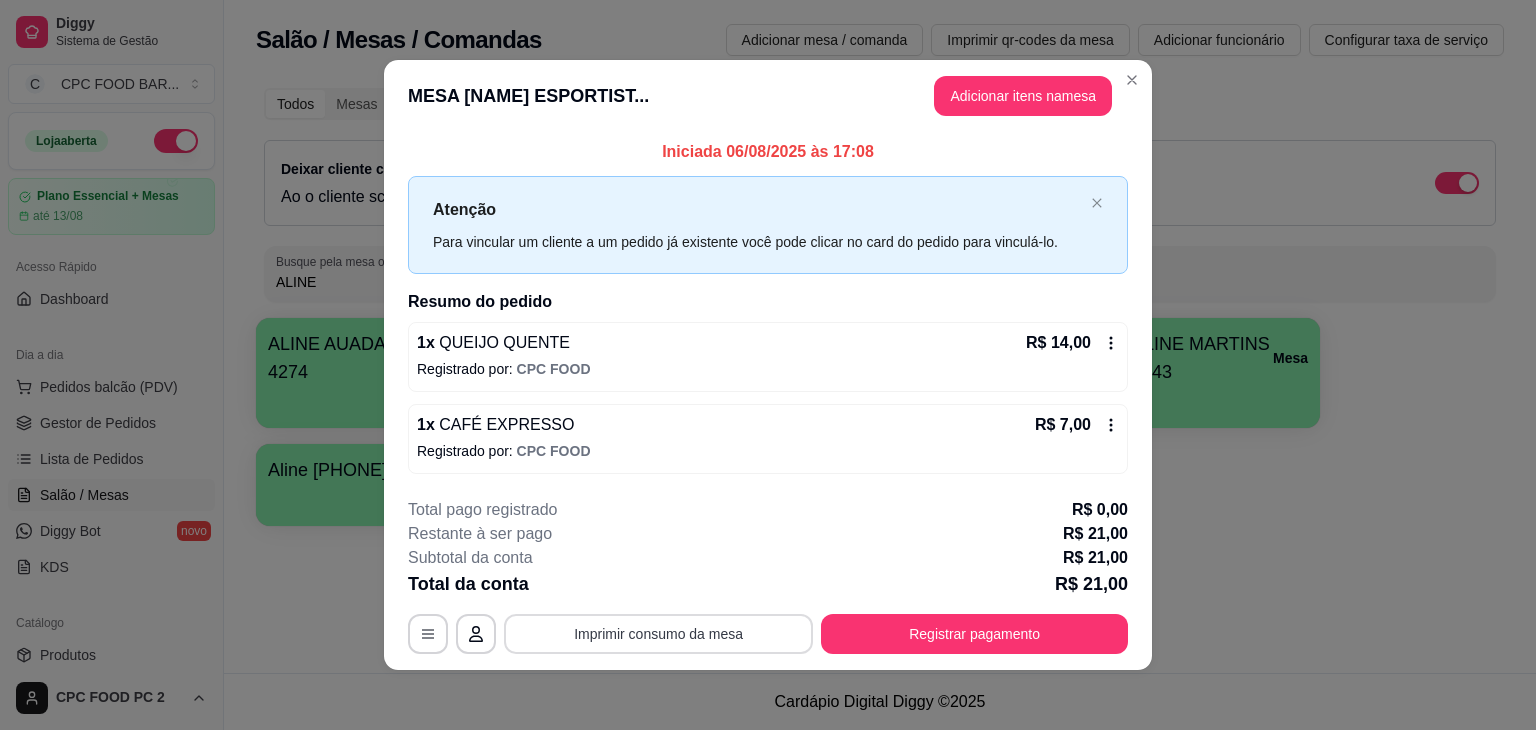 click on "Imprimir consumo da mesa" at bounding box center [658, 634] 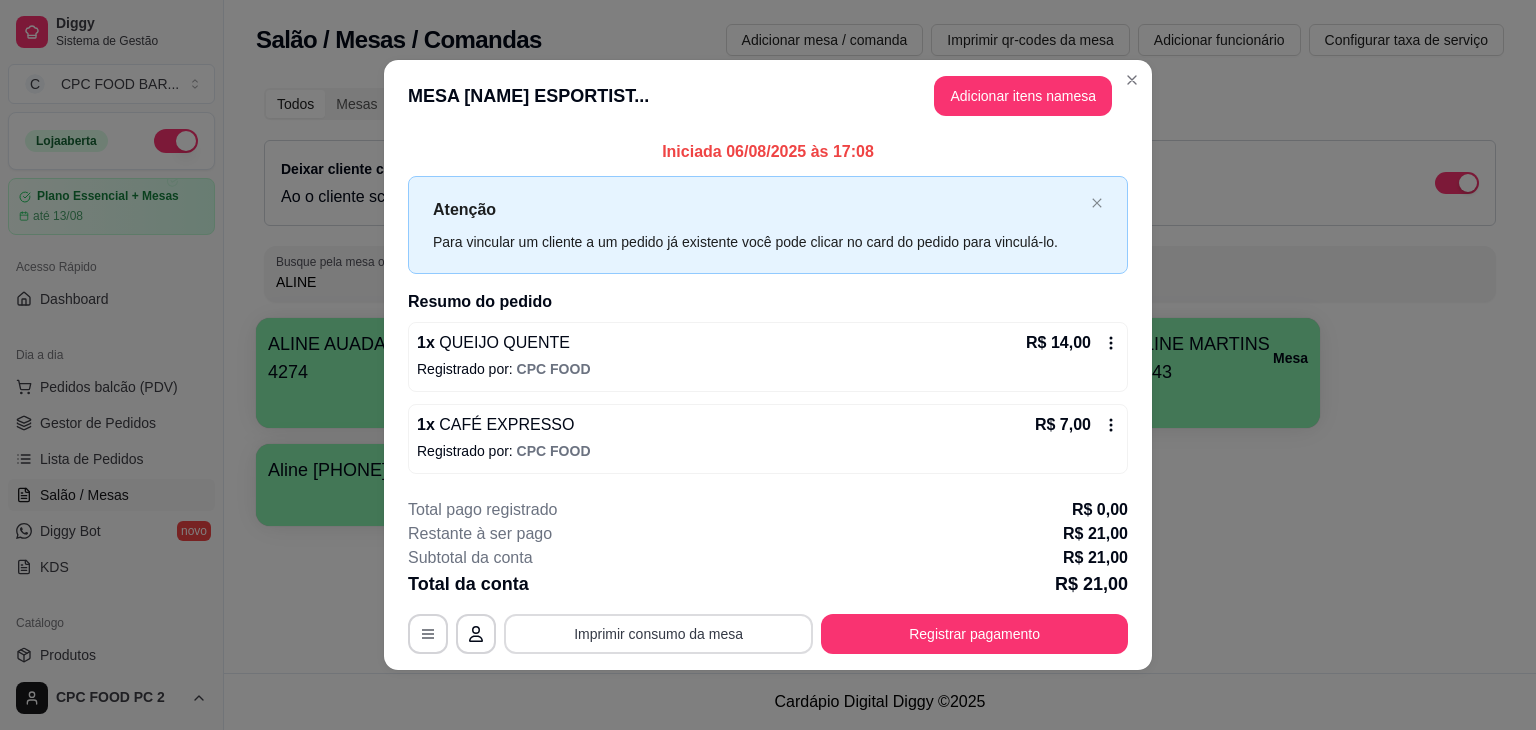 scroll, scrollTop: 0, scrollLeft: 0, axis: both 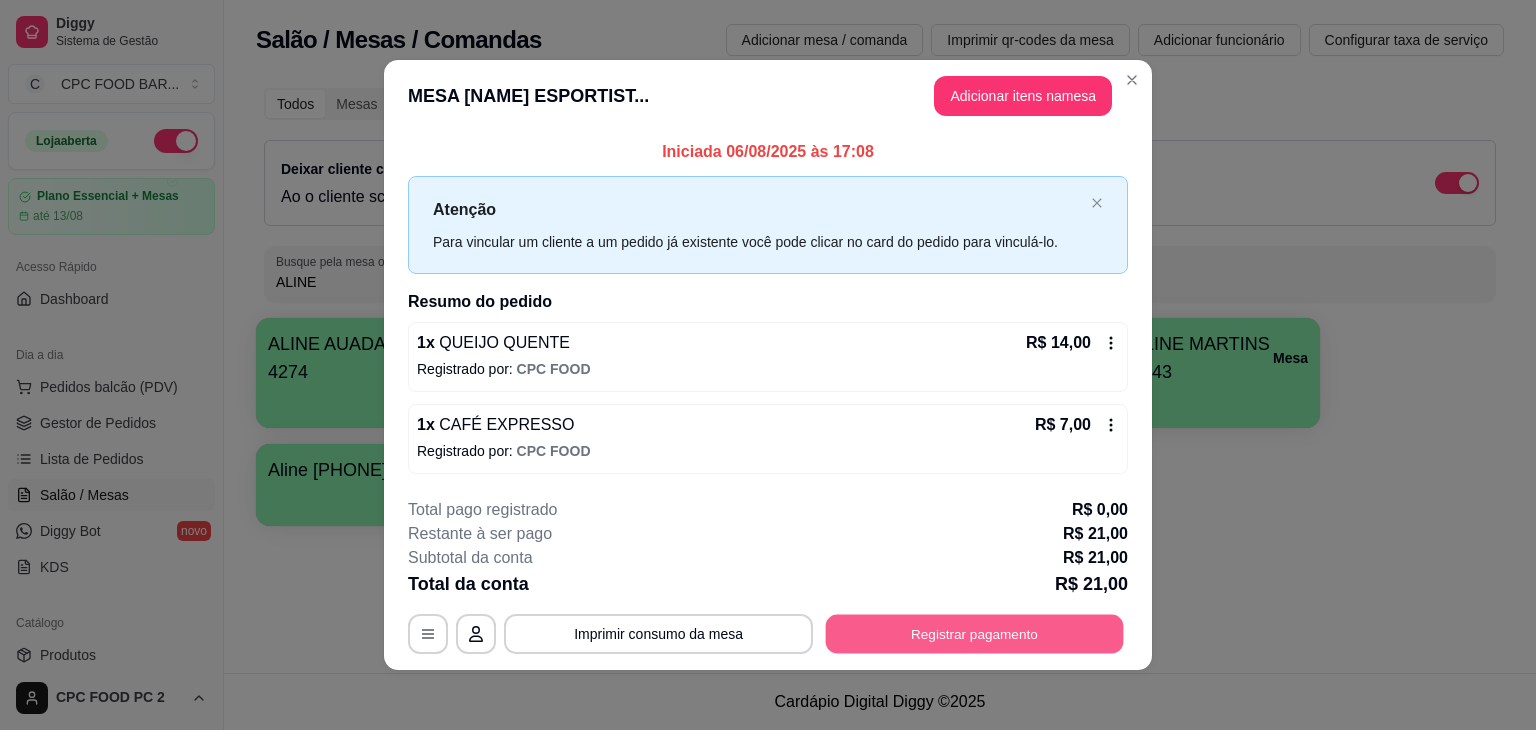 click on "Registrar pagamento" at bounding box center [975, 633] 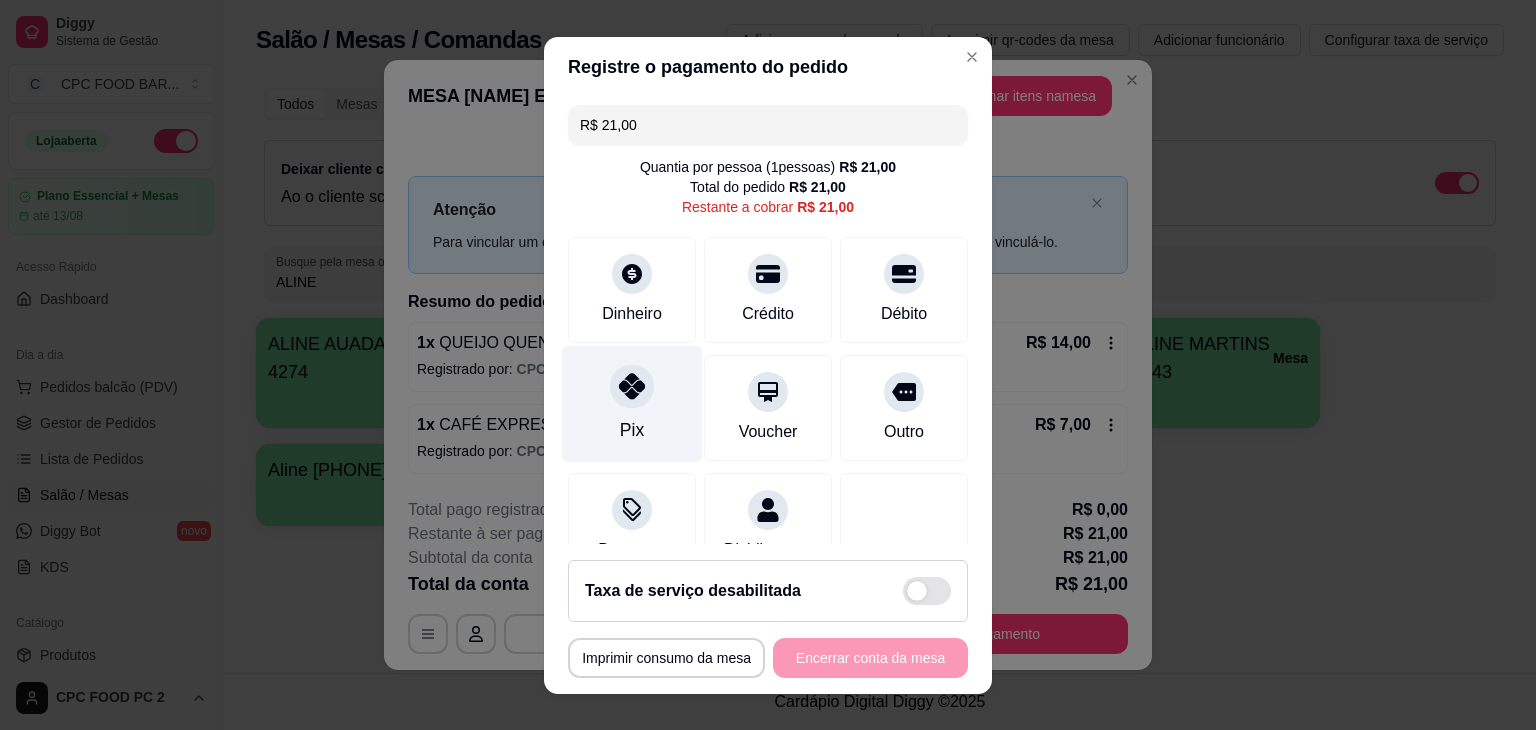 click on "Pix" at bounding box center (632, 403) 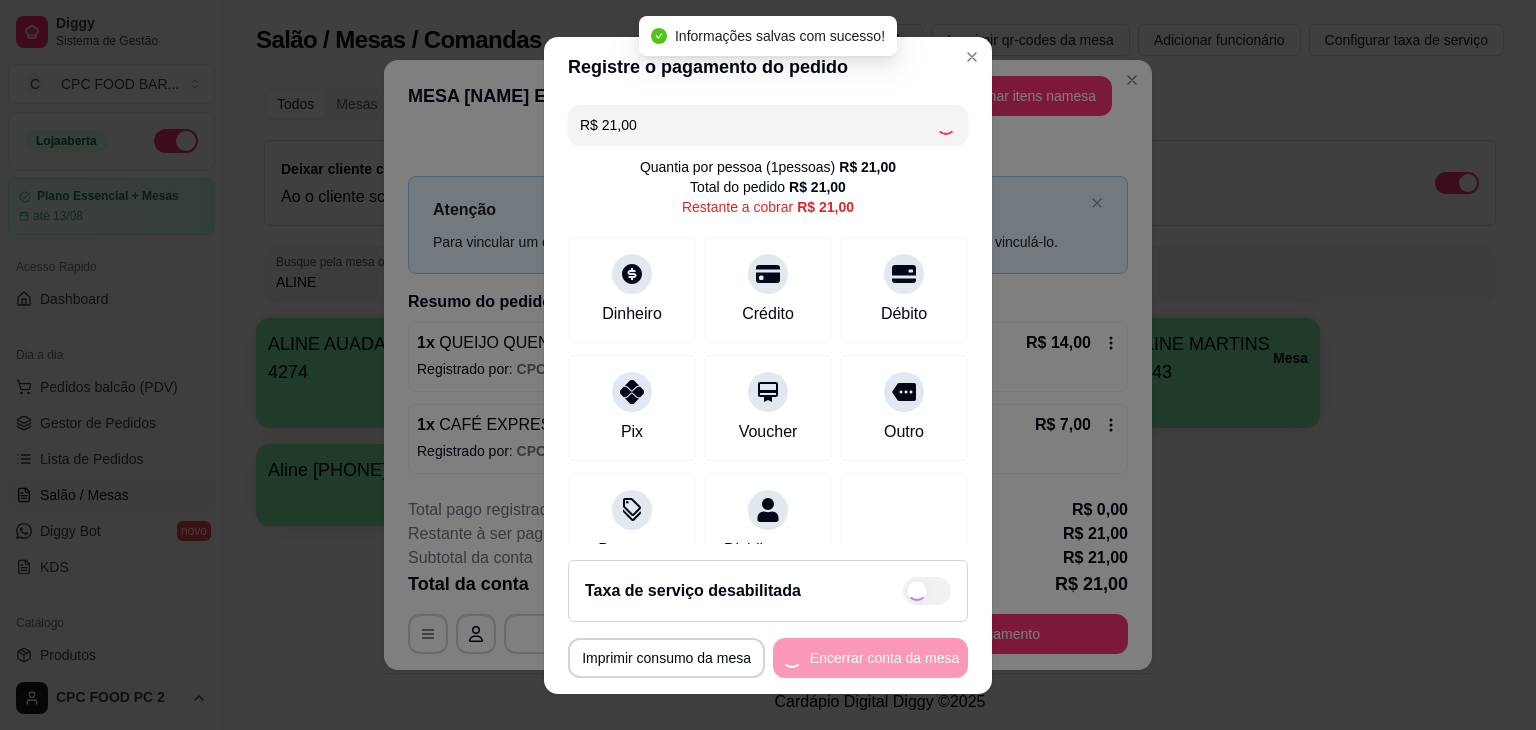 type on "R$ 0,00" 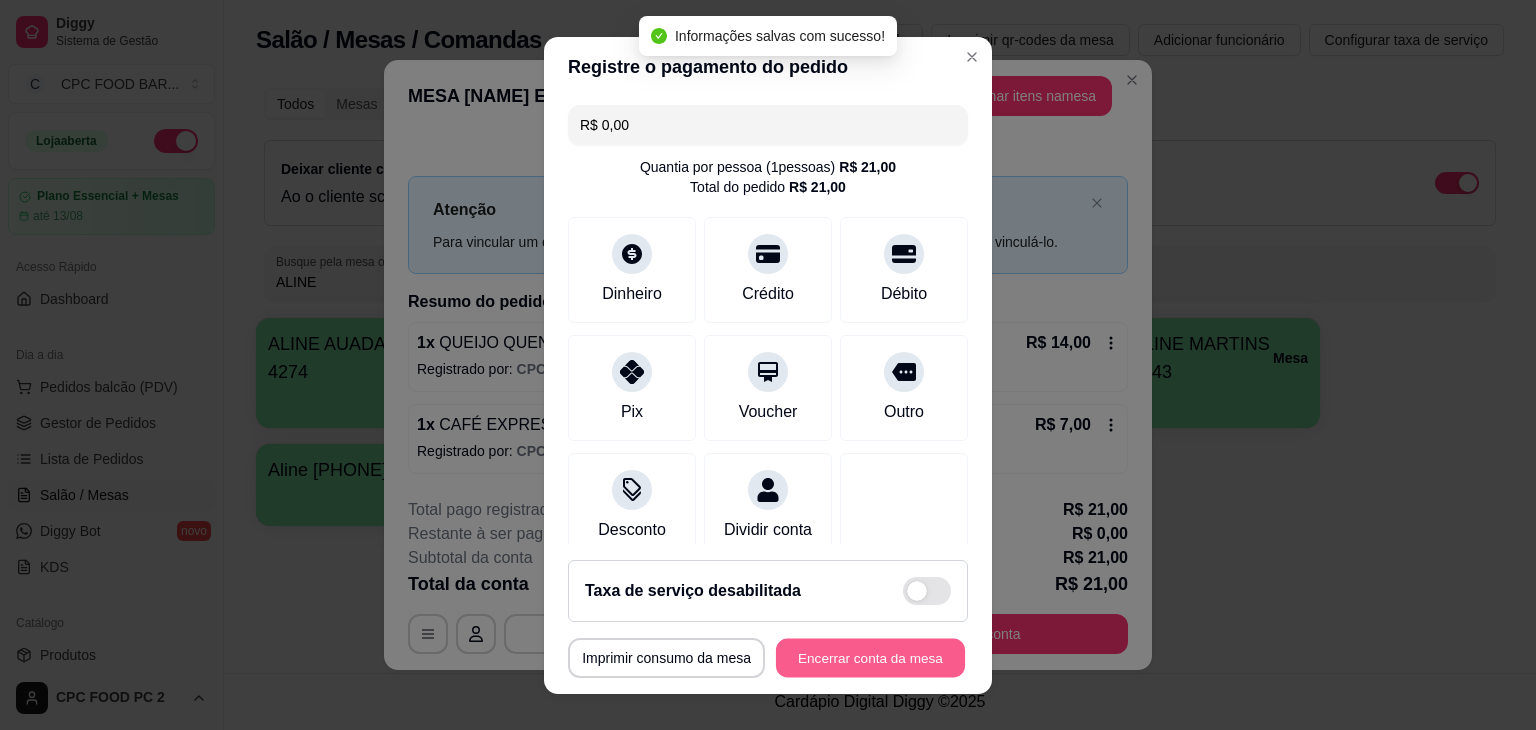 click on "Encerrar conta da mesa" at bounding box center [870, 657] 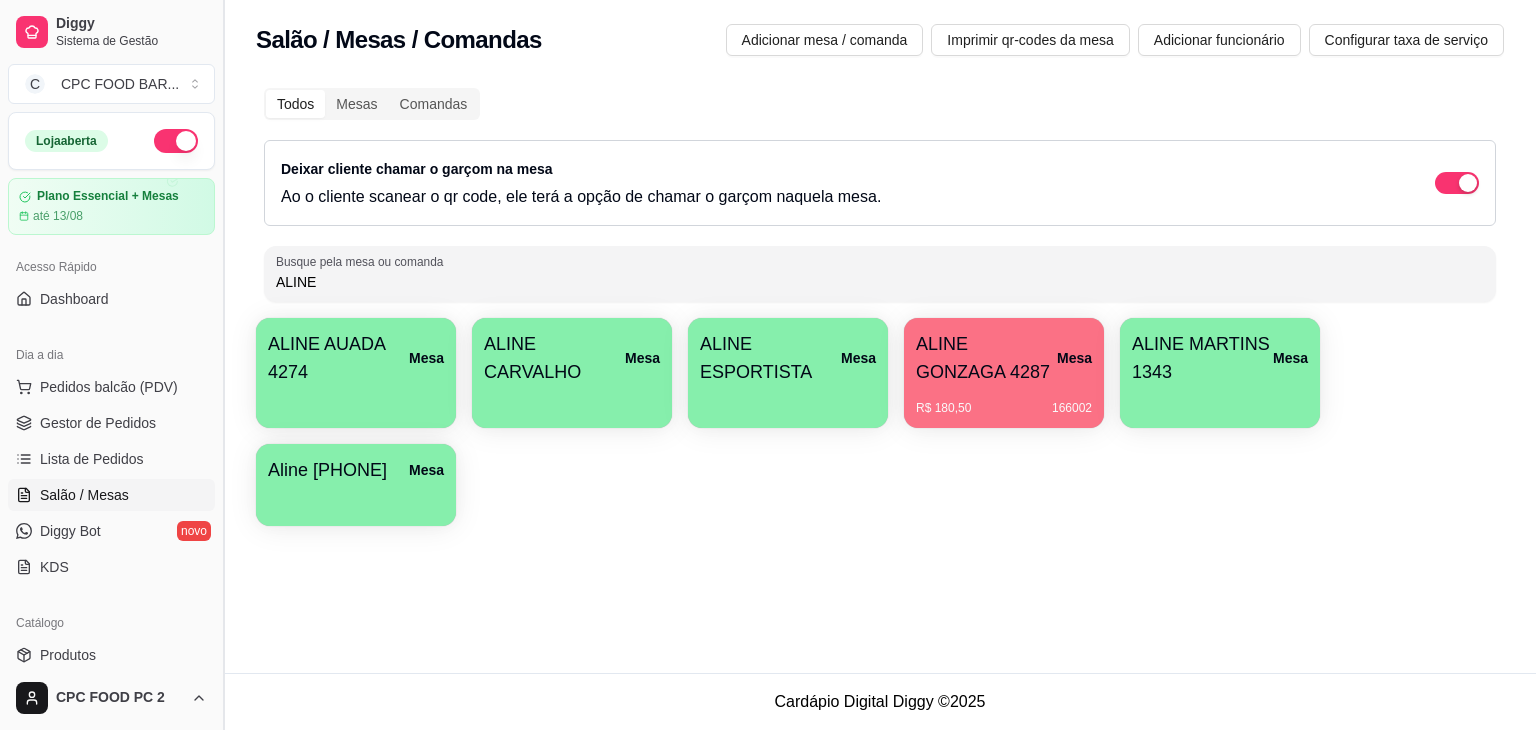 drag, startPoint x: 328, startPoint y: 284, endPoint x: 216, endPoint y: 264, distance: 113.7717 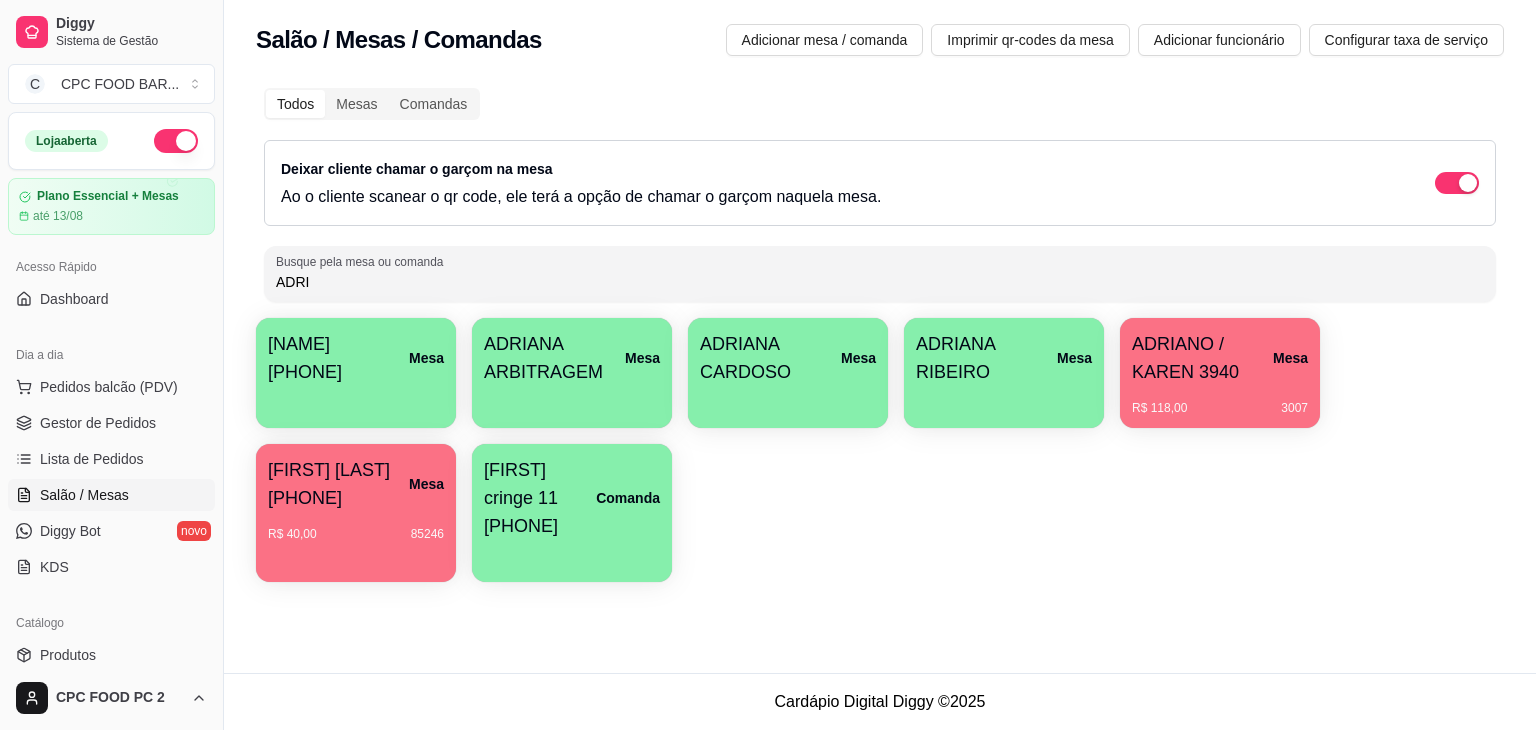 type on "ADRI" 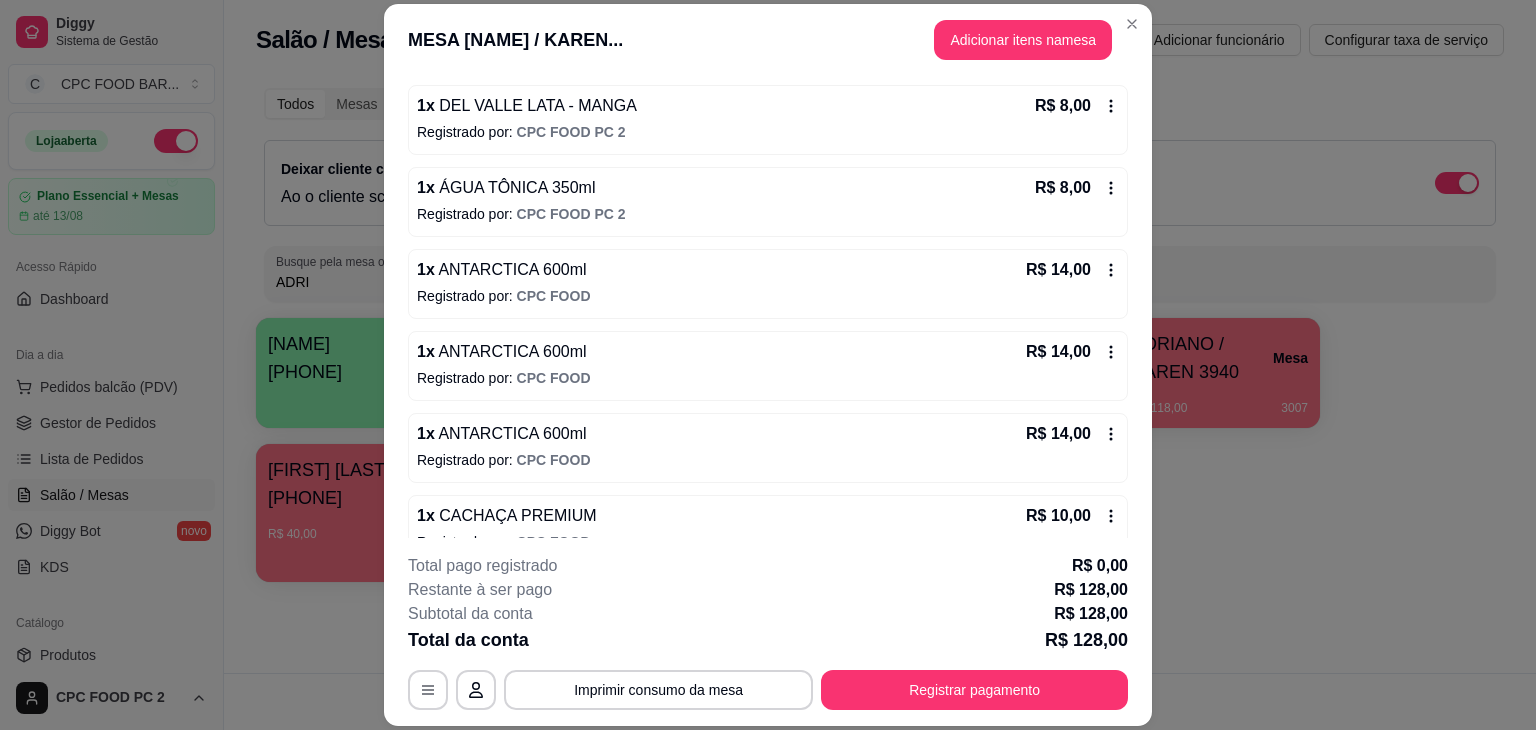 scroll, scrollTop: 594, scrollLeft: 0, axis: vertical 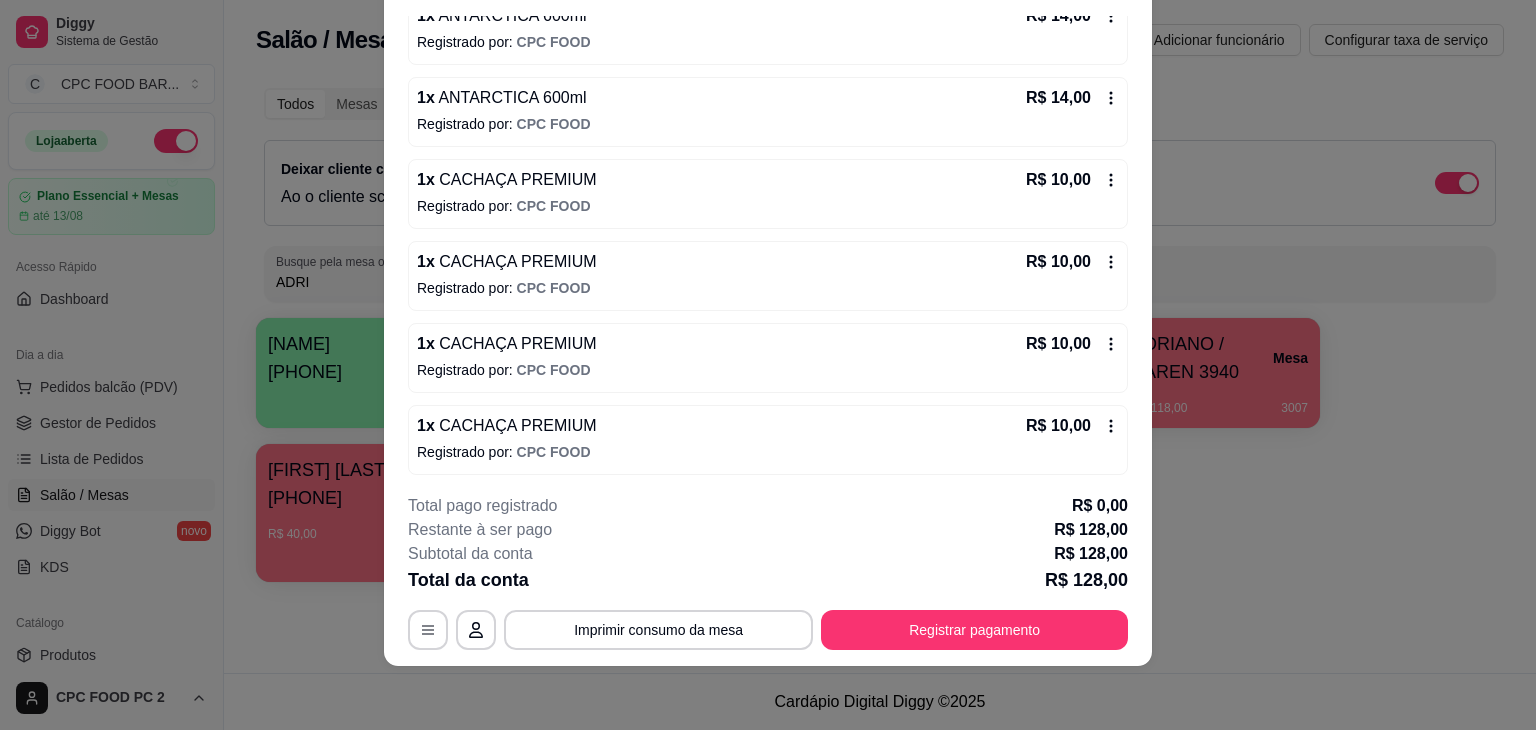 type 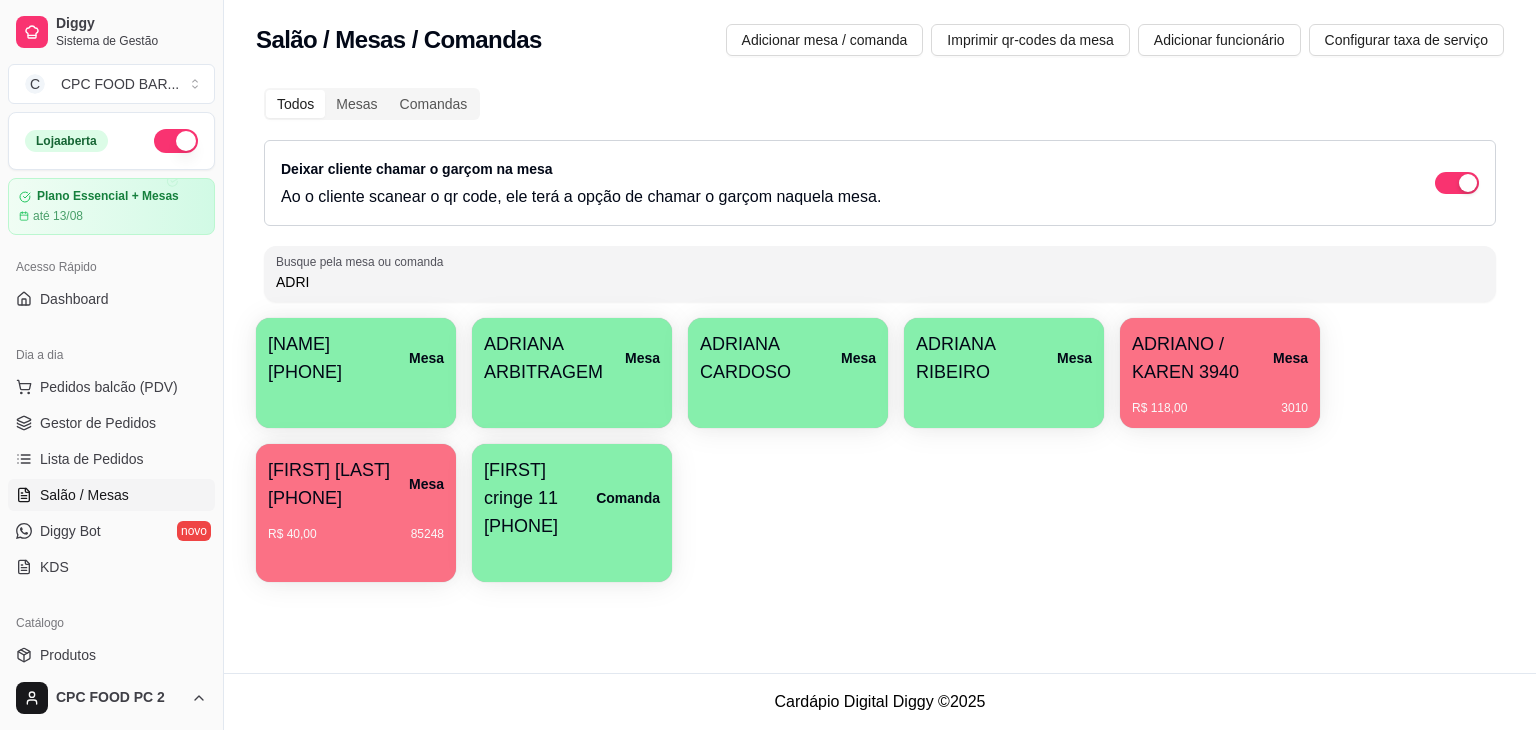 drag, startPoint x: 372, startPoint y: 285, endPoint x: 212, endPoint y: 292, distance: 160.15305 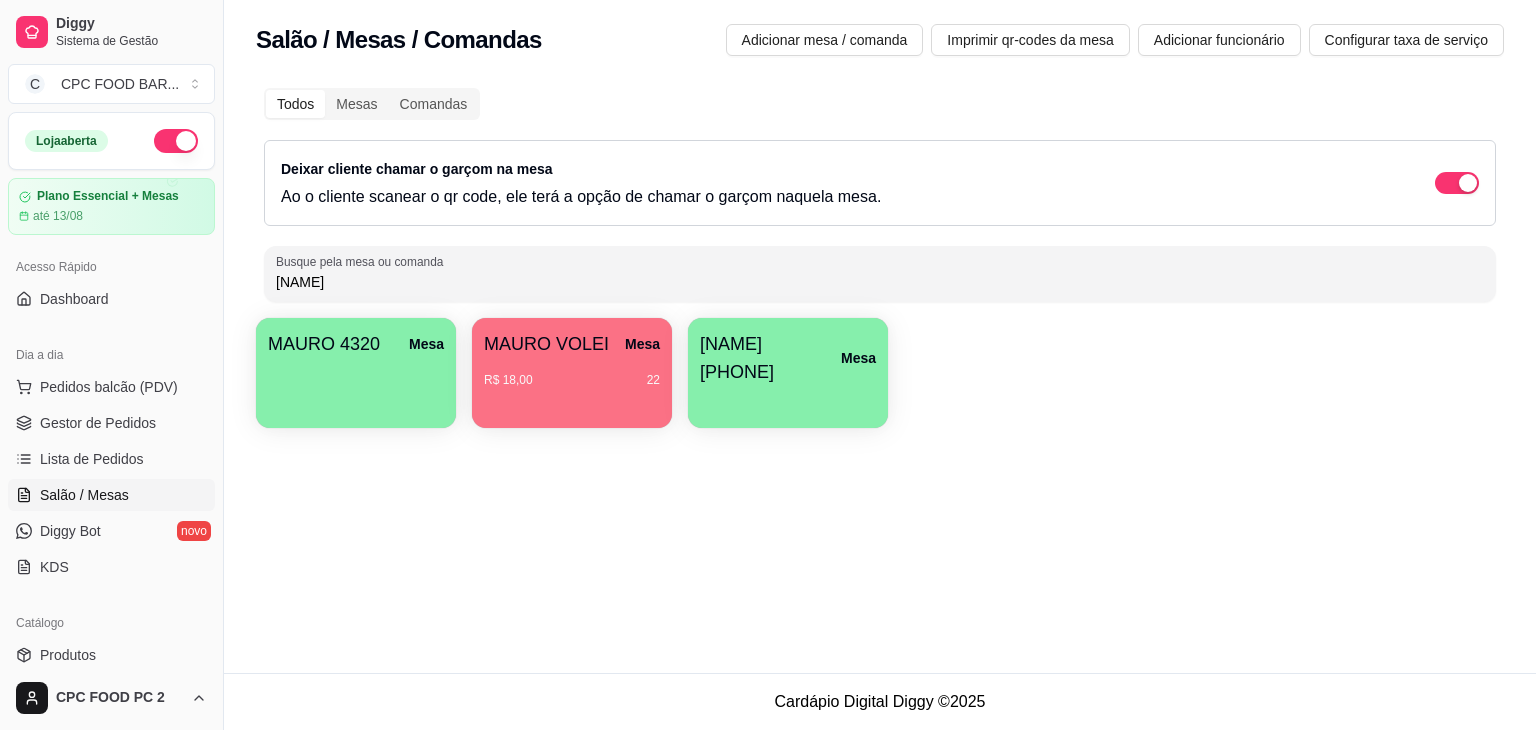 type on "[NAME]" 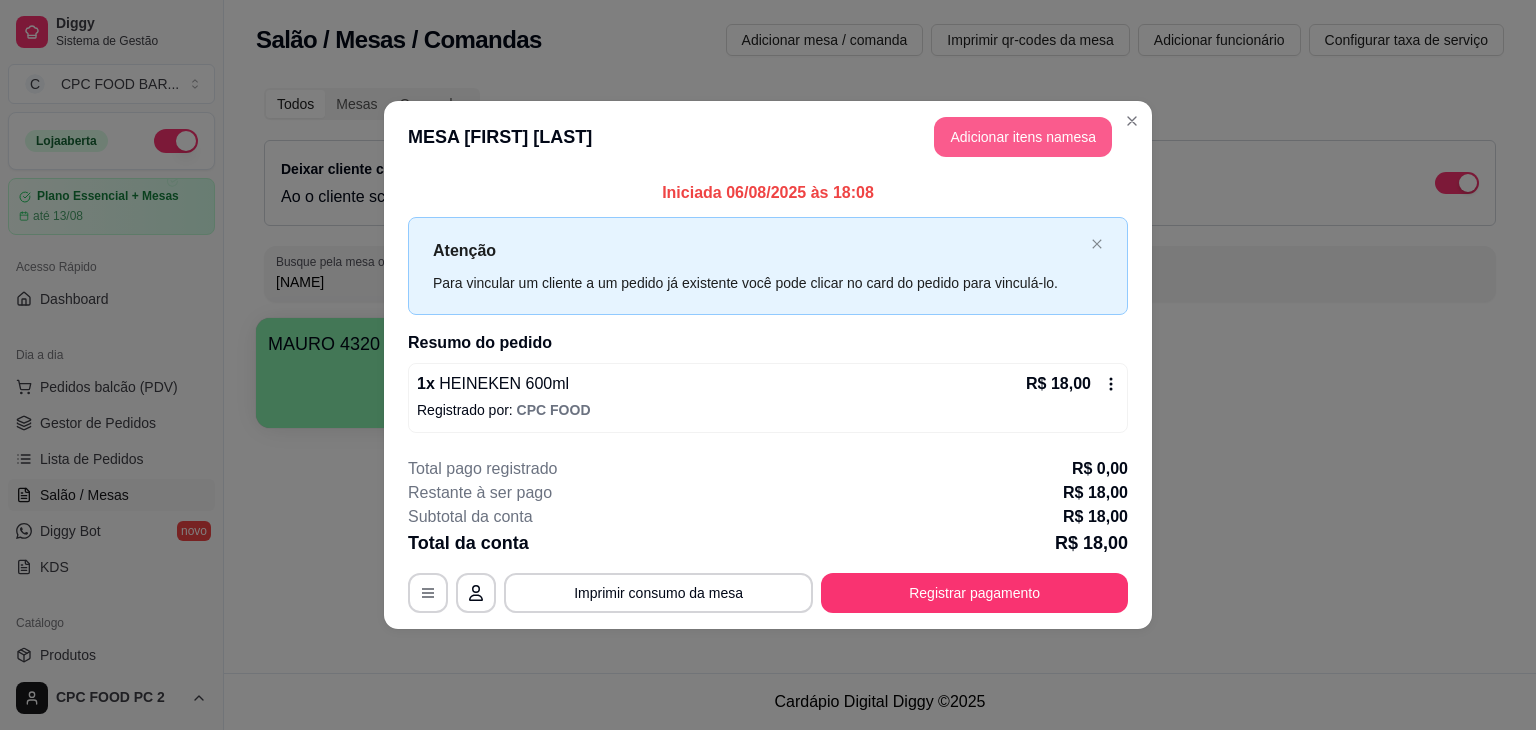 click on "Adicionar itens na  mesa" at bounding box center [1023, 137] 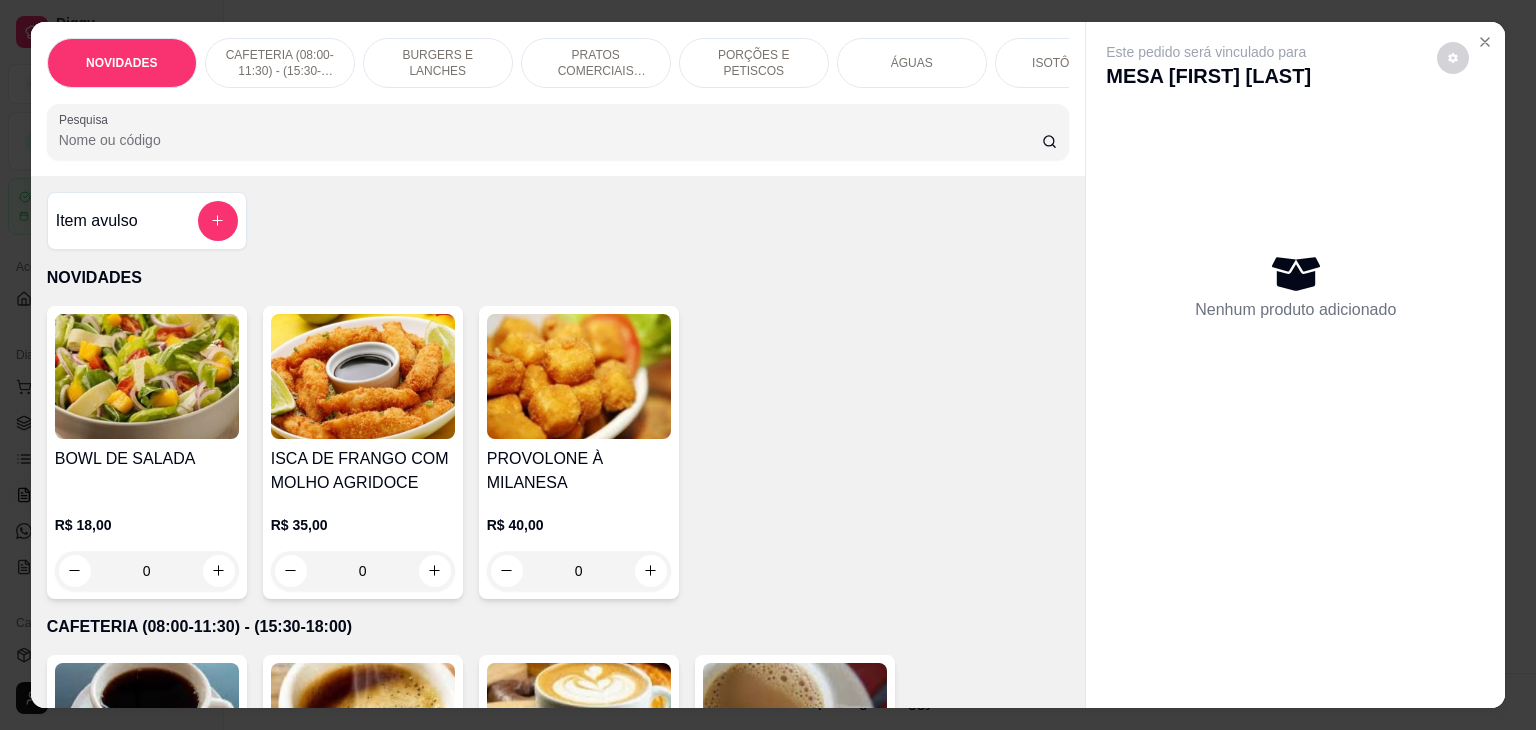 click on "Pesquisa" at bounding box center [550, 140] 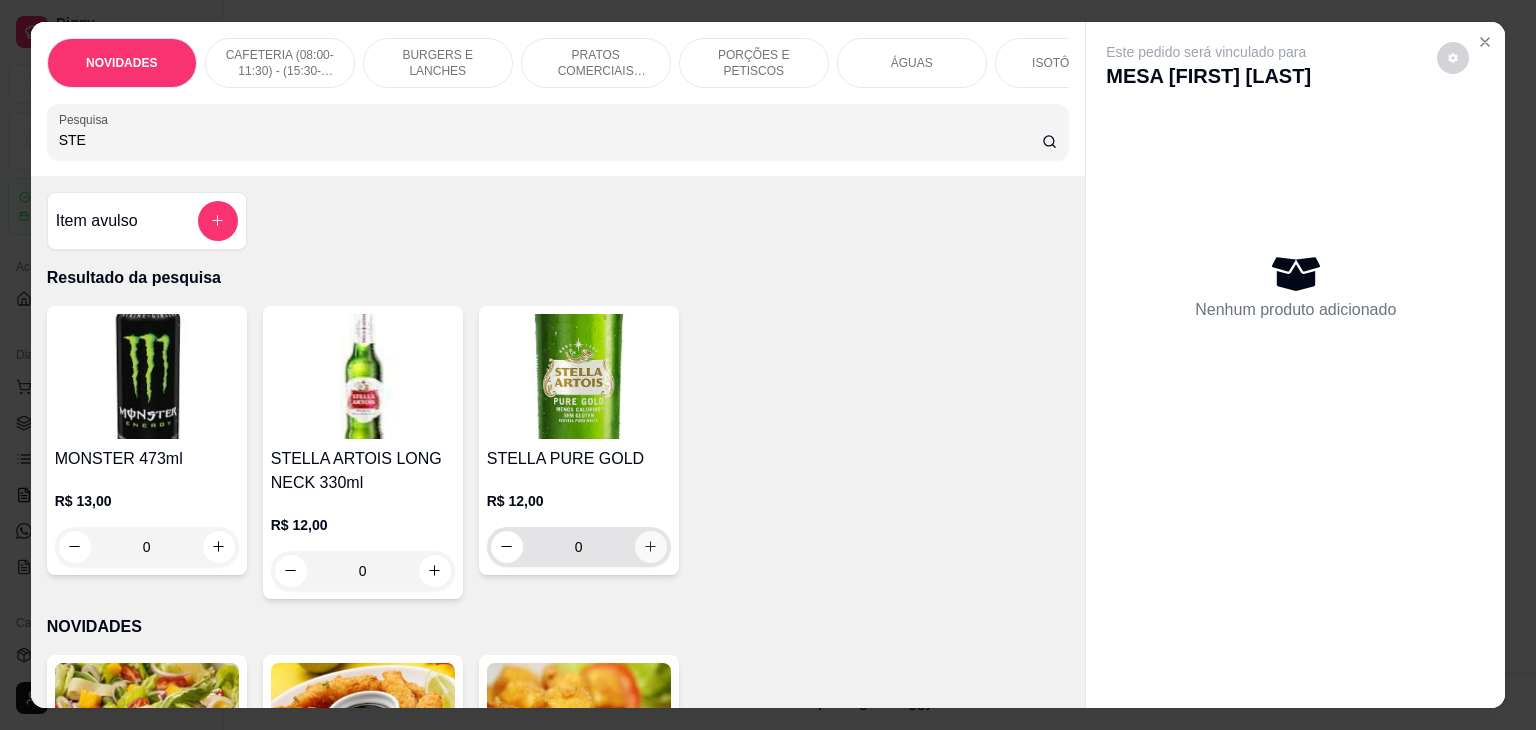 type on "STE" 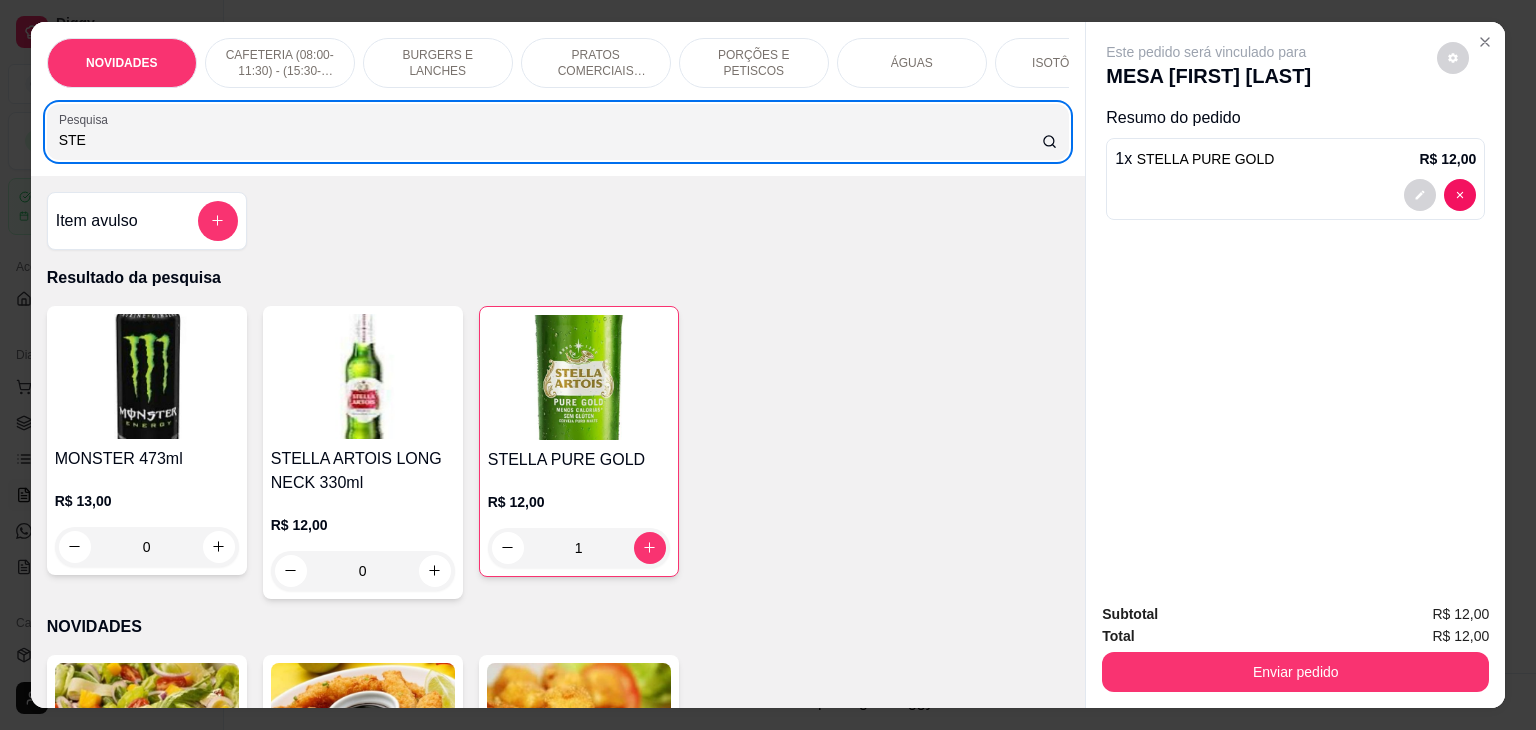 drag, startPoint x: 252, startPoint y: 157, endPoint x: 0, endPoint y: 145, distance: 252.28555 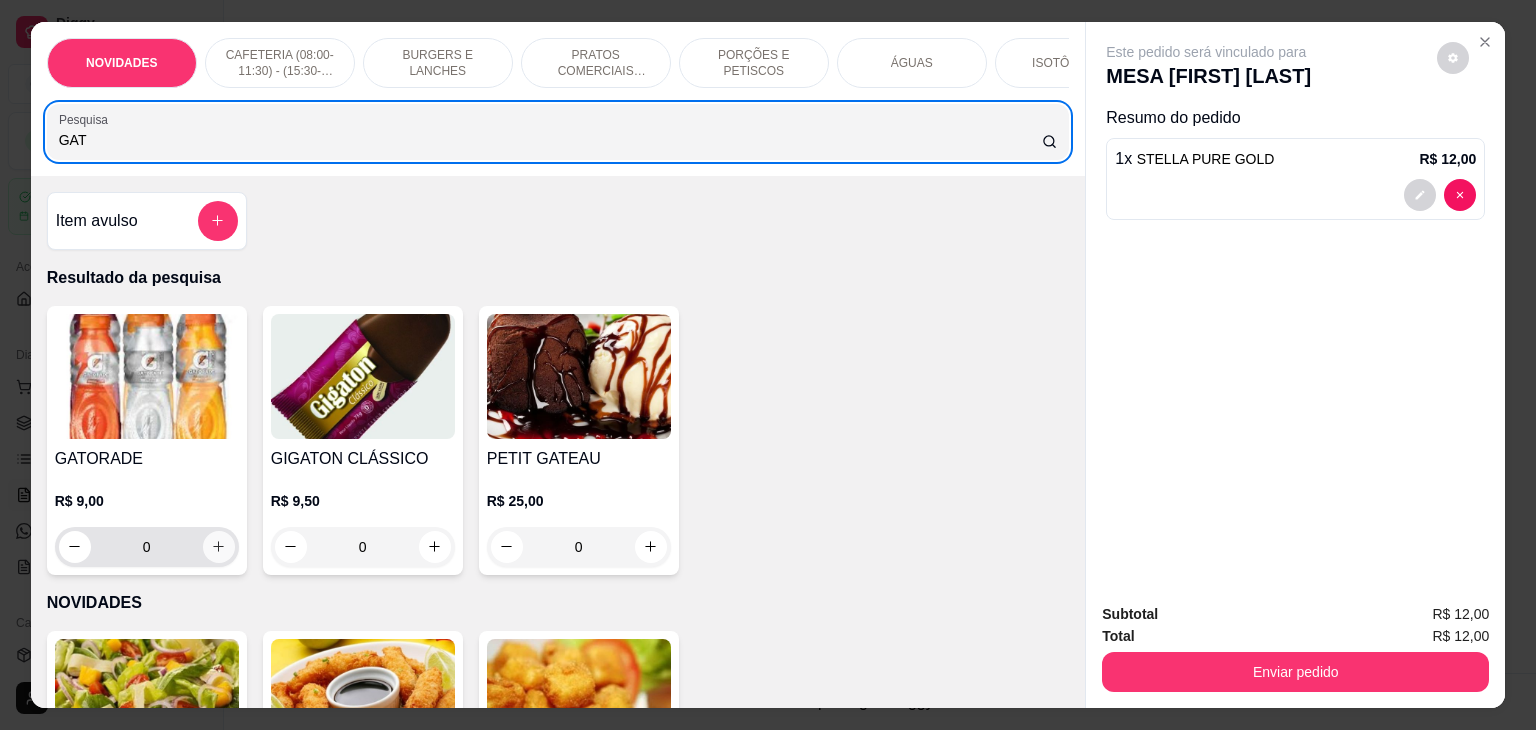 type on "GAT" 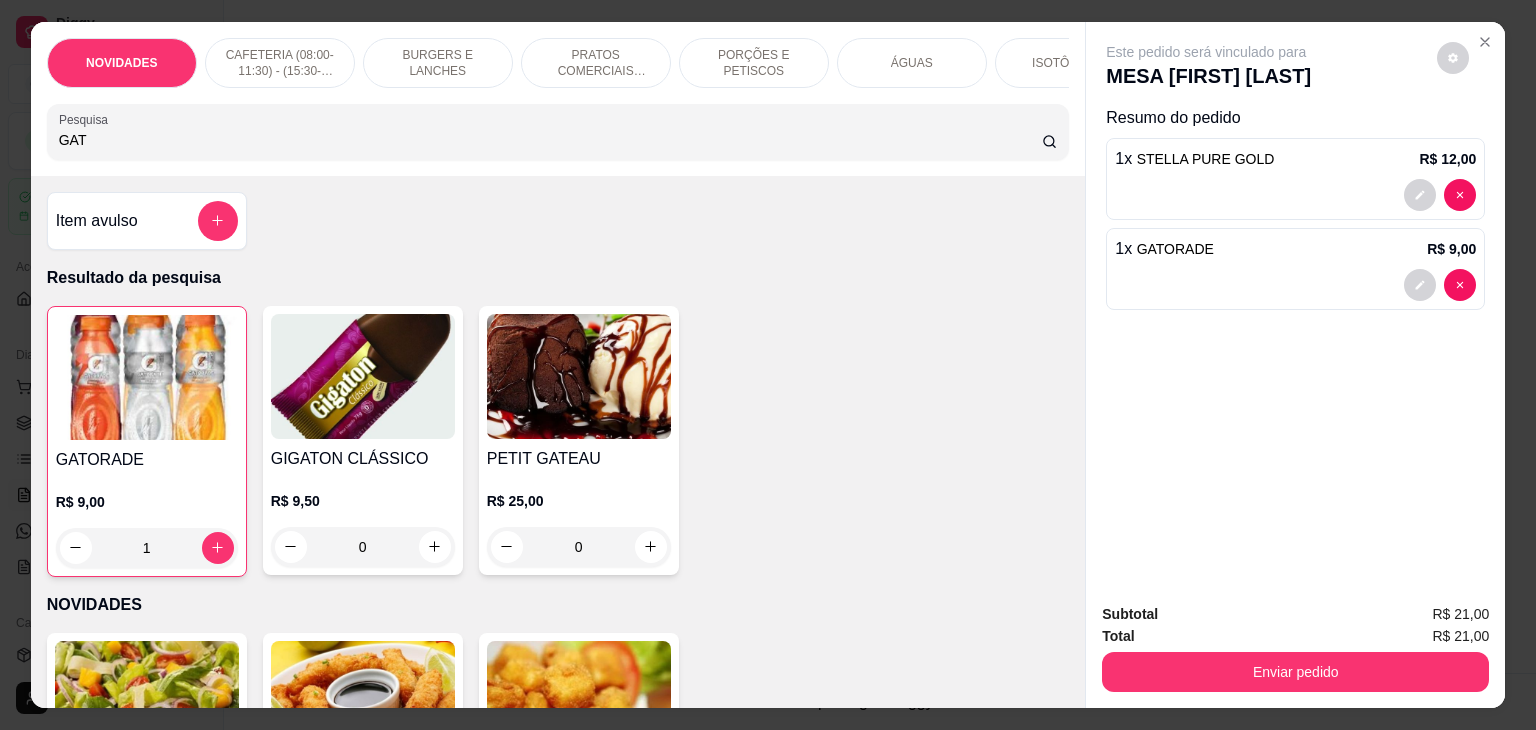 click on "NOVIDADES CAFETERIA (08:00-11:30) - (15:30-18:00) BURGERS E LANCHES PRATOS COMERCIAIS (11:30-15:30) PORÇÕES E PETISCOS ÁGUAS ISOTÔNICOS ENERGÉTICOS REFRIGERANTES SUCOS CERVEJAS DRINKS DOSES VINHOS AÇAÍ NO COPO GULOSEIMAS SORVETES SOBREMESA Pesquisa GAT Item avulso Resultado da pesquisa GATORADE R$ 9,00 1 GIGATON CLÁSSICO R$ 9,50 0 PETIT GATEAU R$ 25,00 0 NOVIDADES BOWL DE SALADA R$ 18,00 0 ISCA DE FRANGO COM MOLHO AGRIDOCE R$ 35,00 0 PROVOLONE À MILANESA R$ 40,00 0 CAFETERIA (08:00-11:30) - (15:30-18:00) CAFÉ R$ 5,00 0 CAFÉ EXPRESSO R$ 7,00 0 CAPPUCCINO R$ 7,00 0 CAFÉ COM LEITE R$ 7,00 0 ACHOCOLATADO R$ 10,00 0 1 OVO MEXIDO R$ 5,00 0 PORÇÃO DE OVOS E BACON R$ 15,00 0 PÃO COM OVO R$ 10,00 0 PÃO COM MANTEIGA R$ 5,00 0 PÃO NA CHAPA R$ 8,00 0 SALGADOS R$ 8,00 0 BURGERS E LANCHES FELPS BURGUER R$ 33,00 0 X-BURGER R$ 25,00 0 X-SALADA R$ 30,00 0 X-EGG R$ 30,00 0 X-BACON R$ 32,00 0 X-MAIONESE R$ 28,00 0 0" at bounding box center (768, 365) 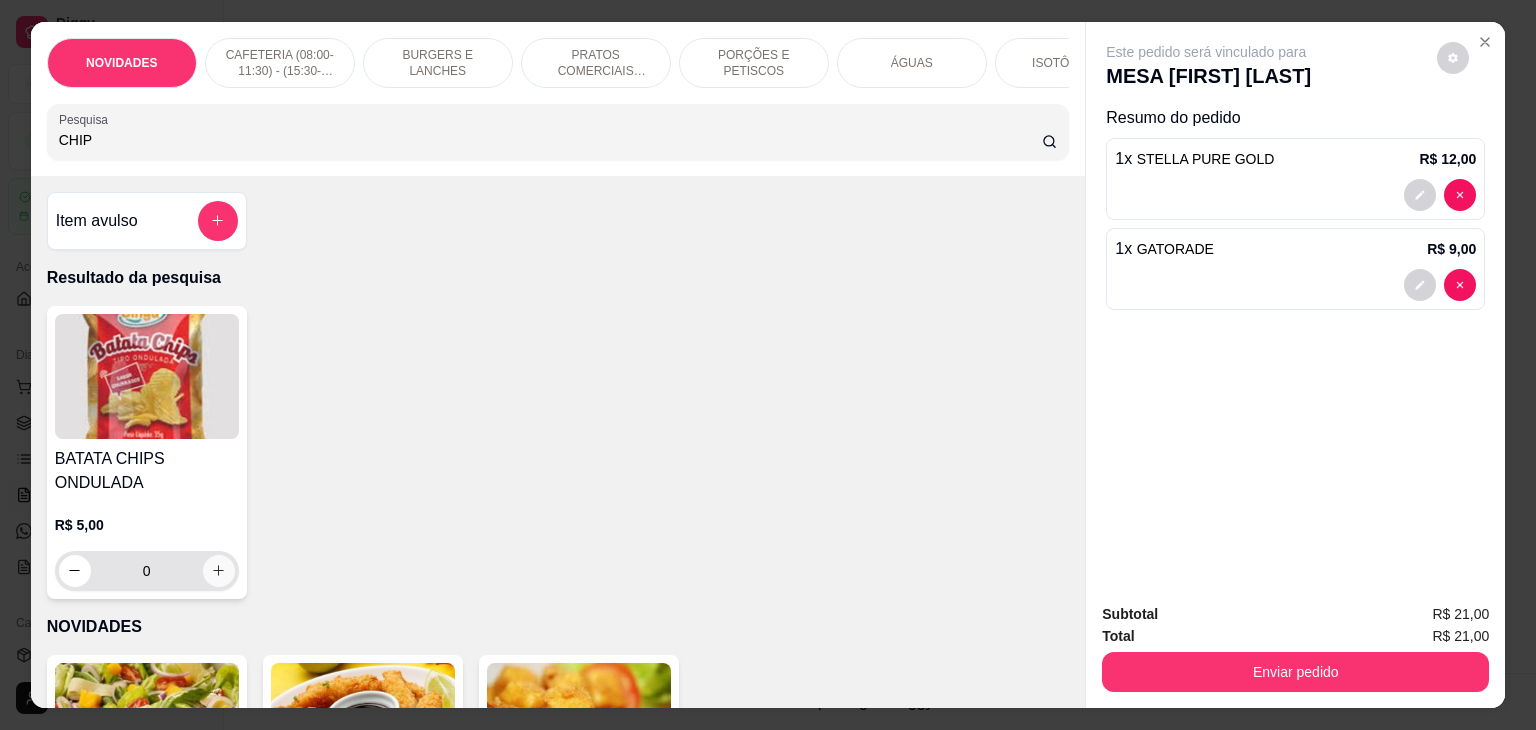 type on "CHIP" 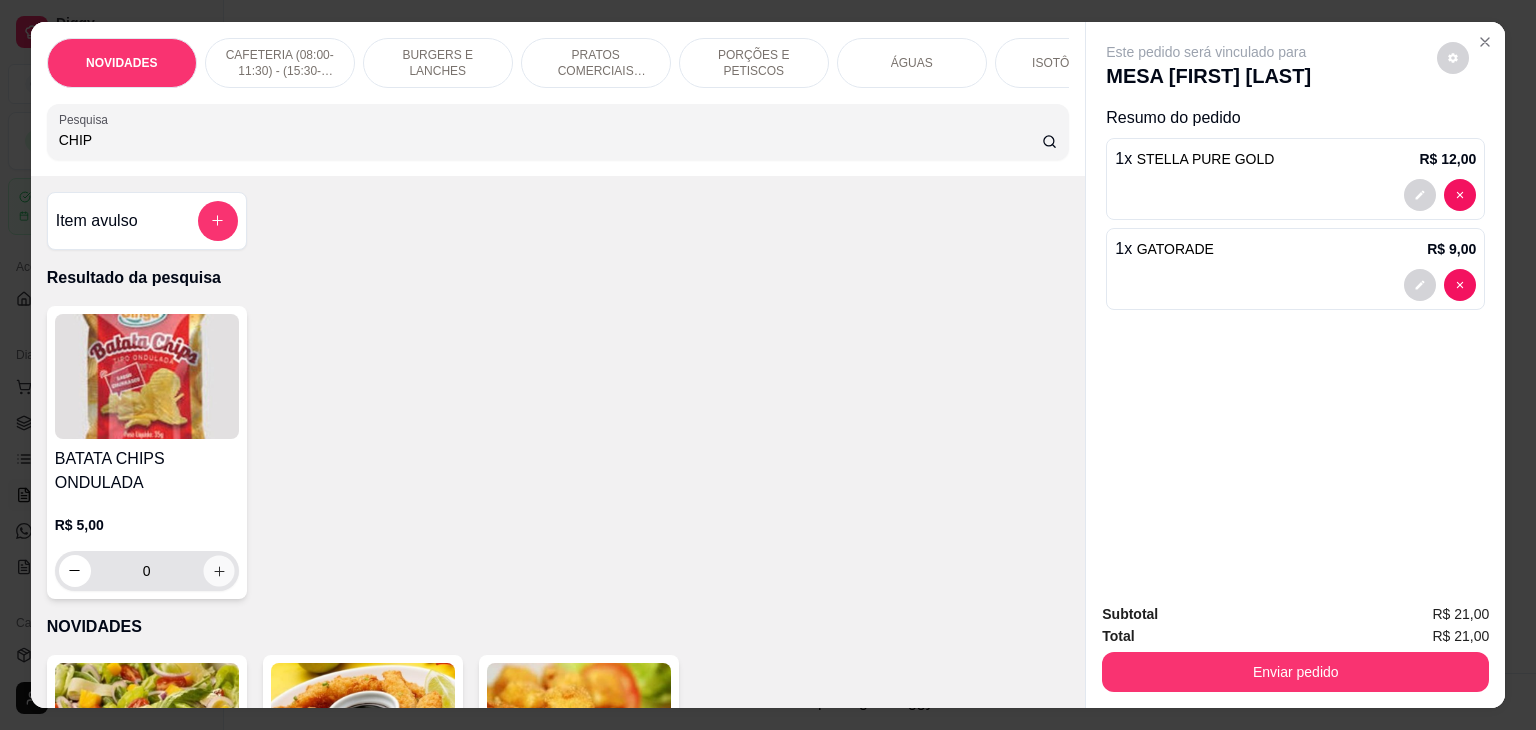 click 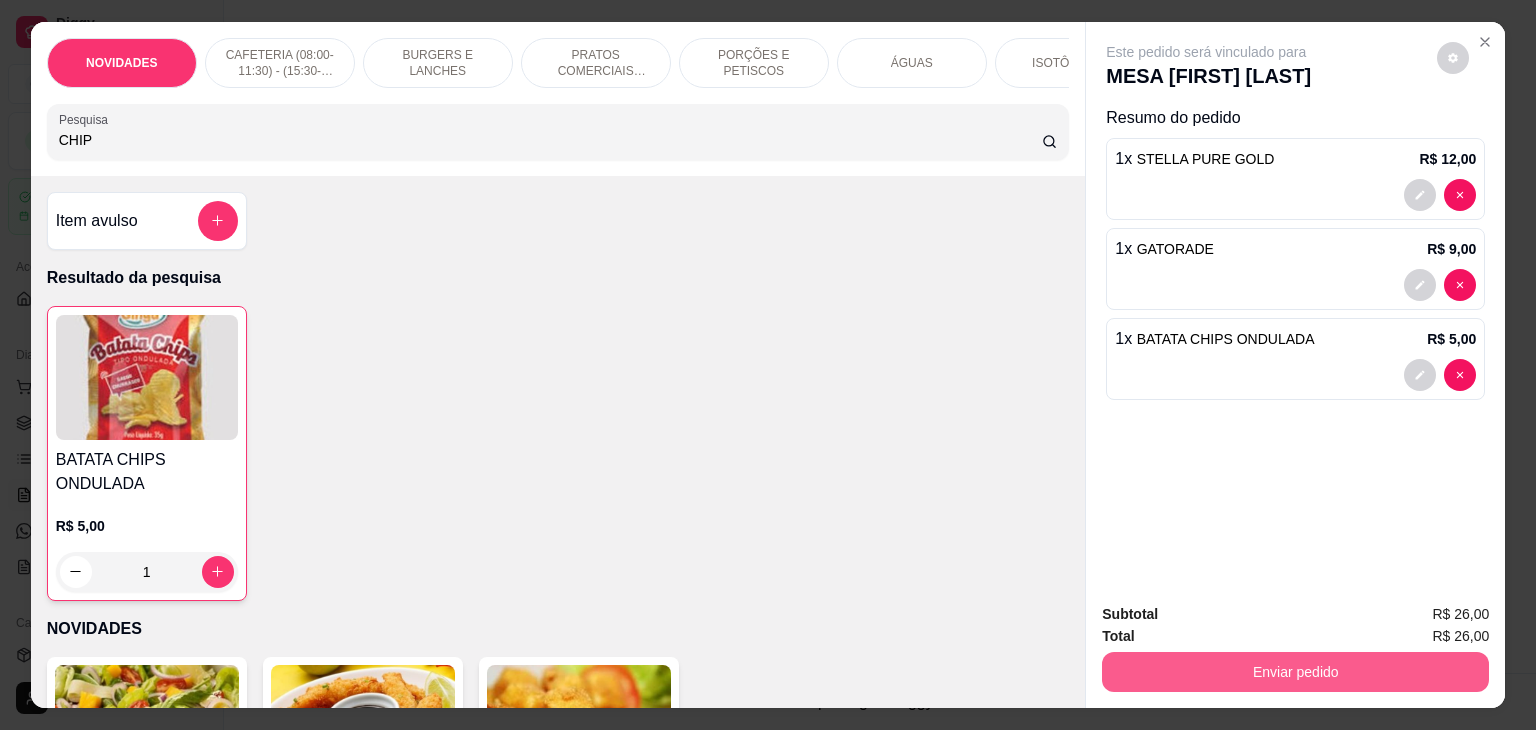 click on "Enviar pedido" at bounding box center [1295, 672] 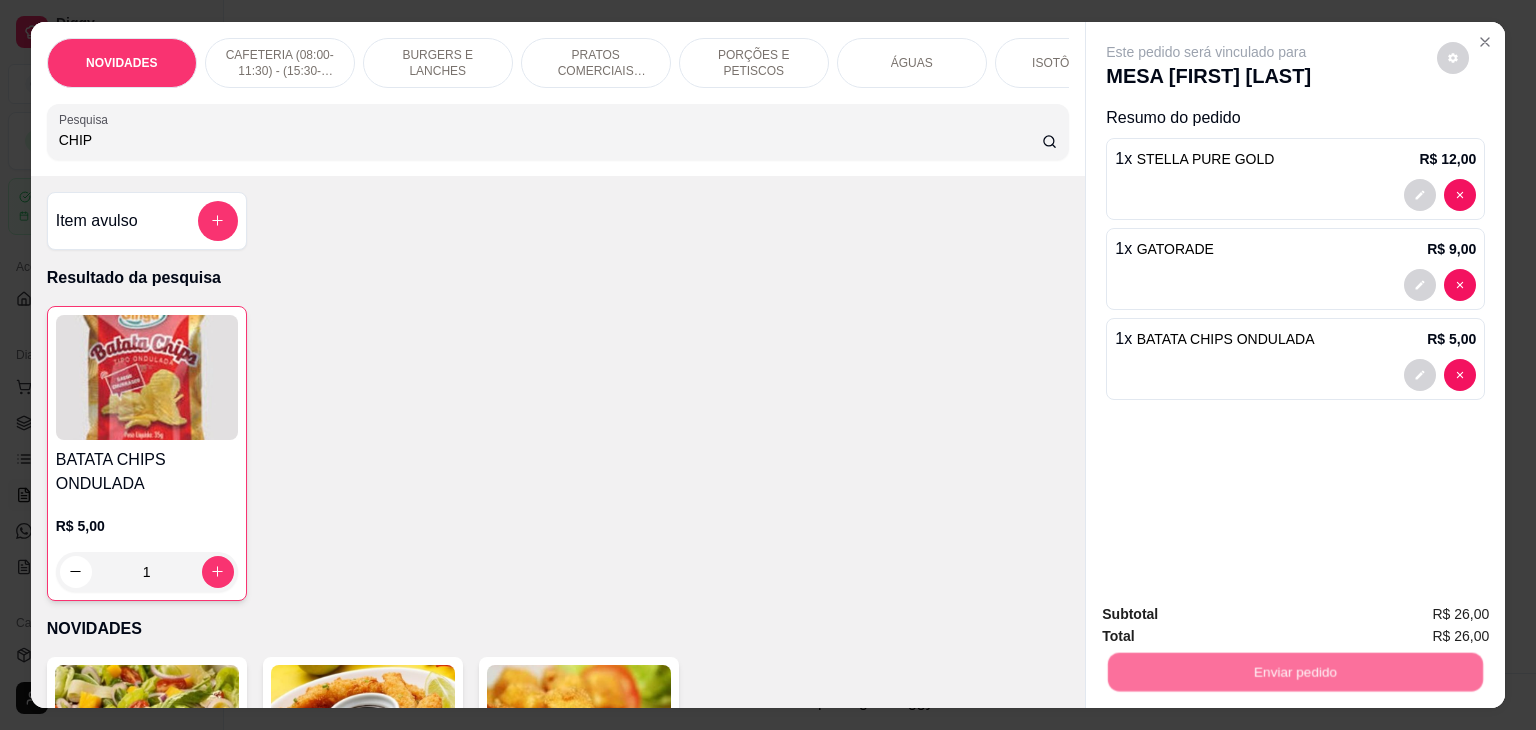 click on "Não registrar e enviar pedido" at bounding box center [1229, 614] 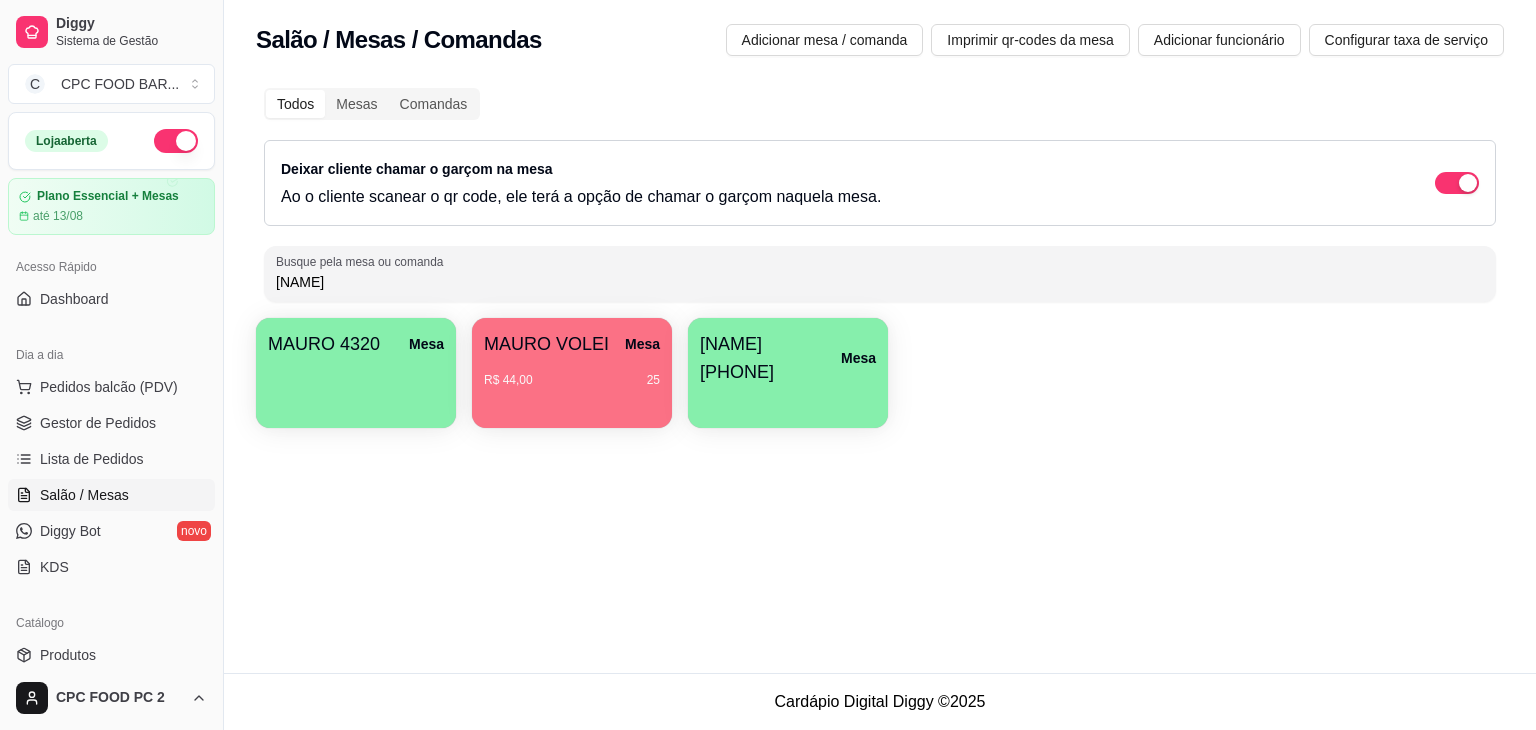 drag, startPoint x: 400, startPoint y: 291, endPoint x: 214, endPoint y: 257, distance: 189.08199 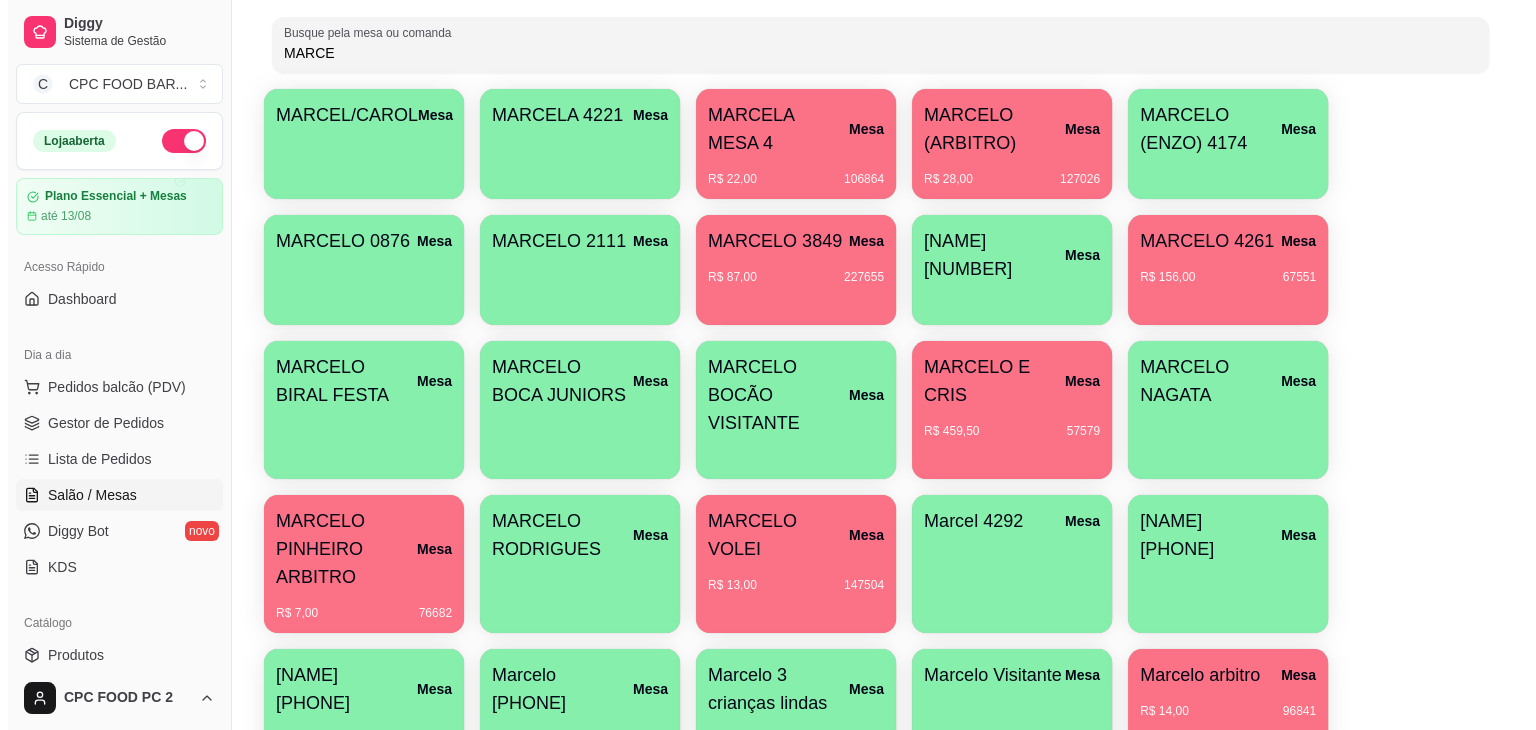 scroll, scrollTop: 136, scrollLeft: 0, axis: vertical 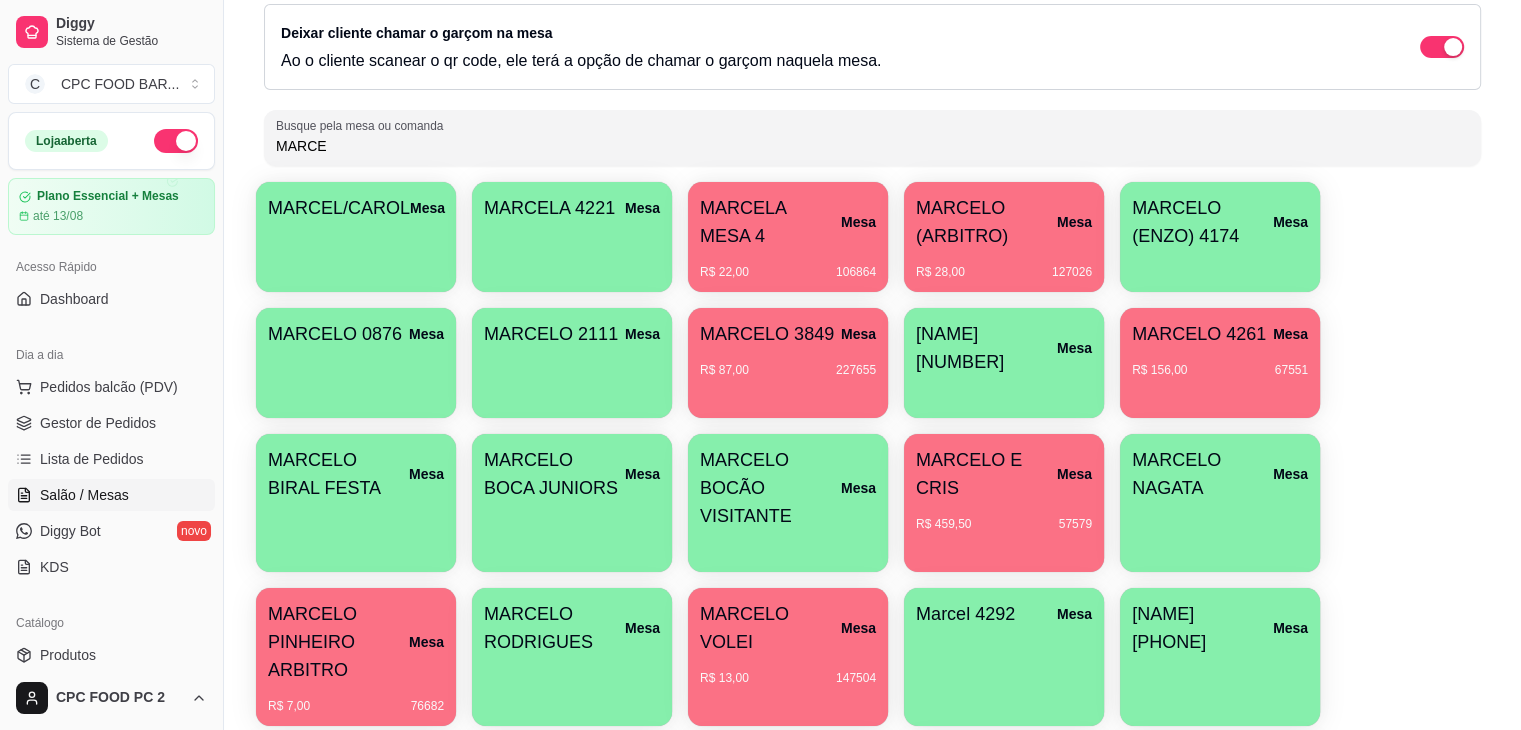 type on "MARCE" 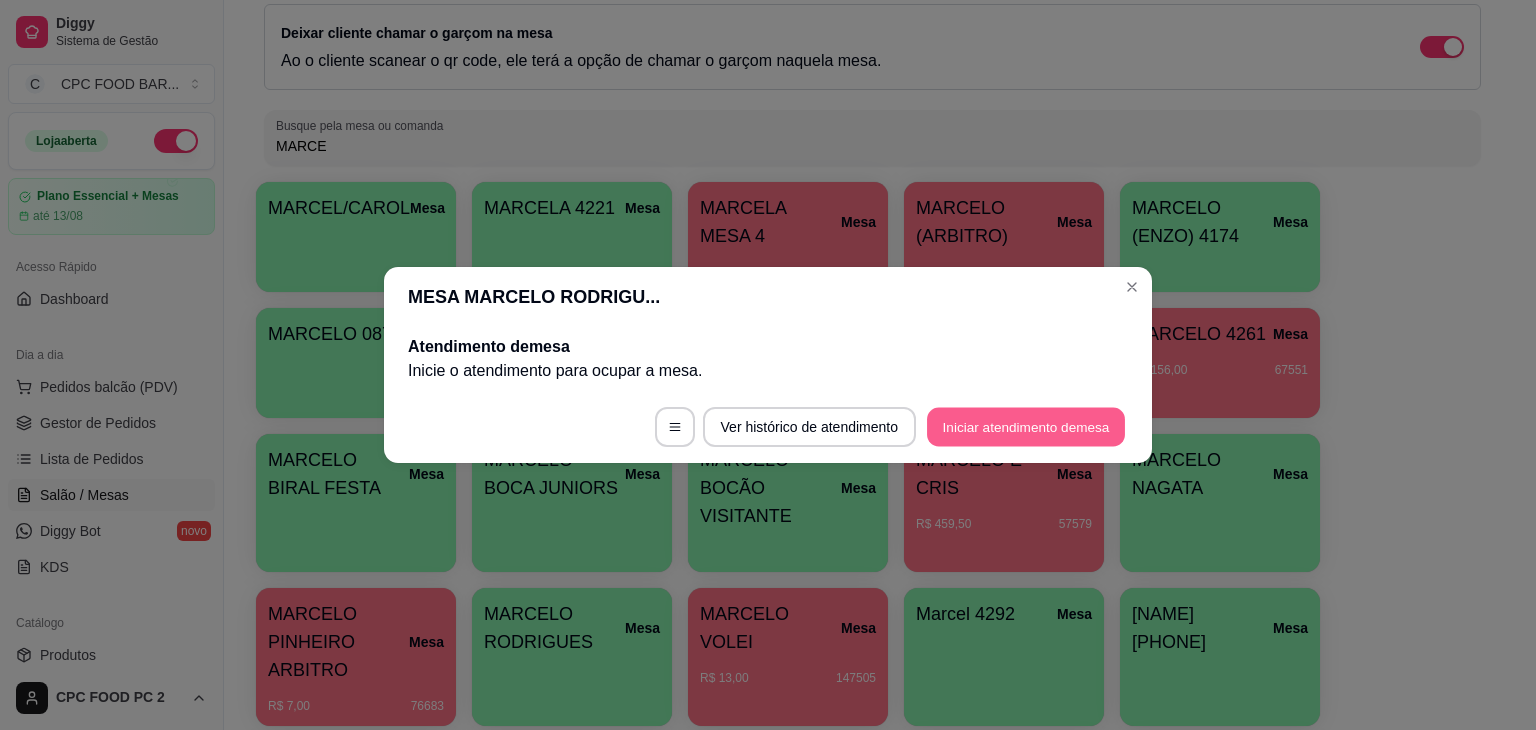 click on "Iniciar atendimento de  mesa" at bounding box center (1026, 427) 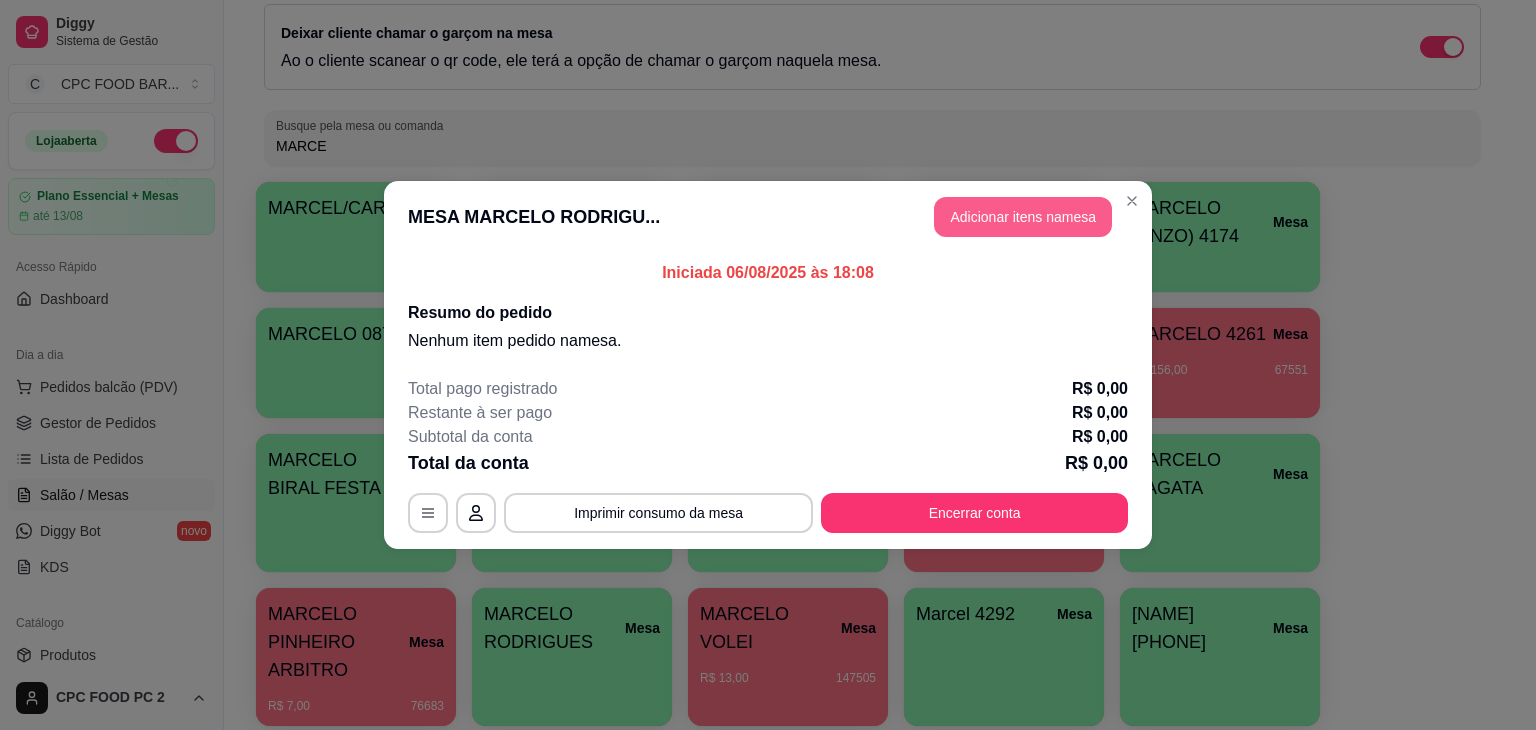 click on "Adicionar itens na  mesa" at bounding box center [1023, 217] 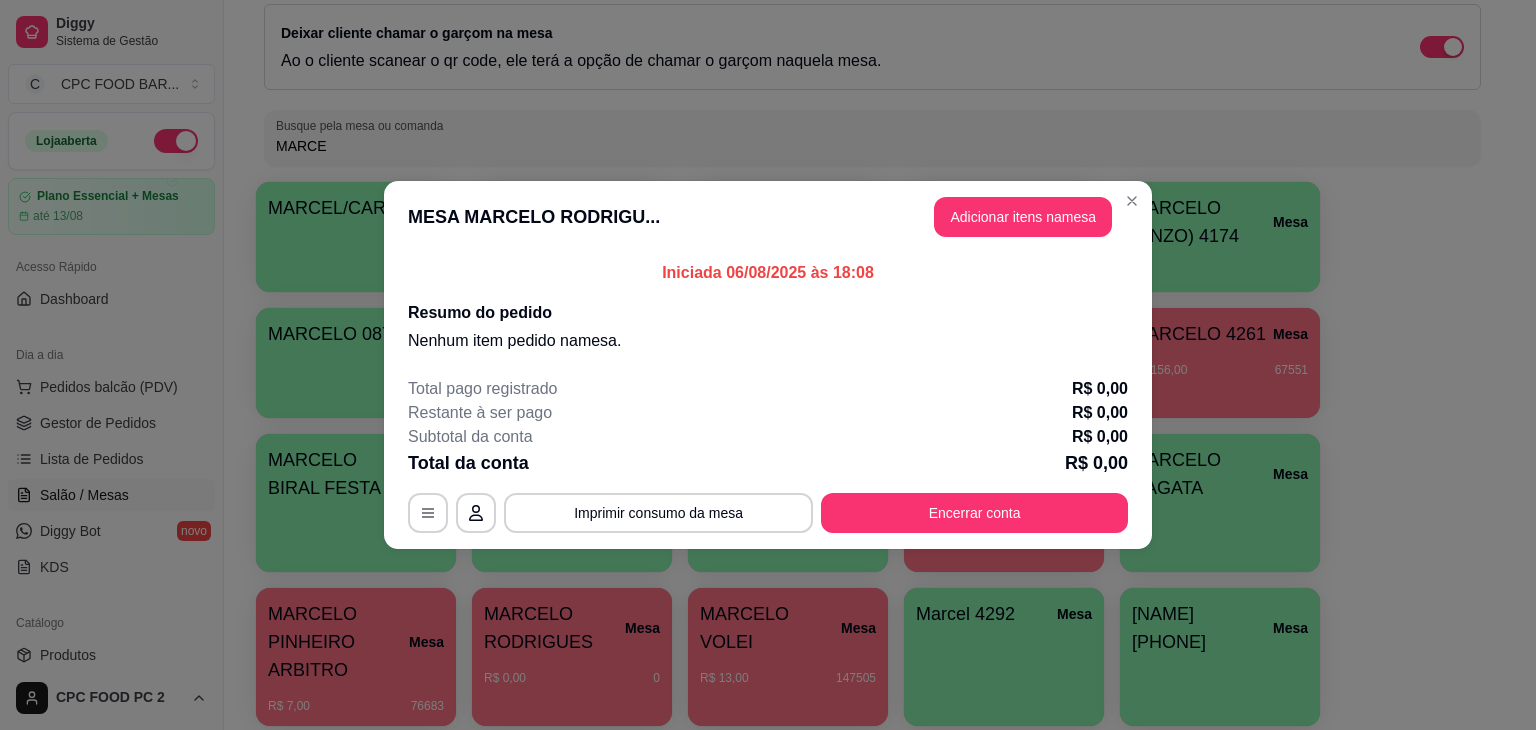 click on "Pesquisa" at bounding box center [550, 140] 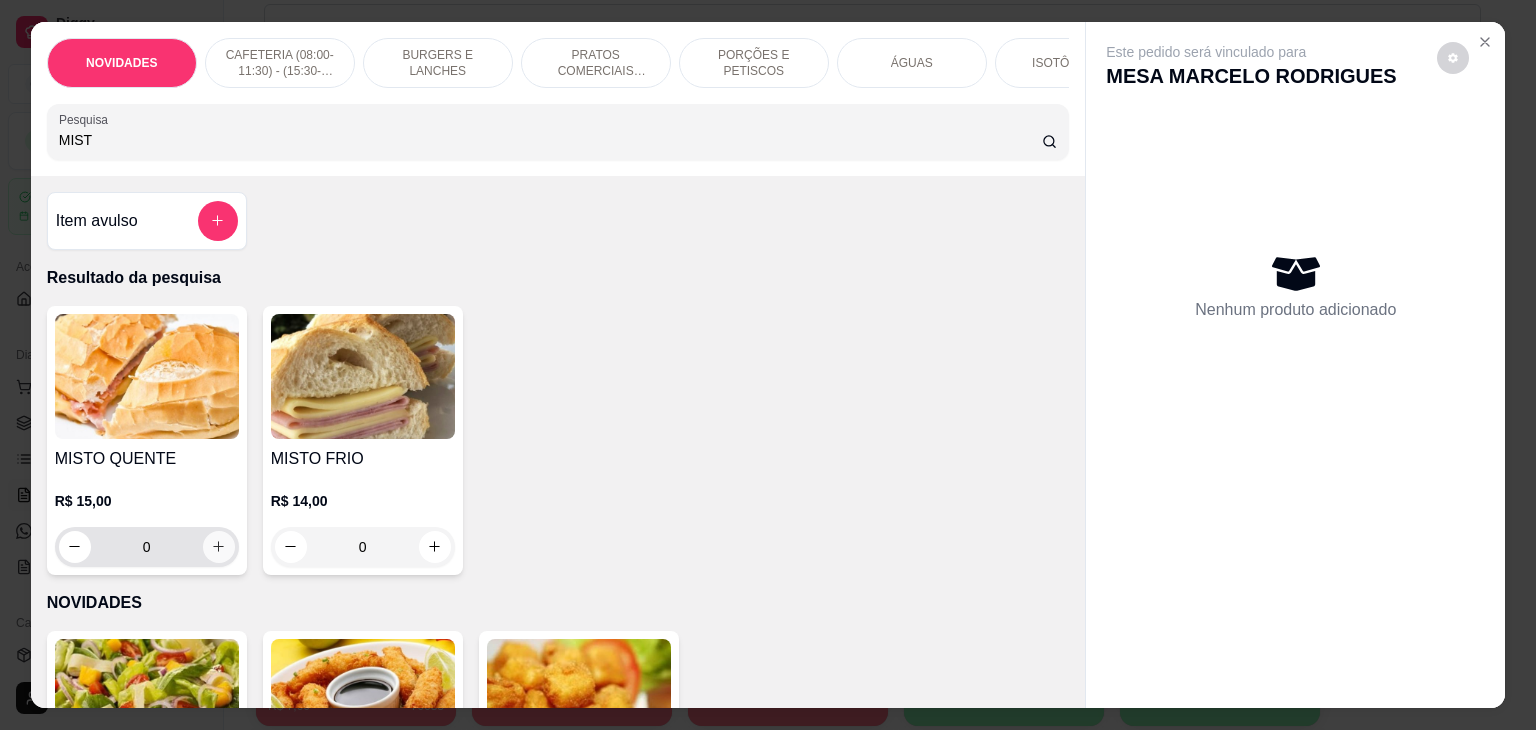 type on "MIST" 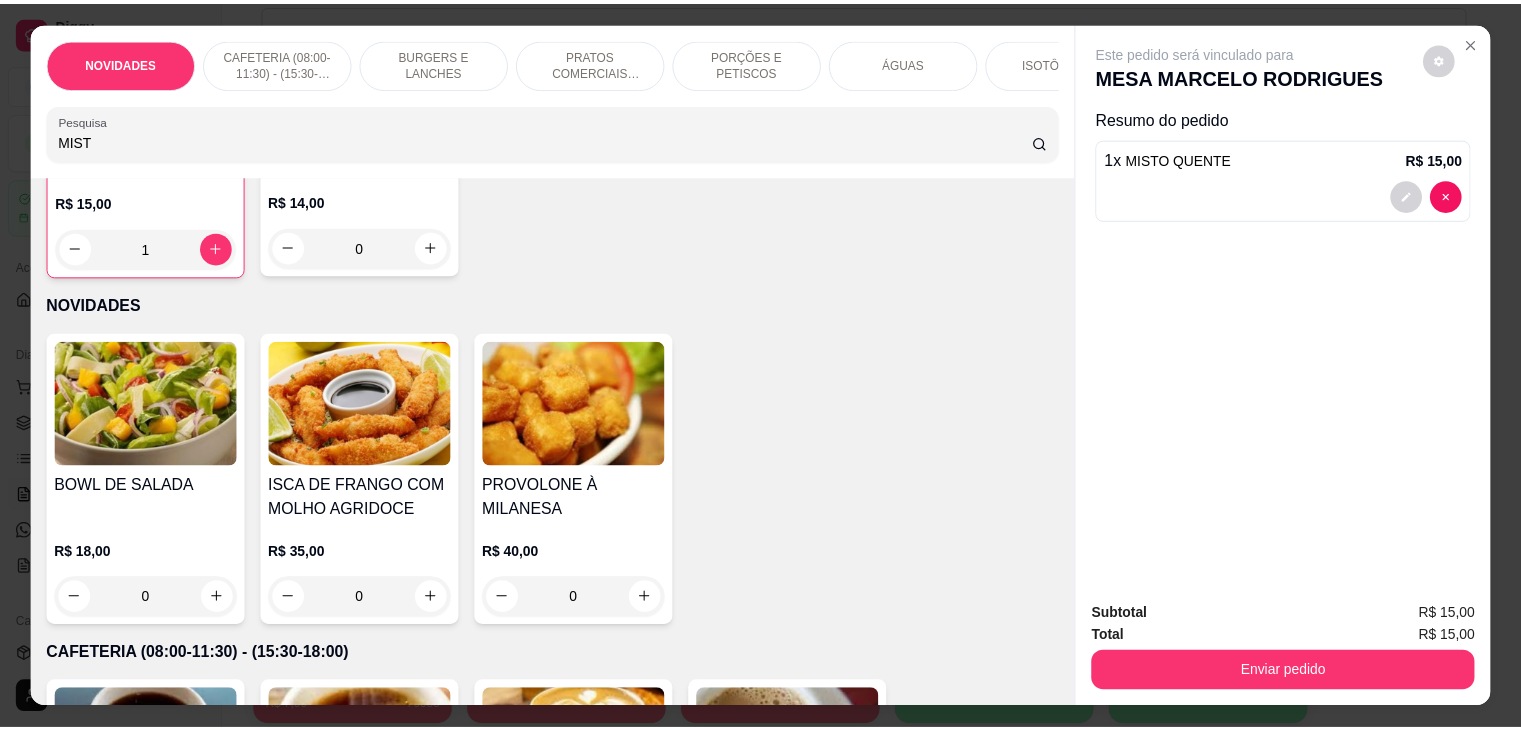 scroll, scrollTop: 700, scrollLeft: 0, axis: vertical 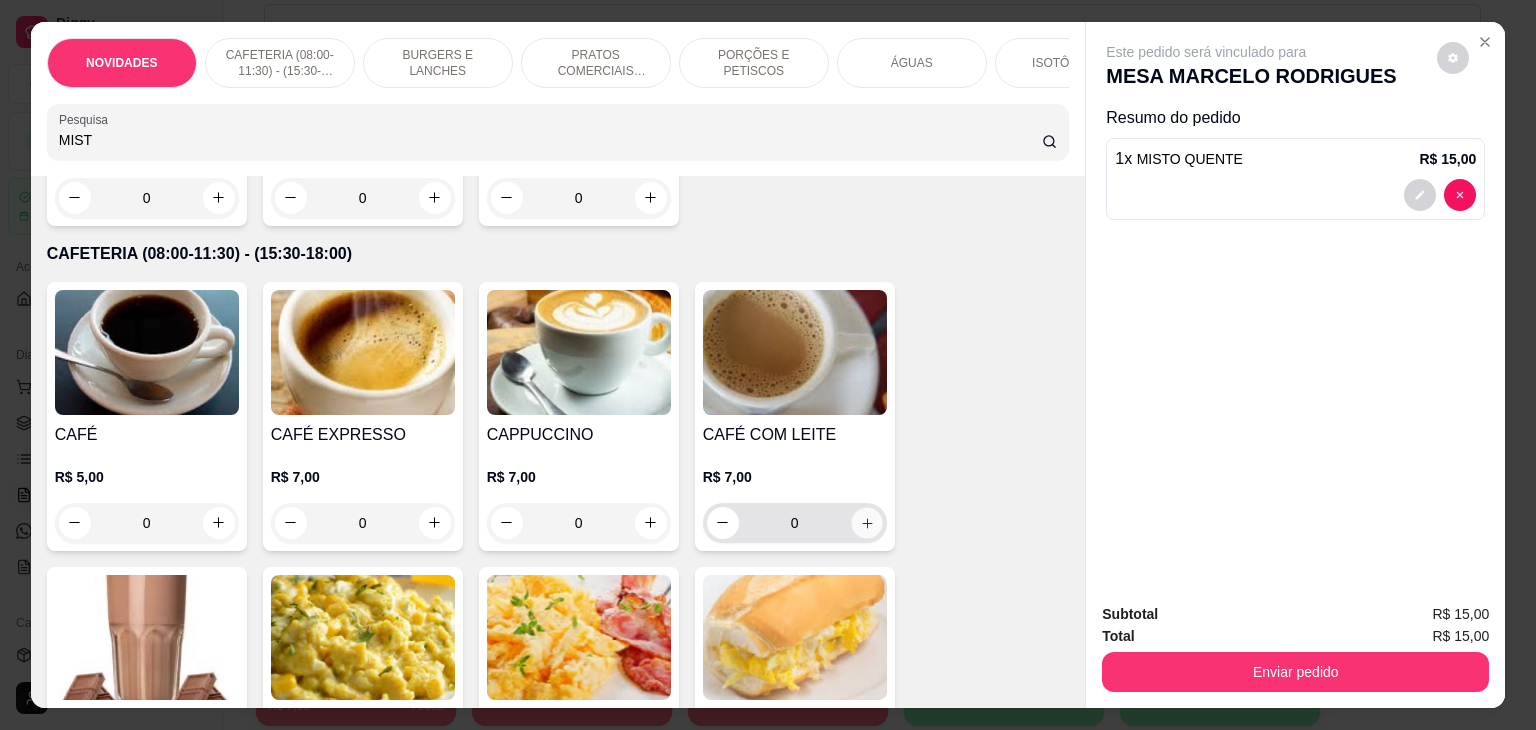 click 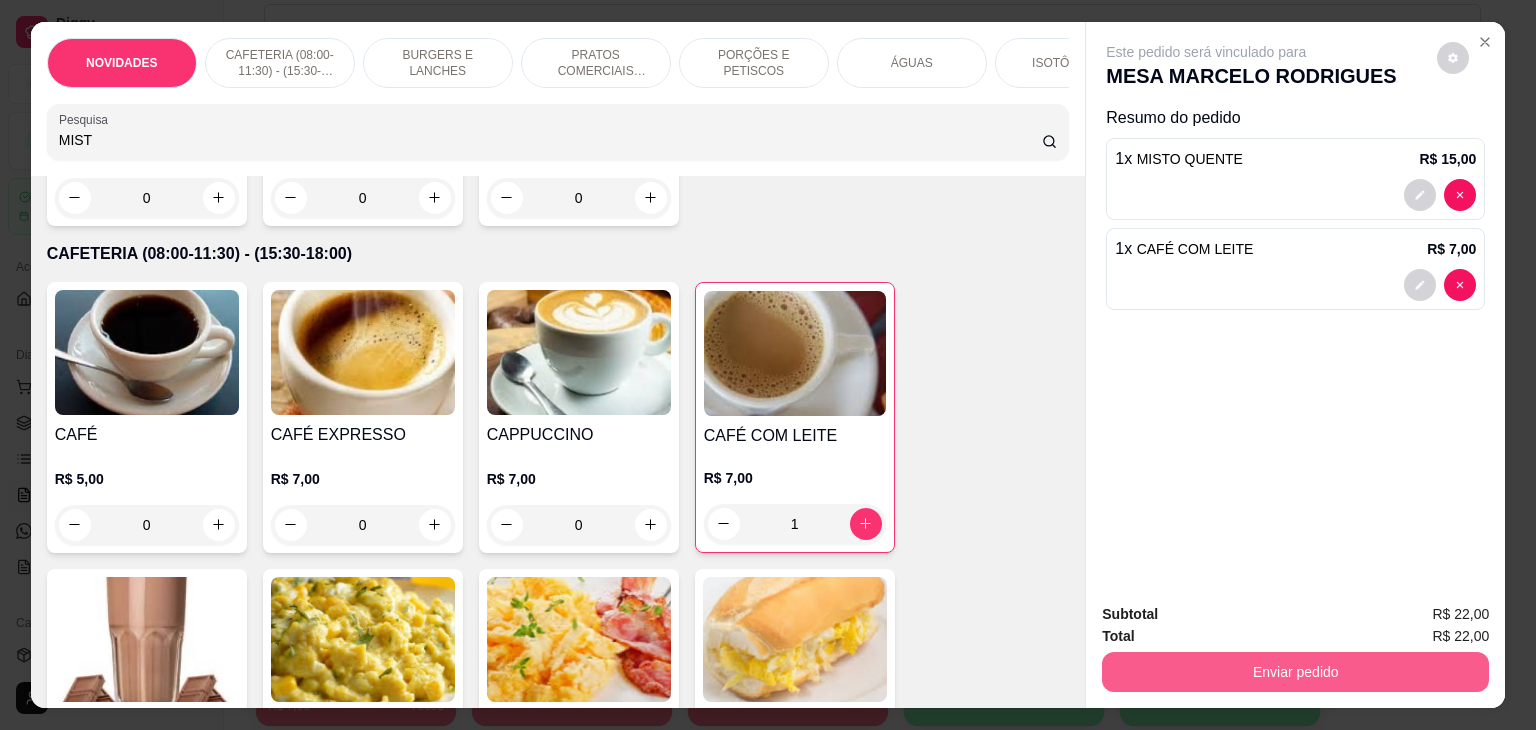click on "Enviar pedido" at bounding box center (1295, 672) 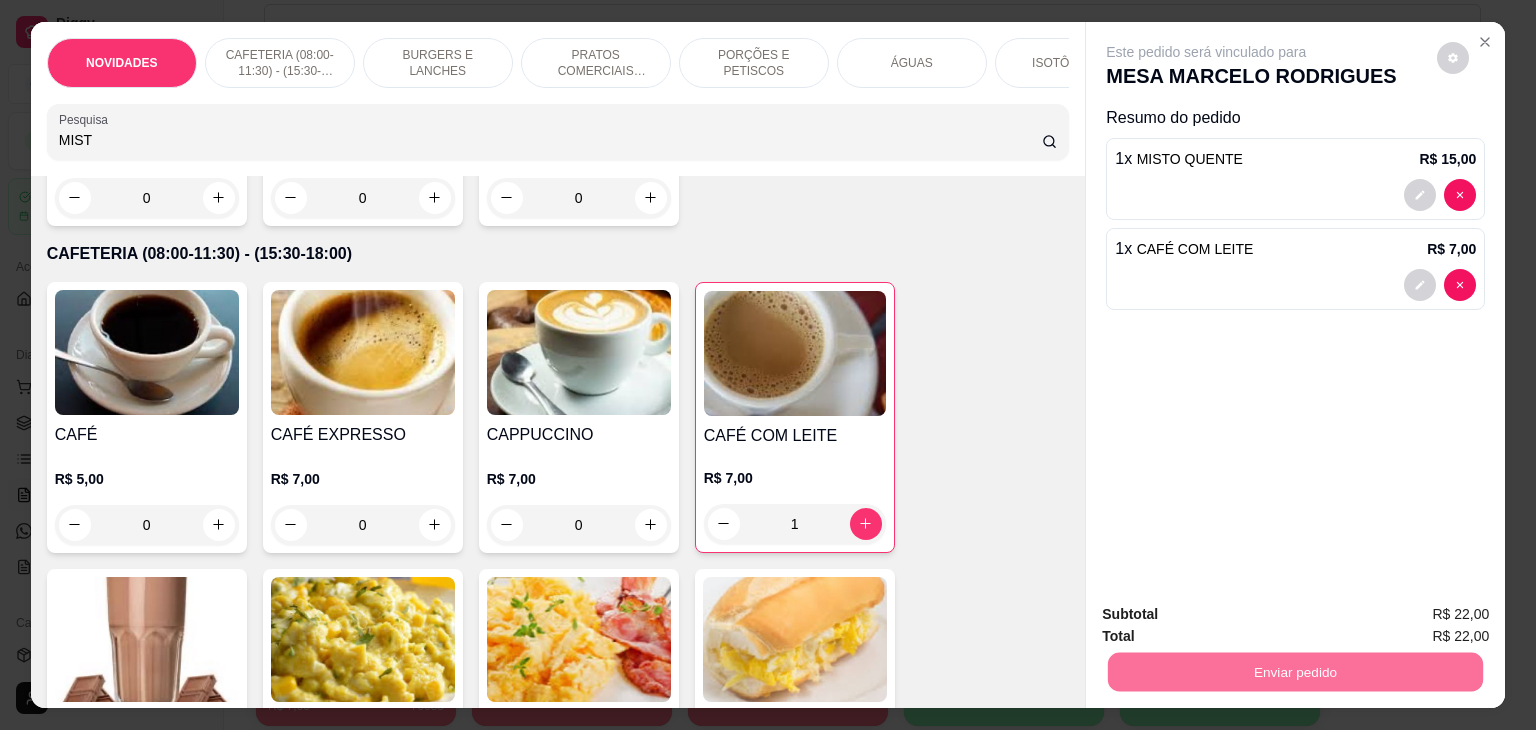 click on "Não registrar e enviar pedido" at bounding box center [1229, 615] 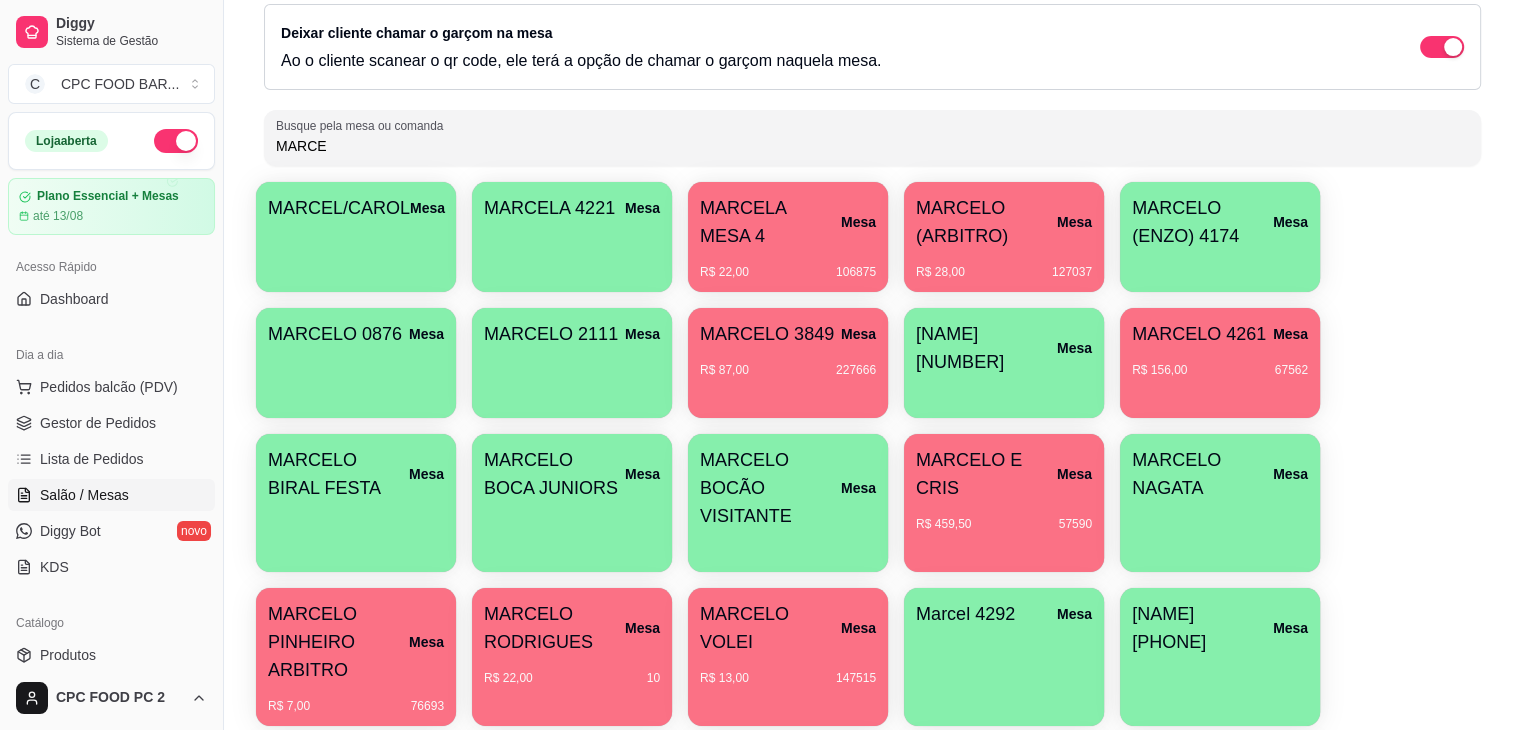 drag, startPoint x: 720, startPoint y: 149, endPoint x: 0, endPoint y: 157, distance: 720.04443 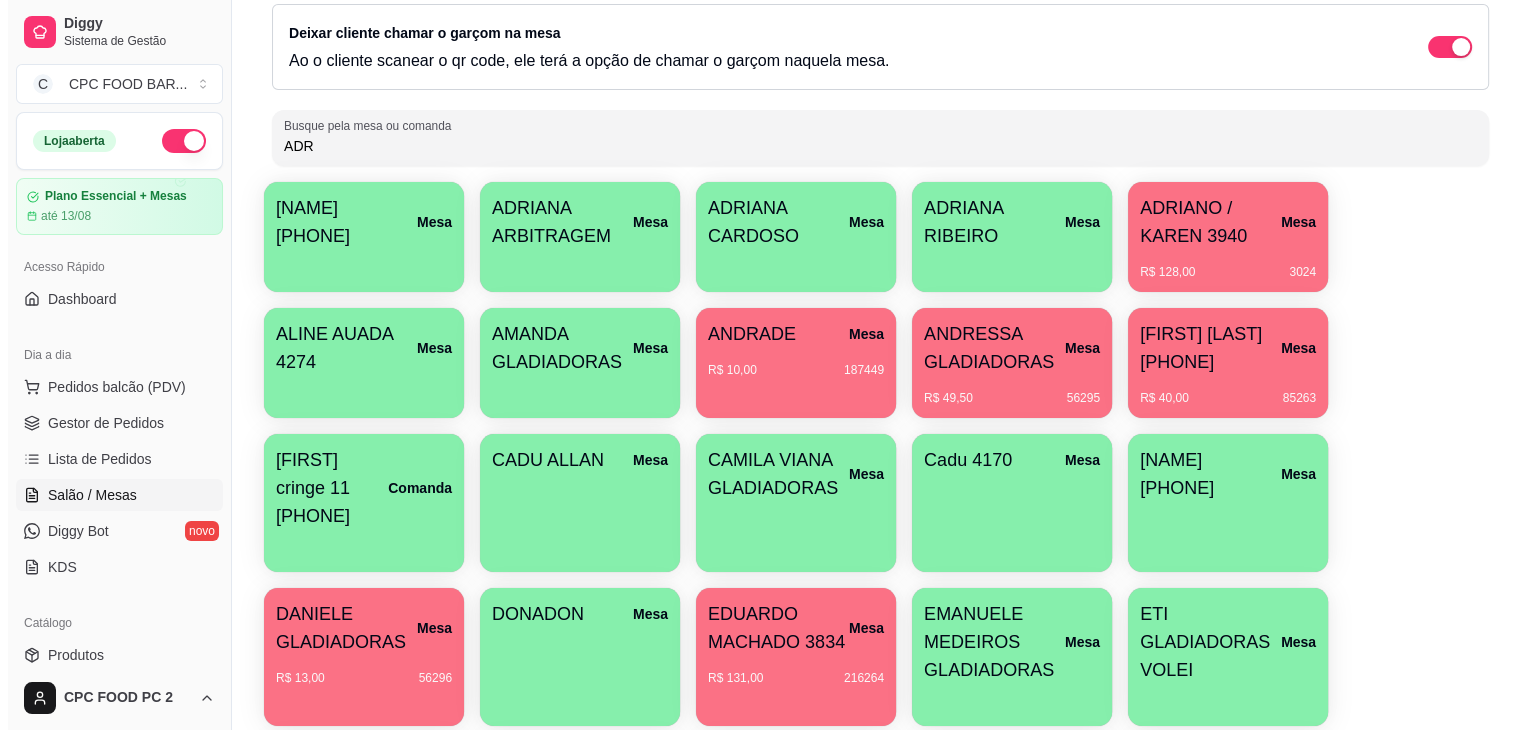 scroll, scrollTop: 0, scrollLeft: 0, axis: both 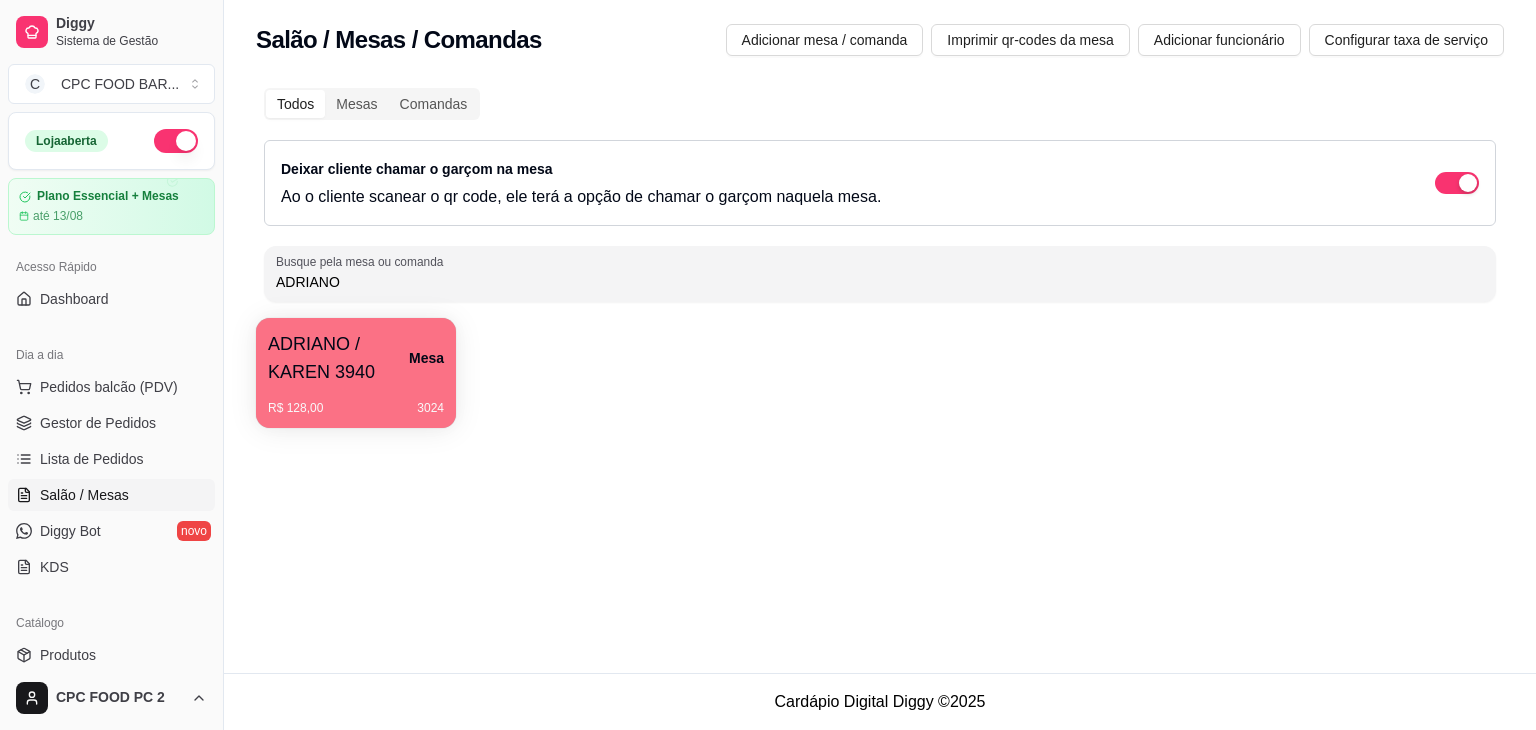 type on "ADRIANO" 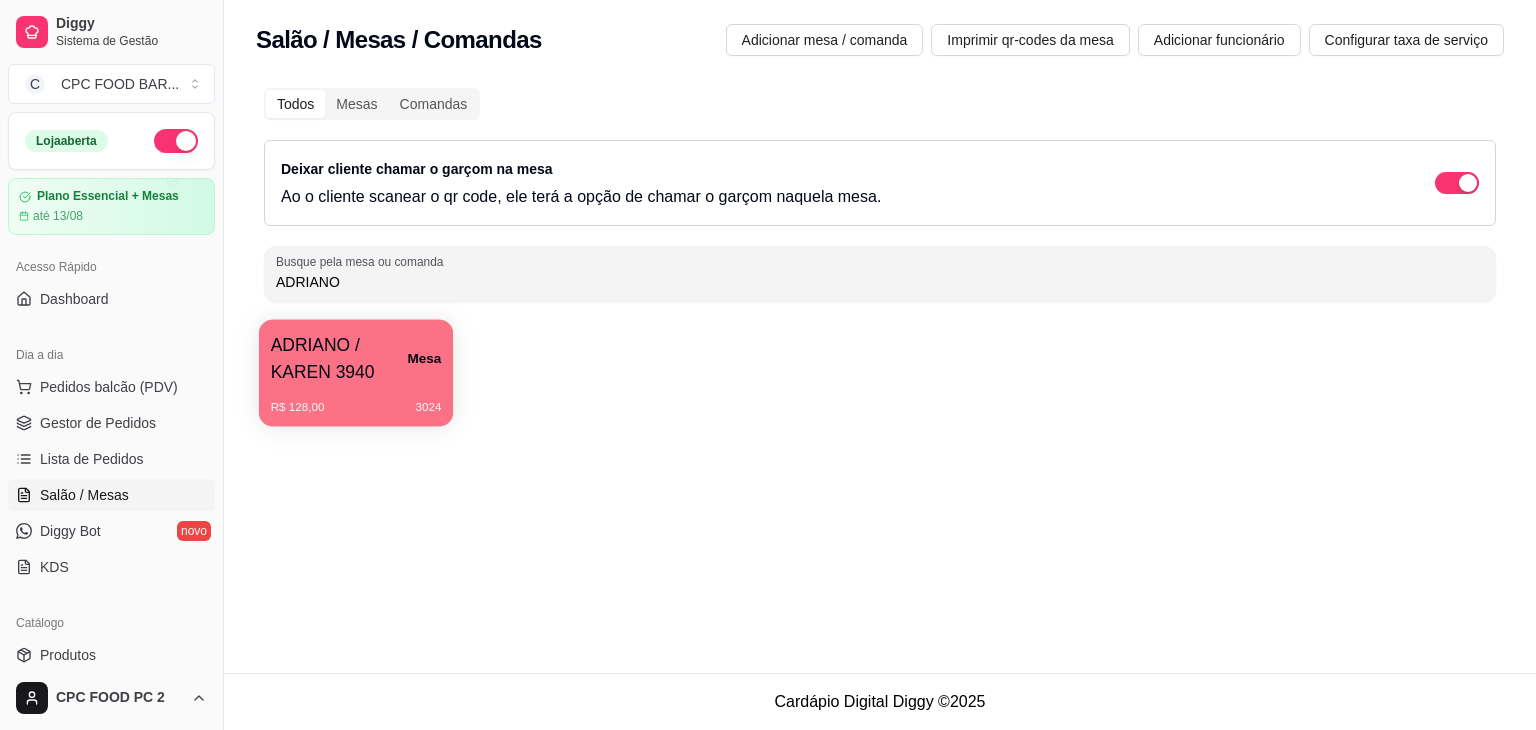 click on "ADRIANO / KAREN 3940" at bounding box center [339, 358] 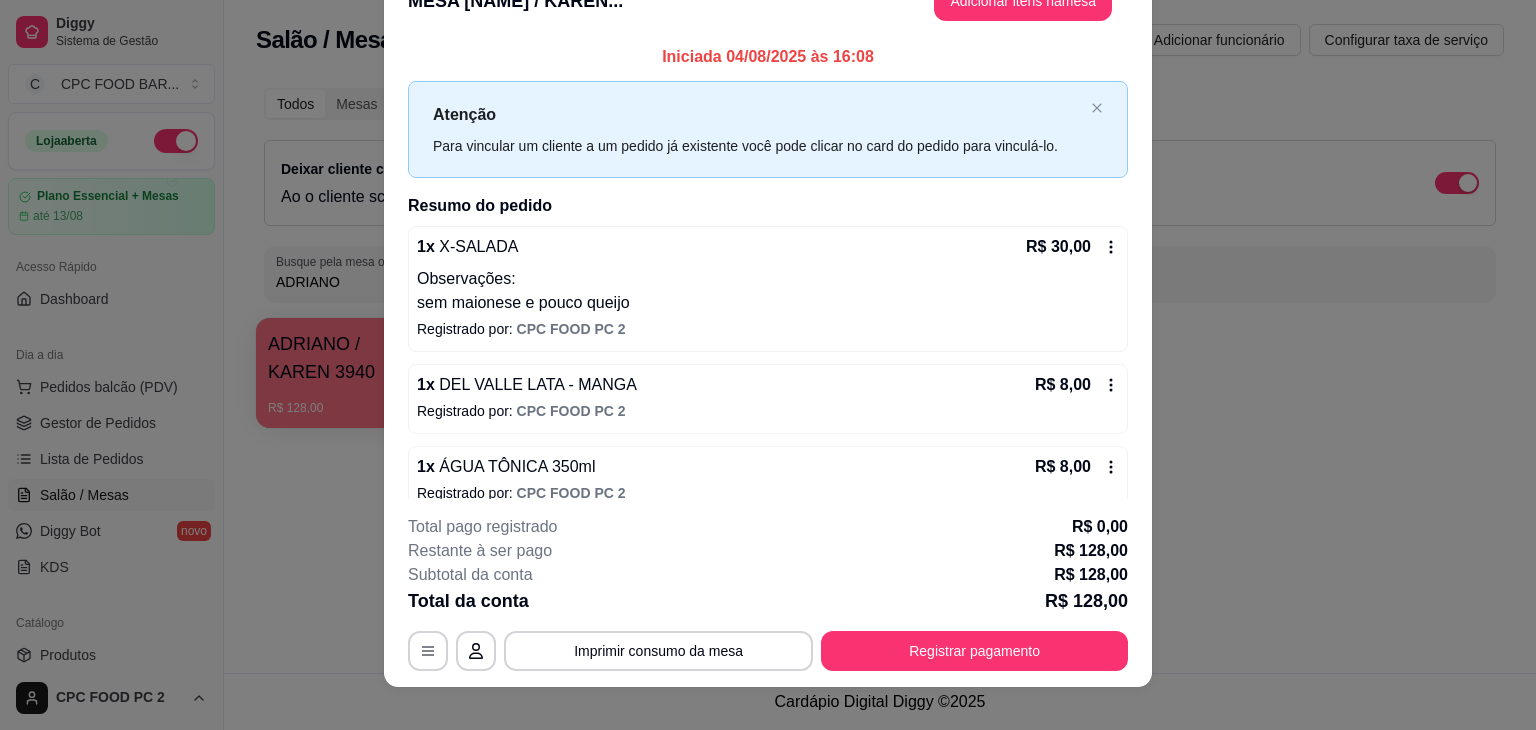 scroll, scrollTop: 60, scrollLeft: 0, axis: vertical 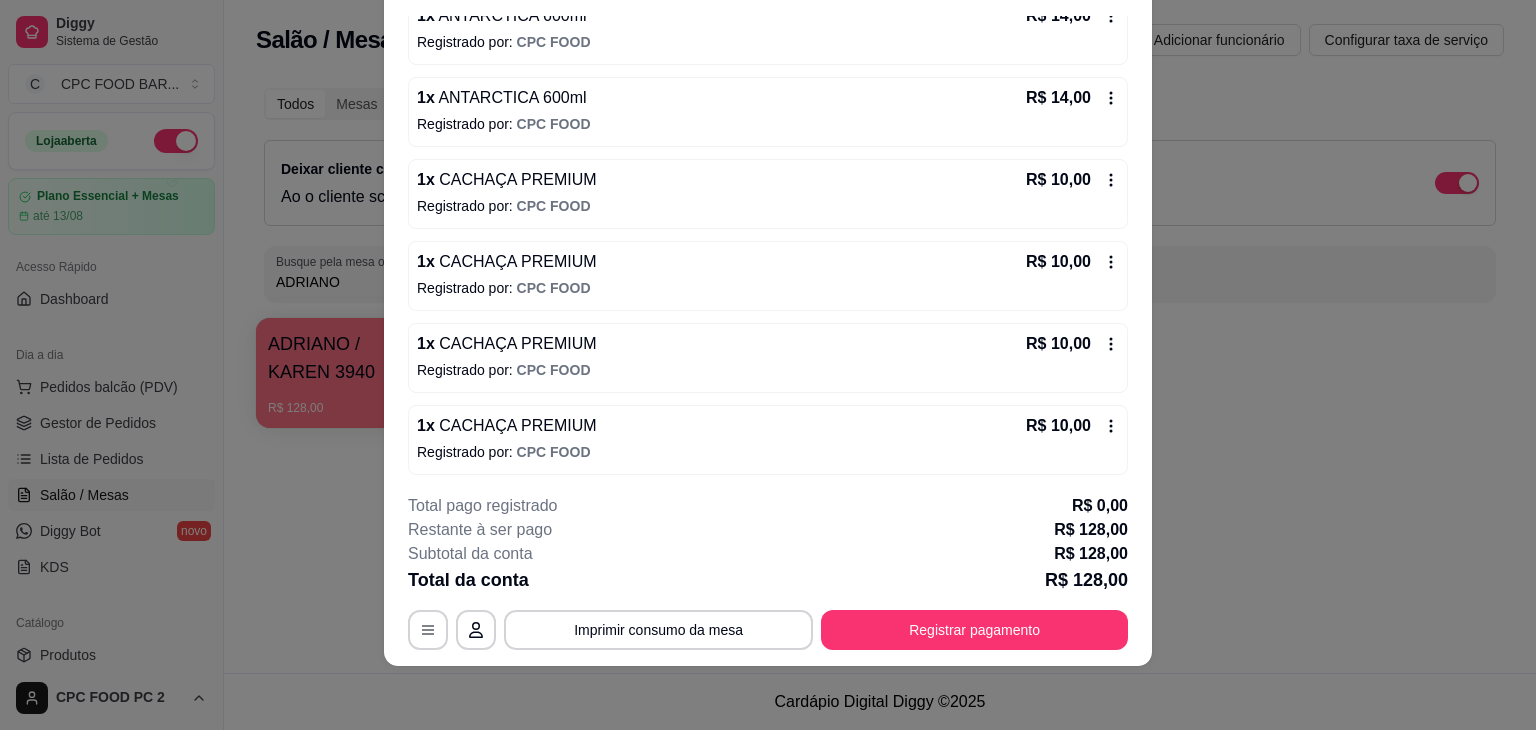 click 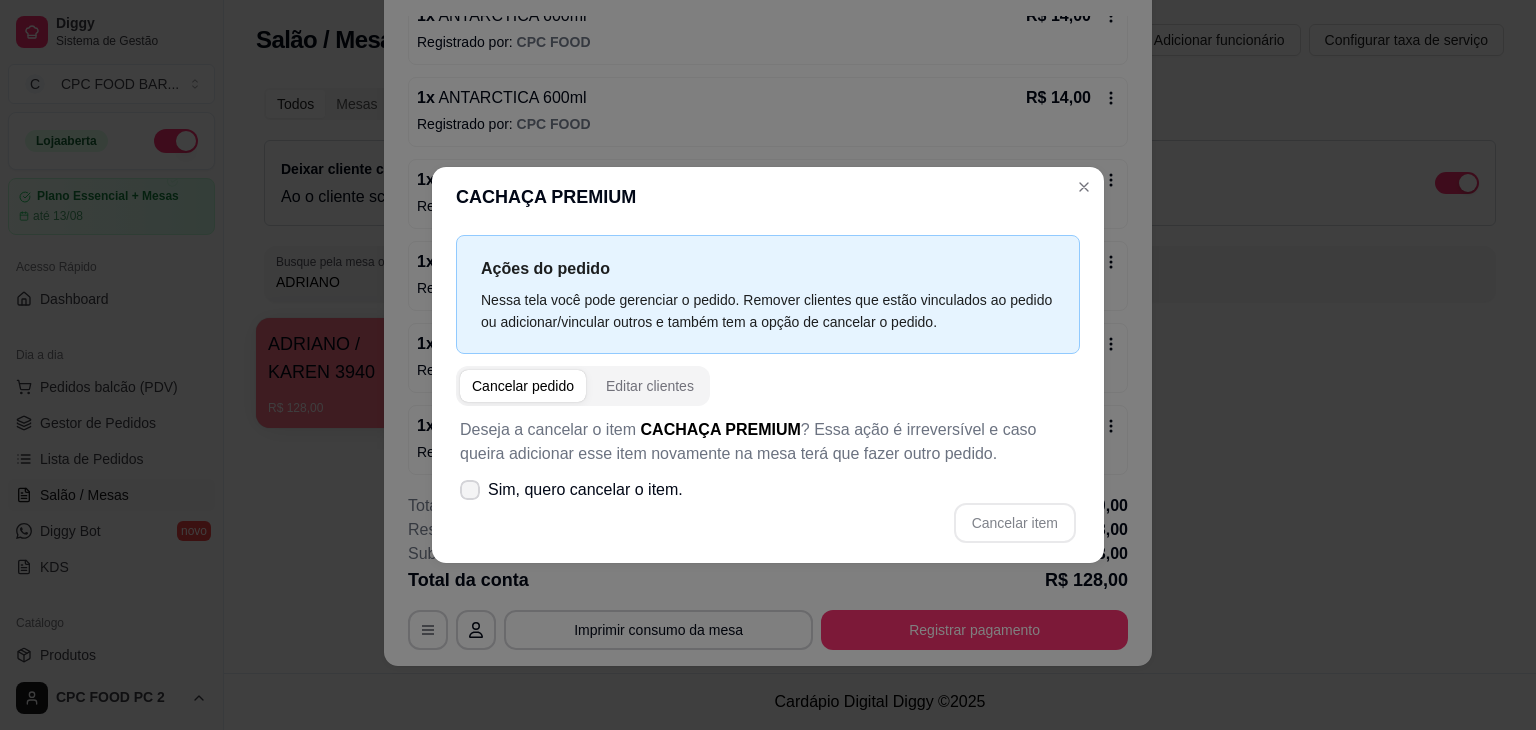 click on "Sim, quero cancelar o item." at bounding box center (585, 490) 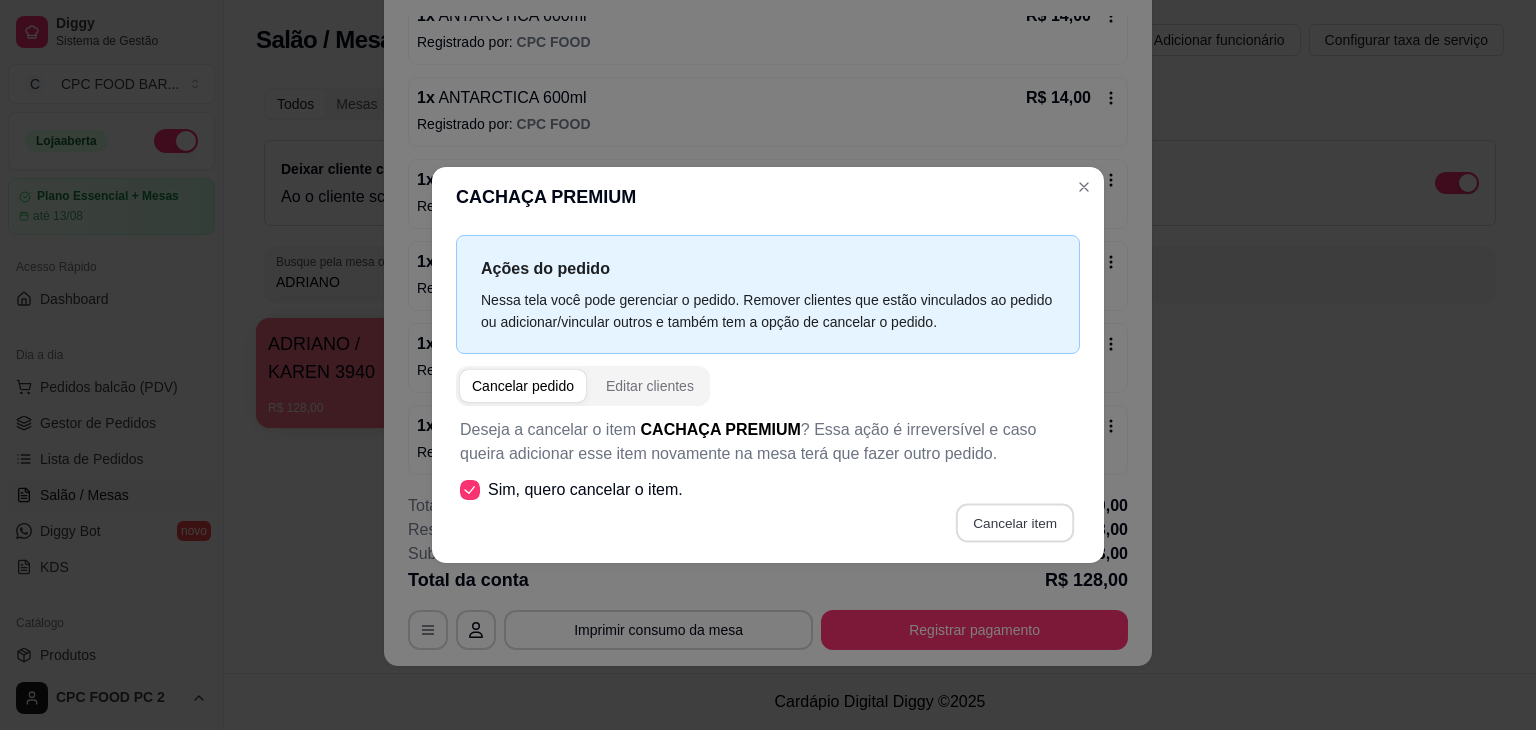 click on "Cancelar item" at bounding box center (1014, 523) 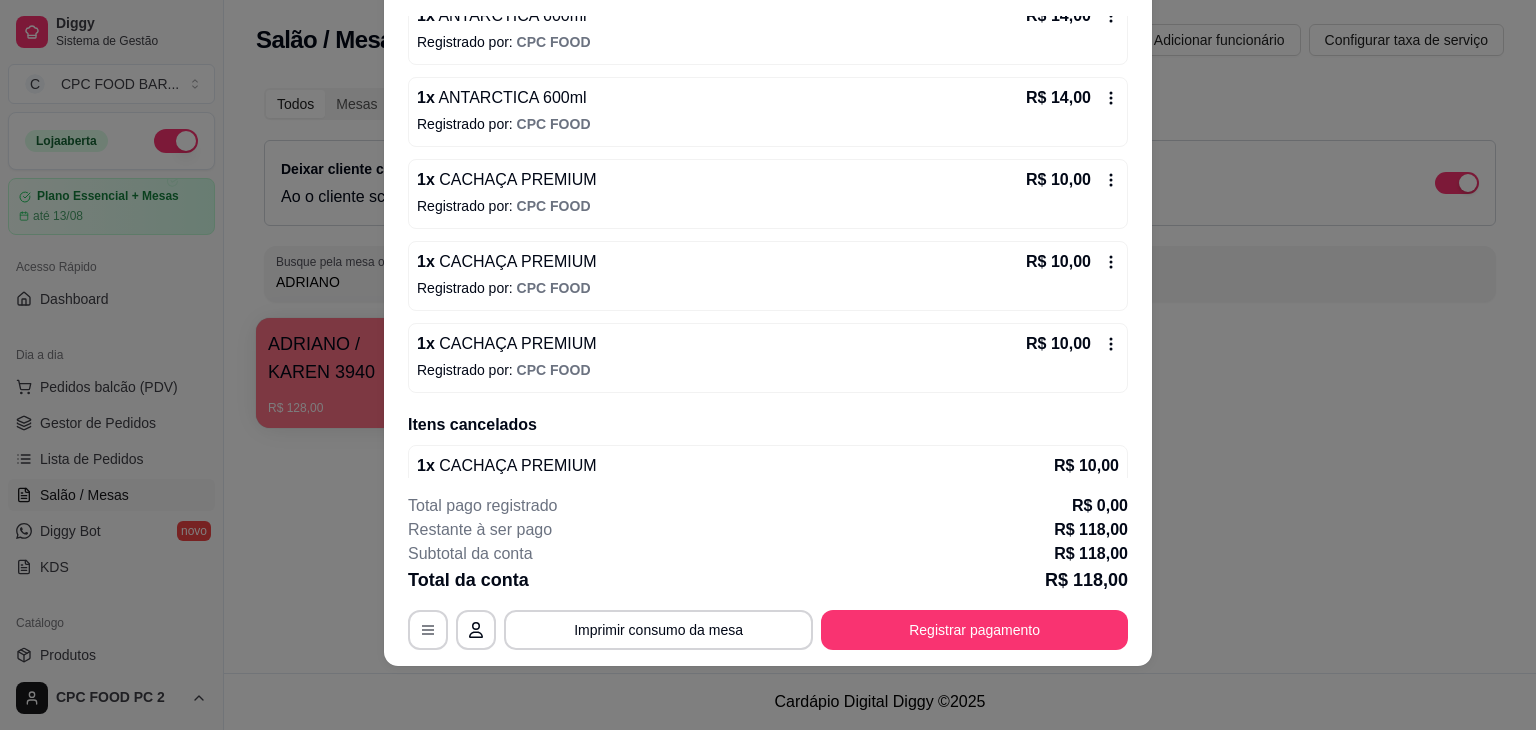 click 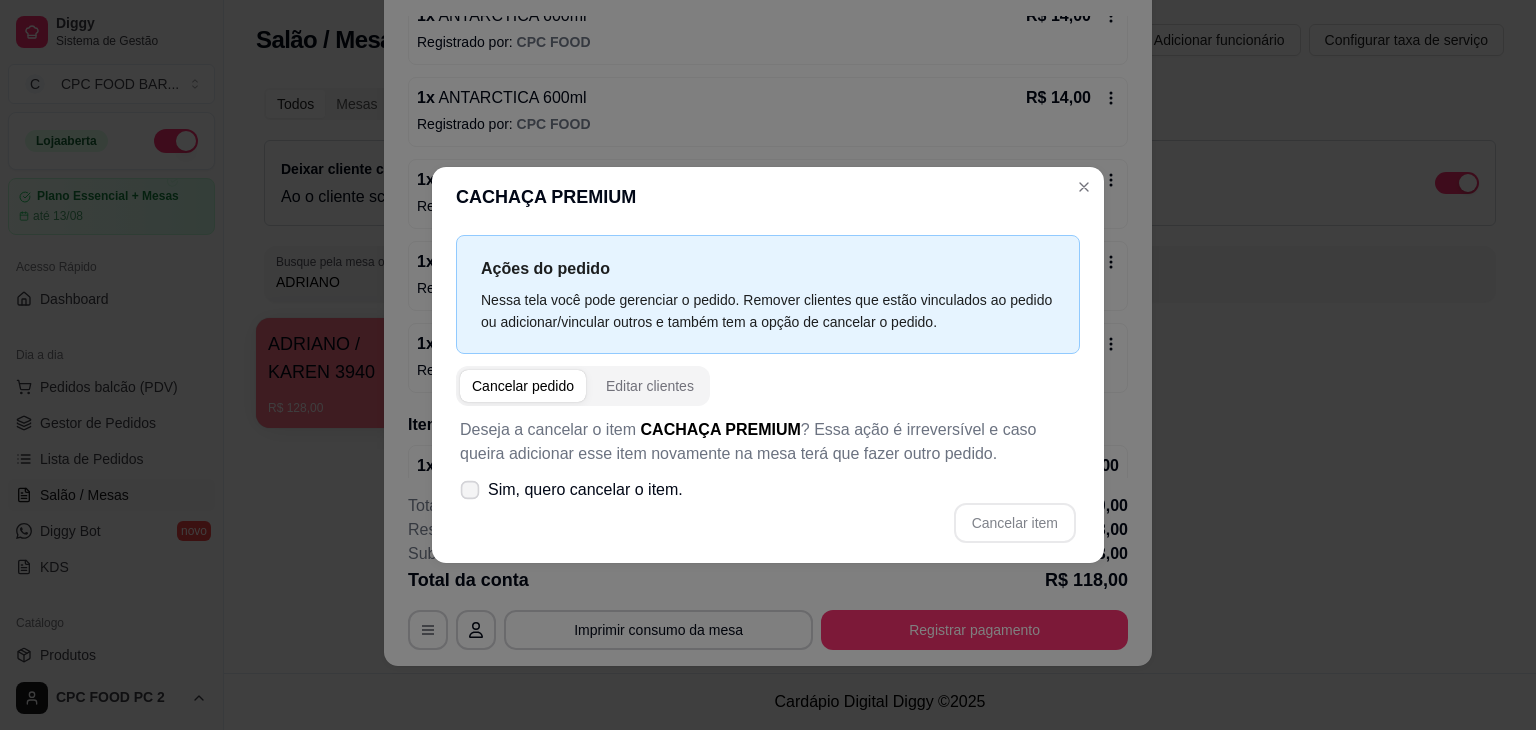 click on "Sim, quero cancelar o item." at bounding box center [585, 490] 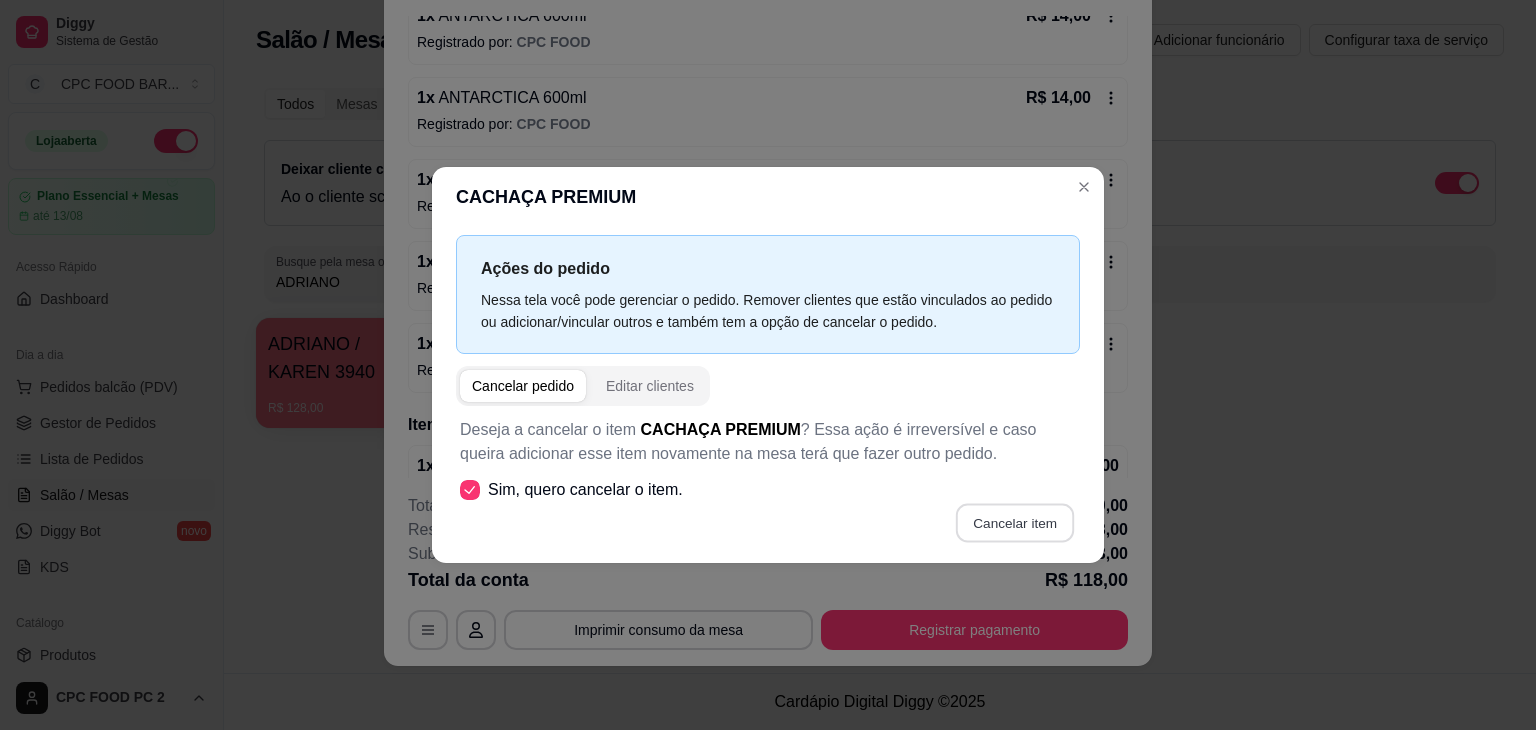 click on "Cancelar item" at bounding box center [1014, 523] 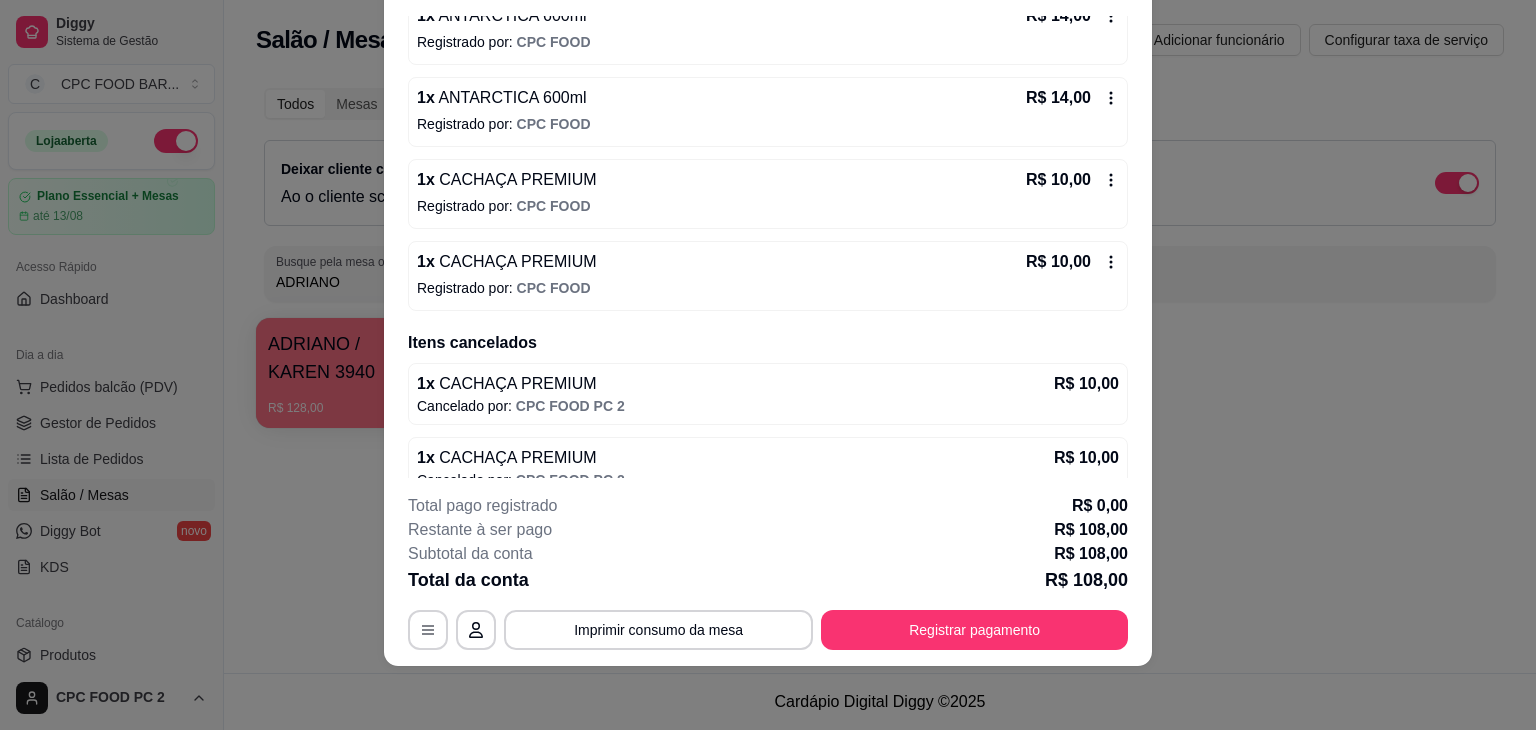 click on "R$ 10,00" at bounding box center [1072, 180] 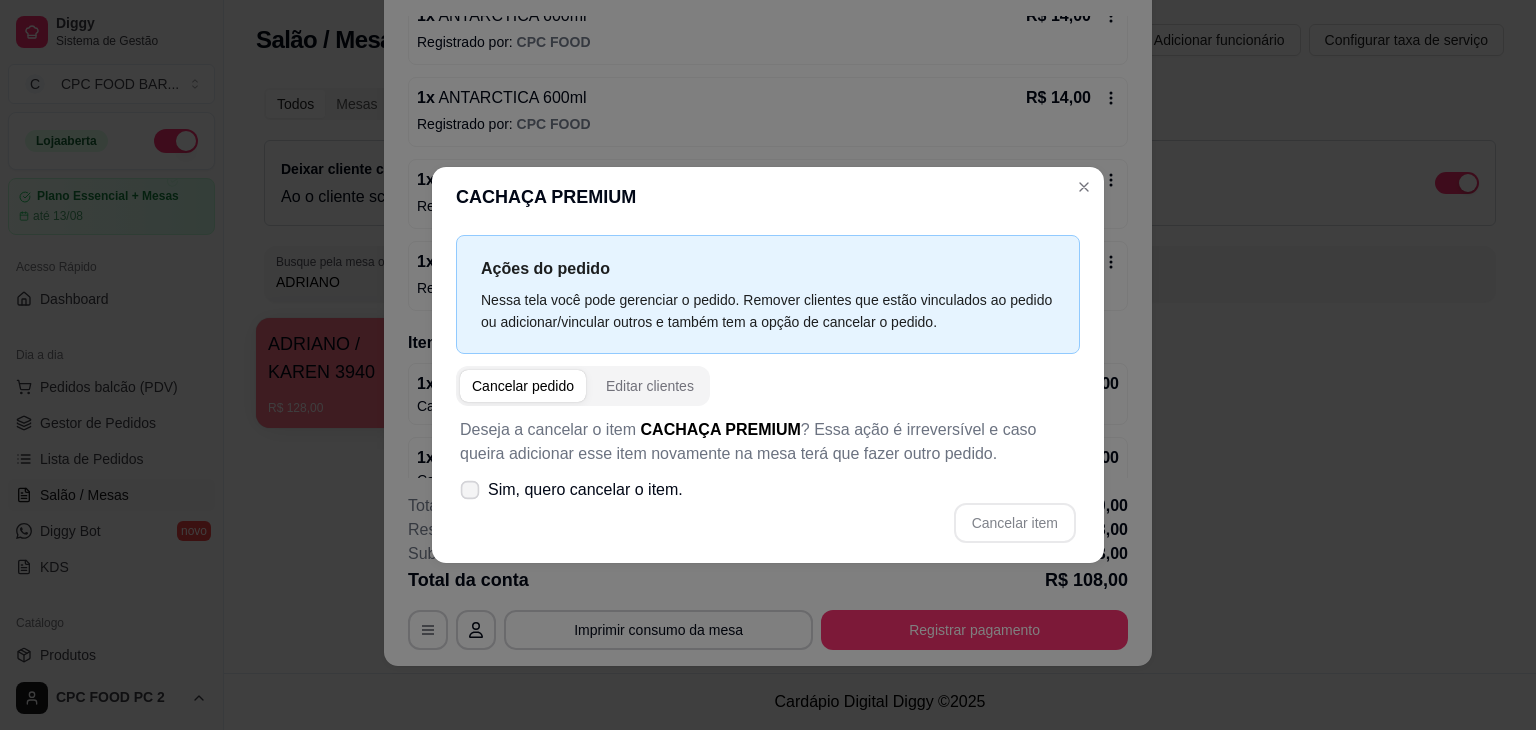 click on "Sim, quero cancelar o item." at bounding box center [585, 490] 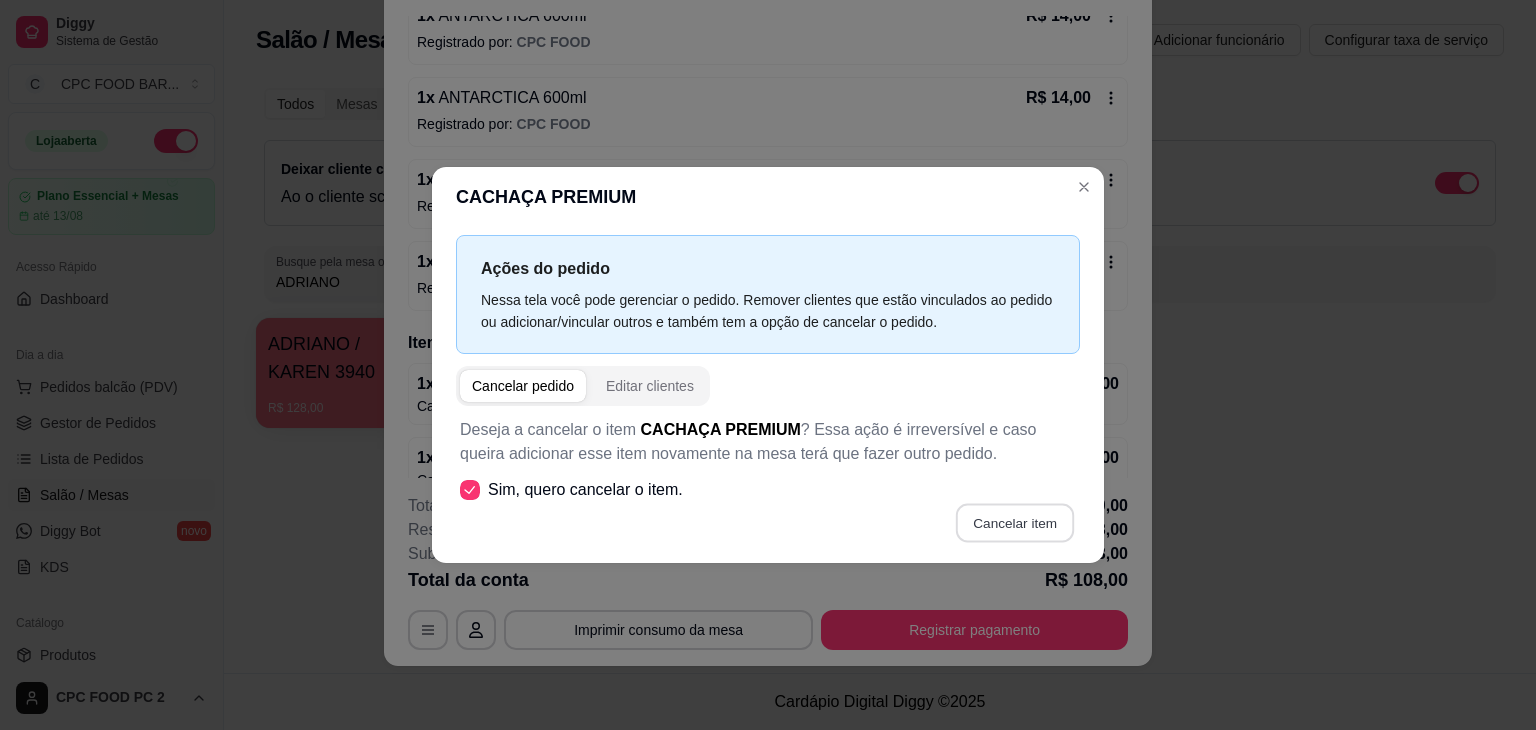click on "Cancelar item" at bounding box center (1014, 523) 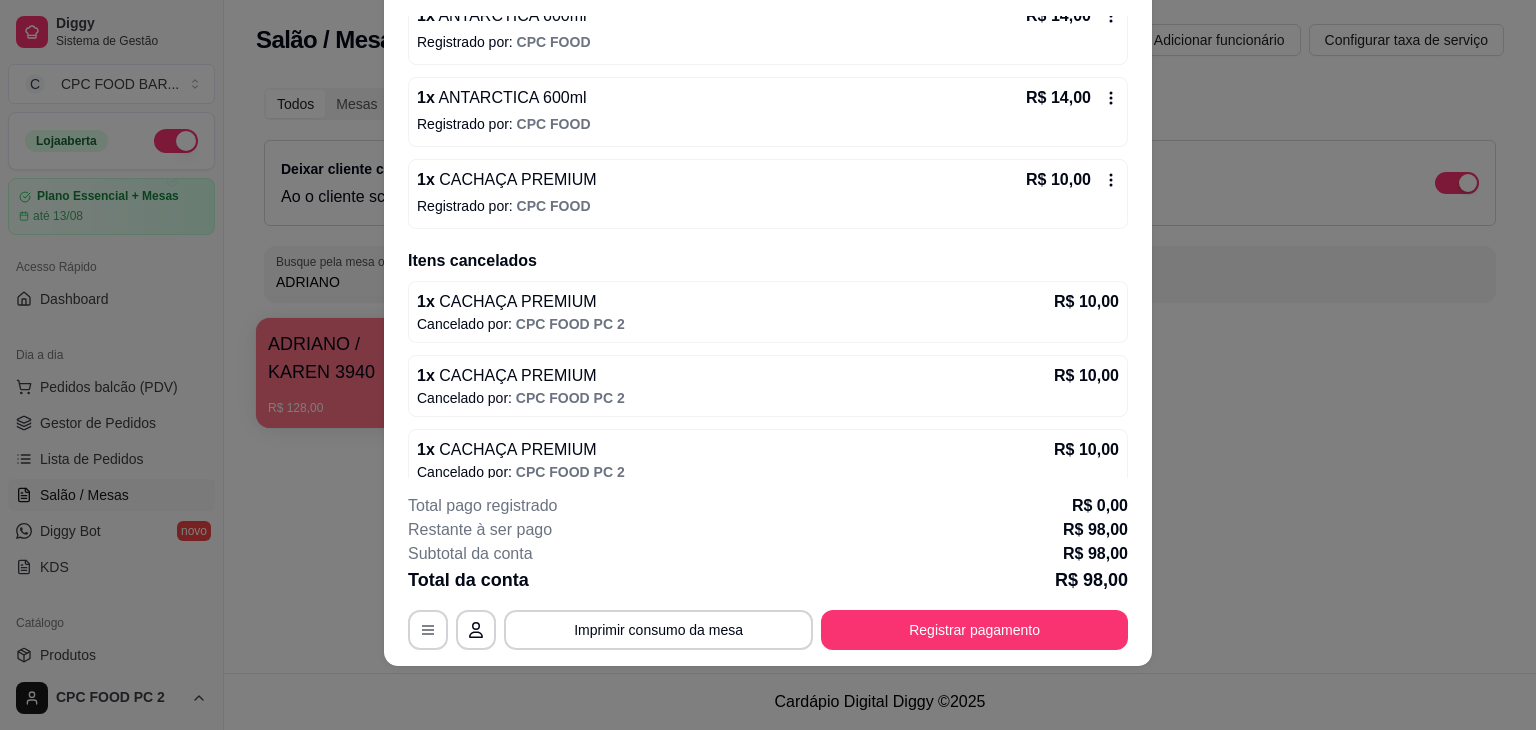 click on "R$ 10,00" at bounding box center [1072, 180] 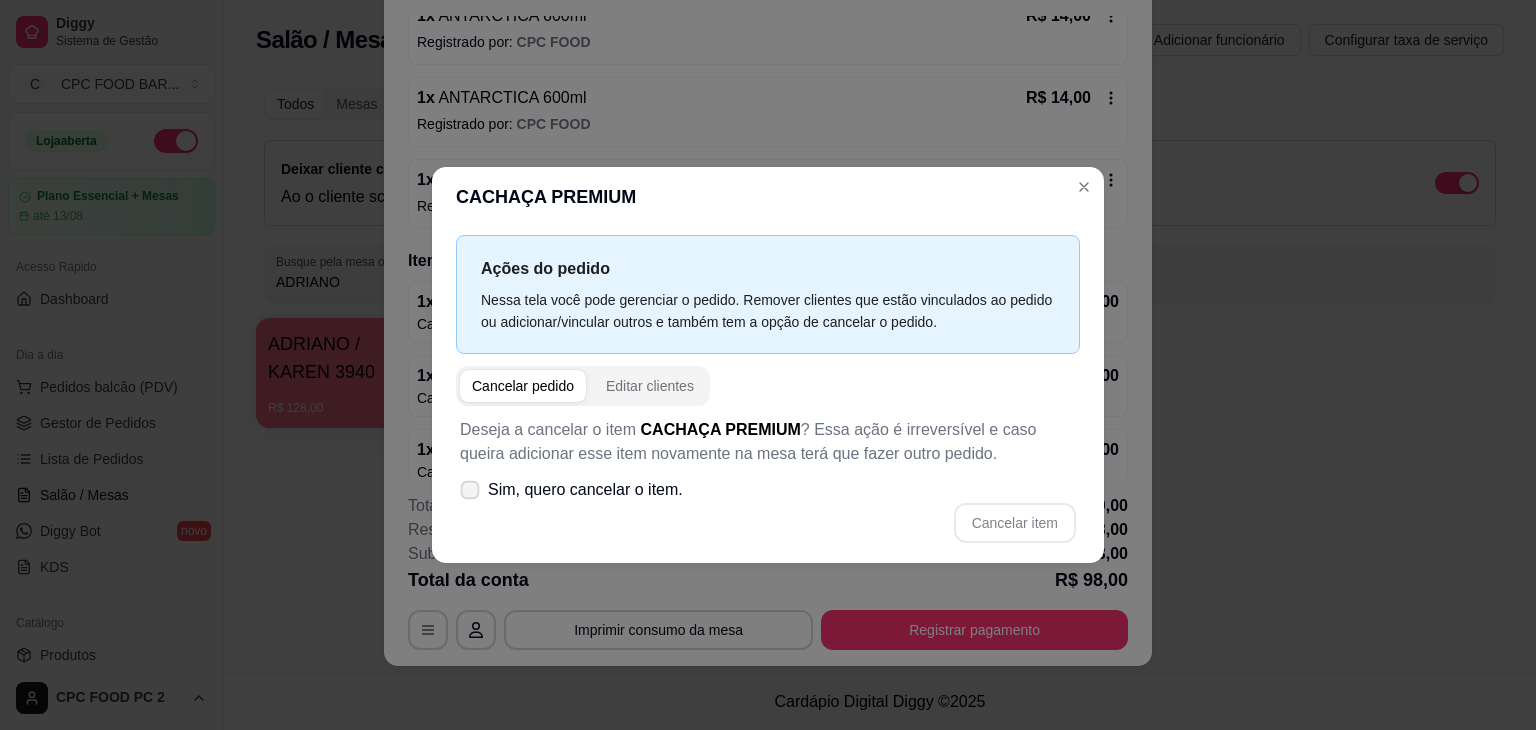 click on "Sim, quero cancelar o item." at bounding box center (585, 490) 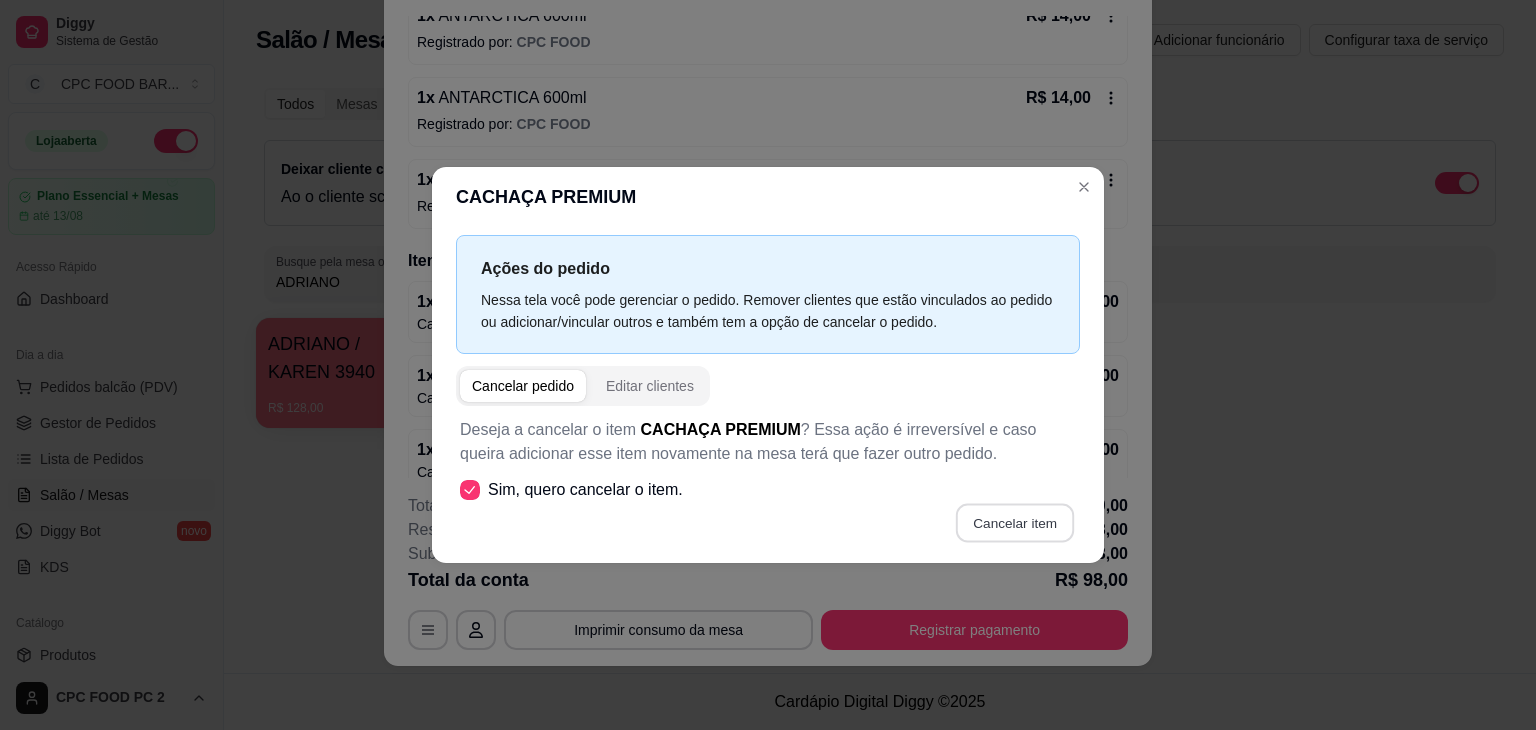 click on "Cancelar item" at bounding box center (1014, 523) 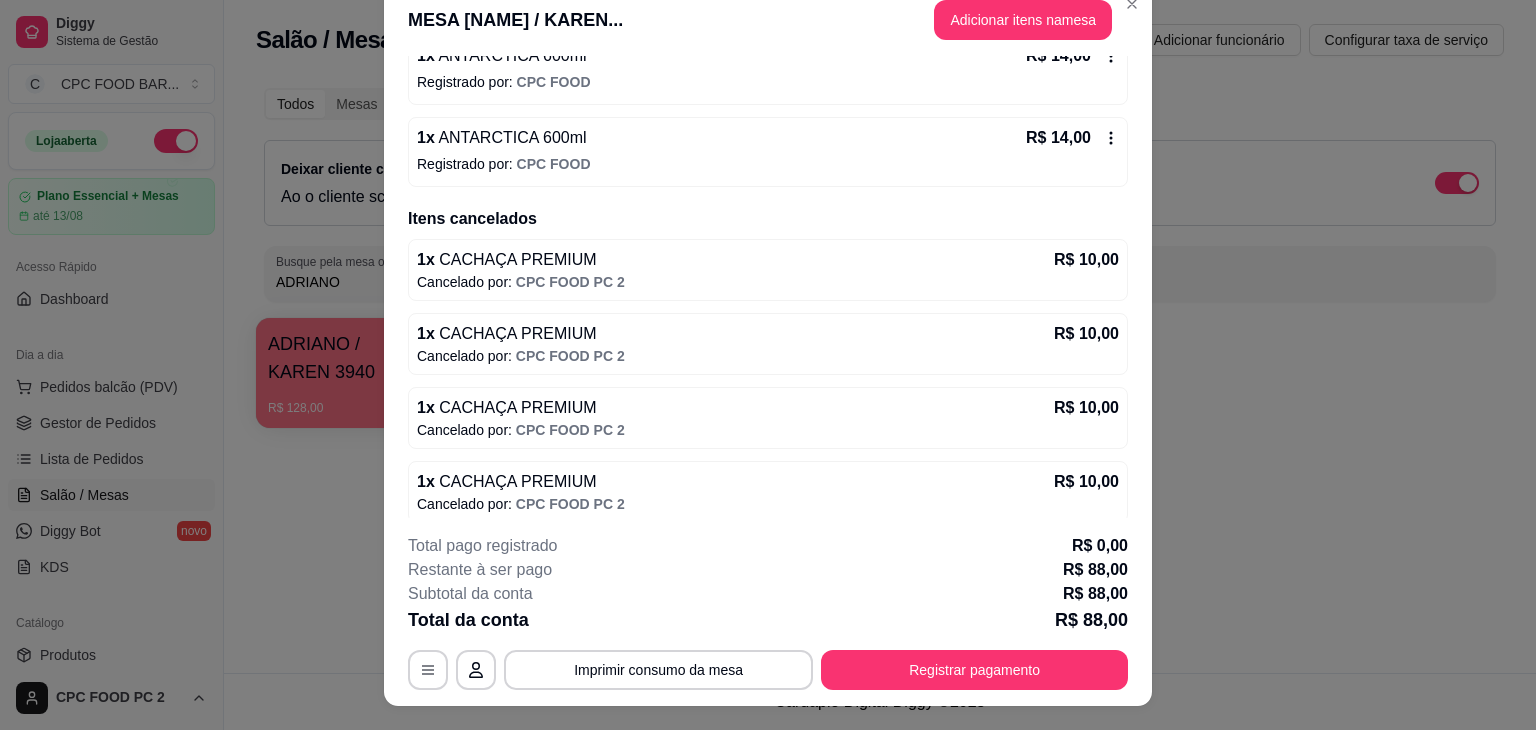 scroll, scrollTop: 0, scrollLeft: 0, axis: both 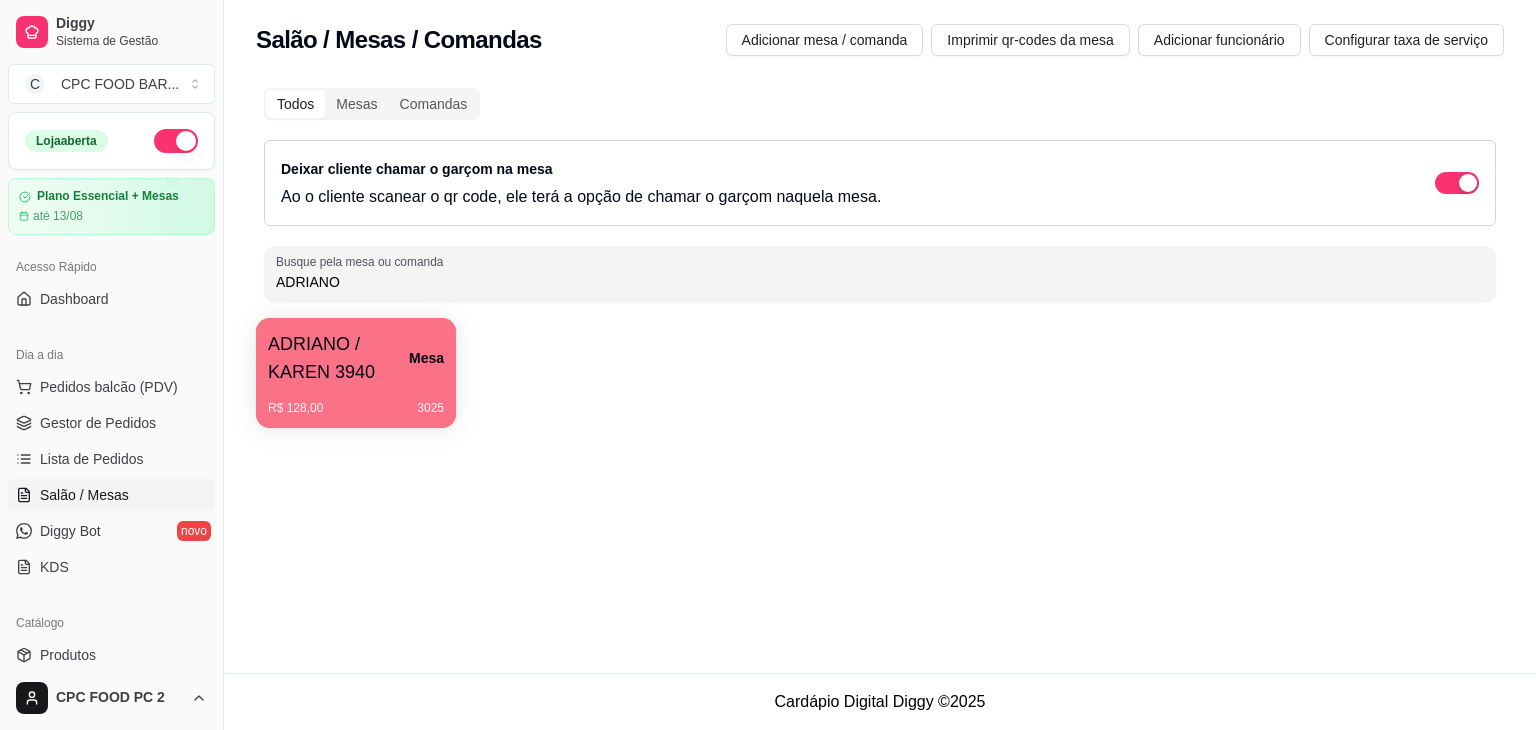 drag, startPoint x: 352, startPoint y: 275, endPoint x: 259, endPoint y: 278, distance: 93.04838 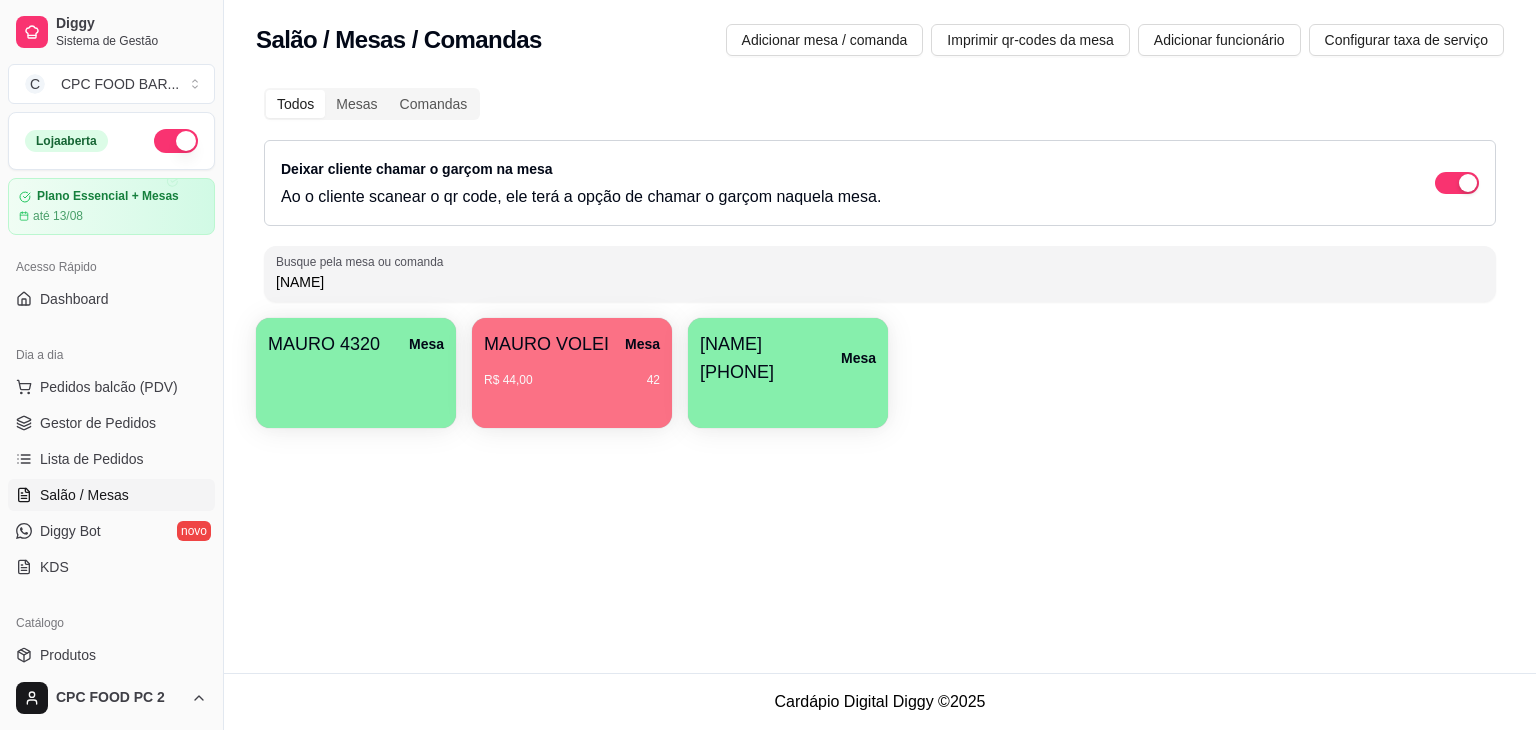 type on "[NAME]" 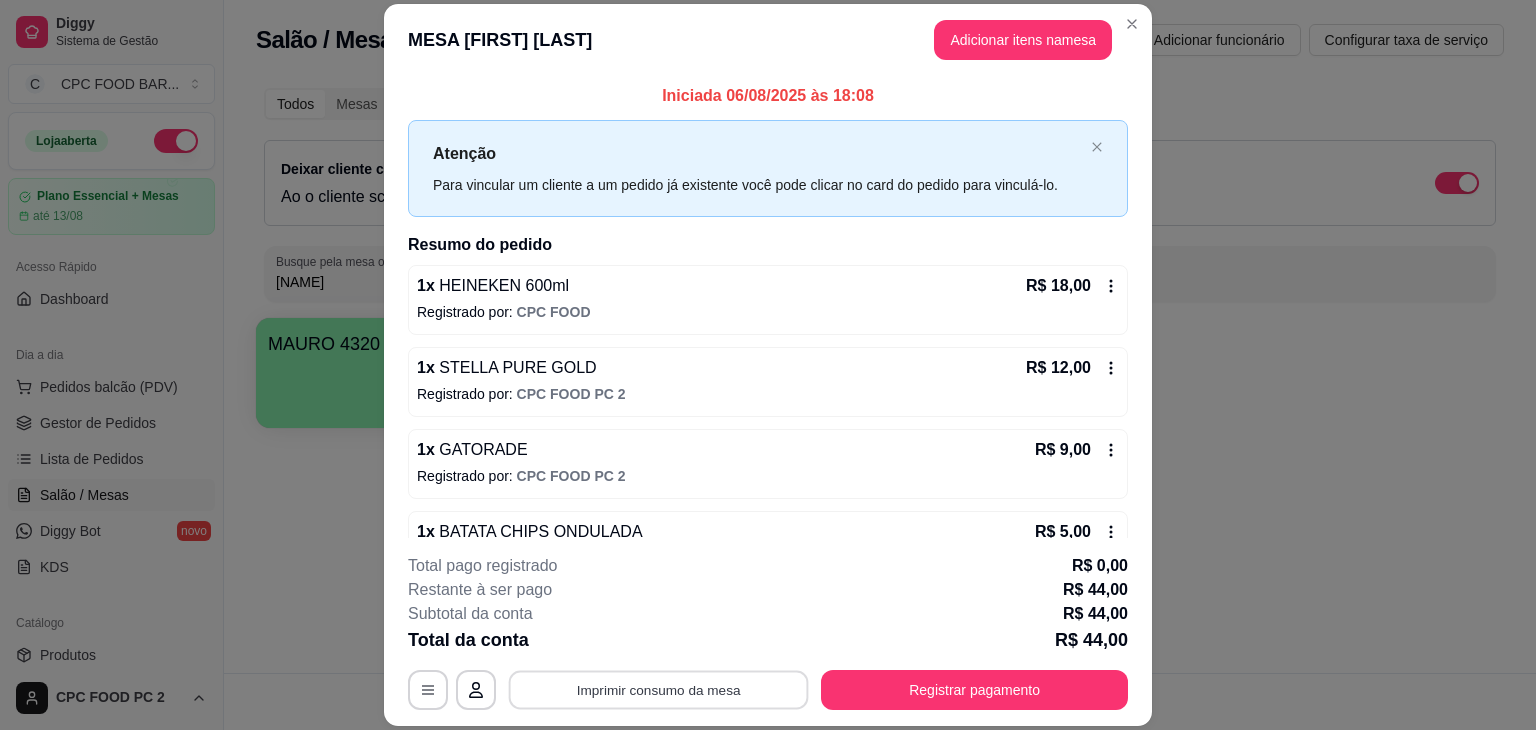 click on "Imprimir consumo da mesa" at bounding box center (659, 690) 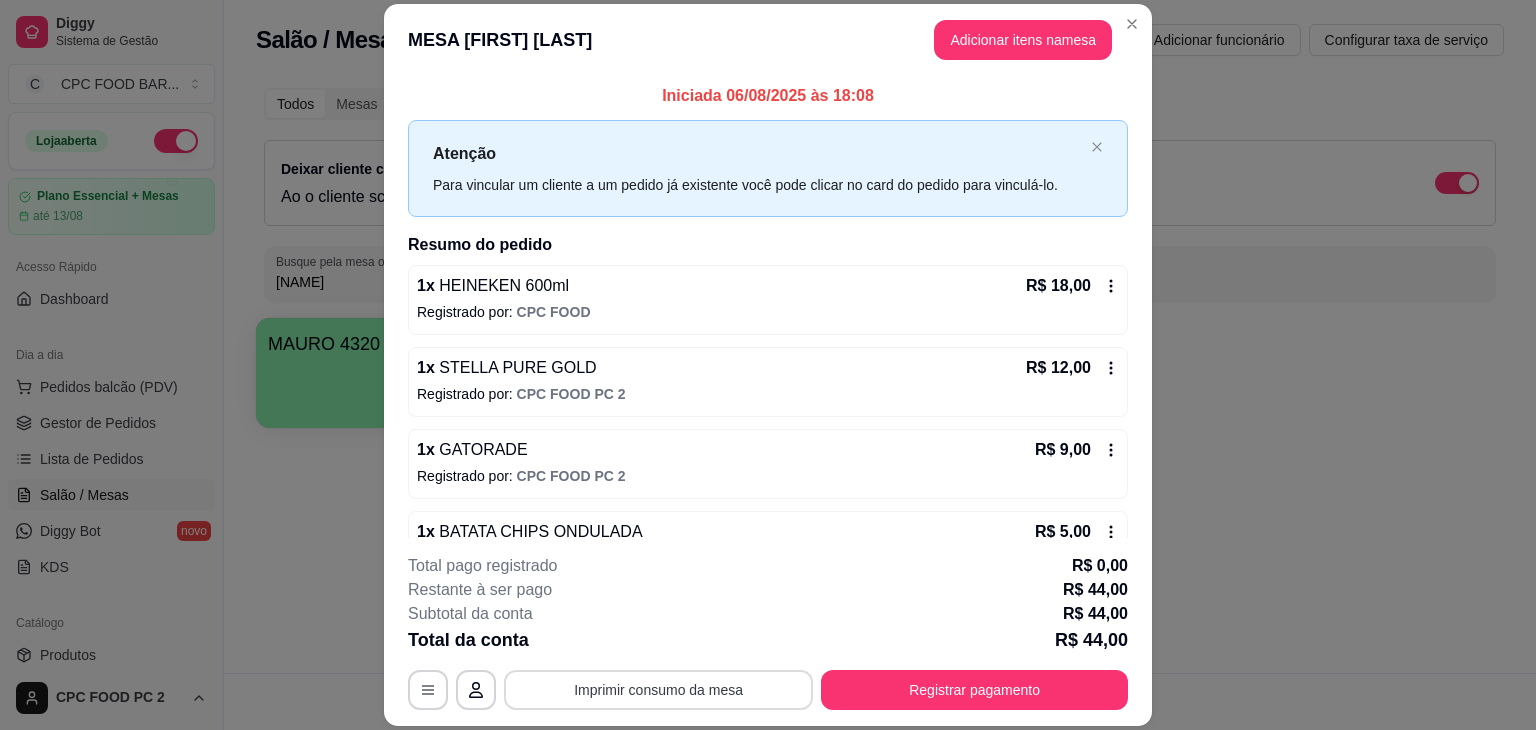 scroll, scrollTop: 0, scrollLeft: 0, axis: both 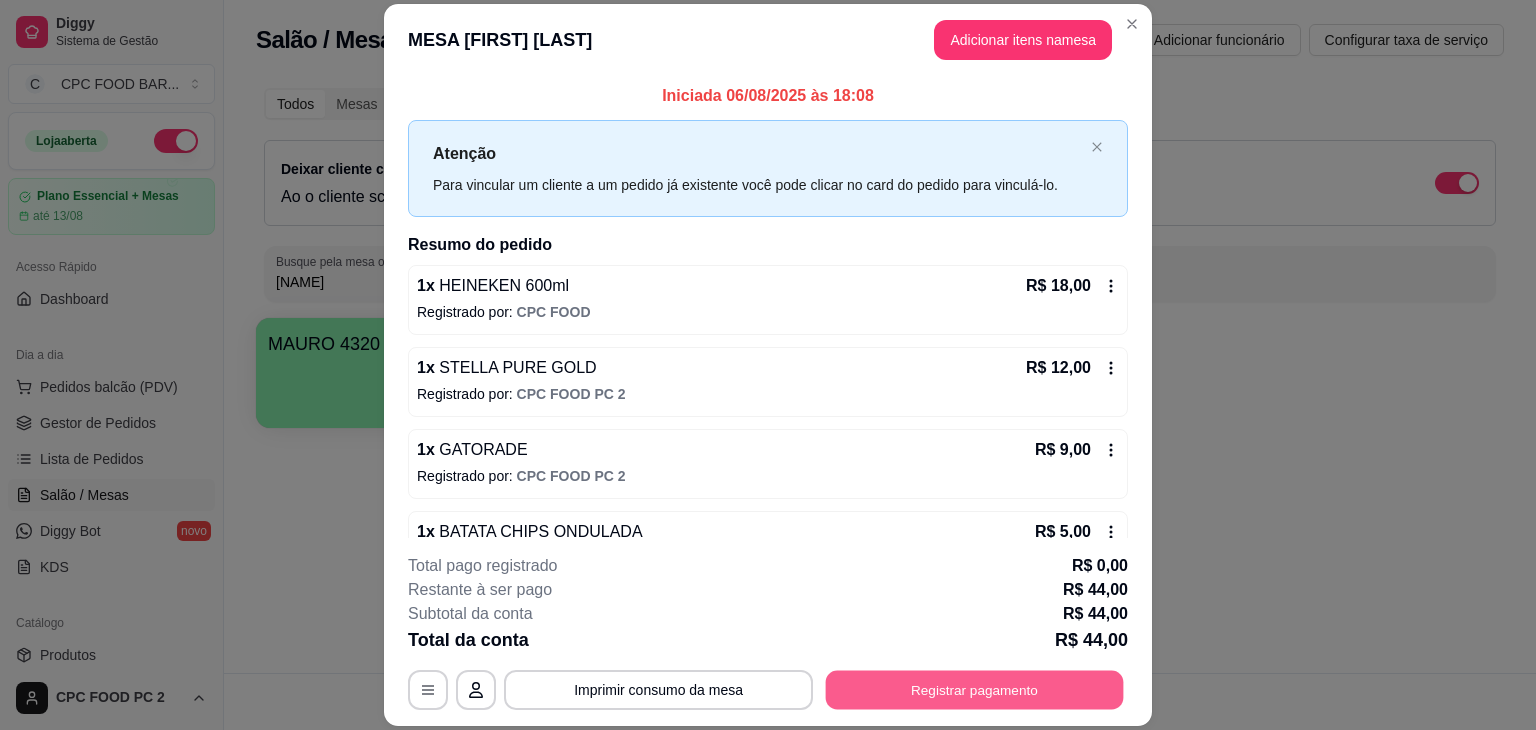 click on "Registrar pagamento" at bounding box center [975, 690] 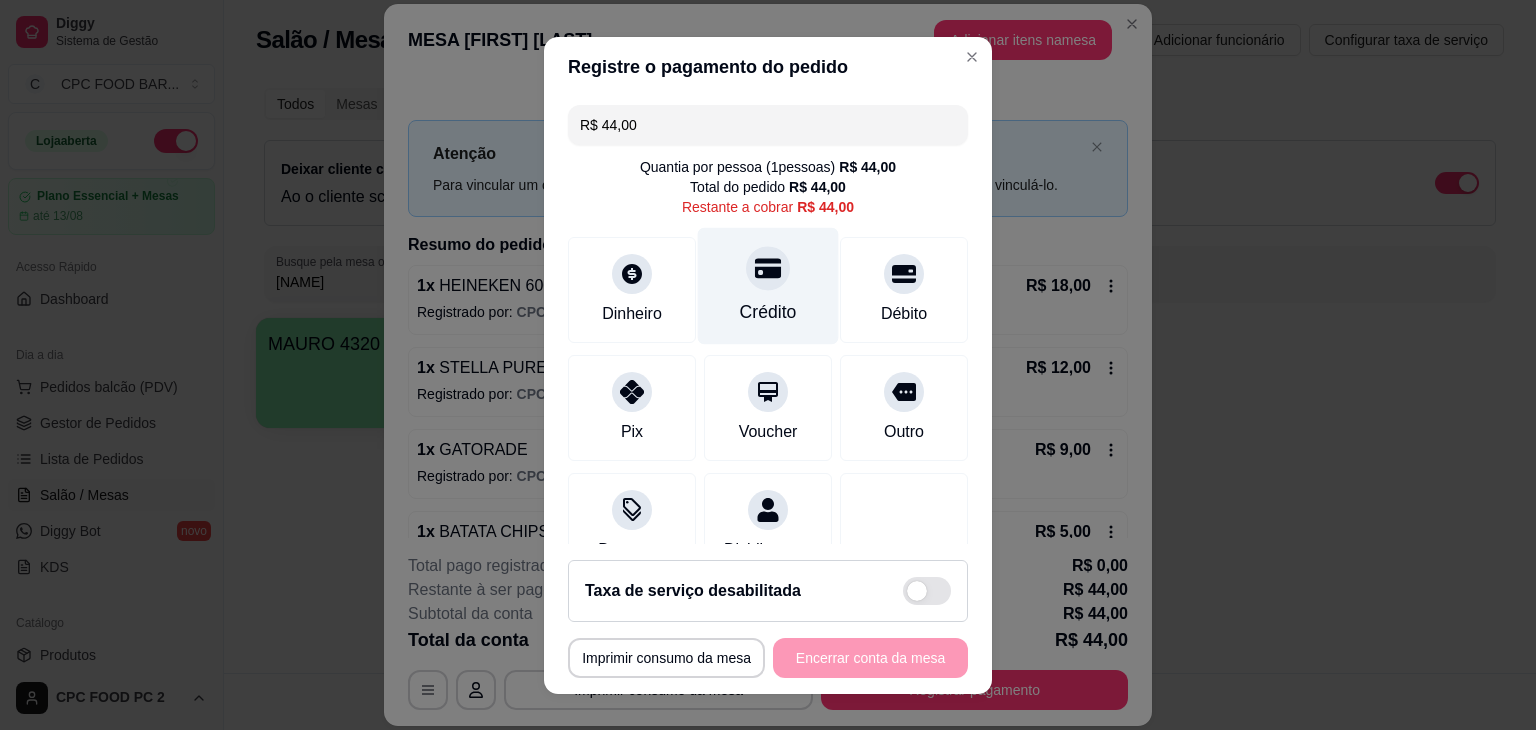 click on "Crédito" at bounding box center [768, 285] 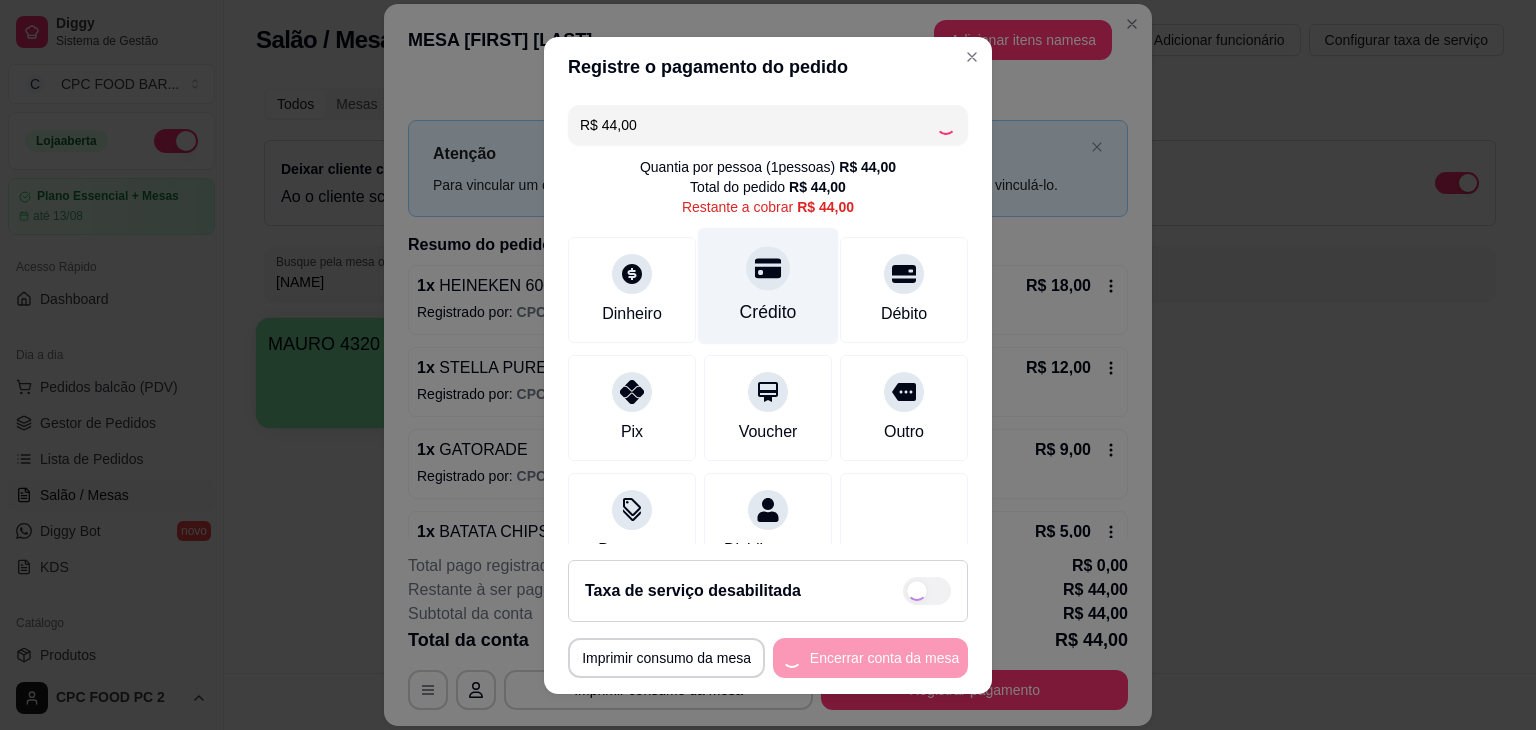 click on "Crédito" at bounding box center [768, 285] 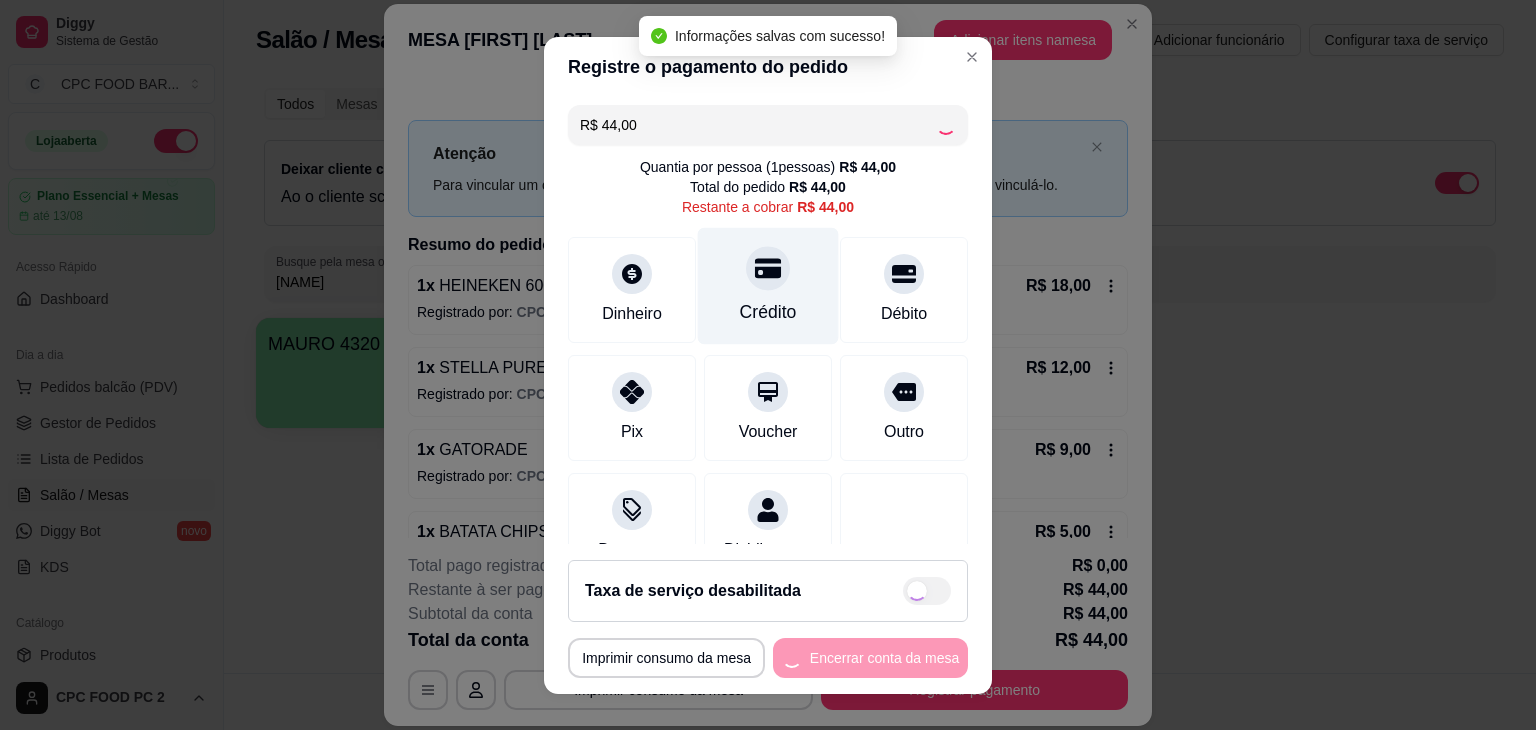type on "R$ 0,00" 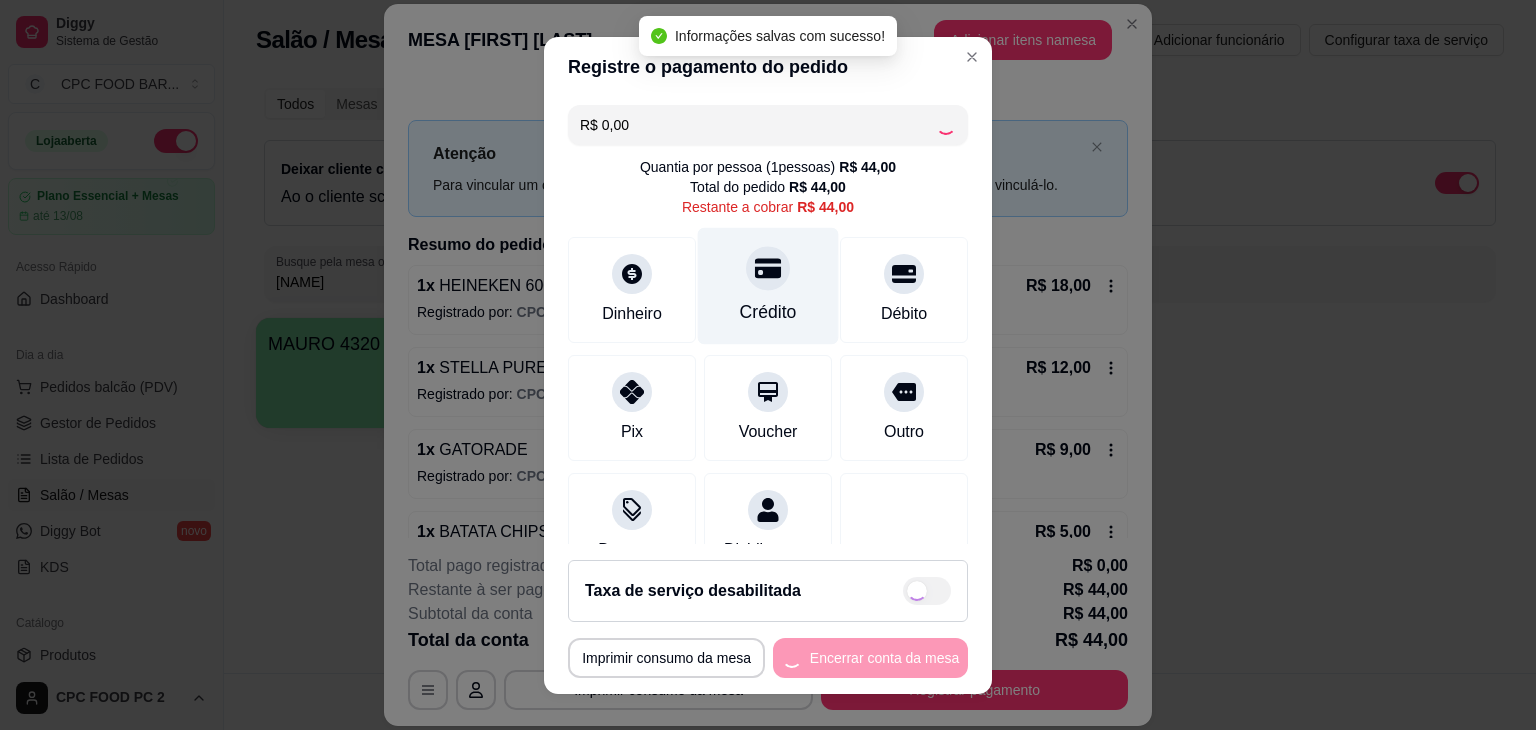 click on "Crédito" at bounding box center [768, 285] 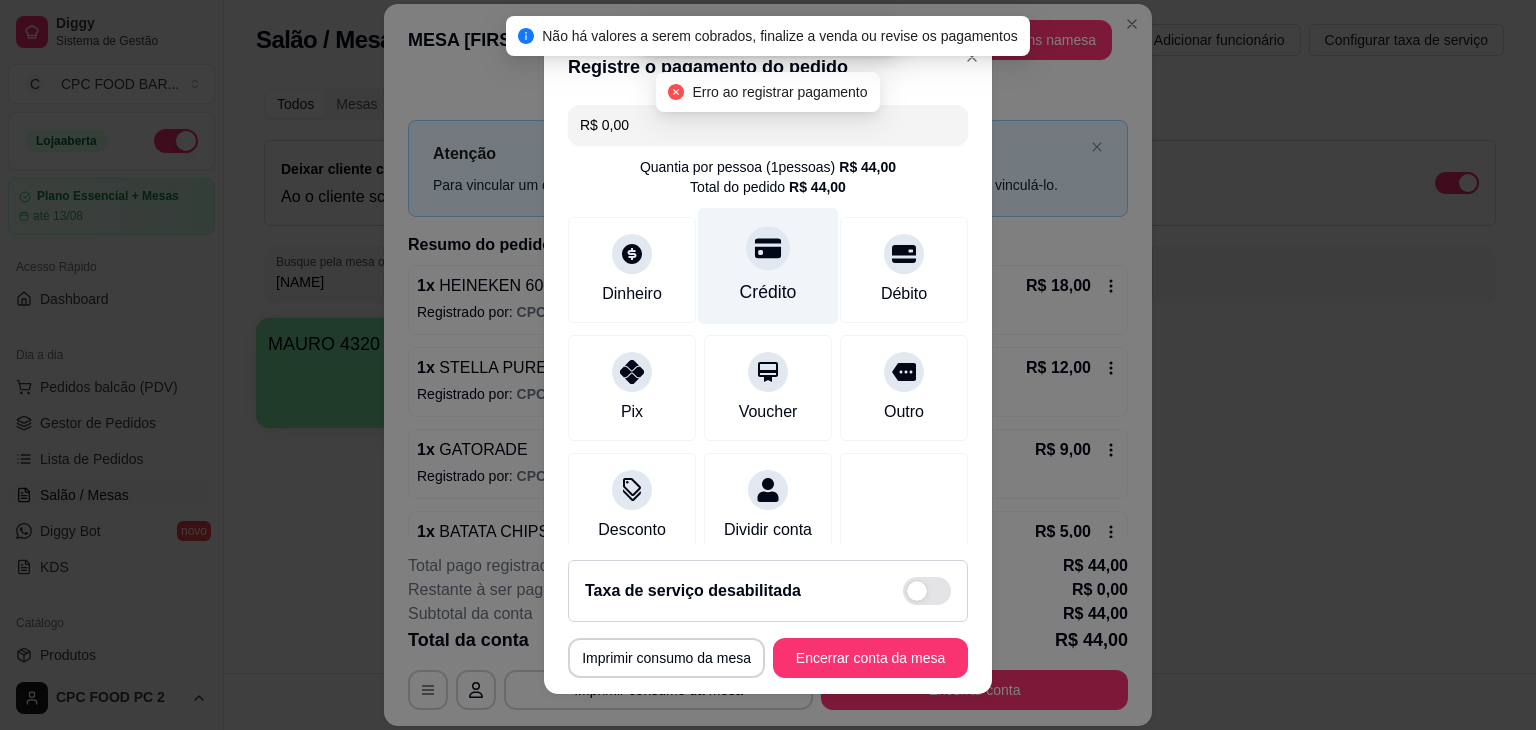 click on "Crédito" at bounding box center (768, 292) 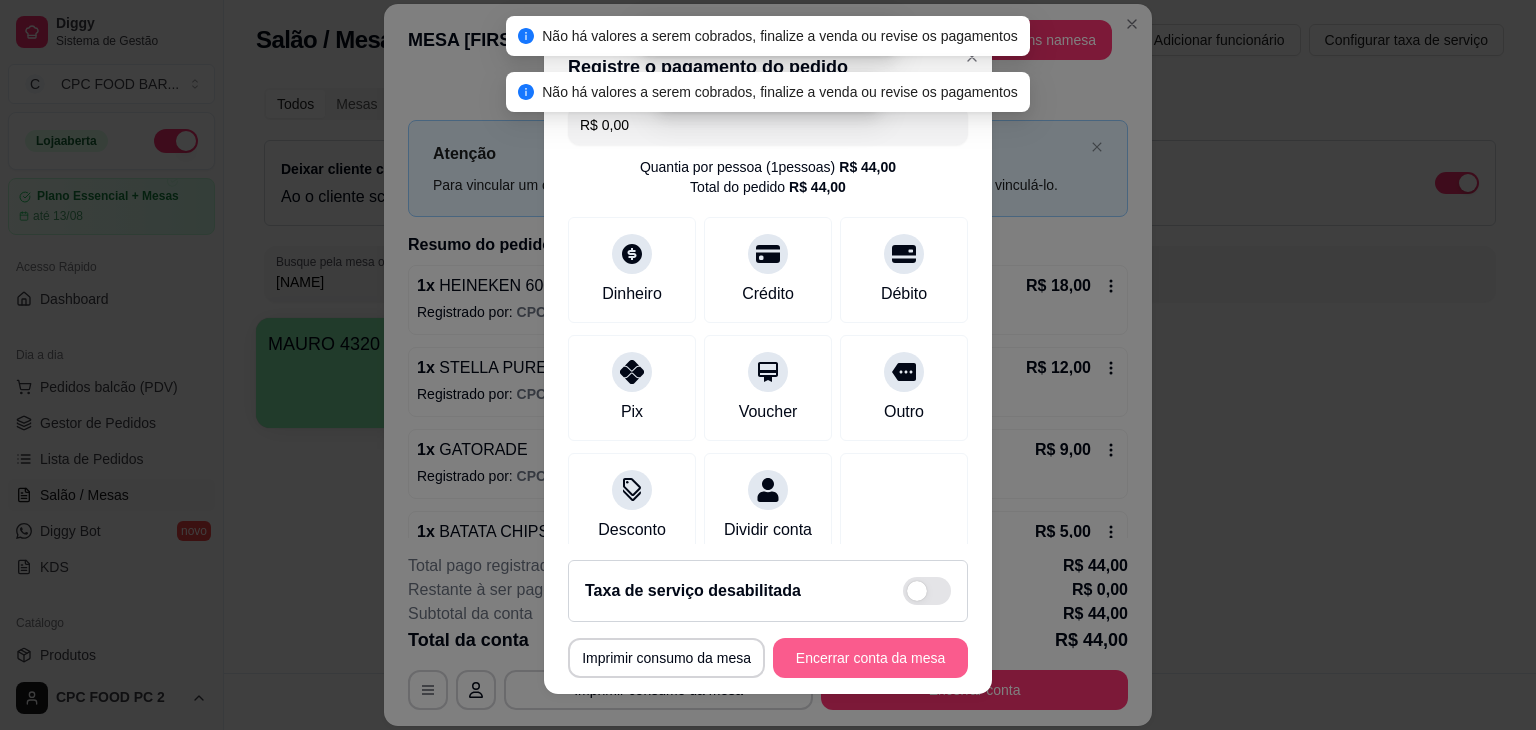 click on "Encerrar conta da mesa" at bounding box center (870, 658) 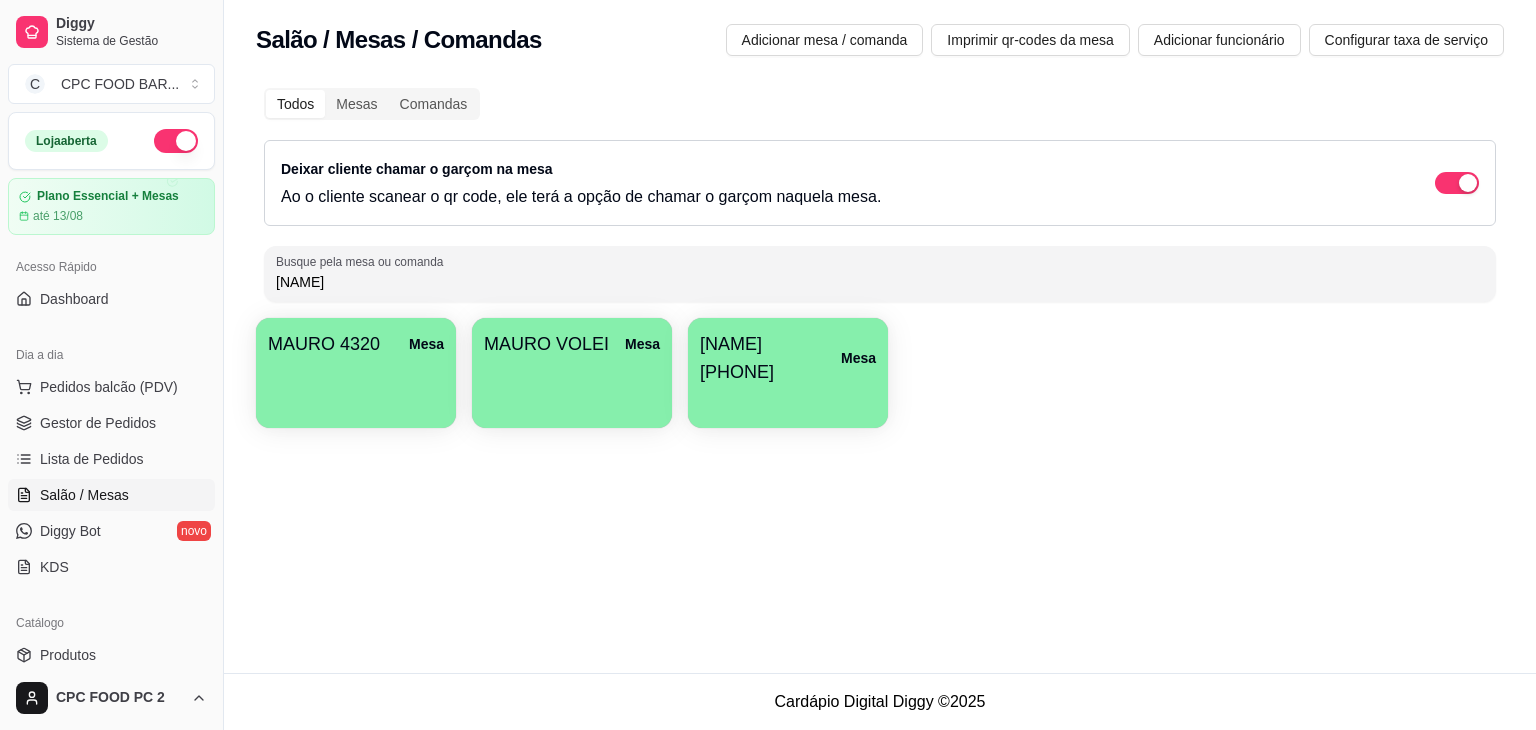 drag, startPoint x: 390, startPoint y: 272, endPoint x: 273, endPoint y: 283, distance: 117.51595 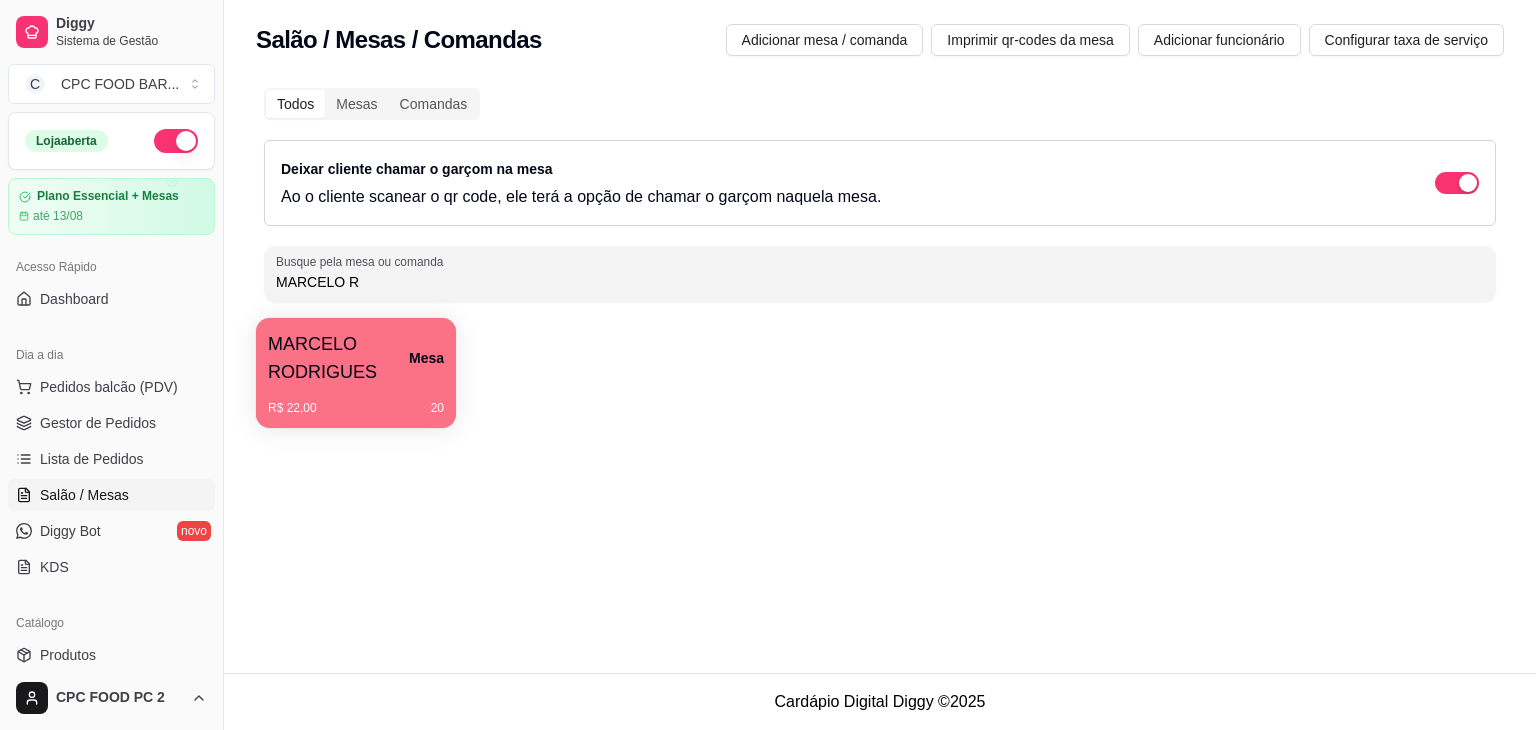 type on "MARCELO R" 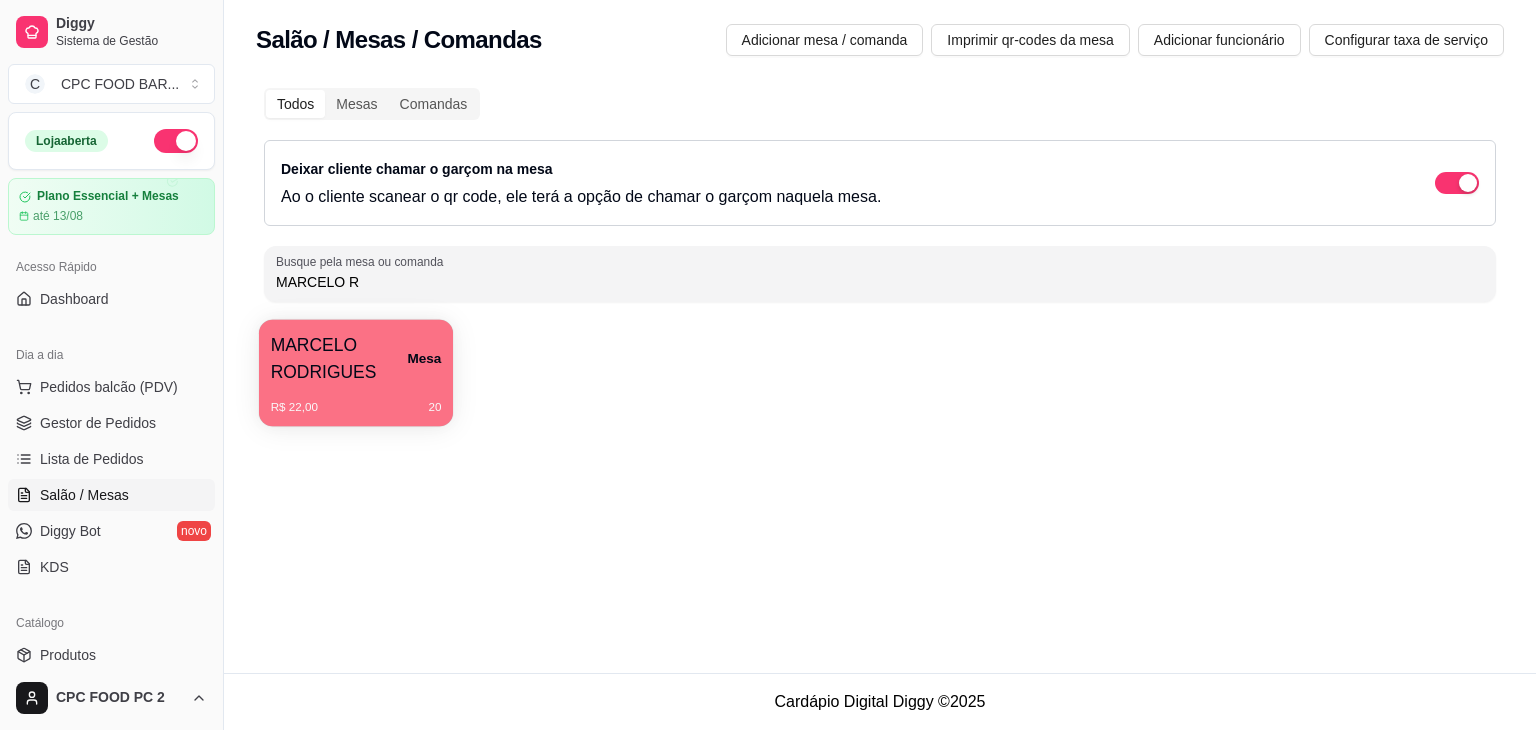 click on "MARCELO RODRIGUES" at bounding box center [339, 358] 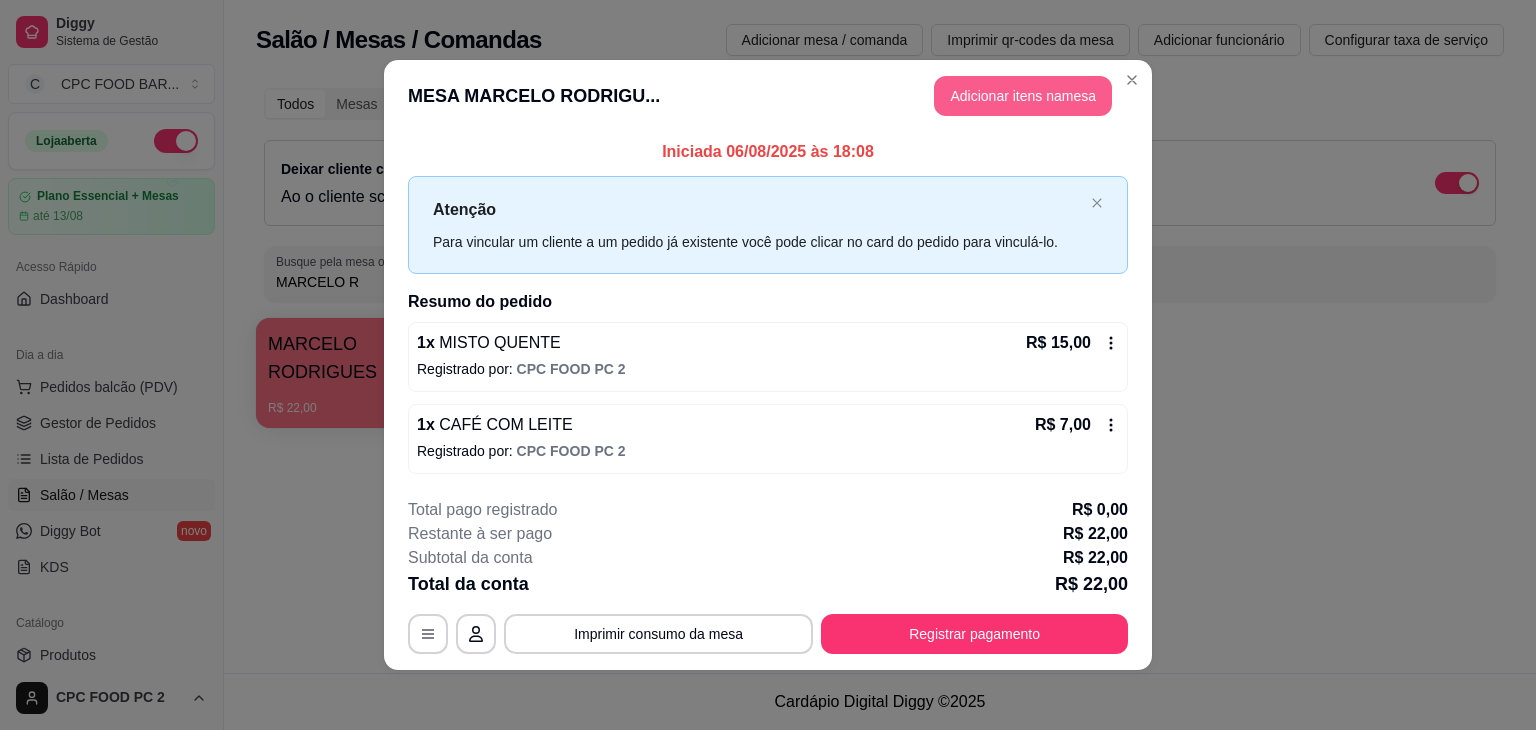 click on "Adicionar itens na  mesa" at bounding box center [1023, 96] 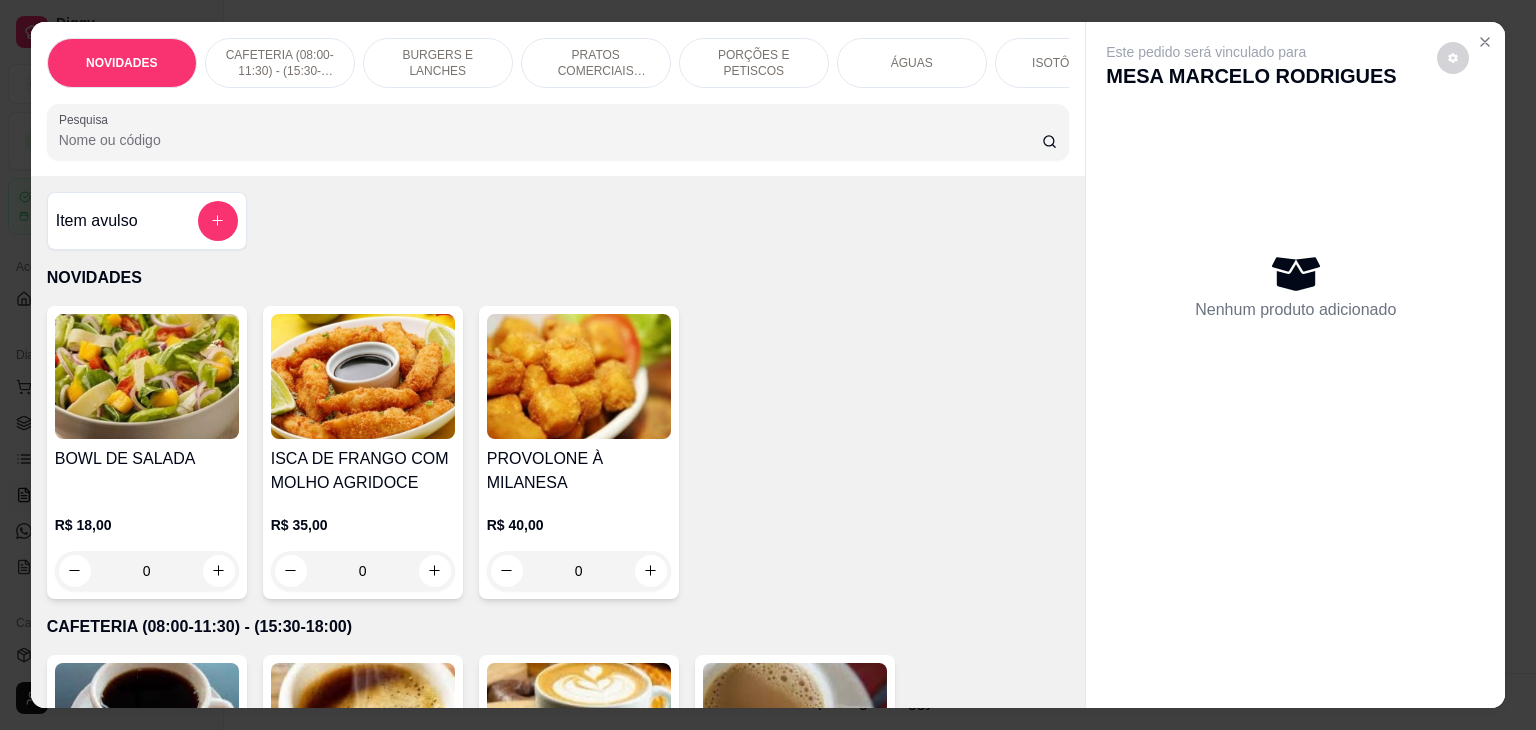 click on "ÁGUAS" at bounding box center (912, 63) 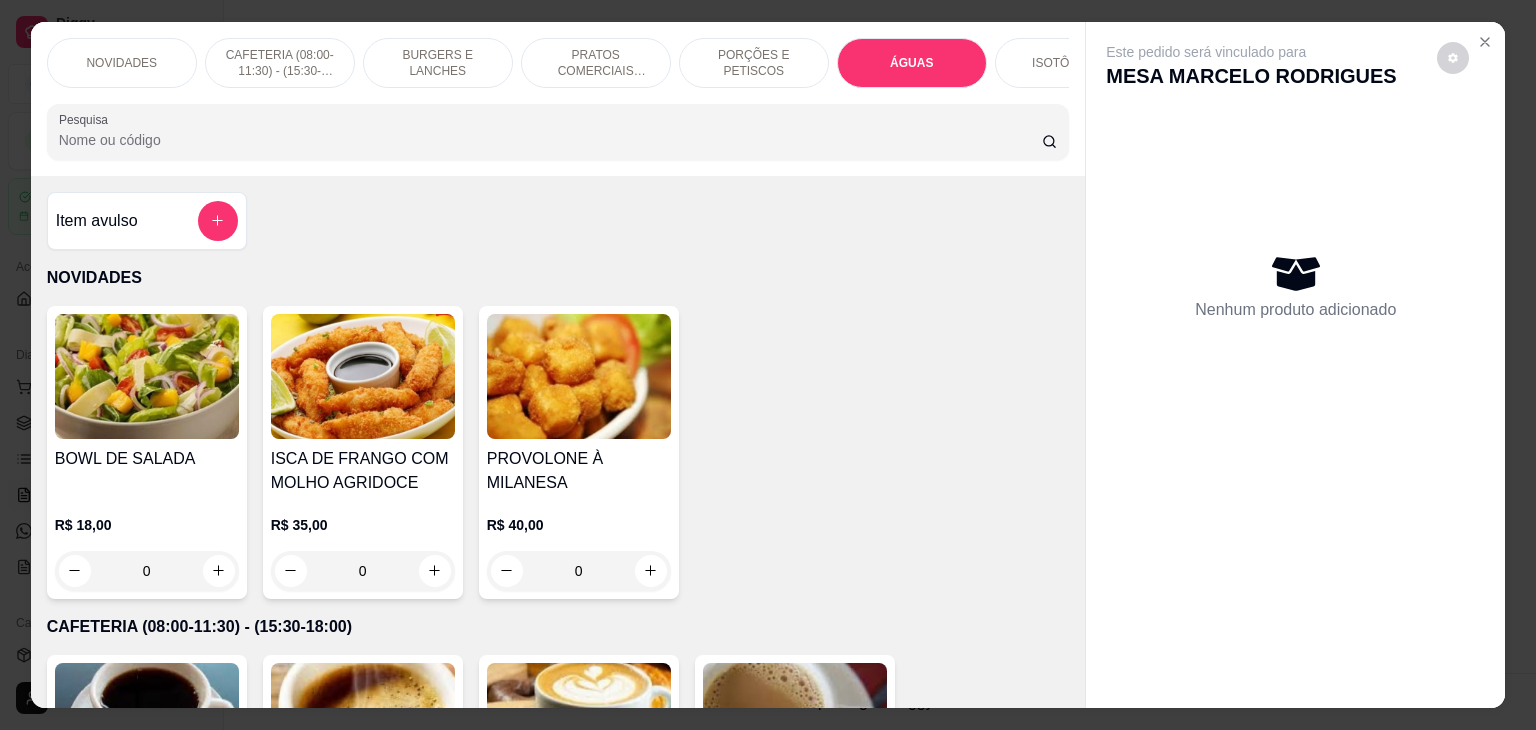 scroll, scrollTop: 3544, scrollLeft: 0, axis: vertical 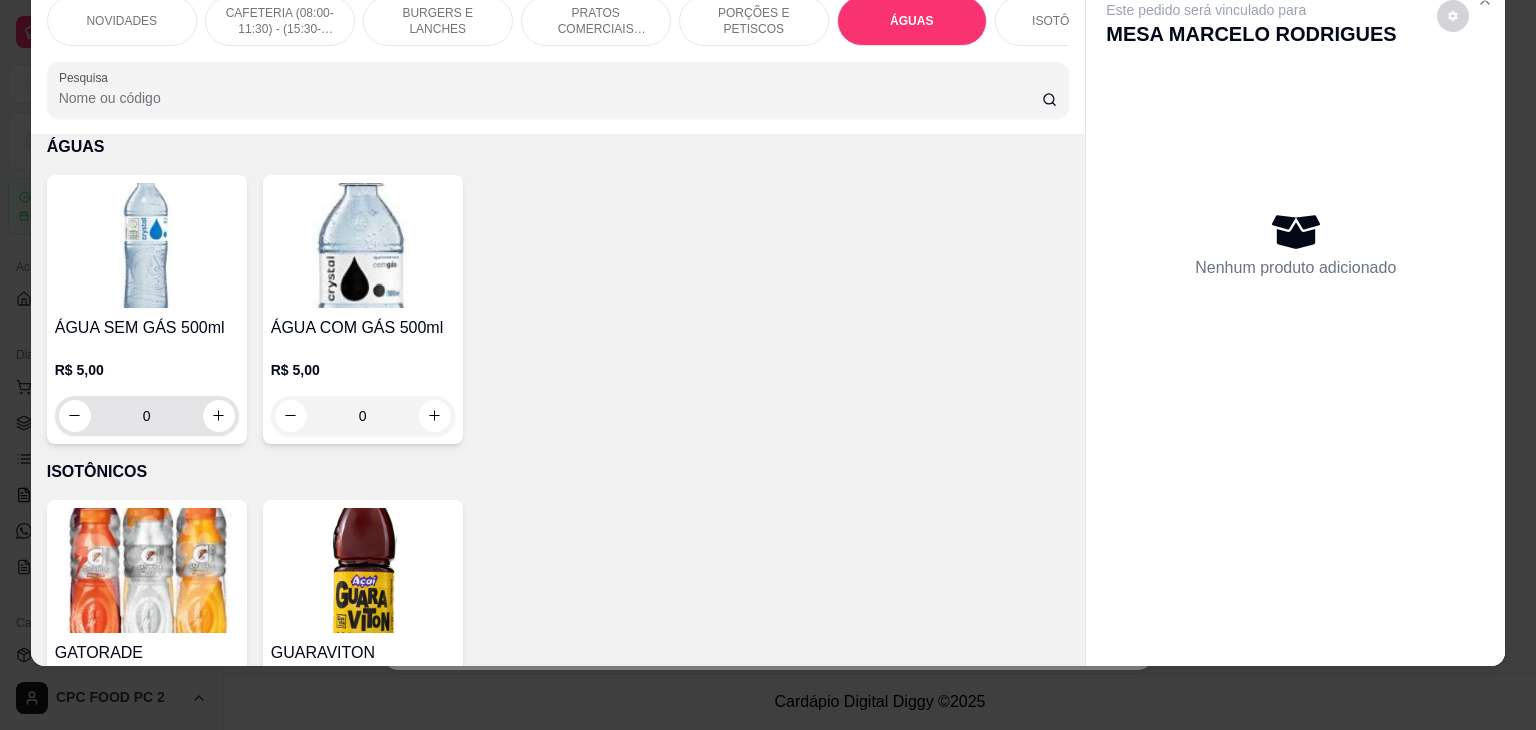 click at bounding box center (219, 416) 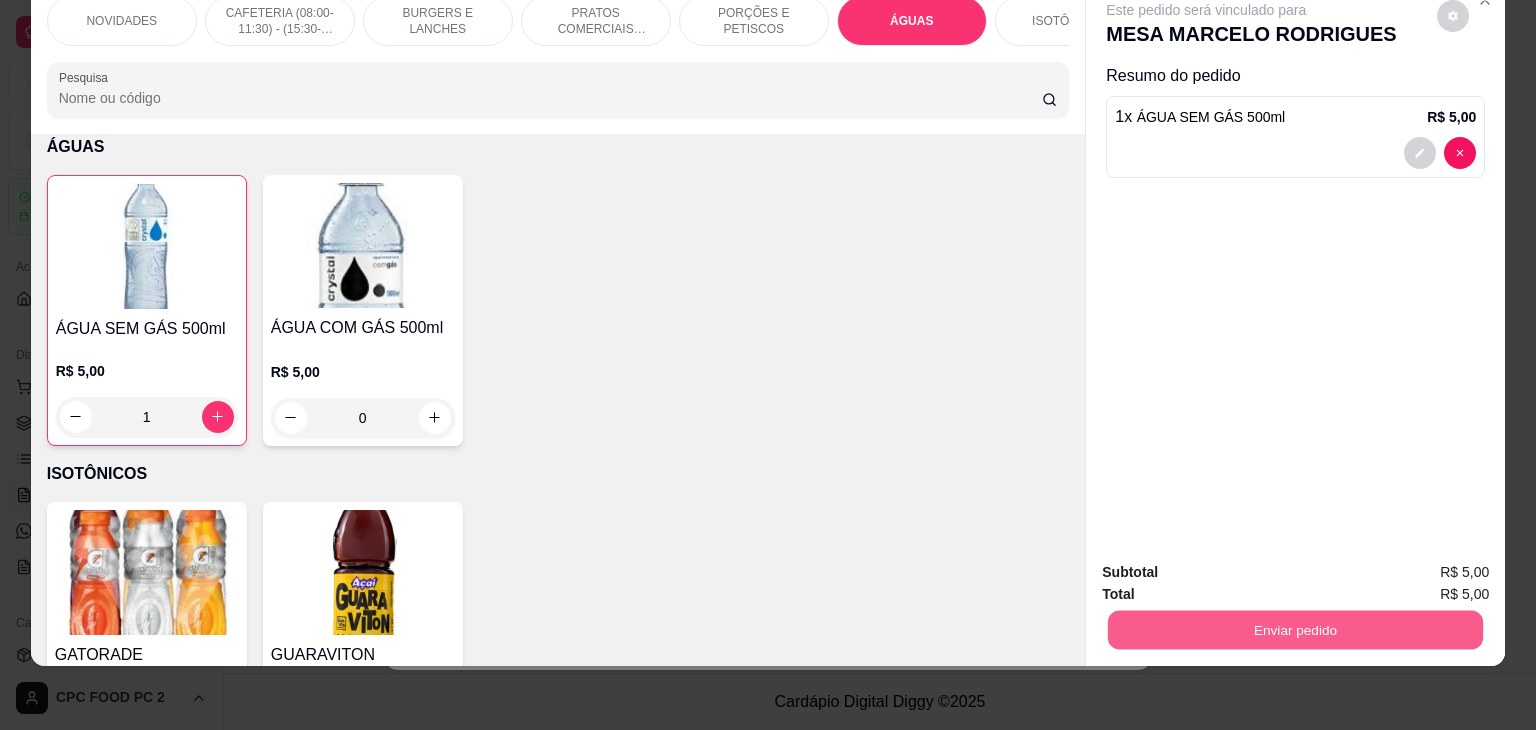 click on "Enviar pedido" at bounding box center (1295, 630) 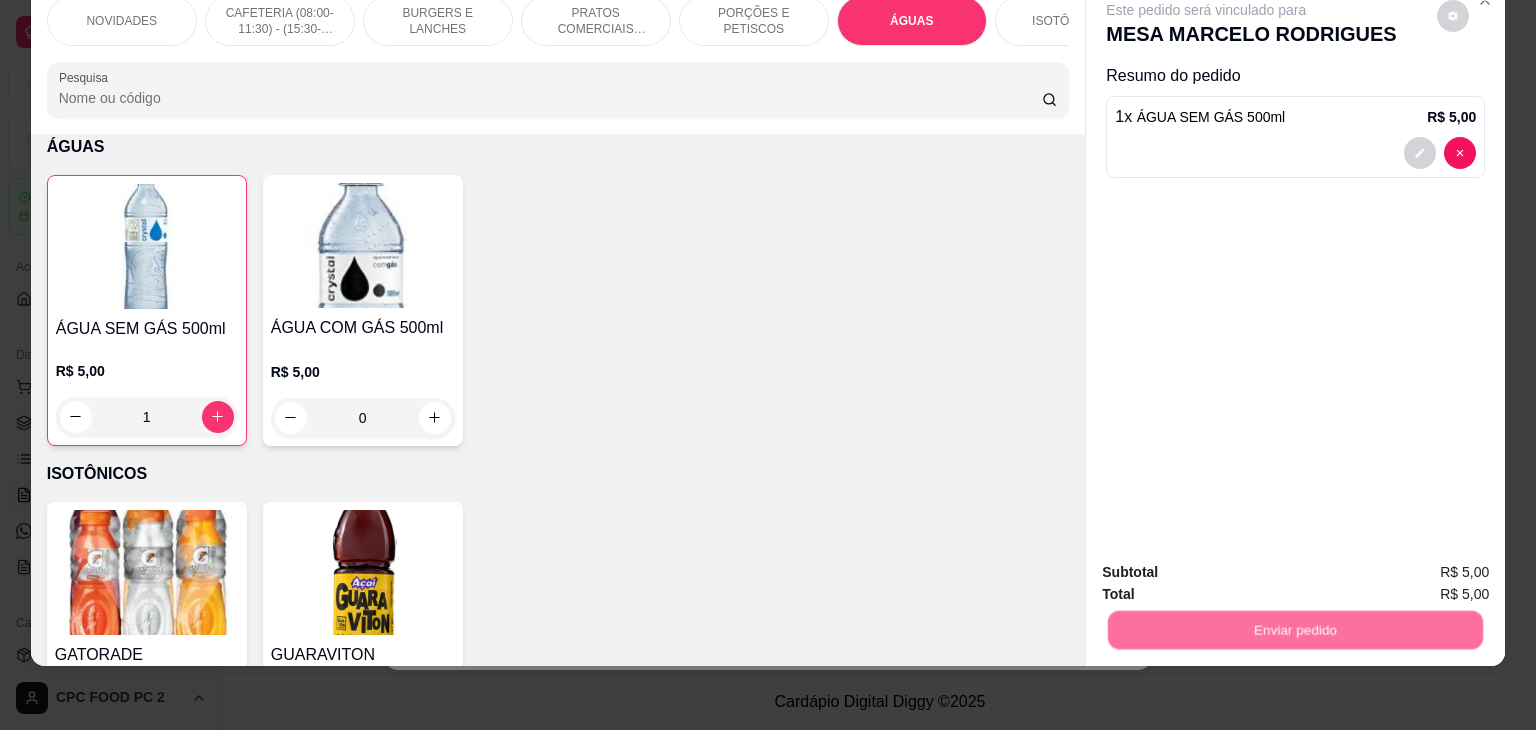click on "Não registrar e enviar pedido" at bounding box center (1229, 566) 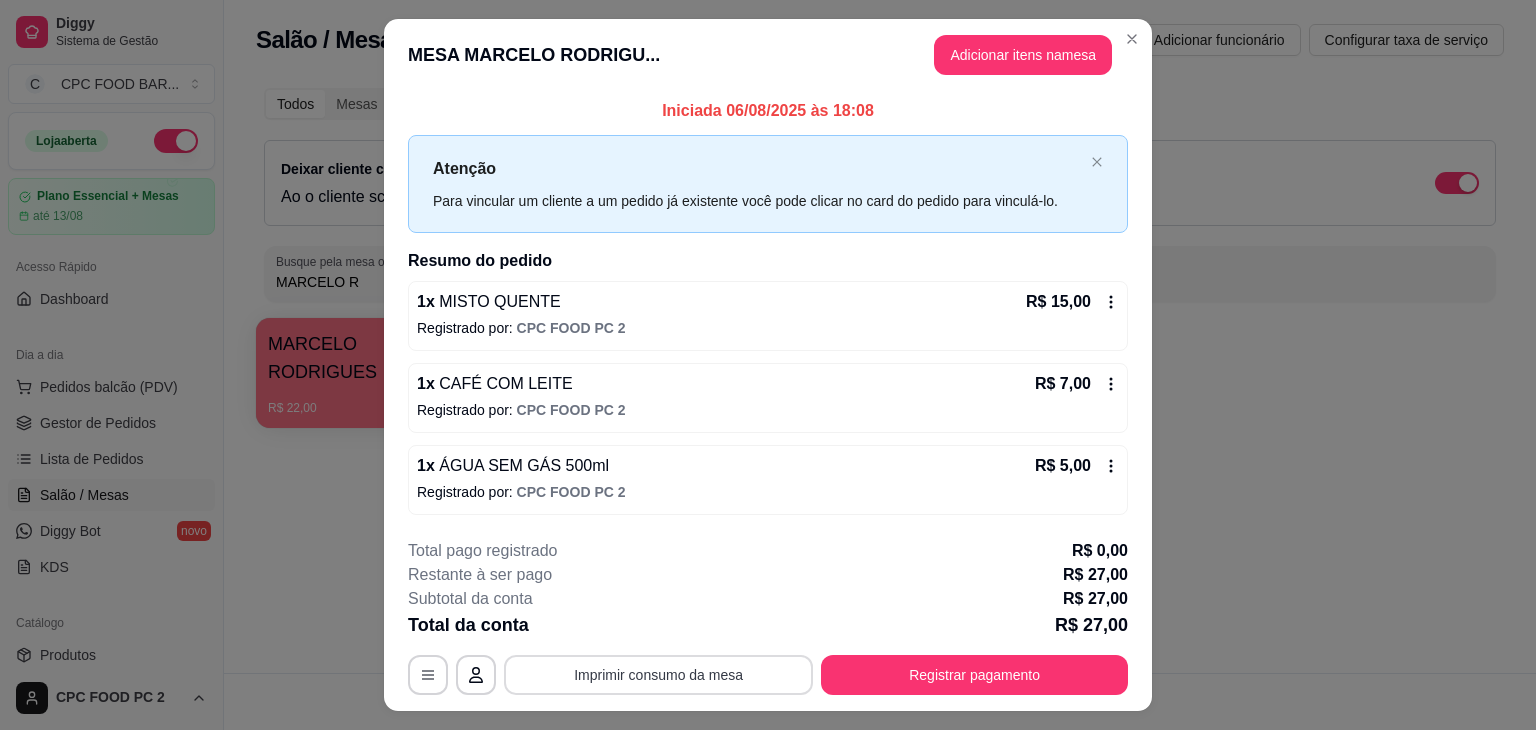 click on "Imprimir consumo da mesa" at bounding box center (658, 675) 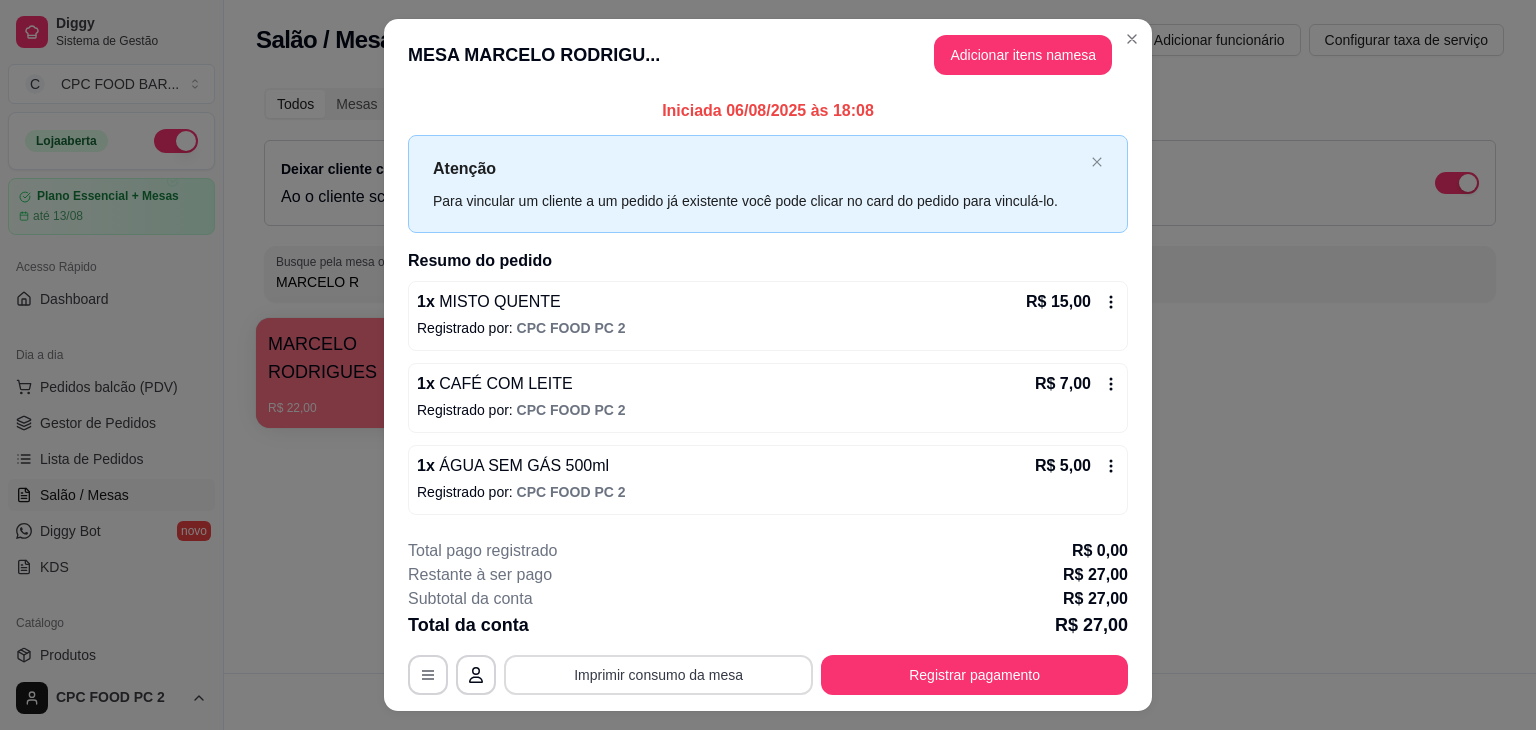scroll, scrollTop: 0, scrollLeft: 0, axis: both 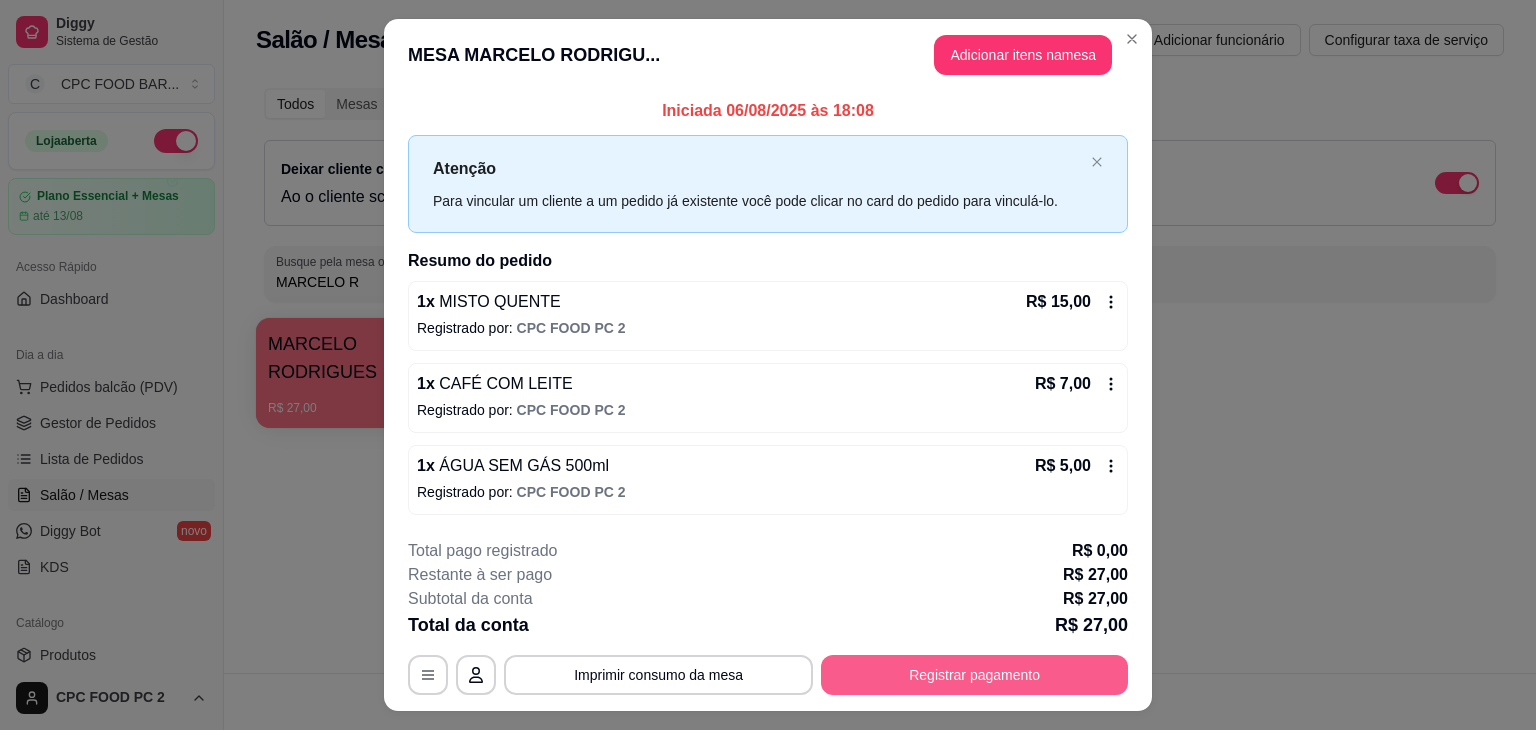 click on "Registrar pagamento" at bounding box center [974, 675] 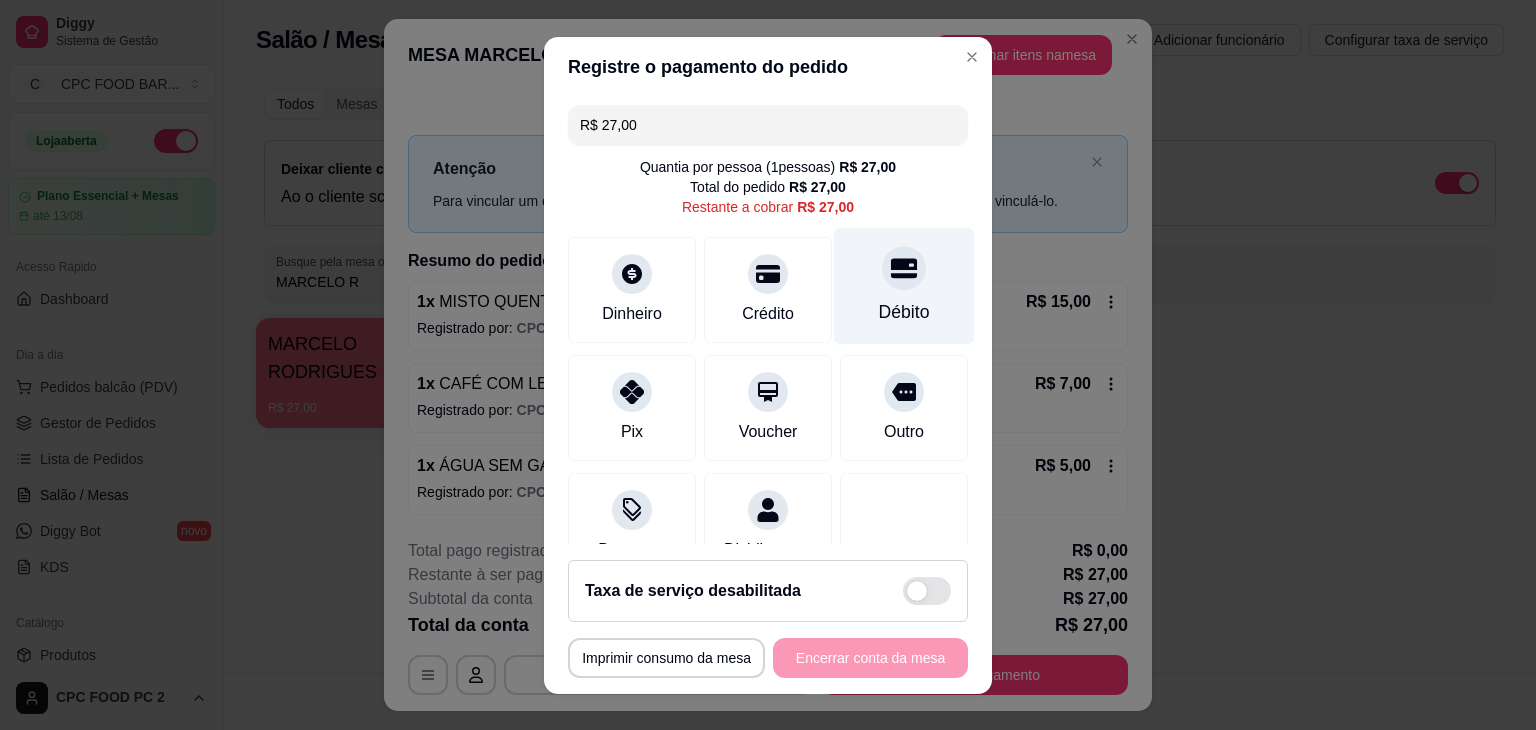 click 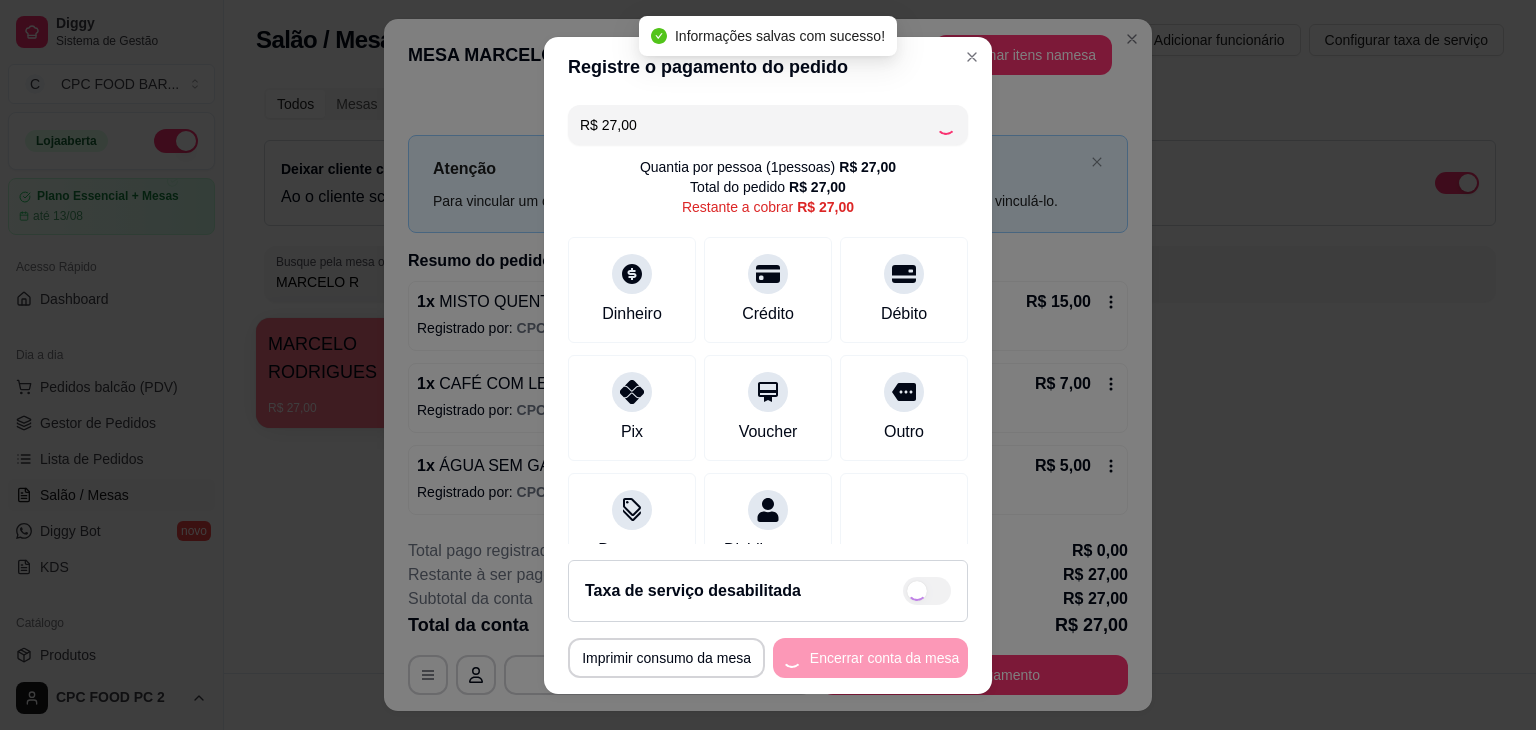type on "R$ 0,00" 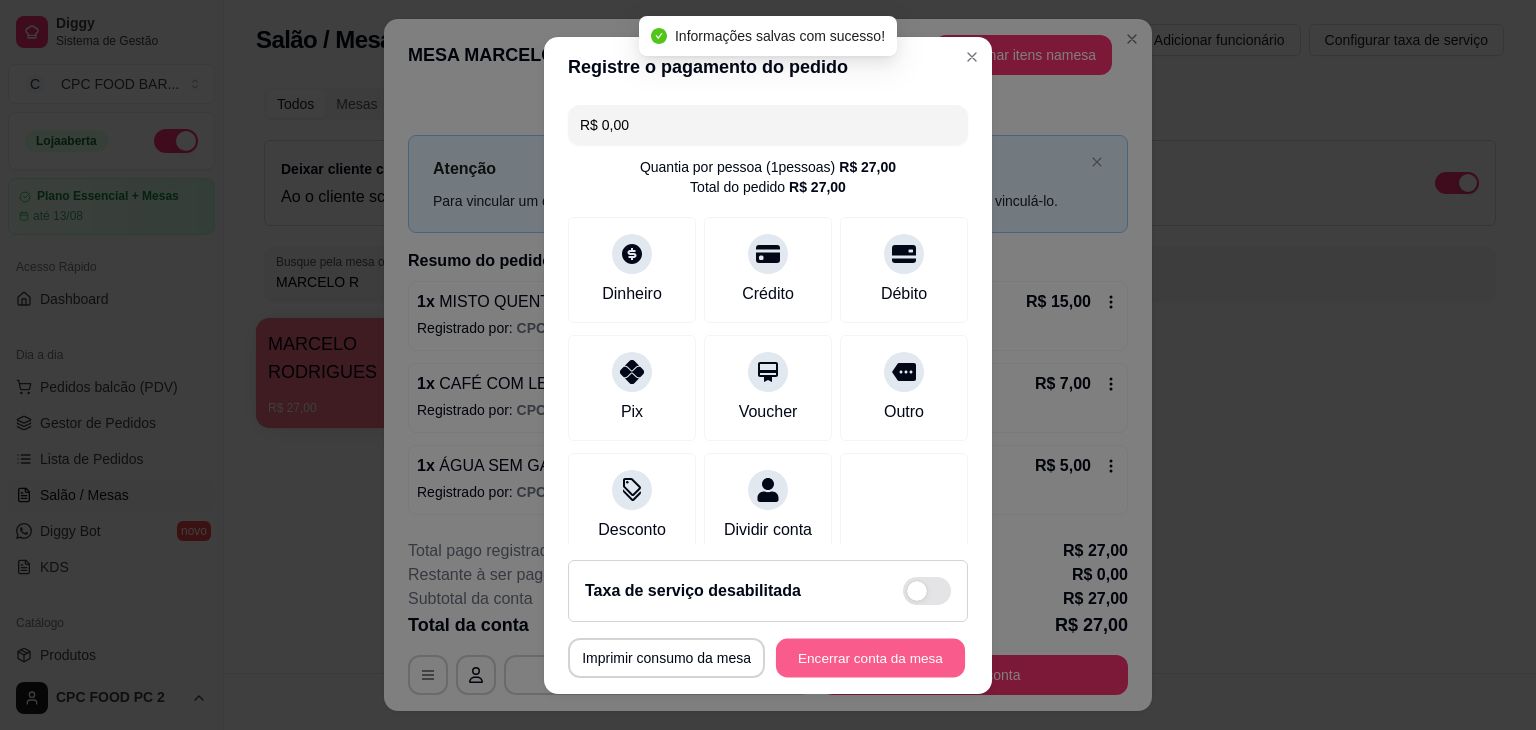 click on "Encerrar conta da mesa" at bounding box center [870, 657] 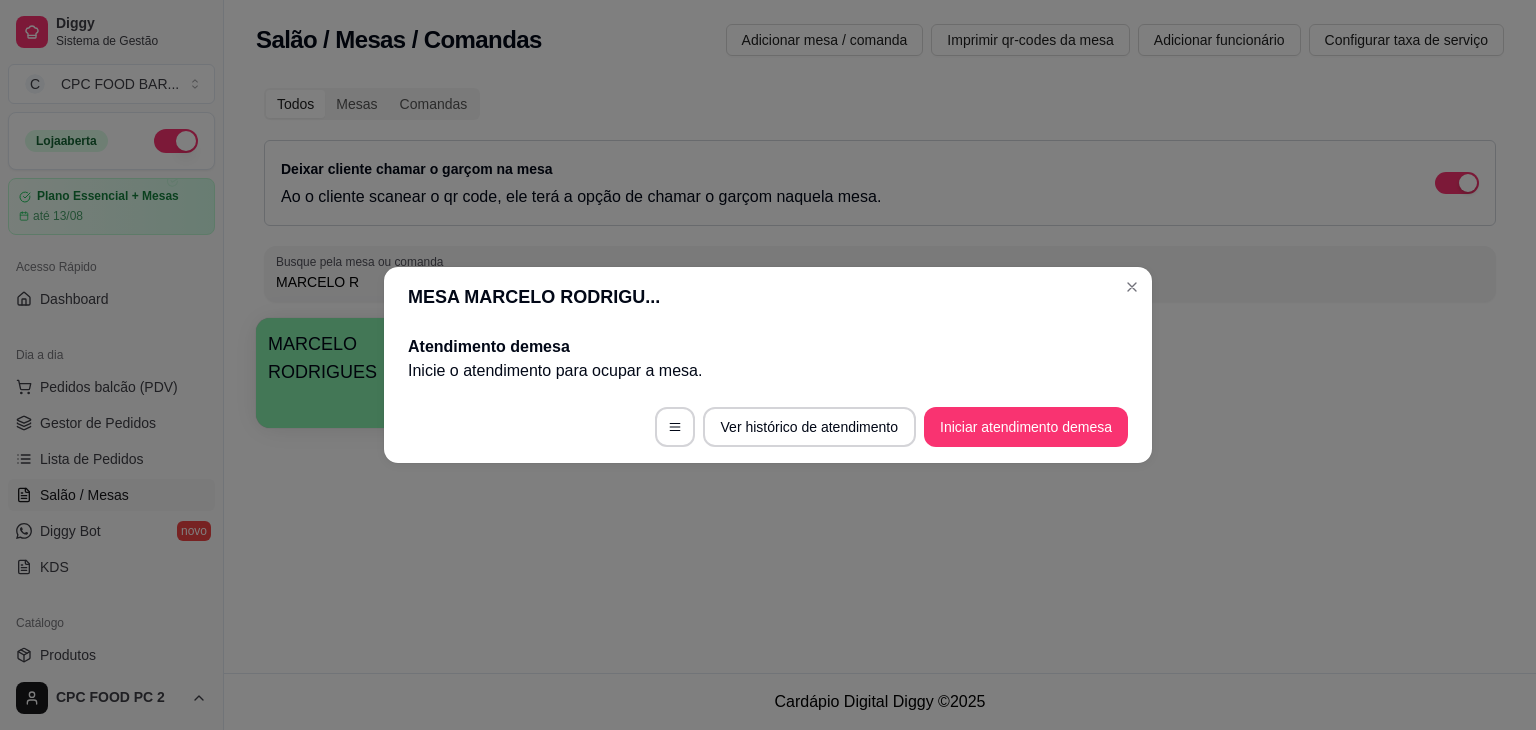 type 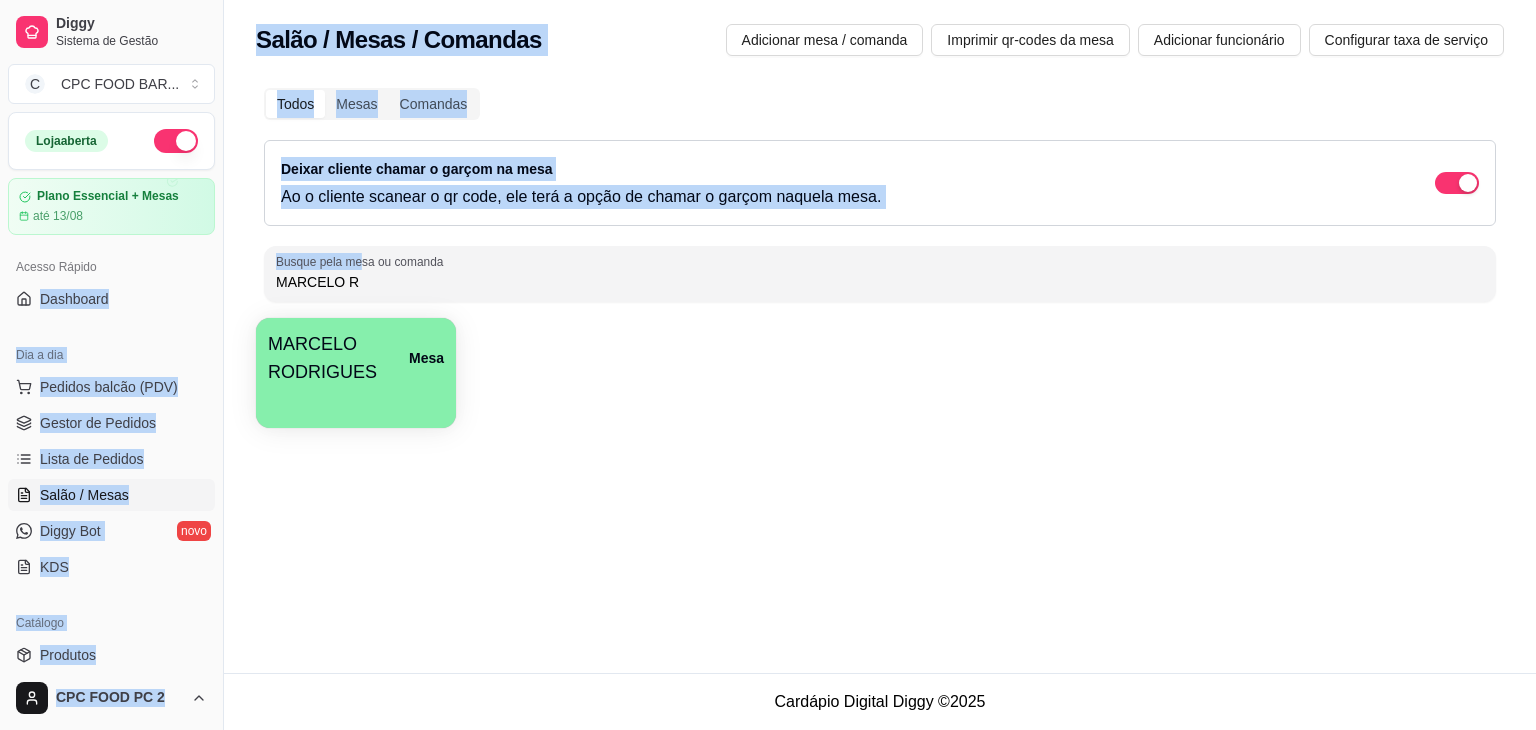 drag, startPoint x: 360, startPoint y: 265, endPoint x: 212, endPoint y: 268, distance: 148.0304 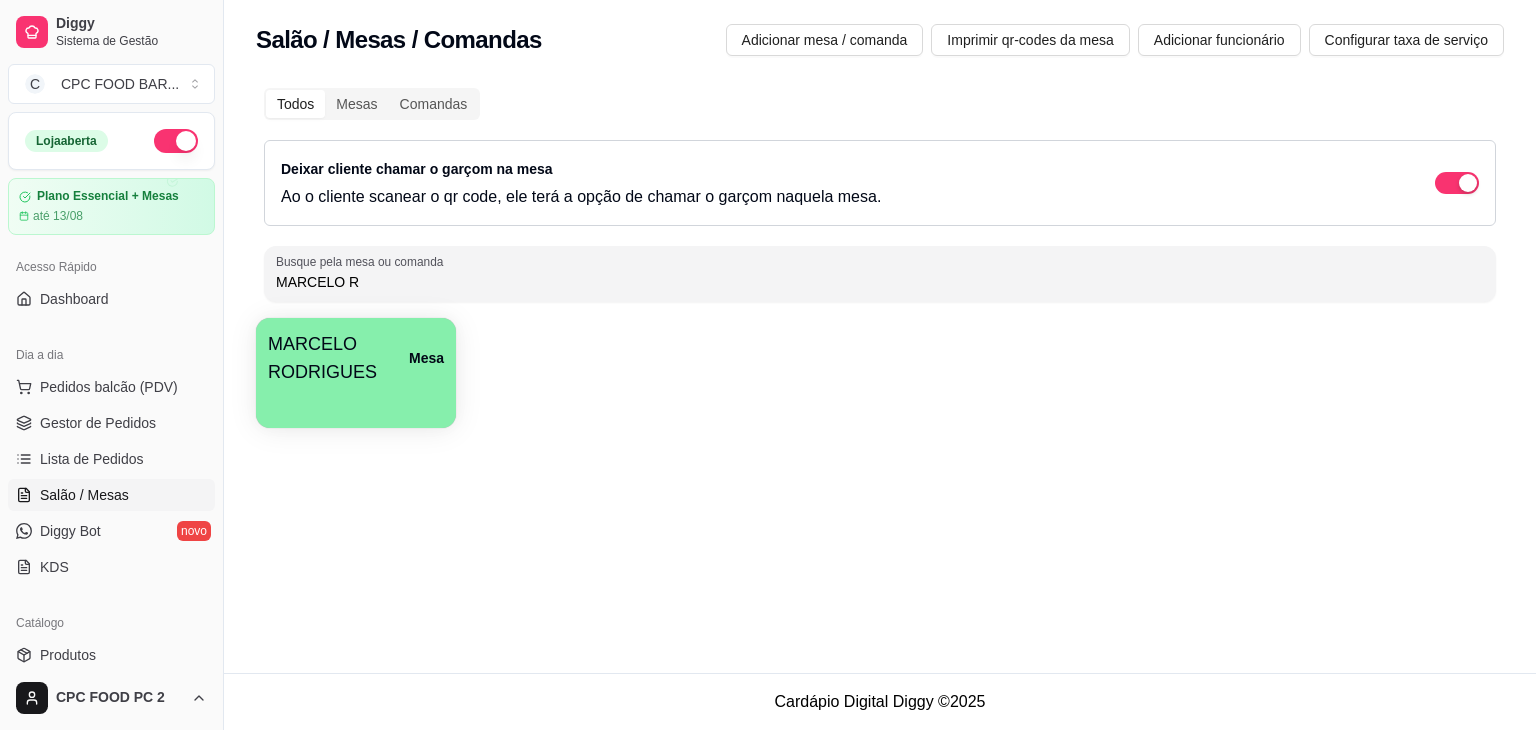 drag, startPoint x: 375, startPoint y: 285, endPoint x: 262, endPoint y: 273, distance: 113.63538 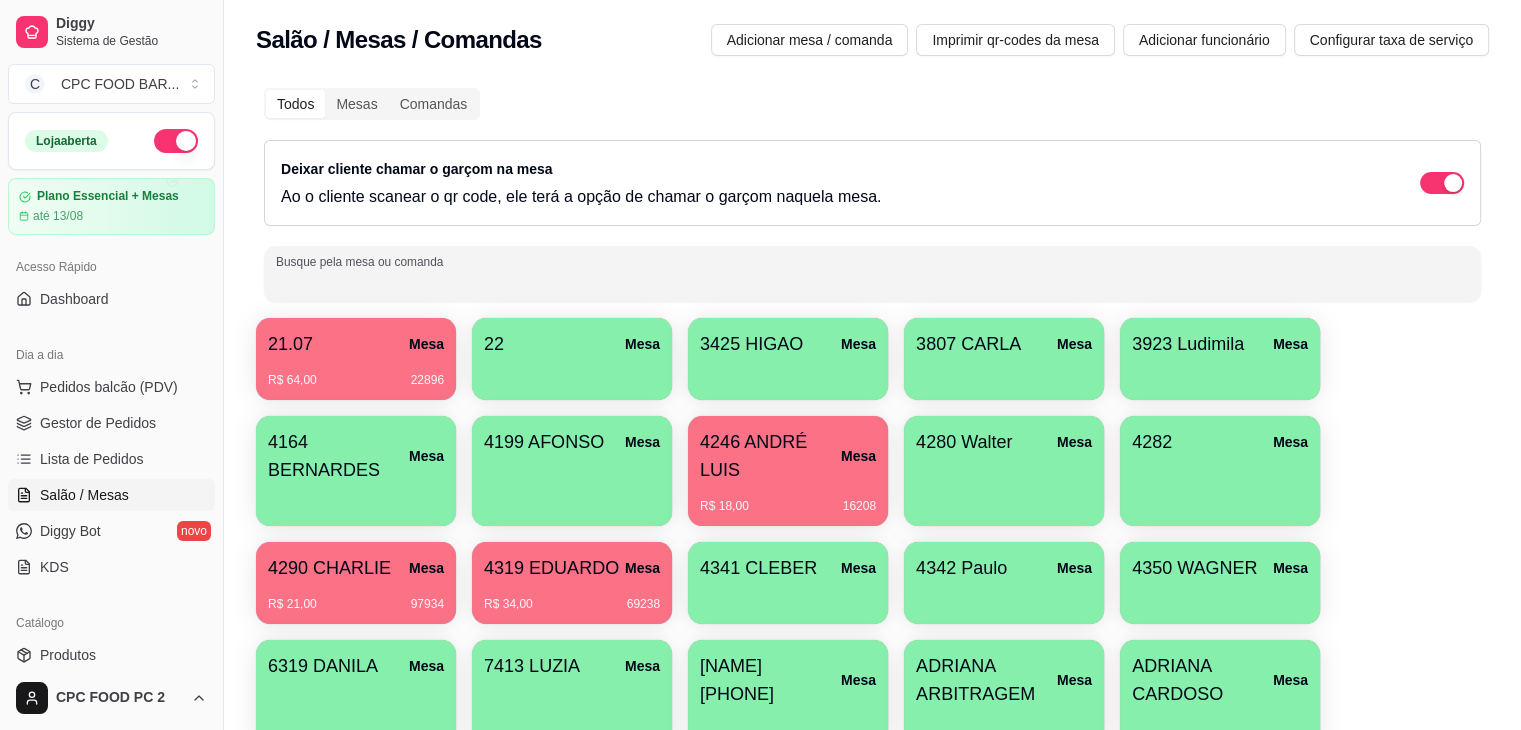 click on "Busque pela mesa ou comanda" at bounding box center [872, 282] 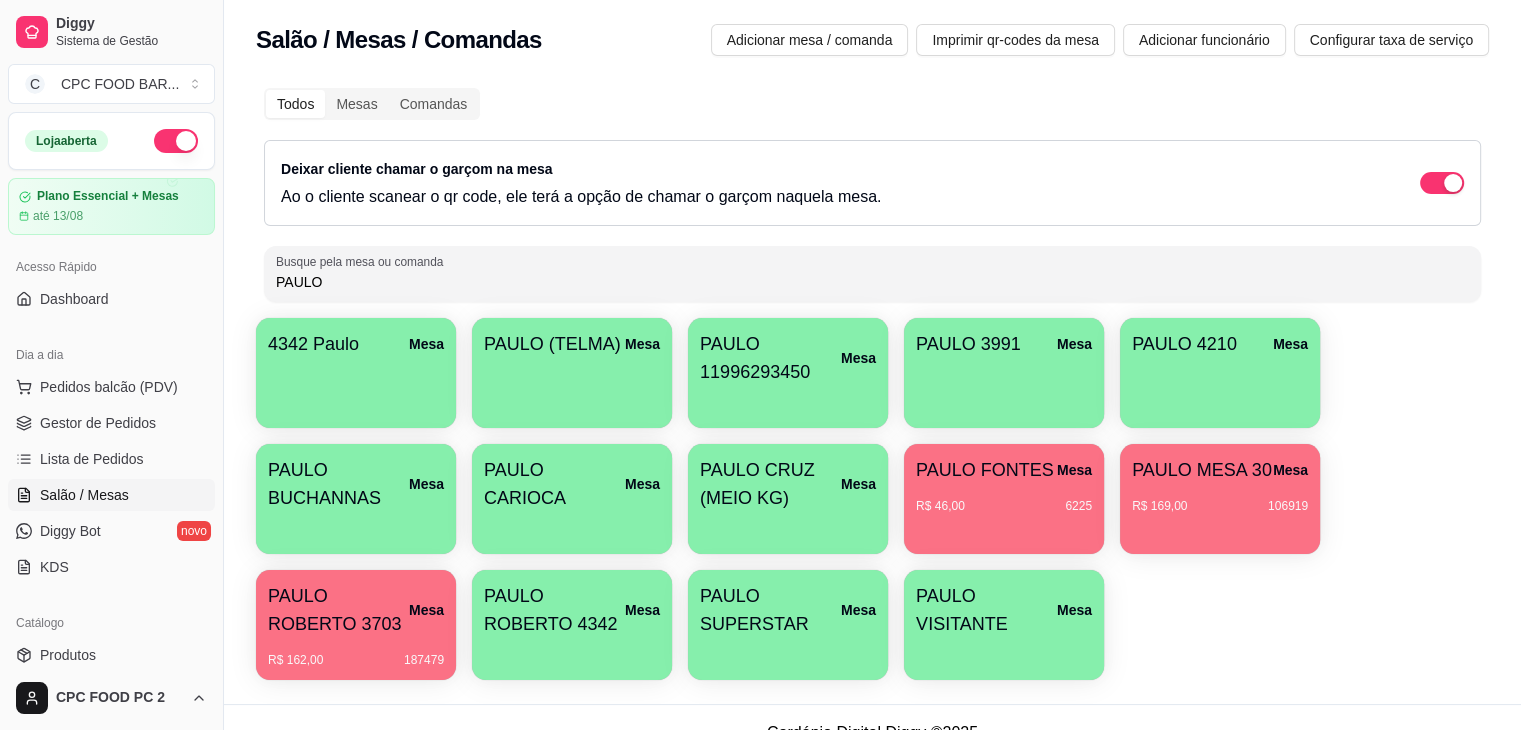 type on "PAULO" 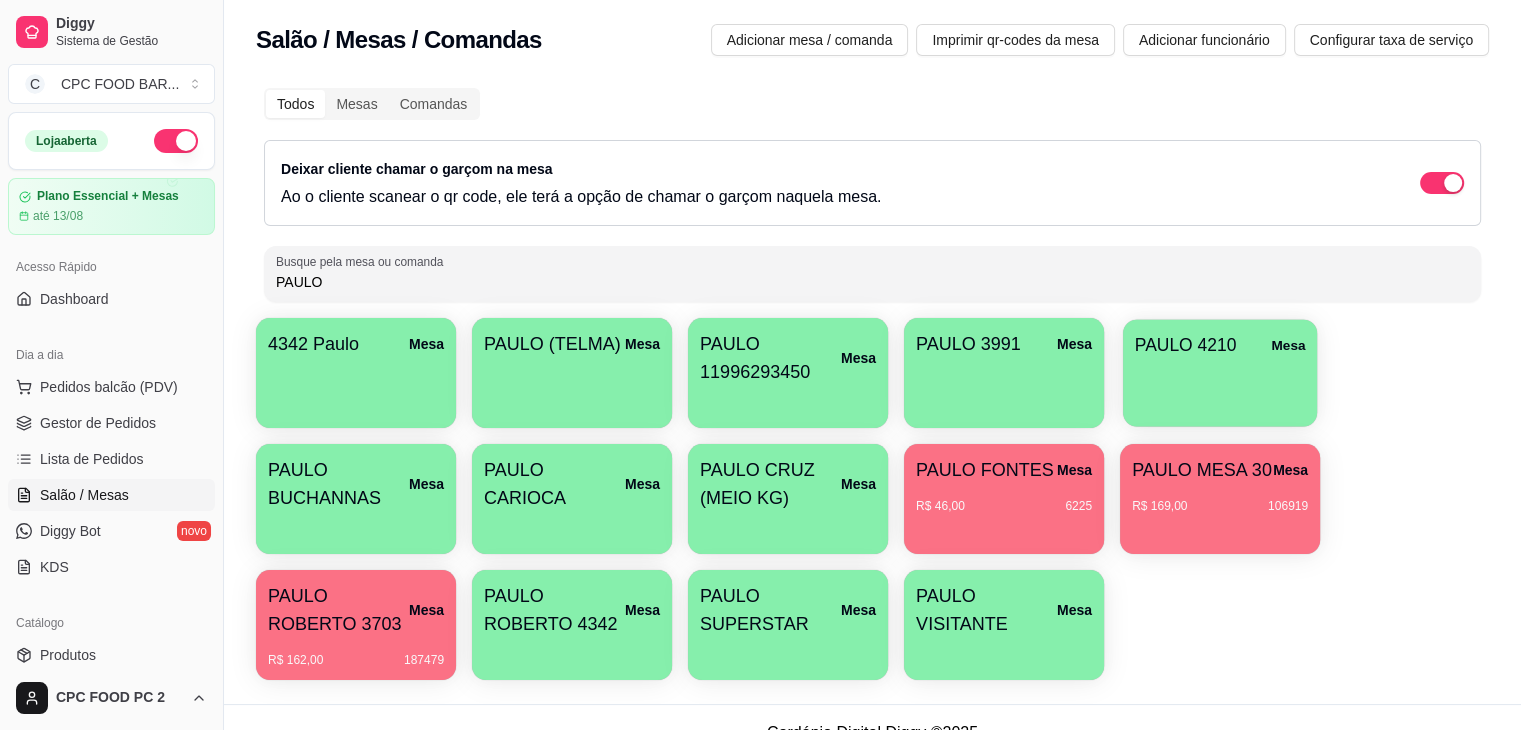 click at bounding box center [1220, 372] 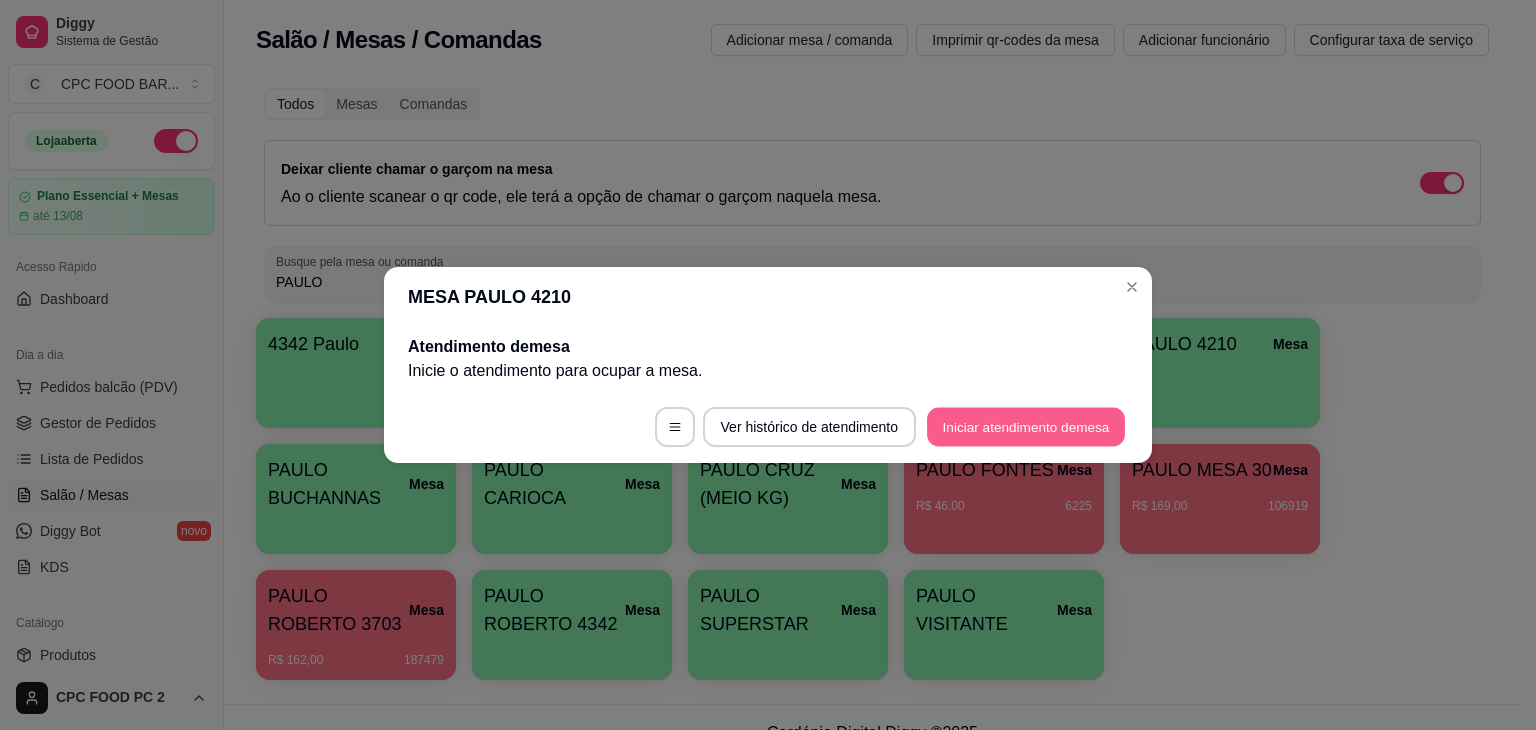 click on "Iniciar atendimento de  mesa" at bounding box center (1026, 427) 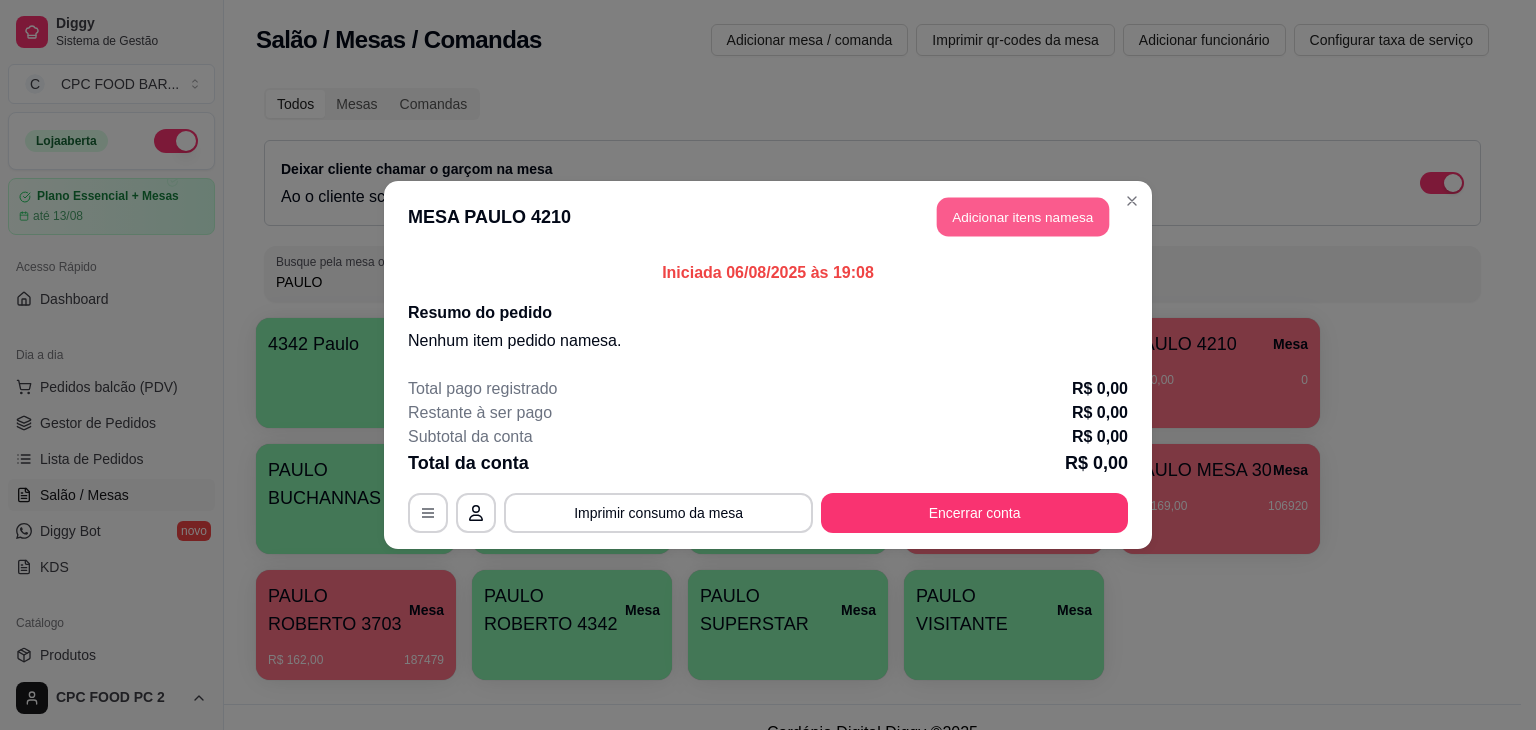 click on "Adicionar itens na  mesa" at bounding box center [1023, 217] 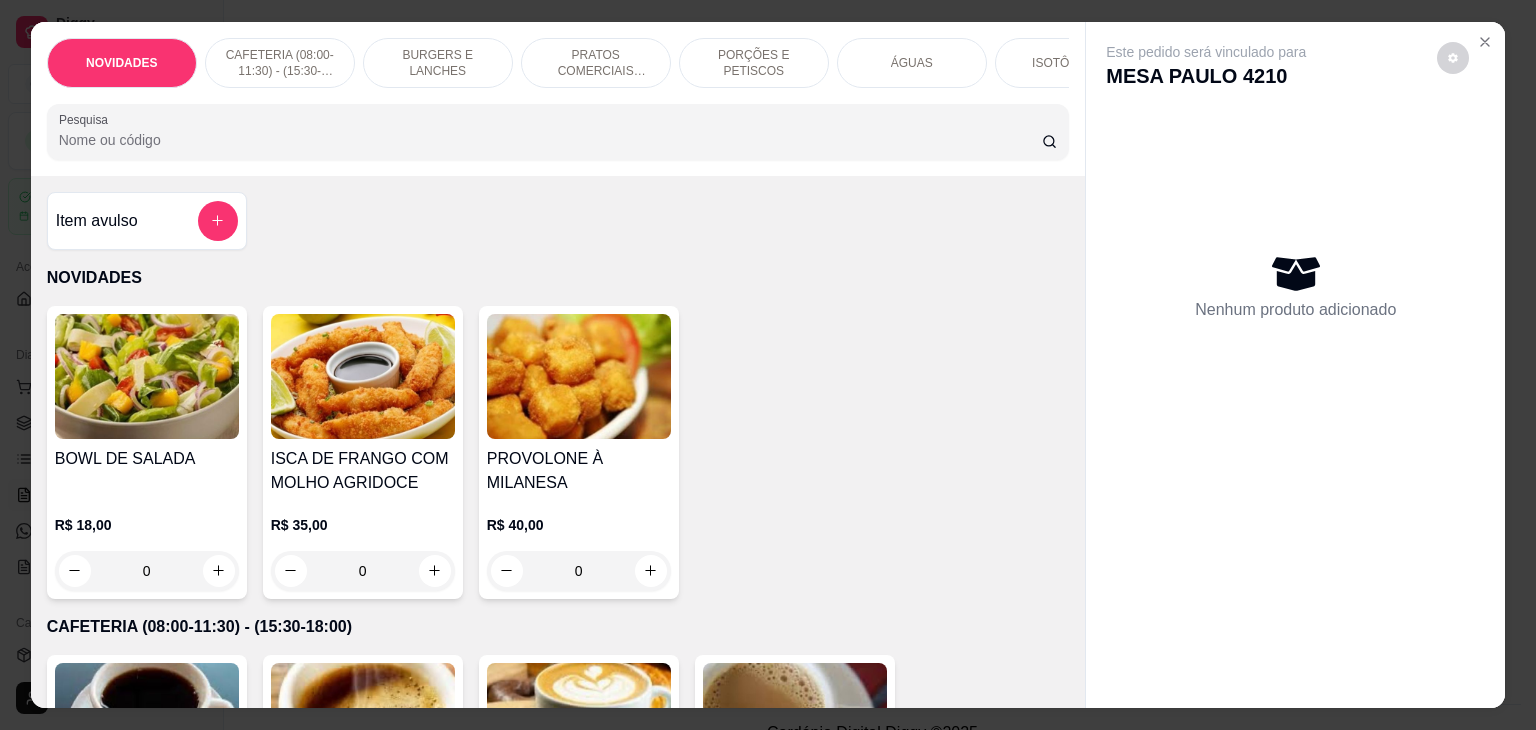 click on "Pesquisa" at bounding box center (550, 140) 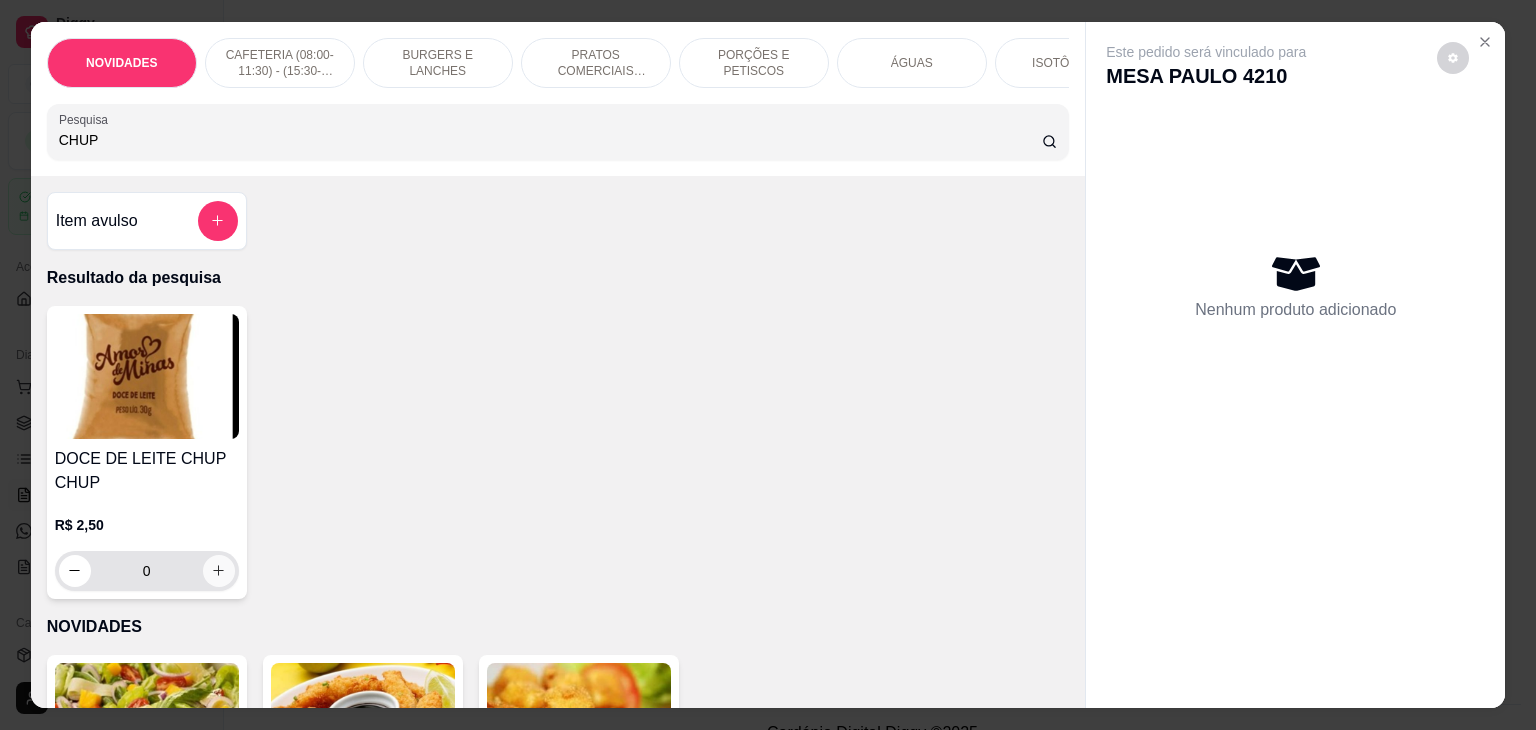 type on "CHUP" 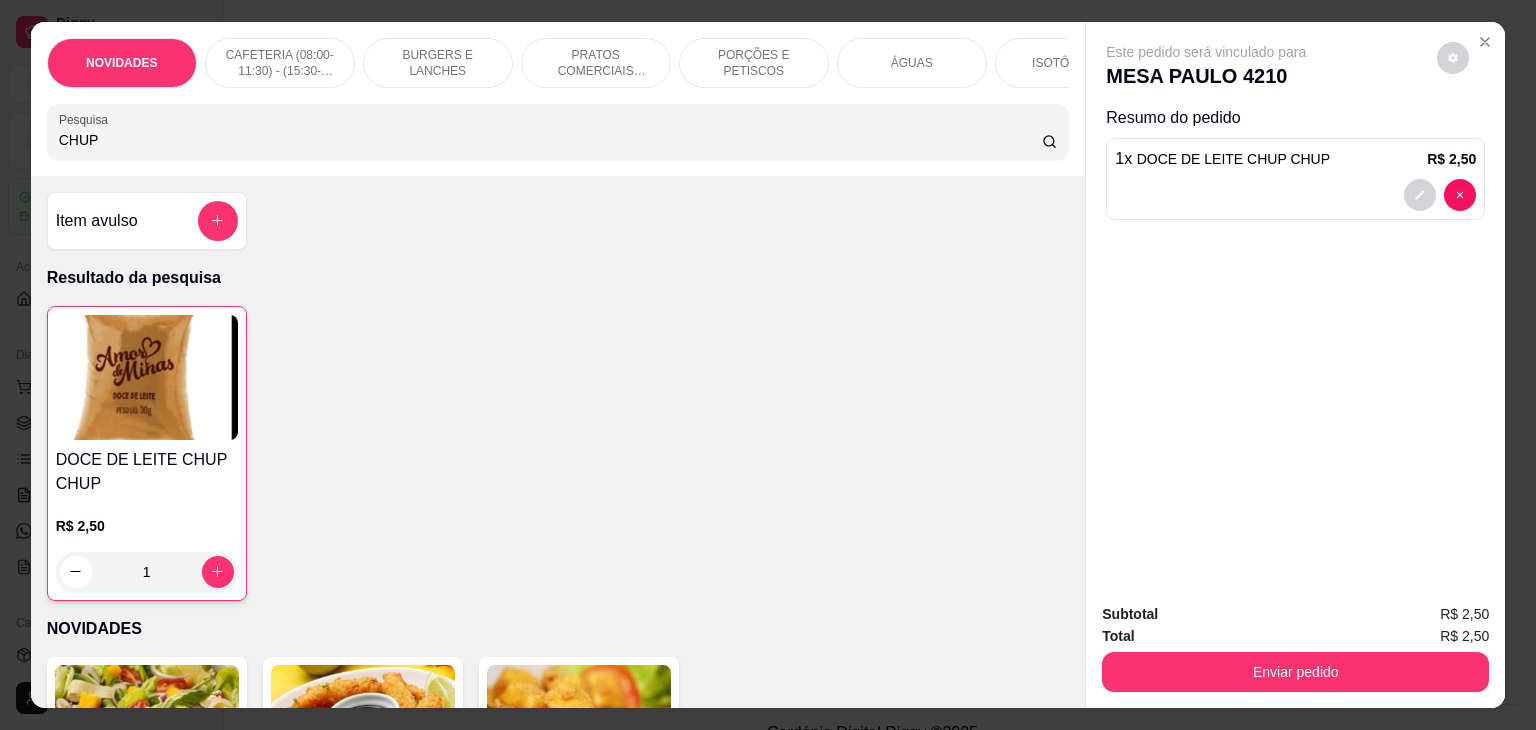 drag, startPoint x: 151, startPoint y: 147, endPoint x: 0, endPoint y: 150, distance: 151.0298 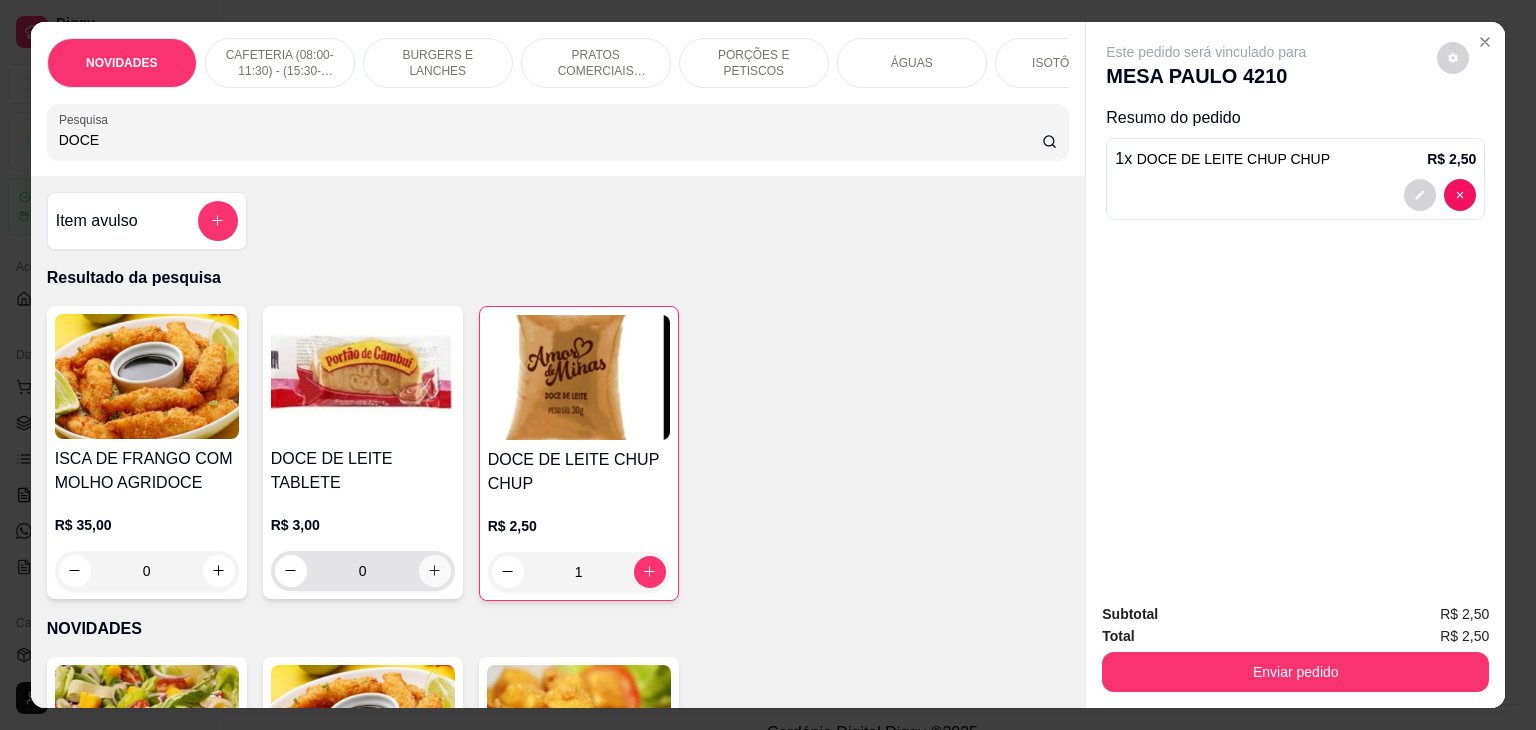 type on "DOCE" 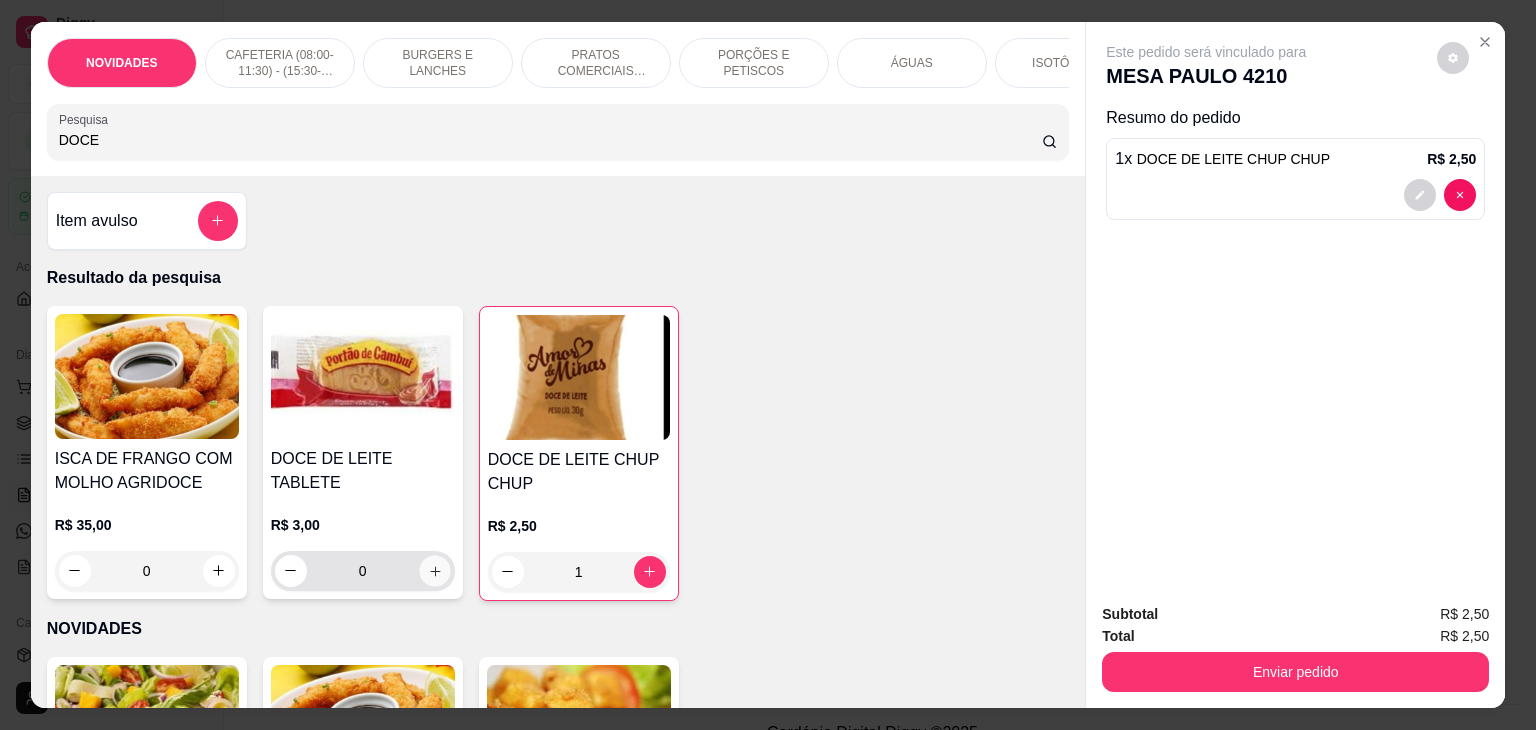 click at bounding box center (434, 570) 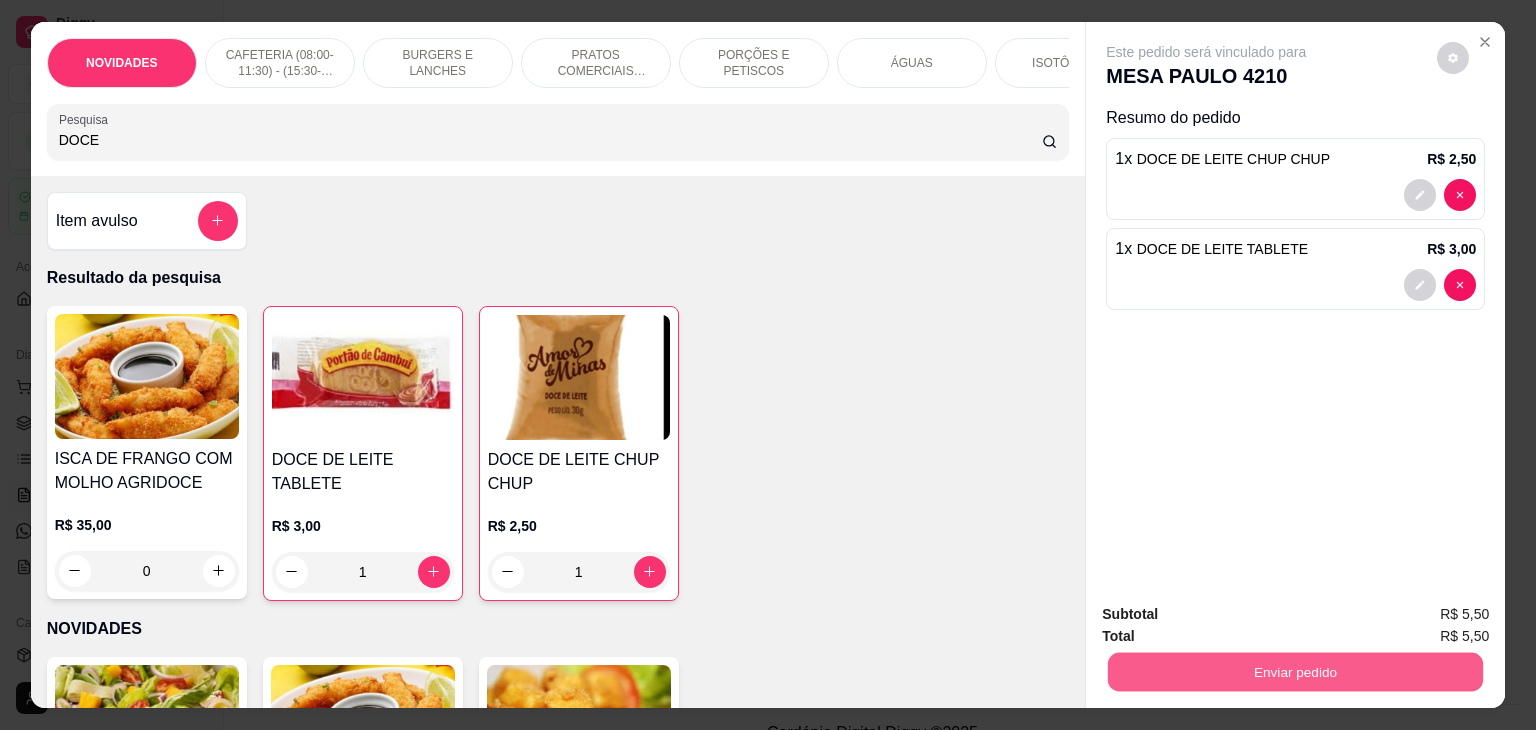 click on "Enviar pedido" at bounding box center (1295, 672) 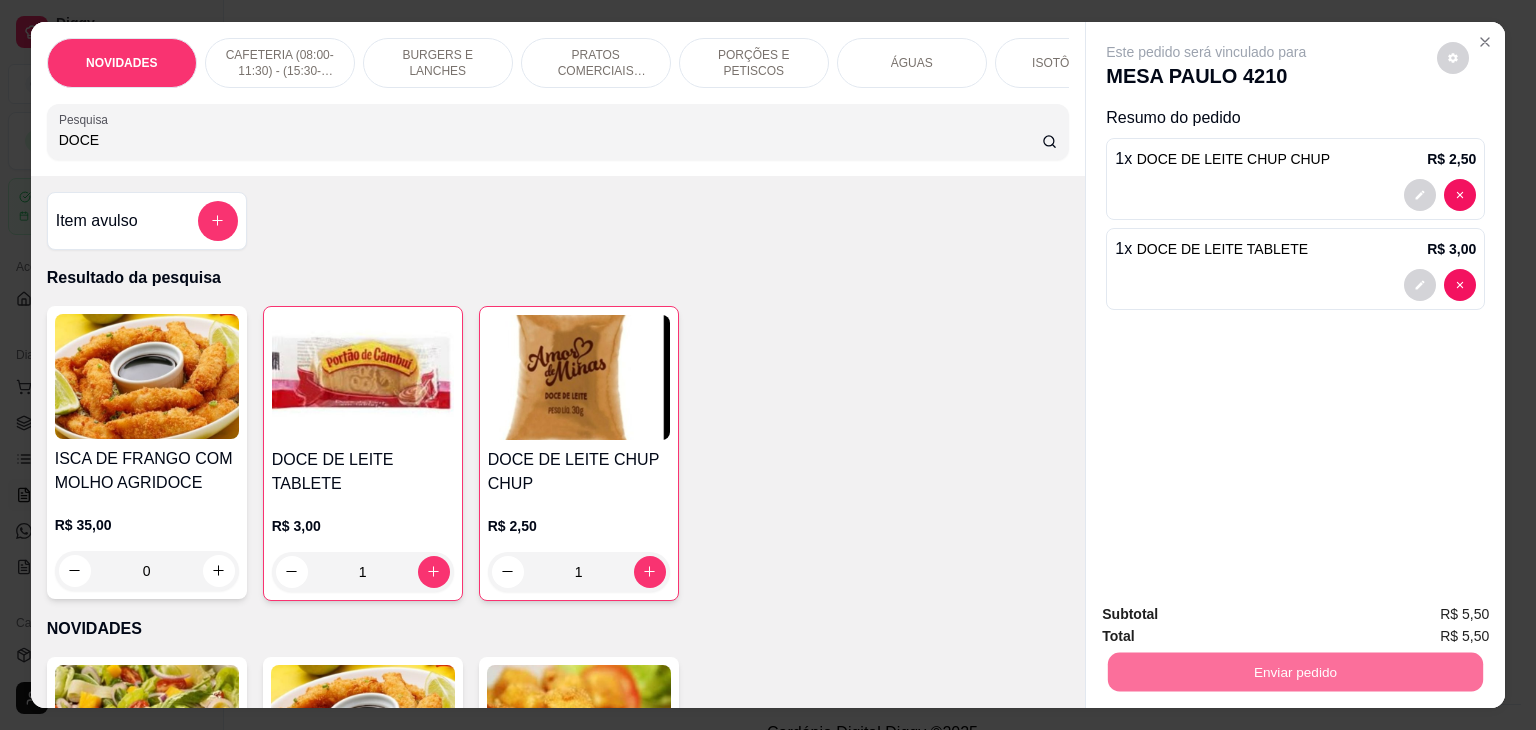 click on "Não registrar e enviar pedido" at bounding box center [1229, 614] 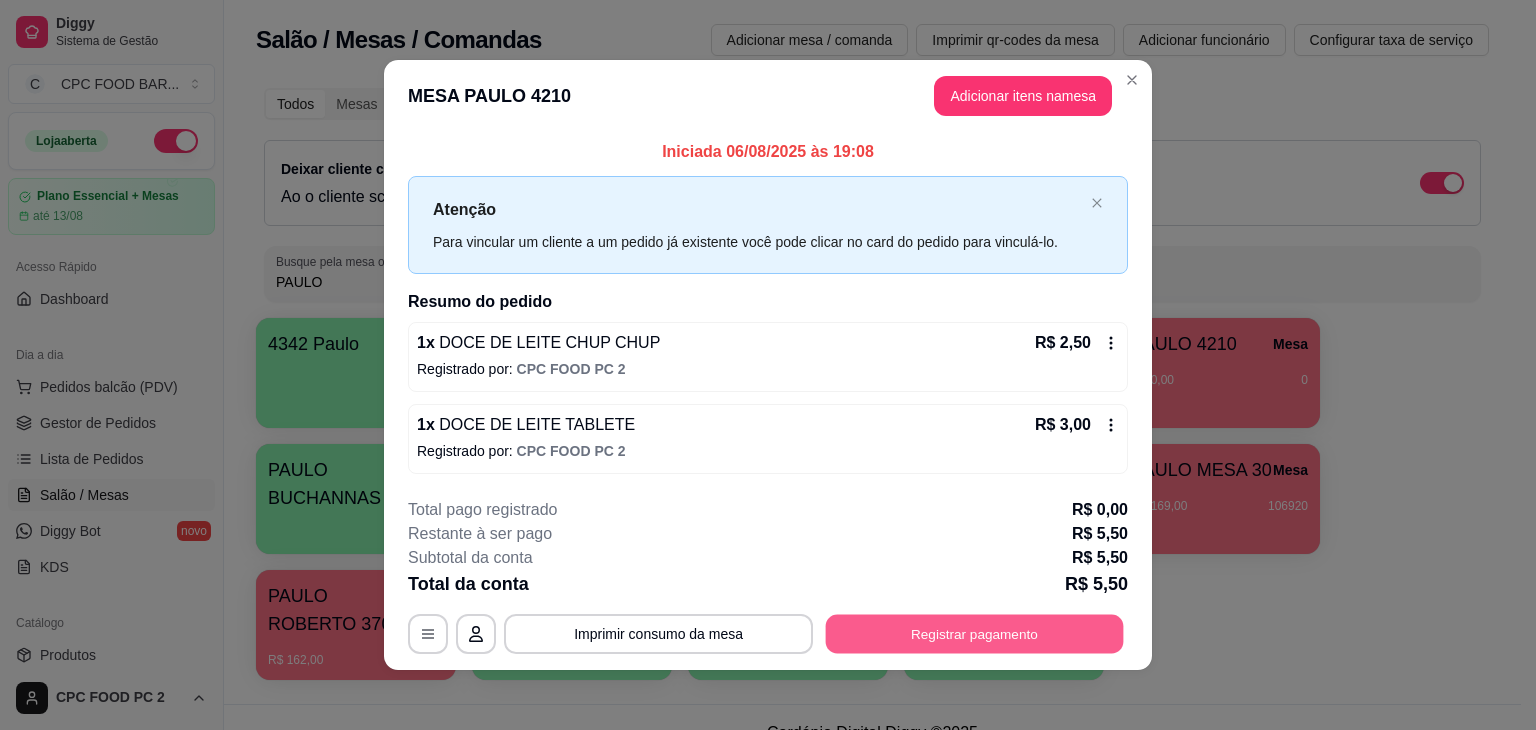 click on "Registrar pagamento" at bounding box center (975, 633) 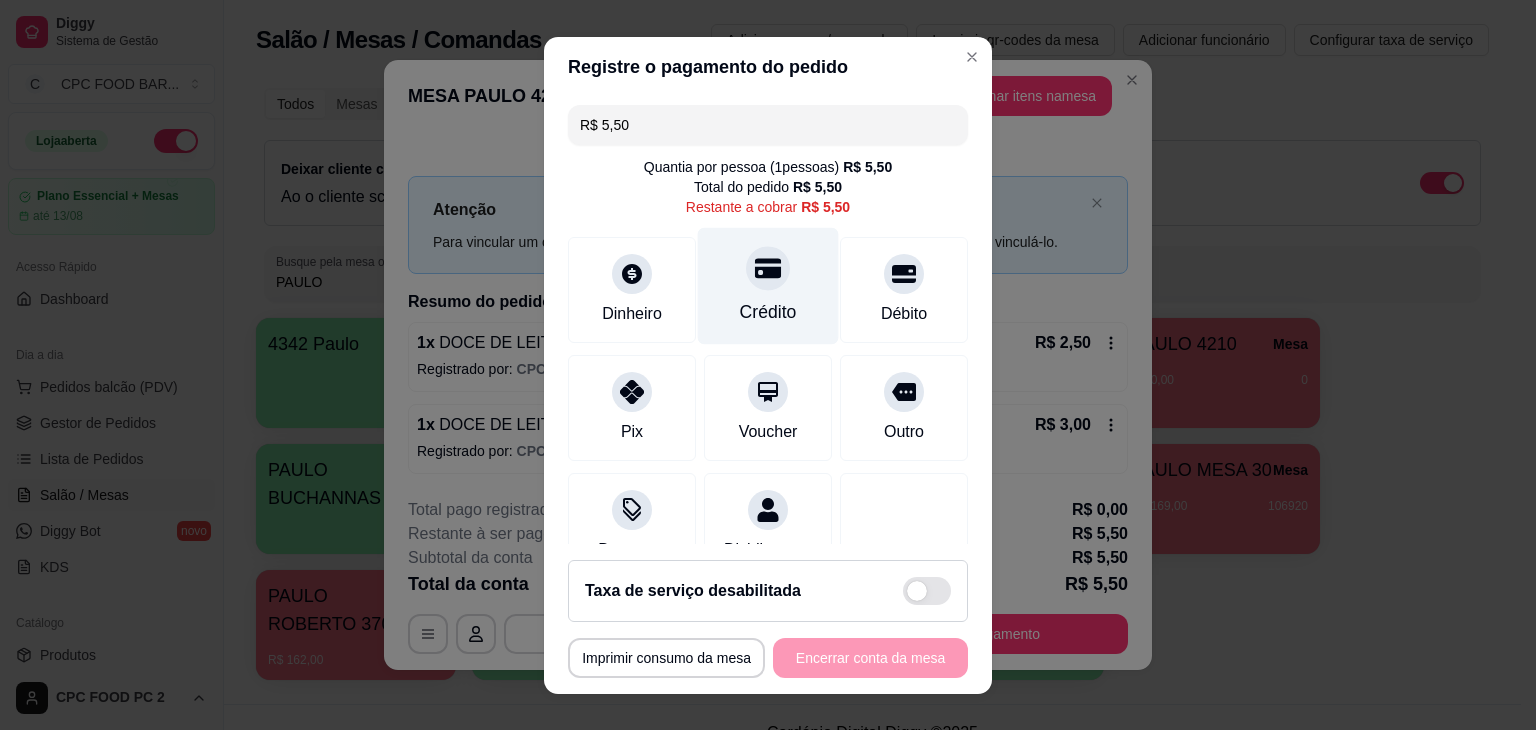 click on "Crédito" at bounding box center [768, 285] 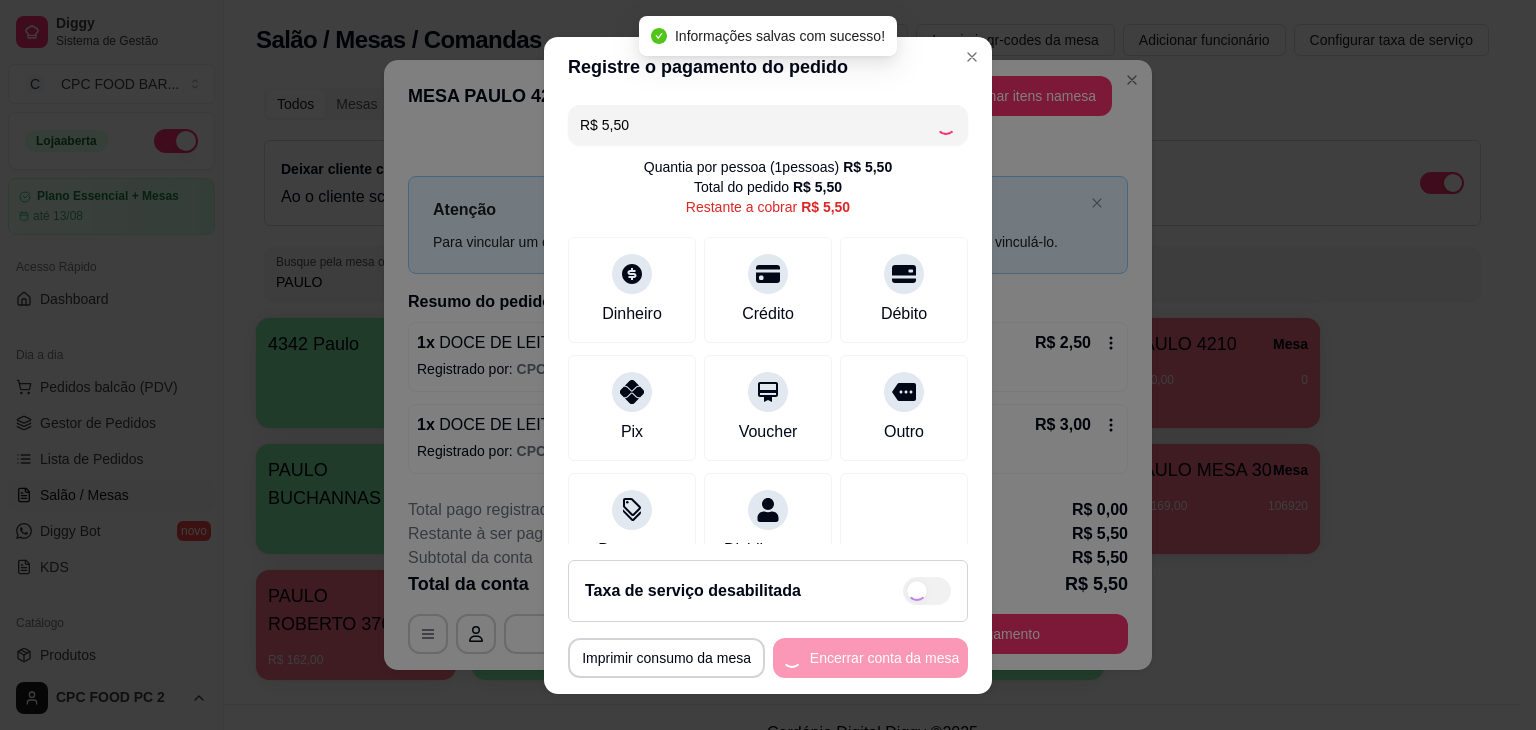 type on "R$ 0,00" 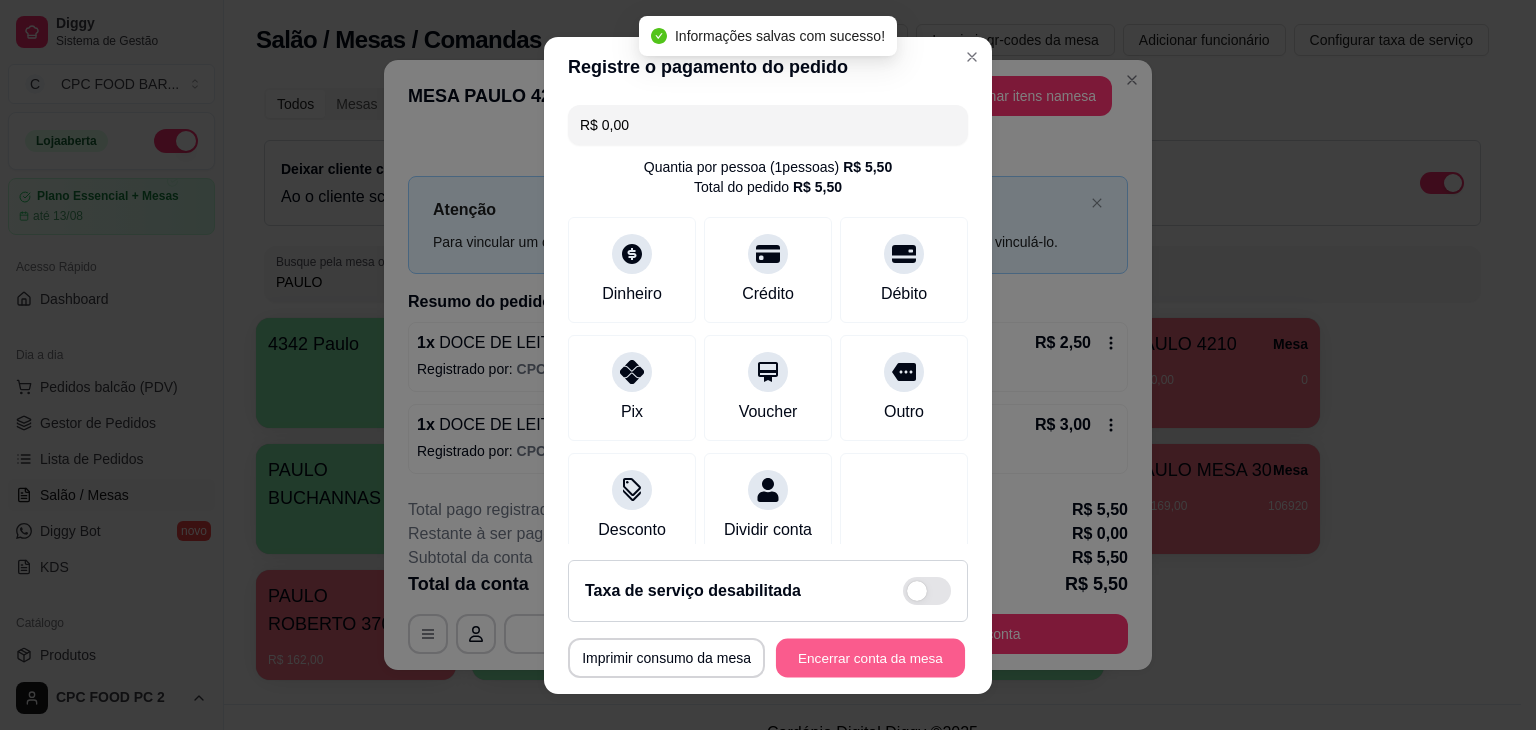 click on "Encerrar conta da mesa" at bounding box center (870, 657) 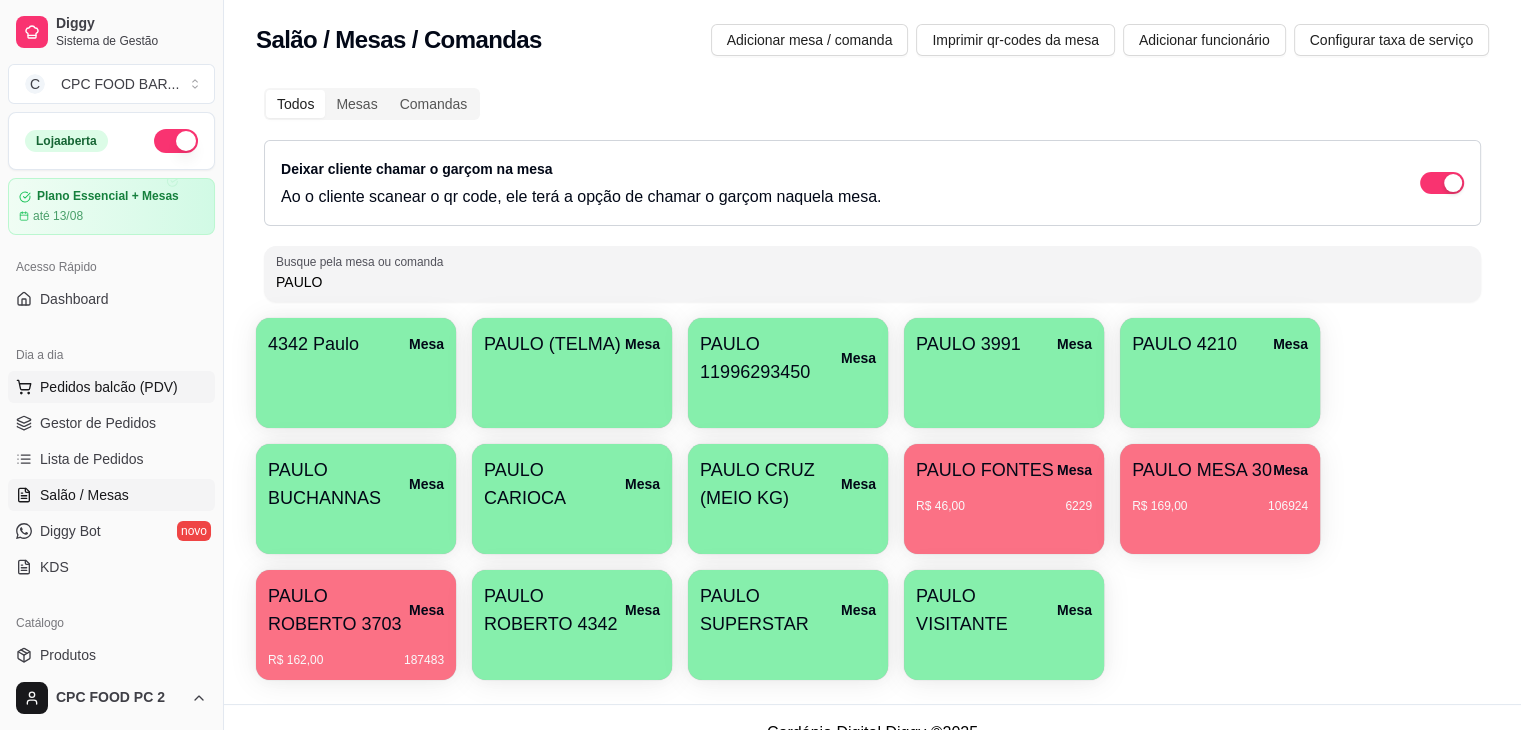 click on "Pedidos balcão (PDV)" at bounding box center [109, 387] 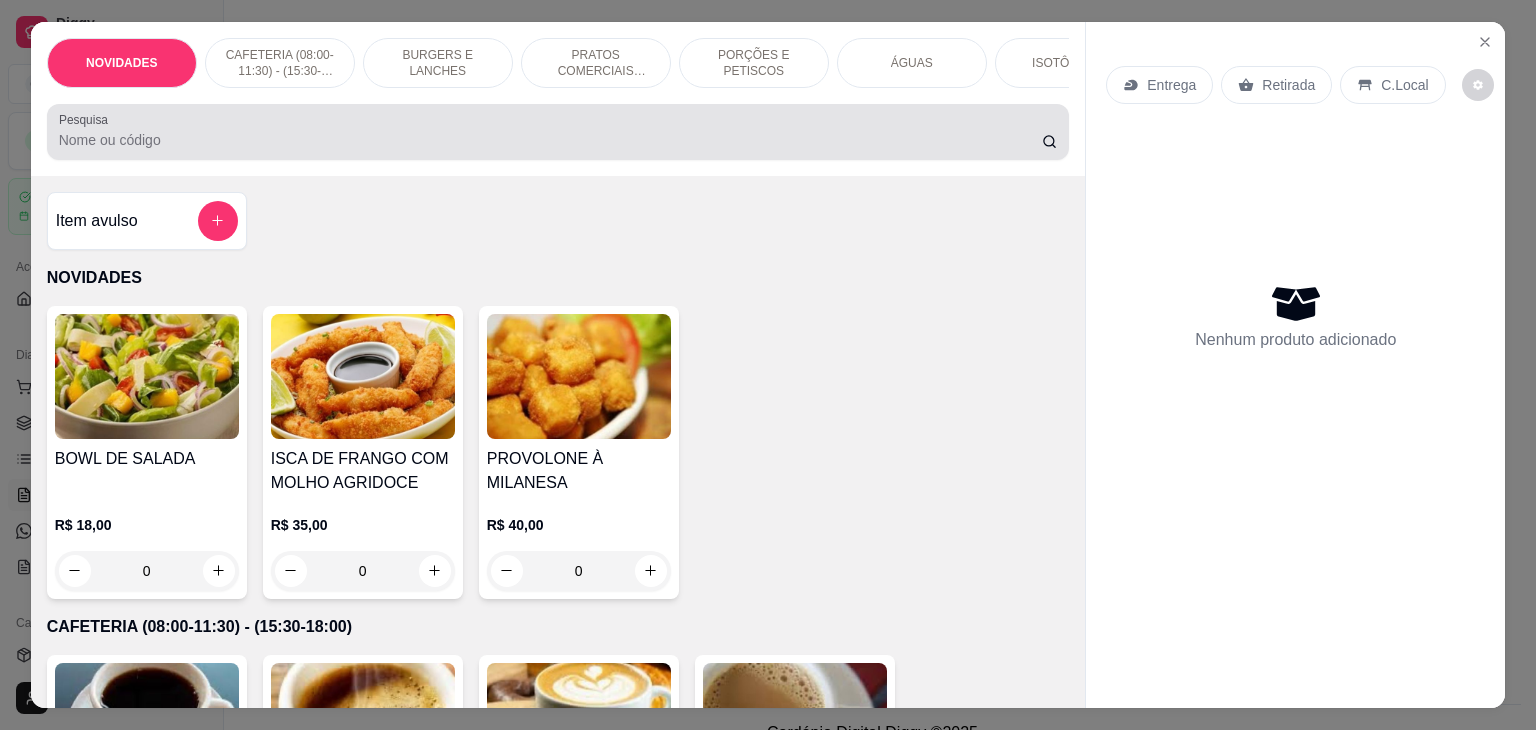 click on "Pesquisa" at bounding box center [550, 140] 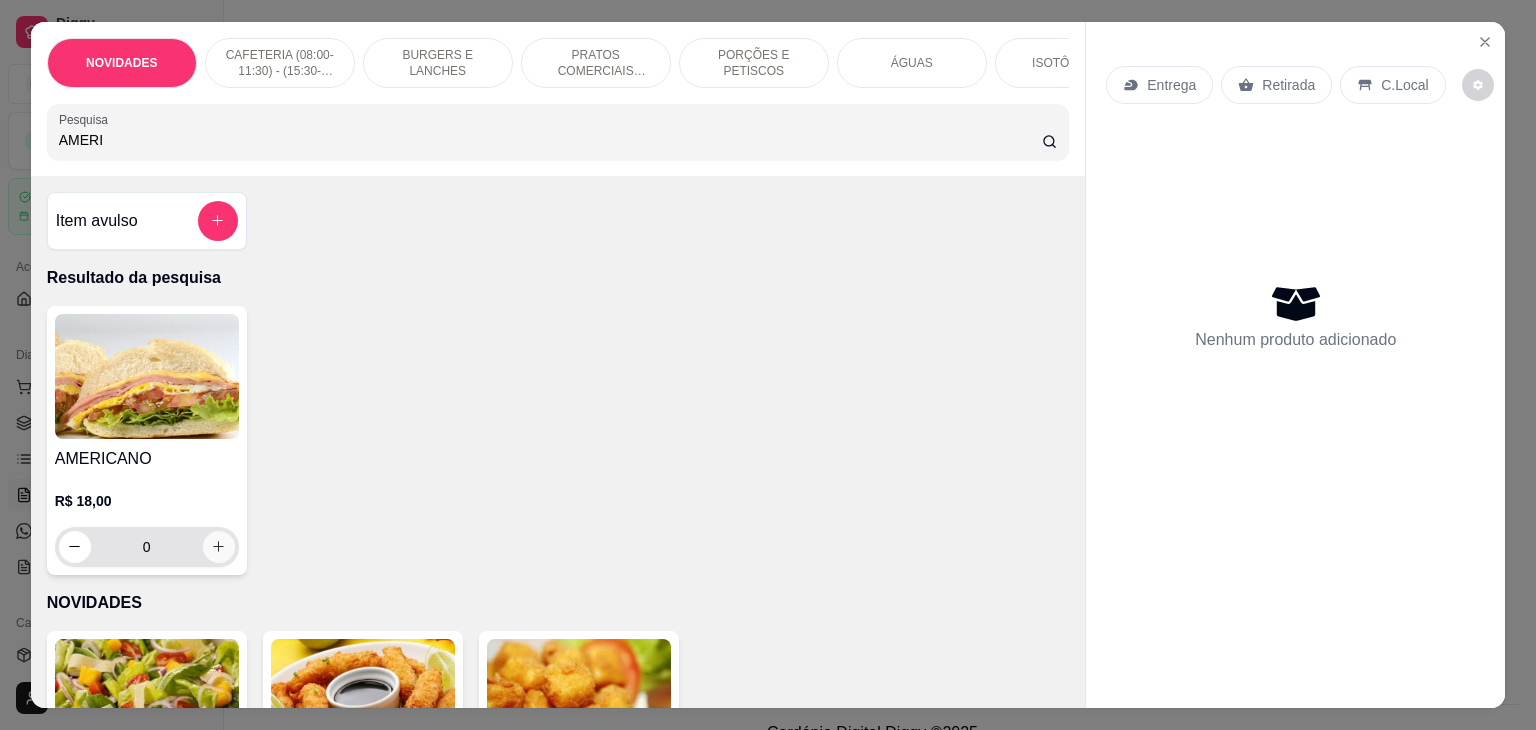 type on "AMERI" 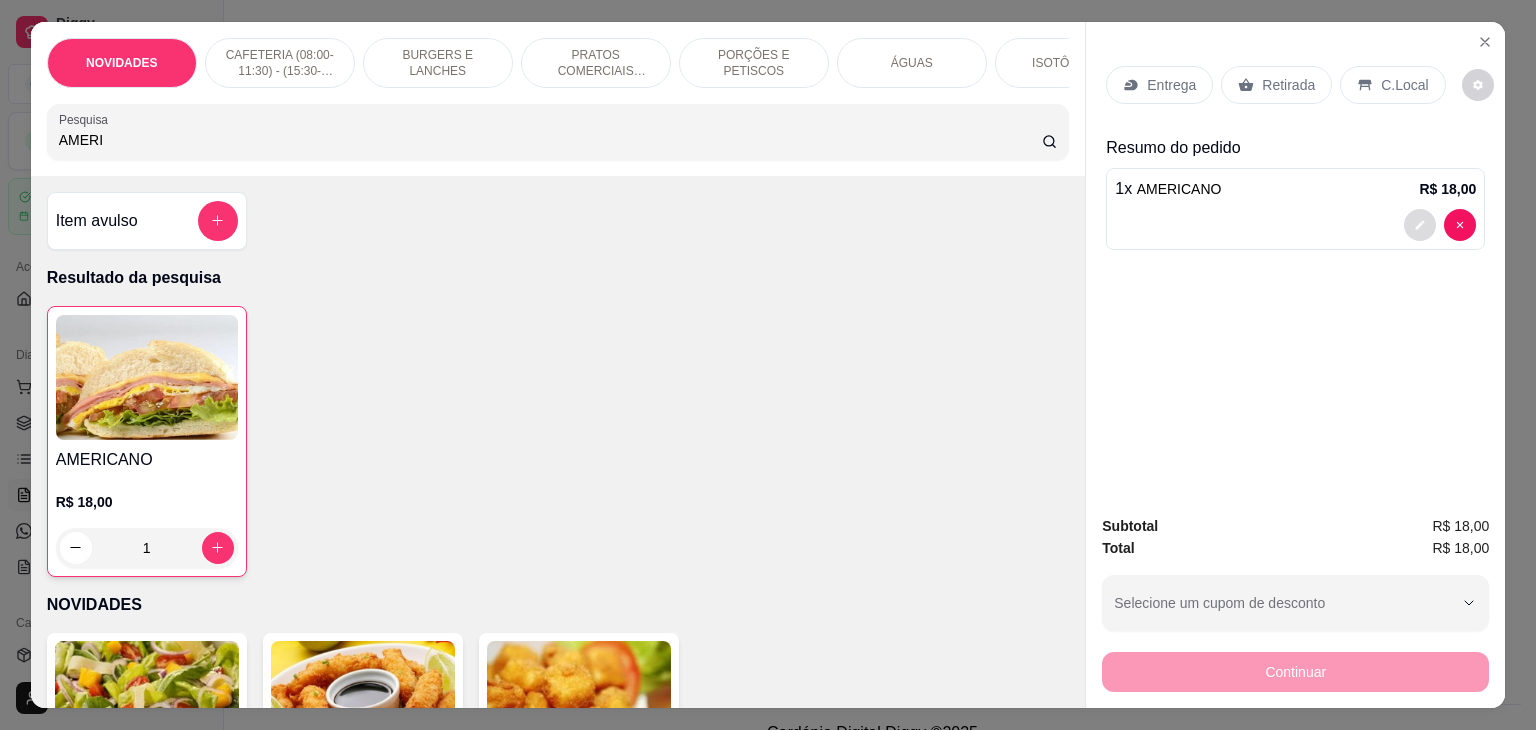 click 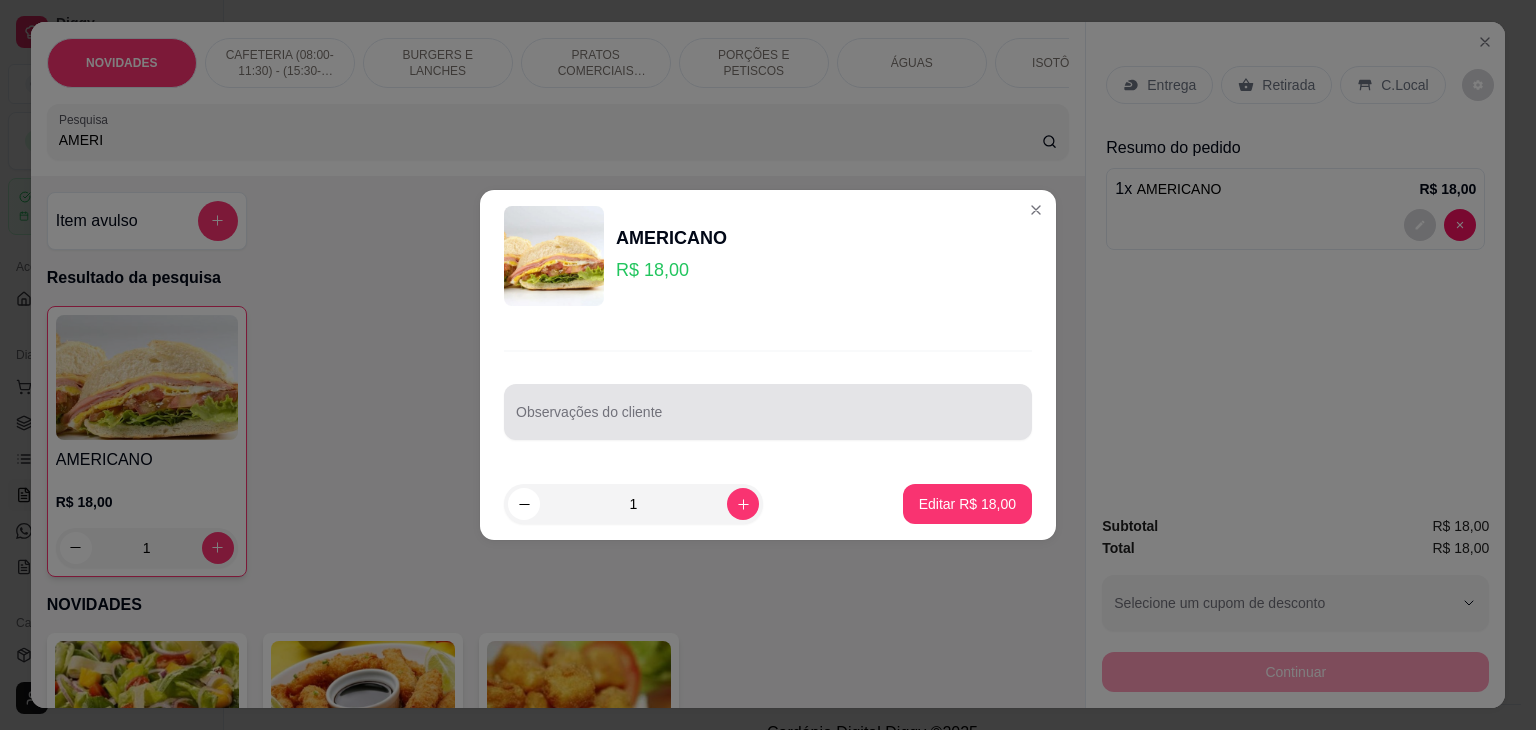 click at bounding box center [768, 412] 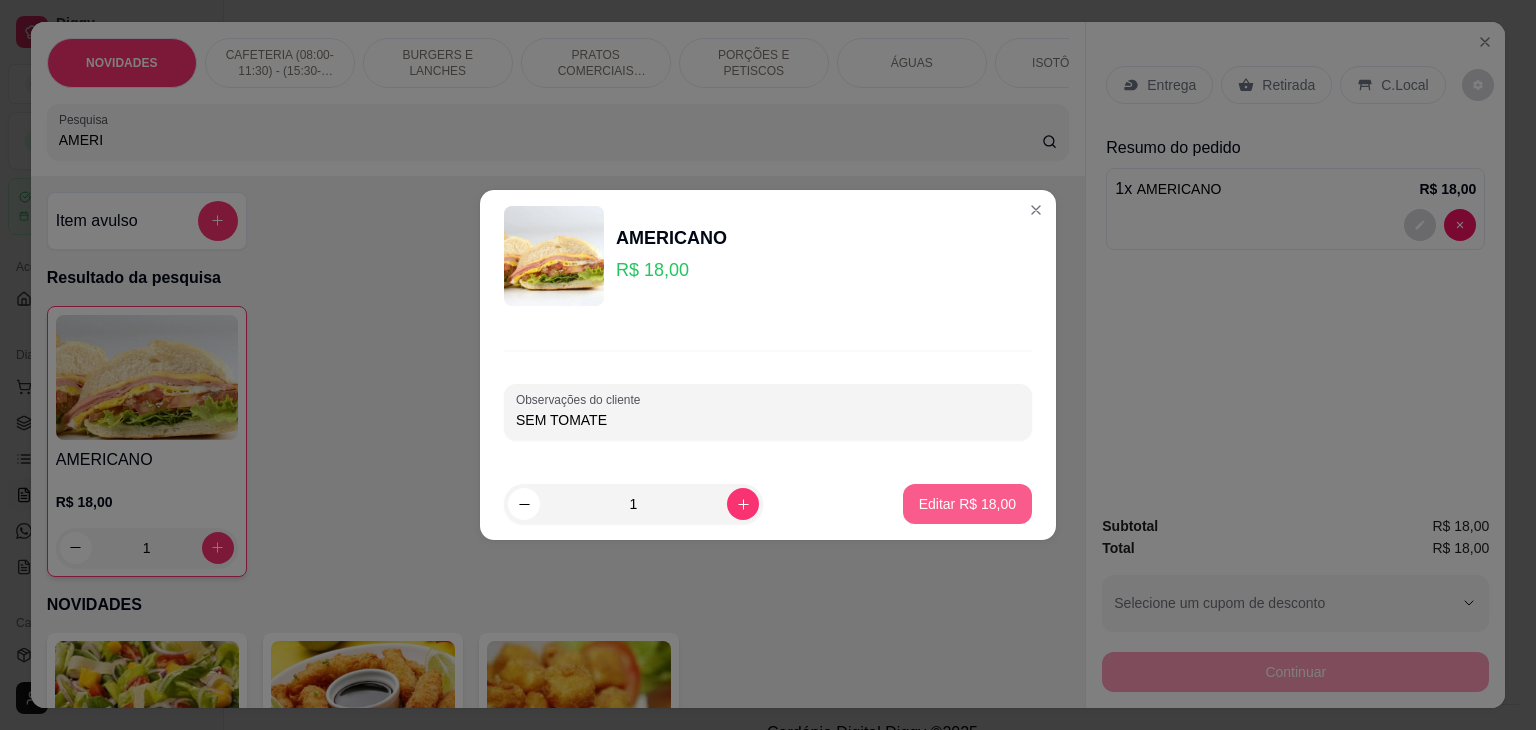type on "SEM TOMATE" 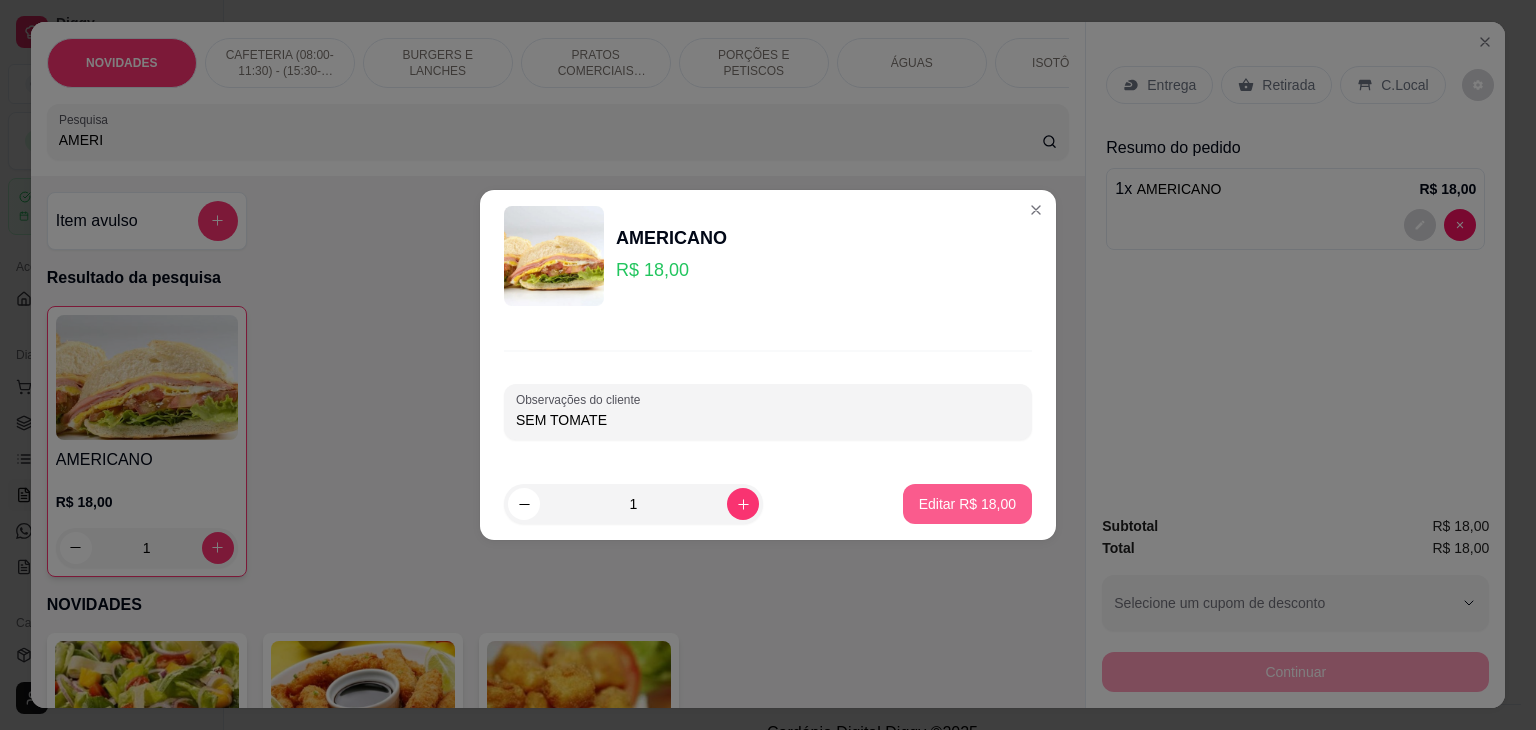 click on "Editar   R$ 18,00" at bounding box center (967, 504) 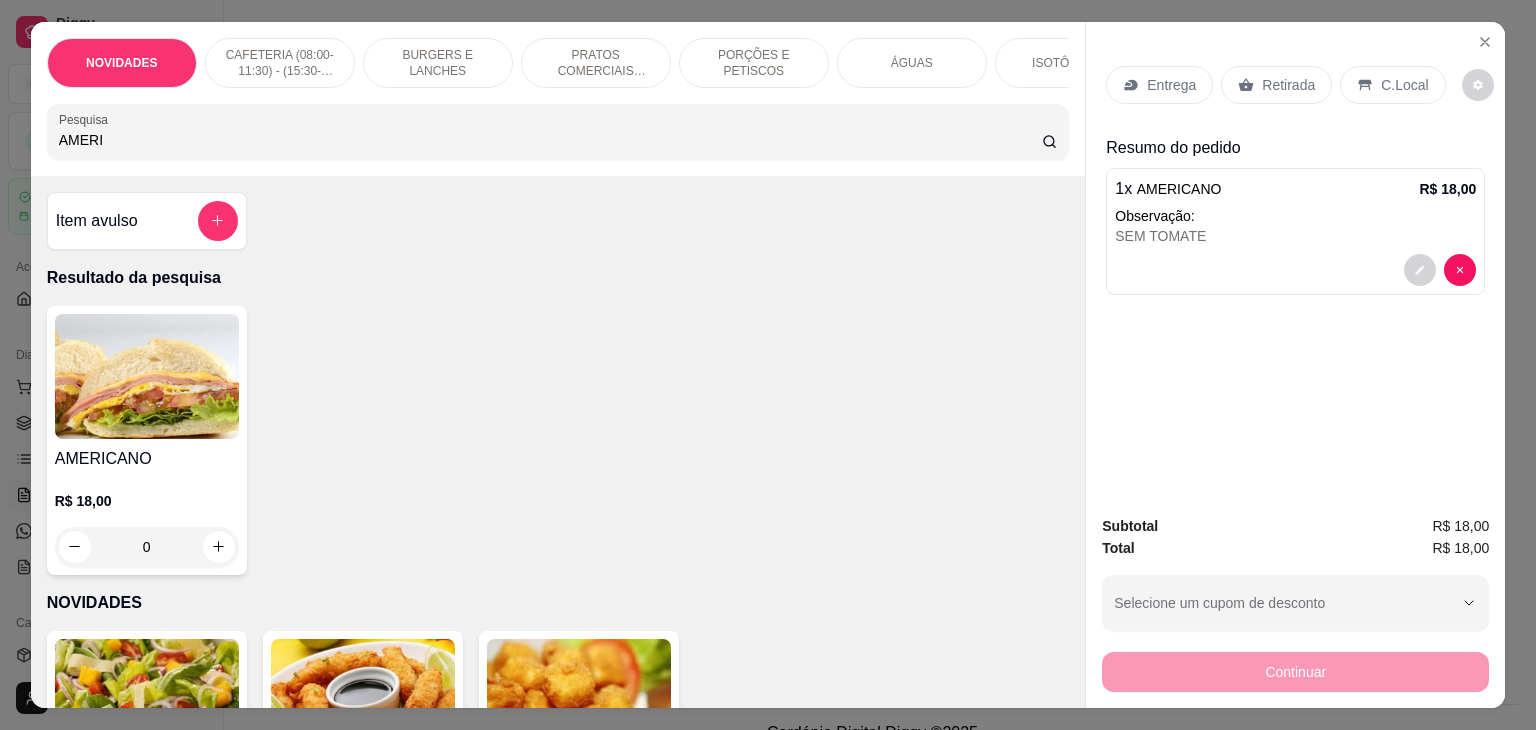 drag, startPoint x: 116, startPoint y: 142, endPoint x: 4, endPoint y: 146, distance: 112.0714 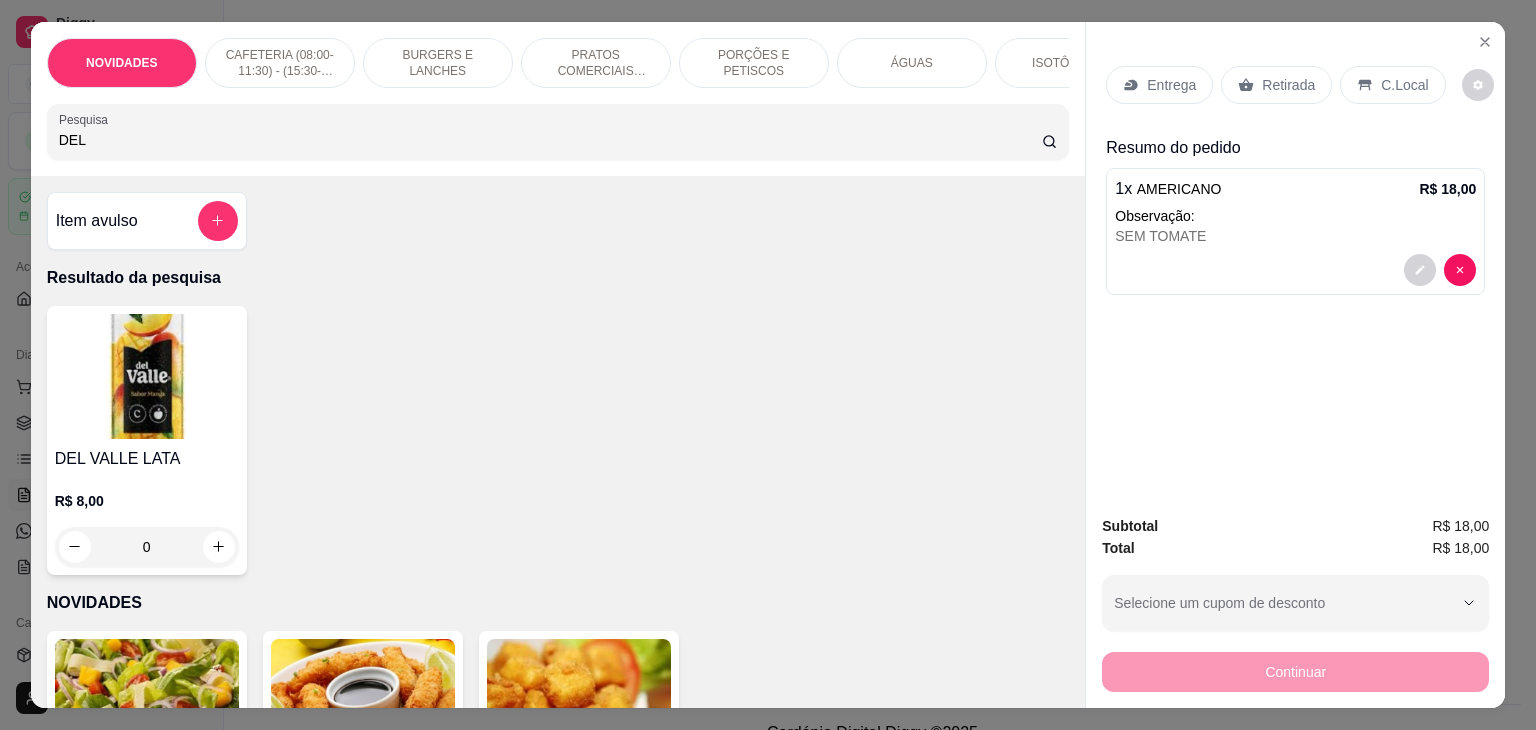 type on "DEL" 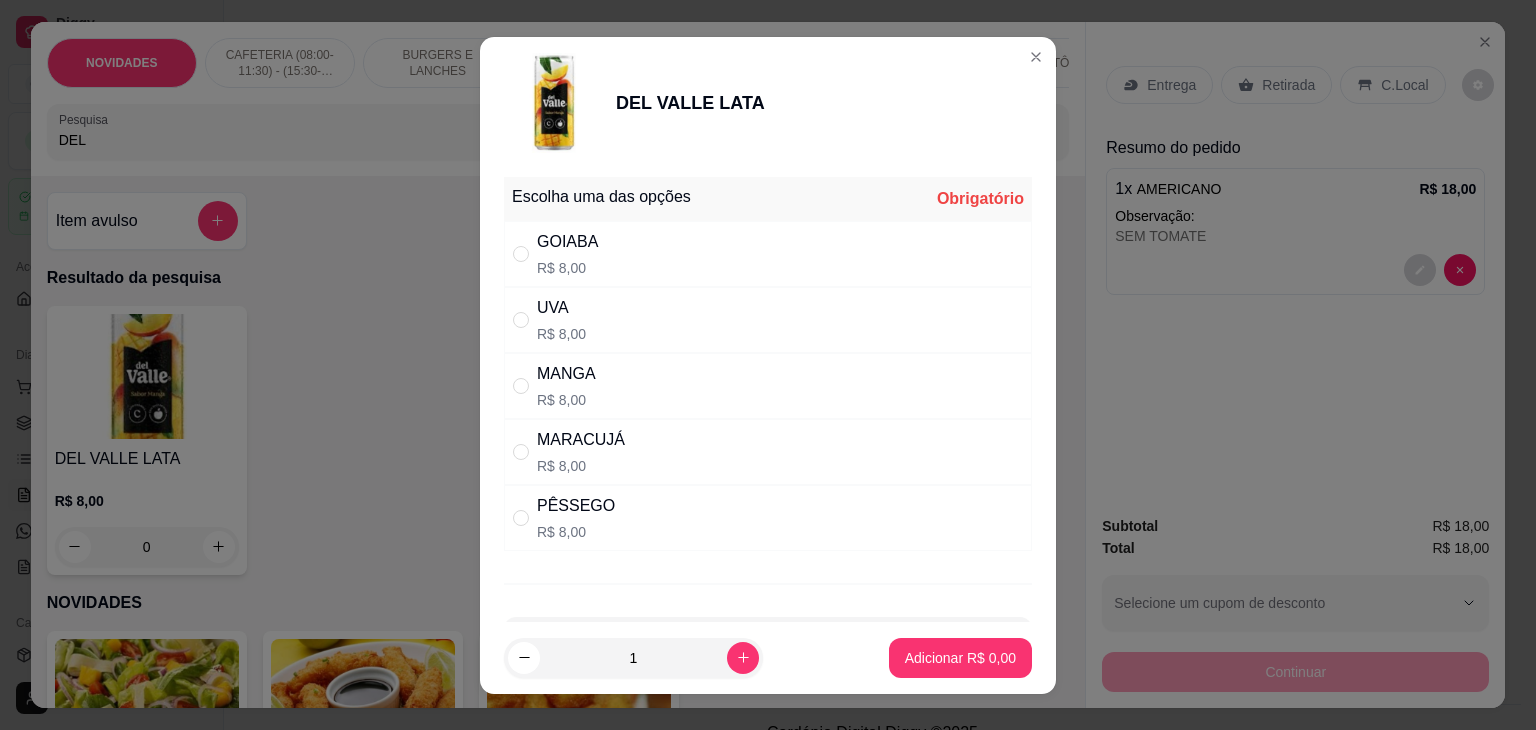 click on "UVA R$ 8,00" at bounding box center (768, 320) 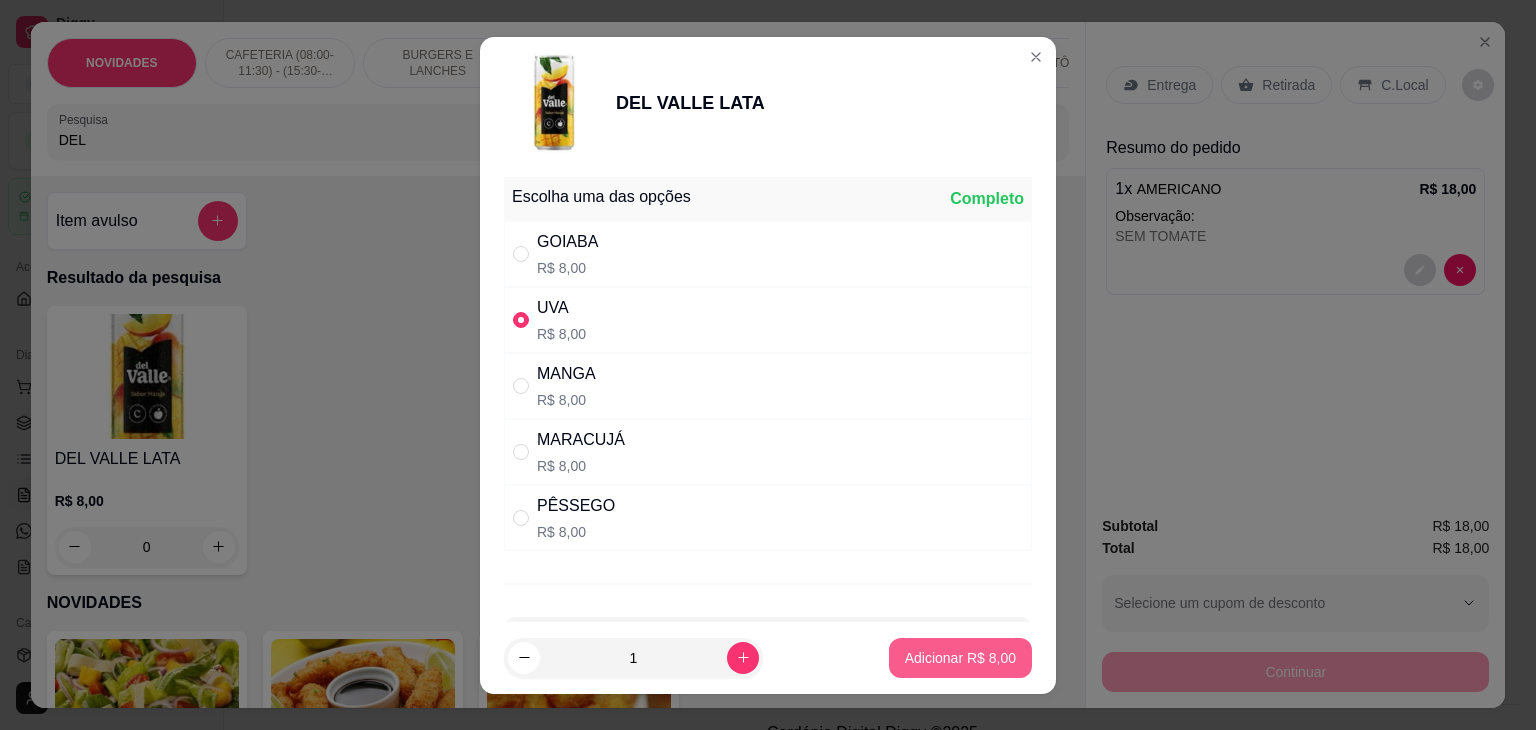 click on "Adicionar   R$ 8,00" at bounding box center [960, 658] 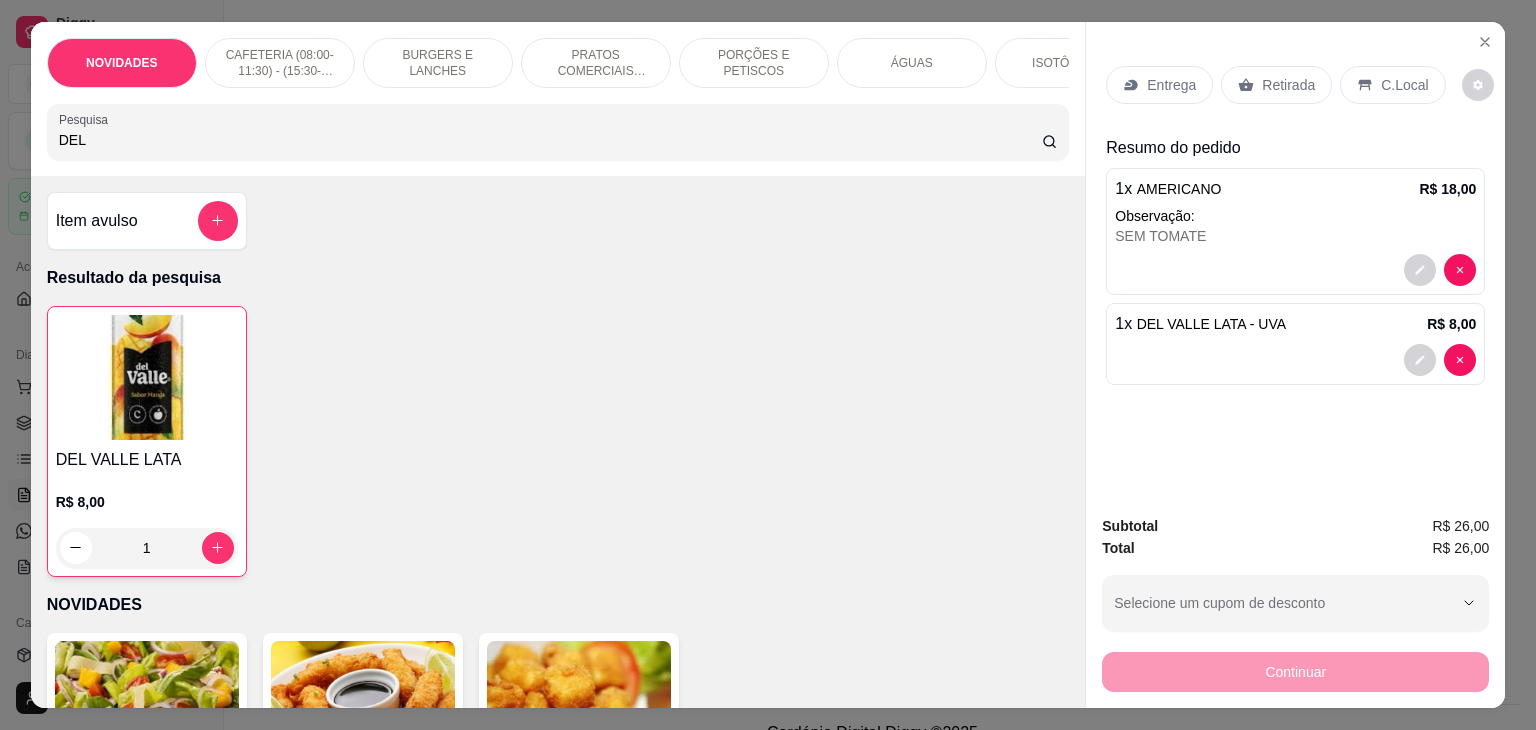 click on "ÁGUAS" at bounding box center [912, 63] 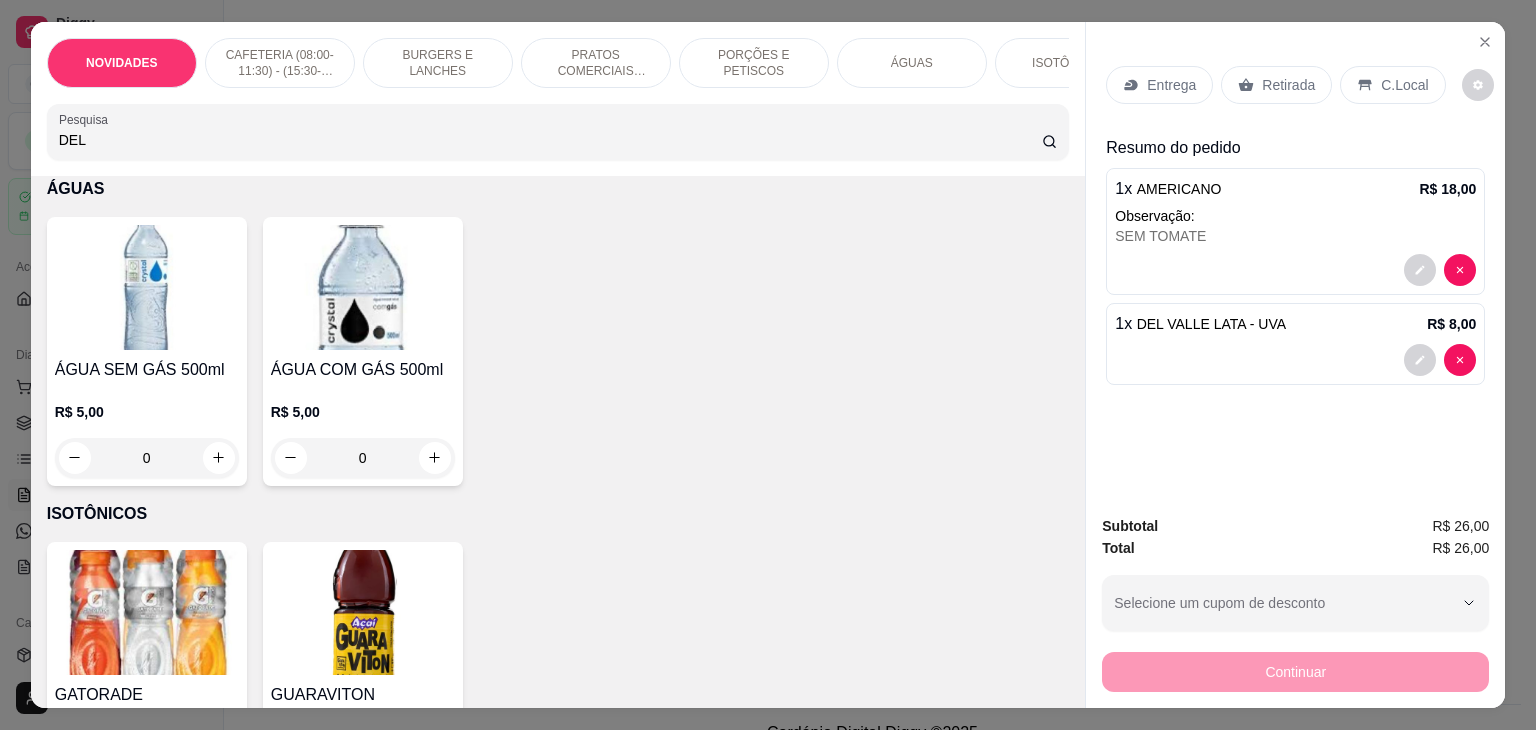 scroll, scrollTop: 49, scrollLeft: 0, axis: vertical 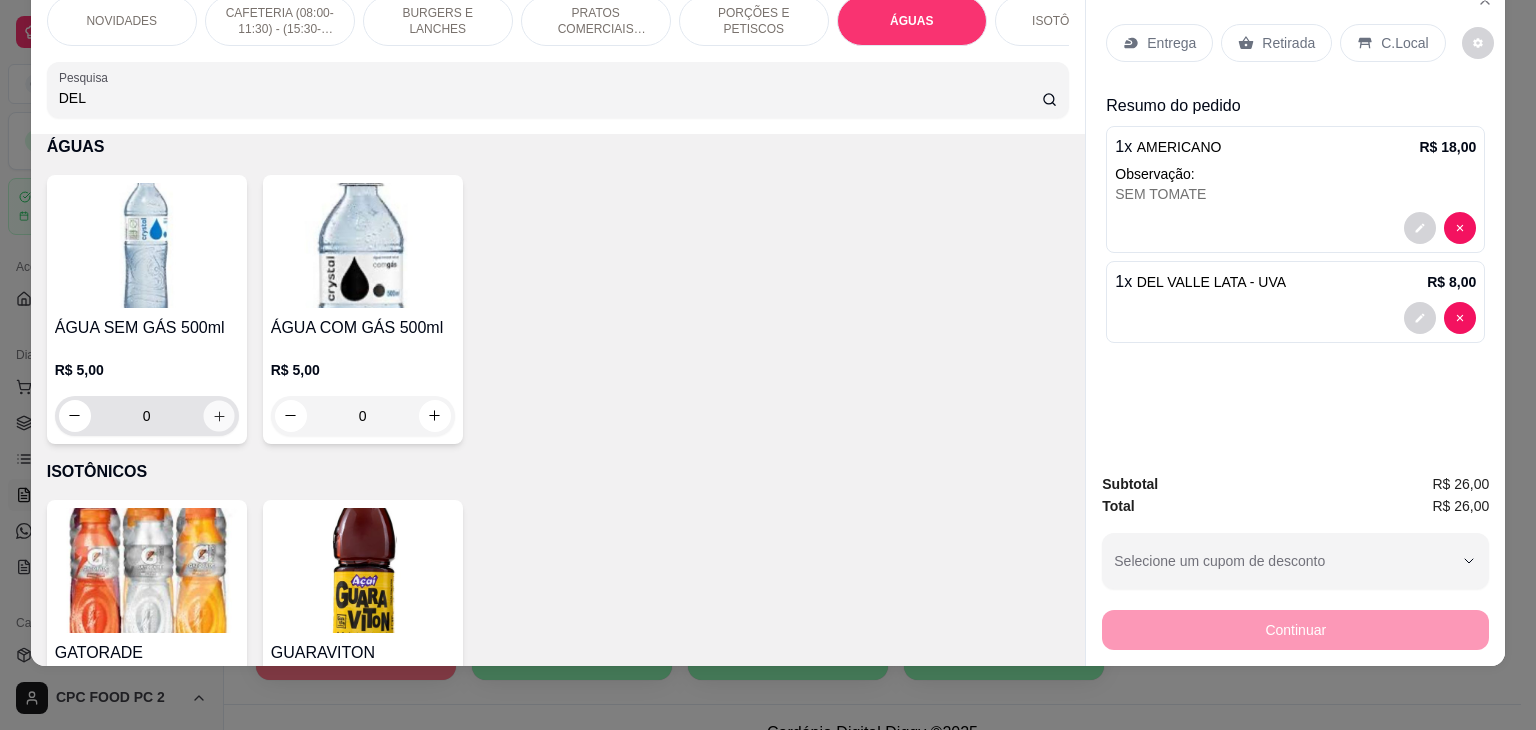 click 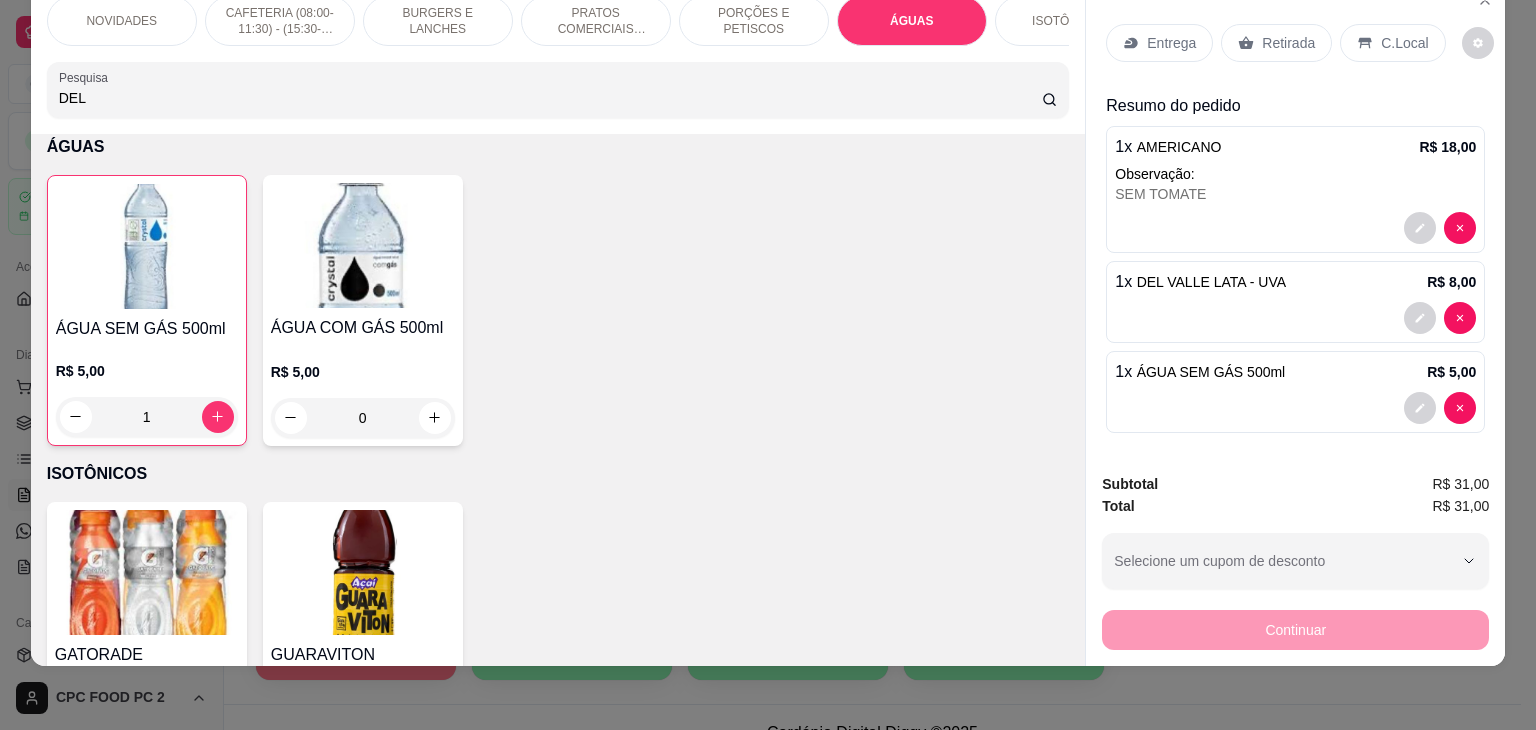 drag, startPoint x: 1180, startPoint y: 621, endPoint x: 1280, endPoint y: 109, distance: 521.67426 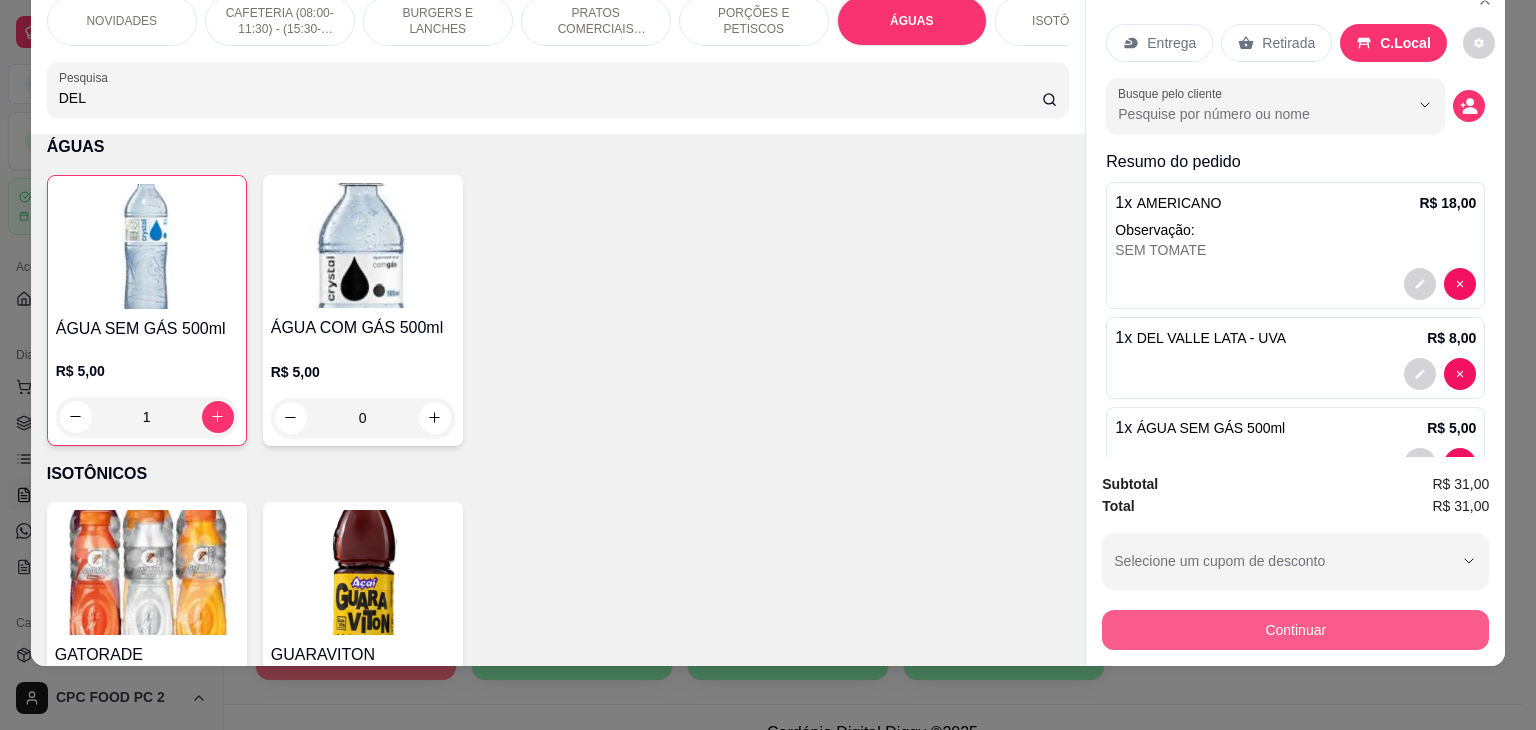 click on "Continuar" at bounding box center [1295, 630] 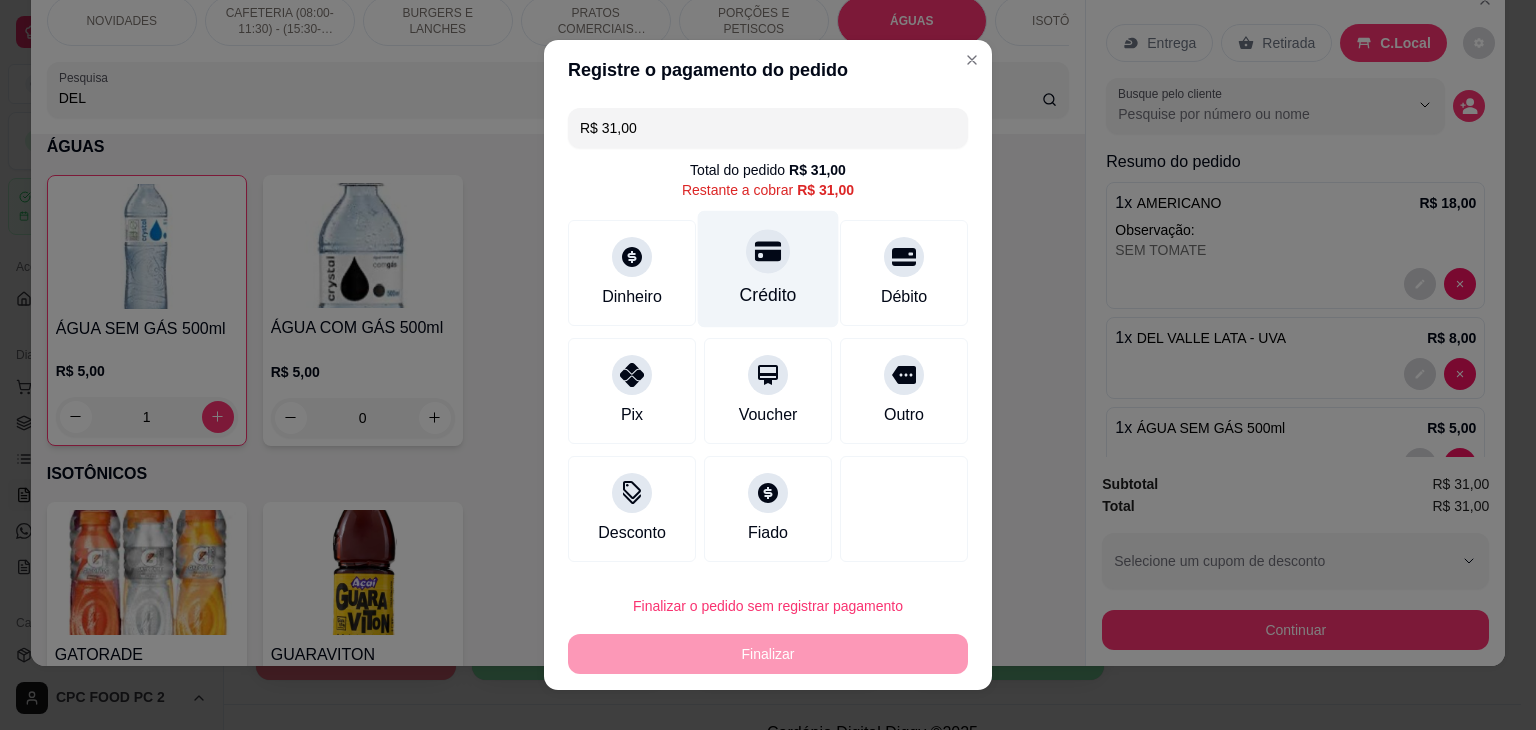 click on "Crédito" at bounding box center (768, 295) 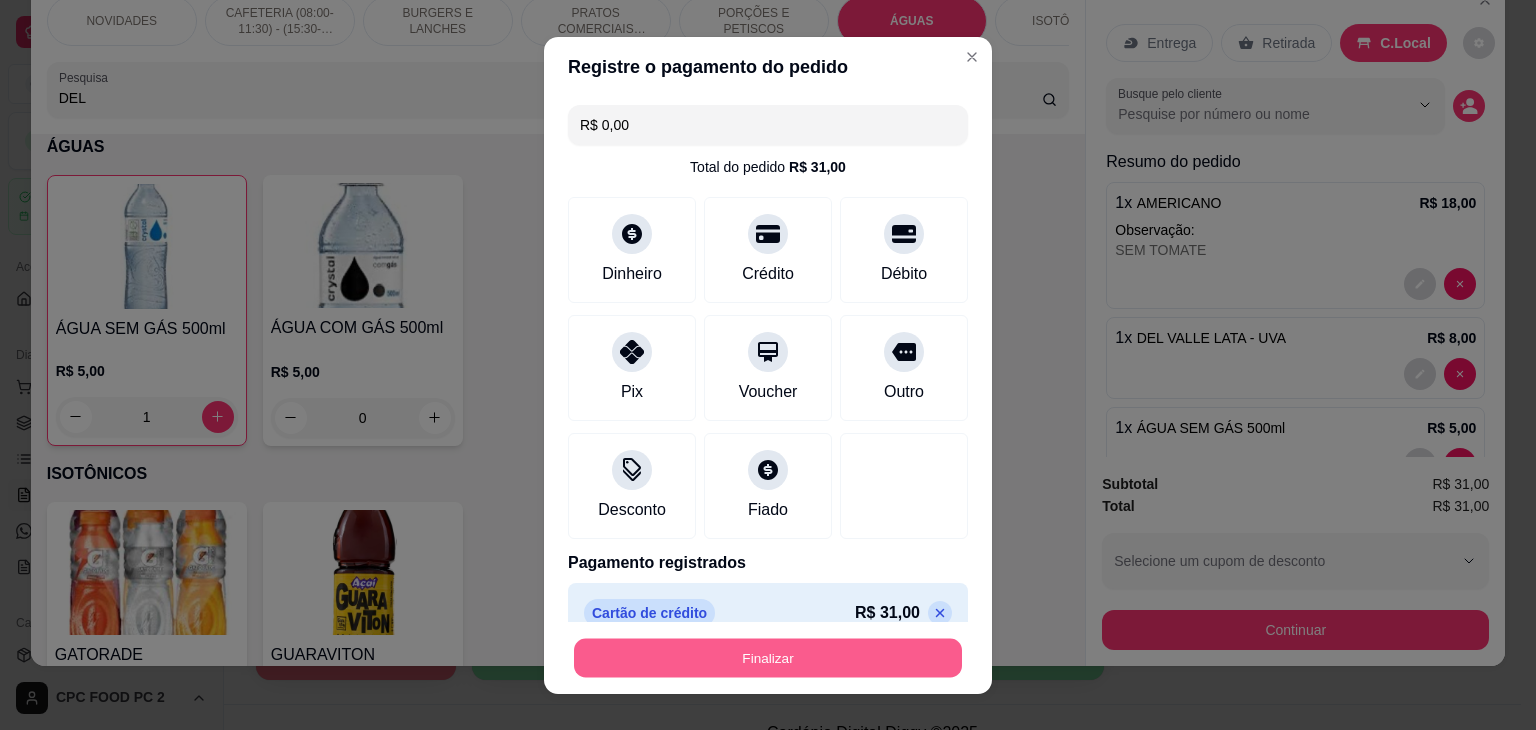 click on "Finalizar" at bounding box center (768, 657) 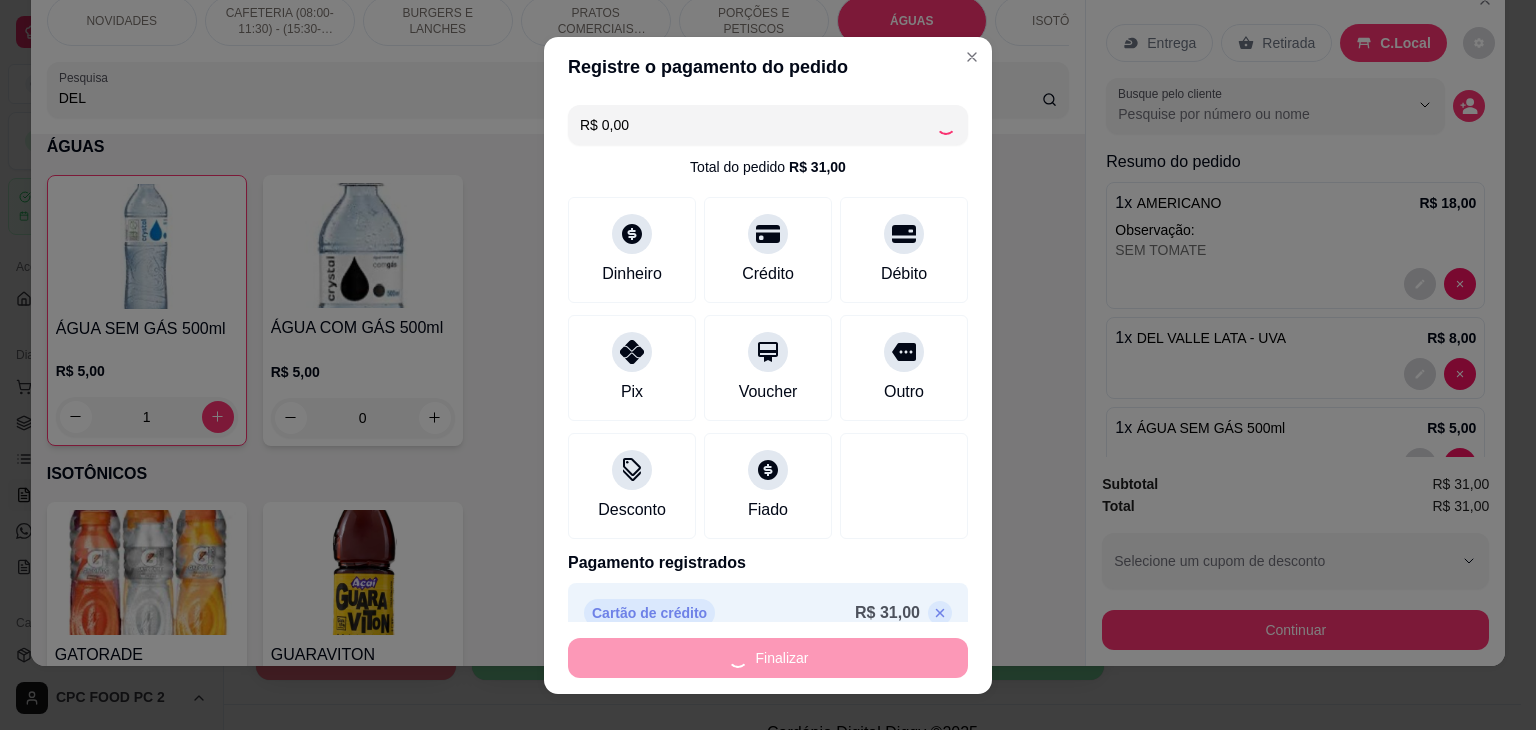 type on "0" 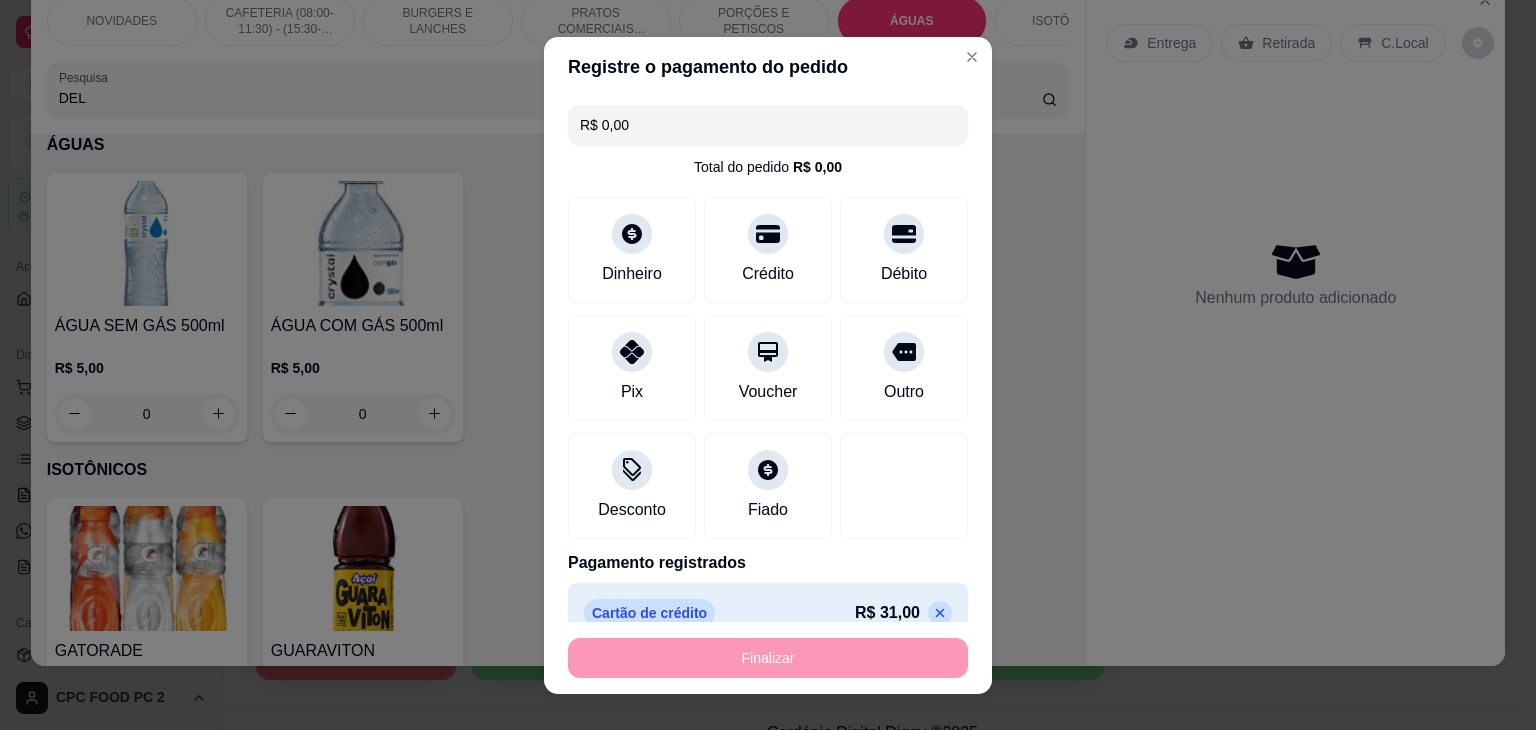 type on "-R$ 31,00" 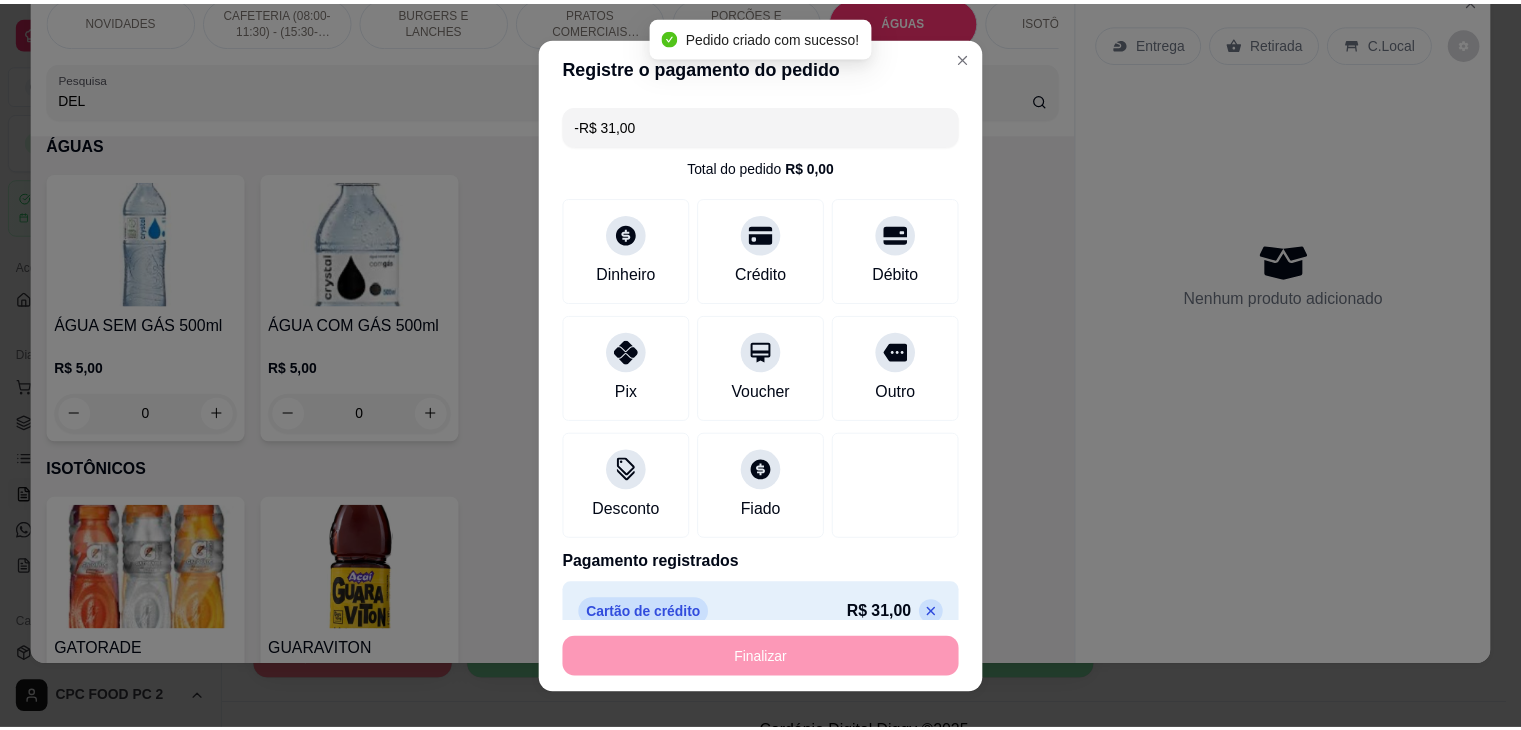 scroll, scrollTop: 3869, scrollLeft: 0, axis: vertical 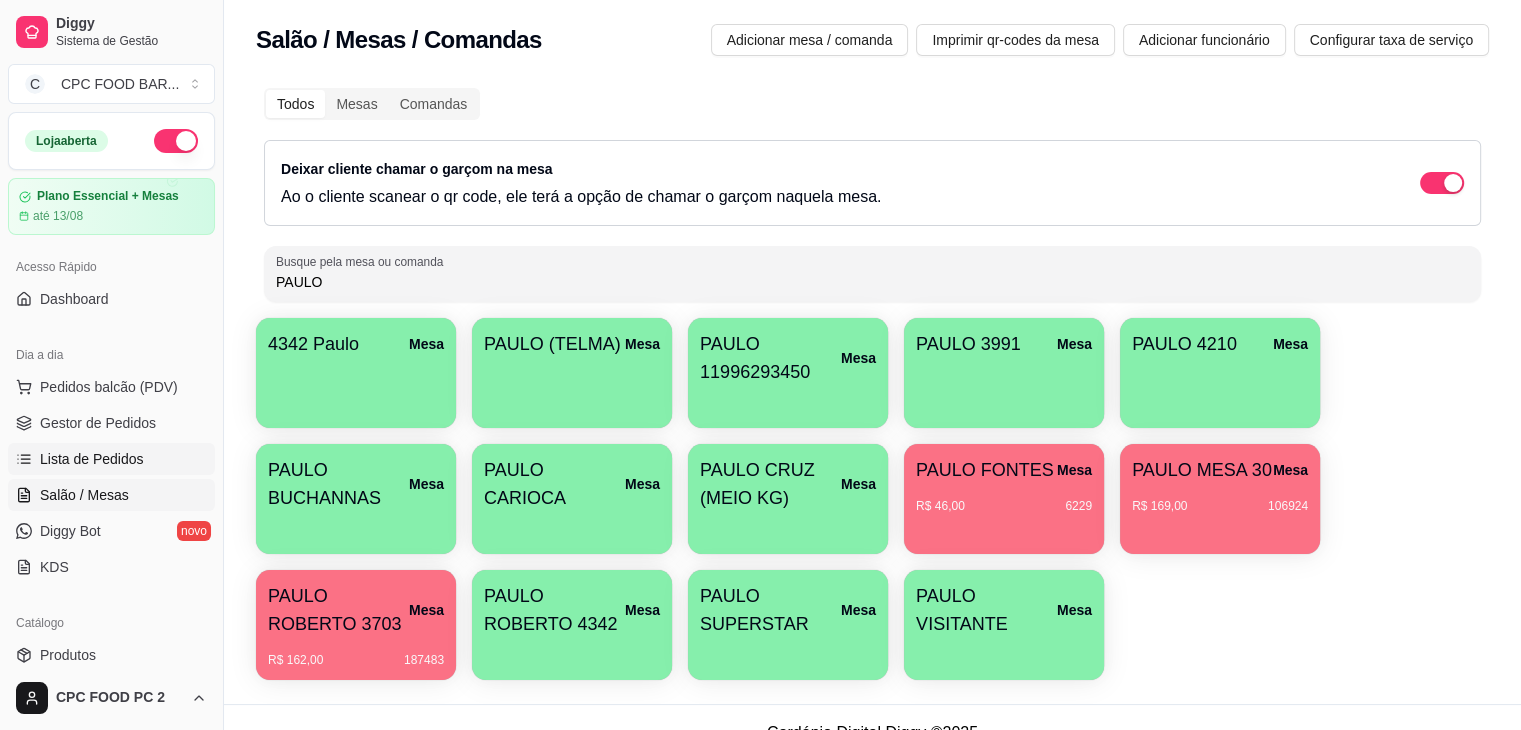 click on "Lista de Pedidos" at bounding box center (111, 459) 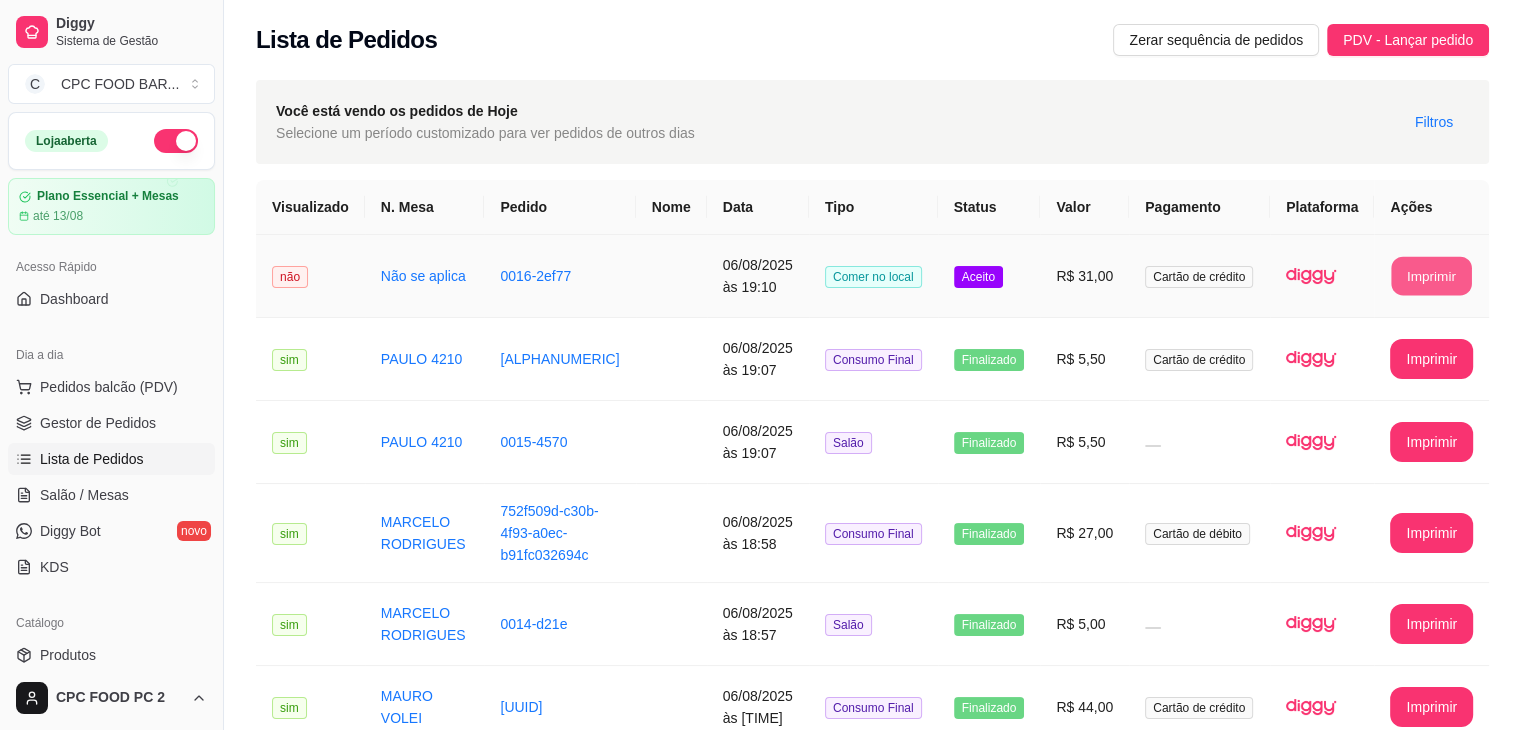 click on "Imprimir" at bounding box center [1432, 276] 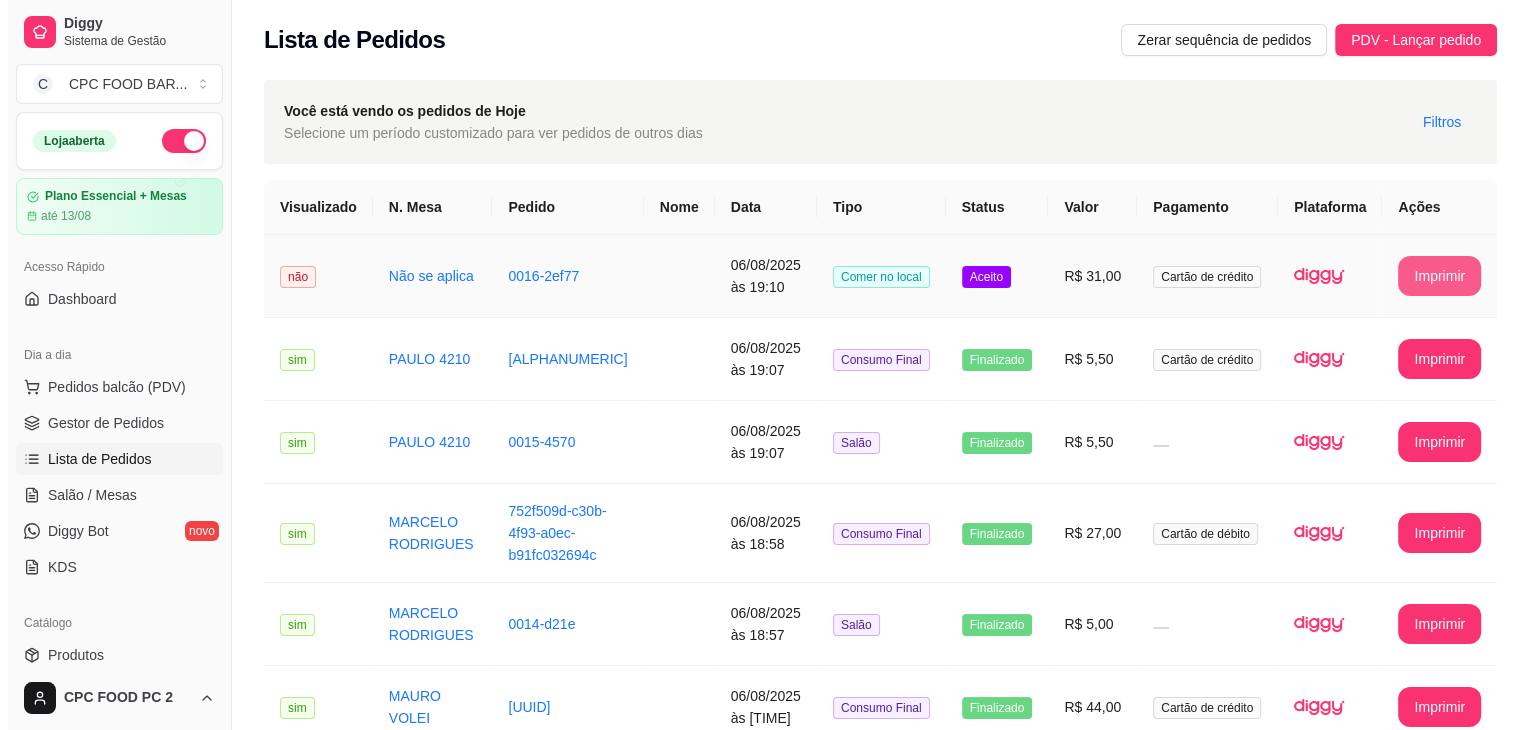 scroll, scrollTop: 0, scrollLeft: 0, axis: both 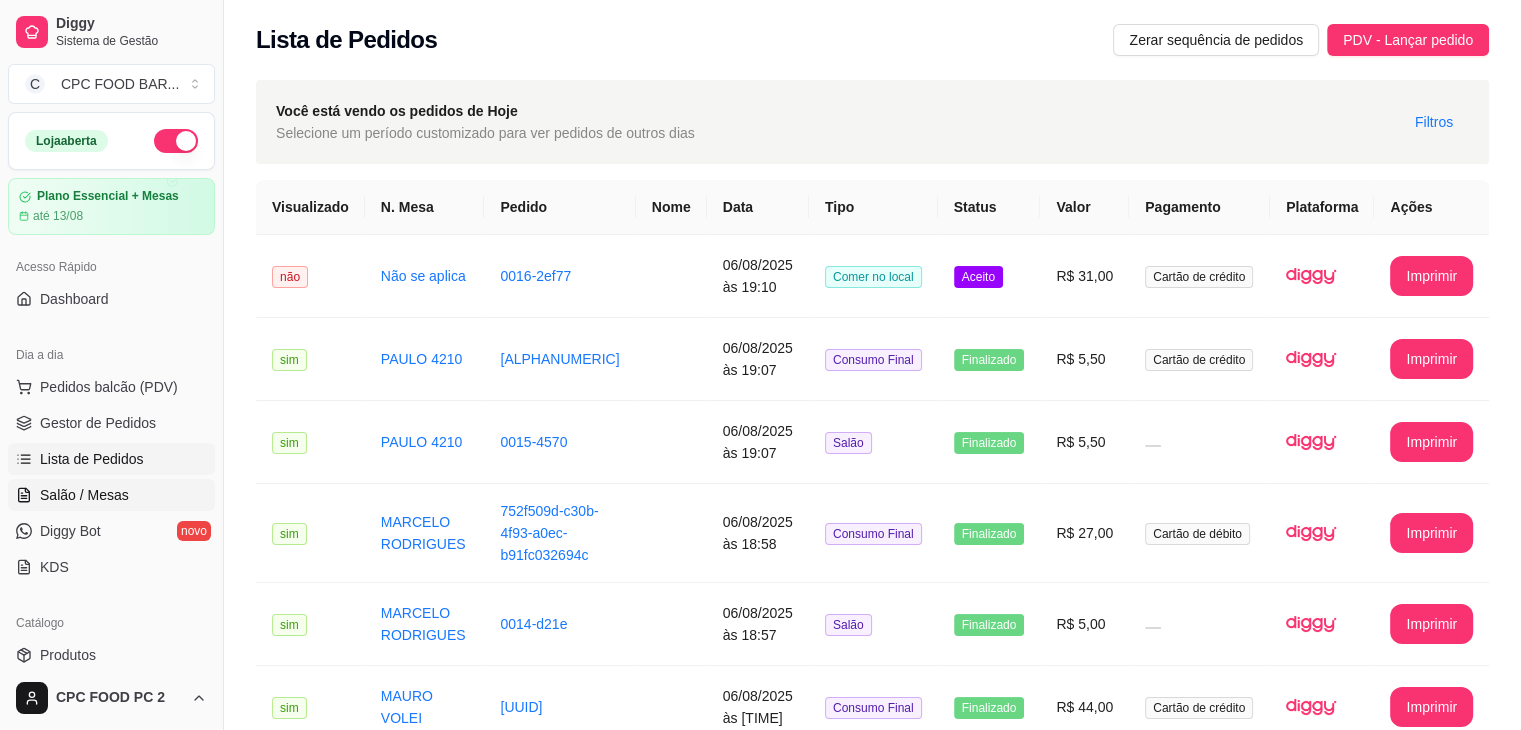 click on "Salão / Mesas" at bounding box center [84, 495] 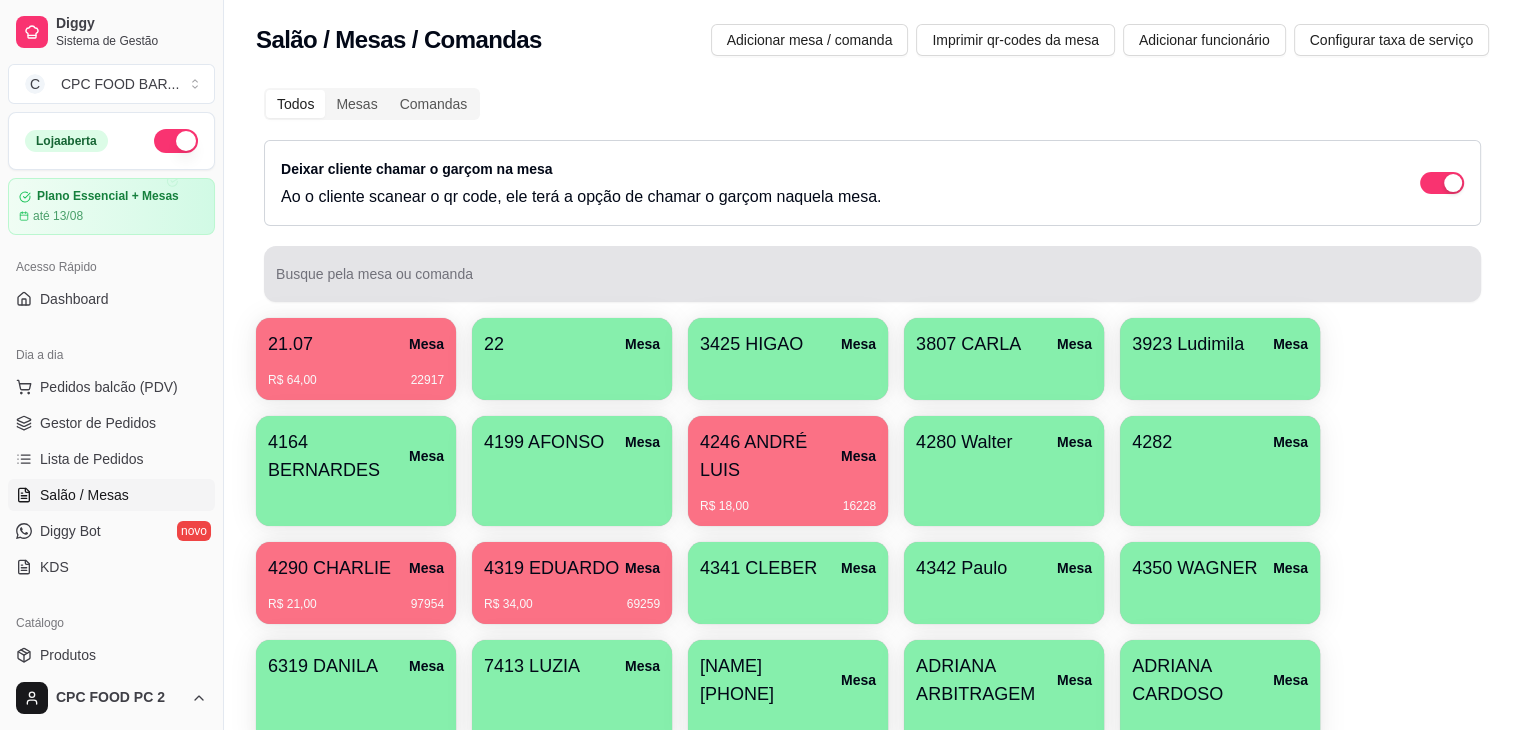 click at bounding box center [872, 274] 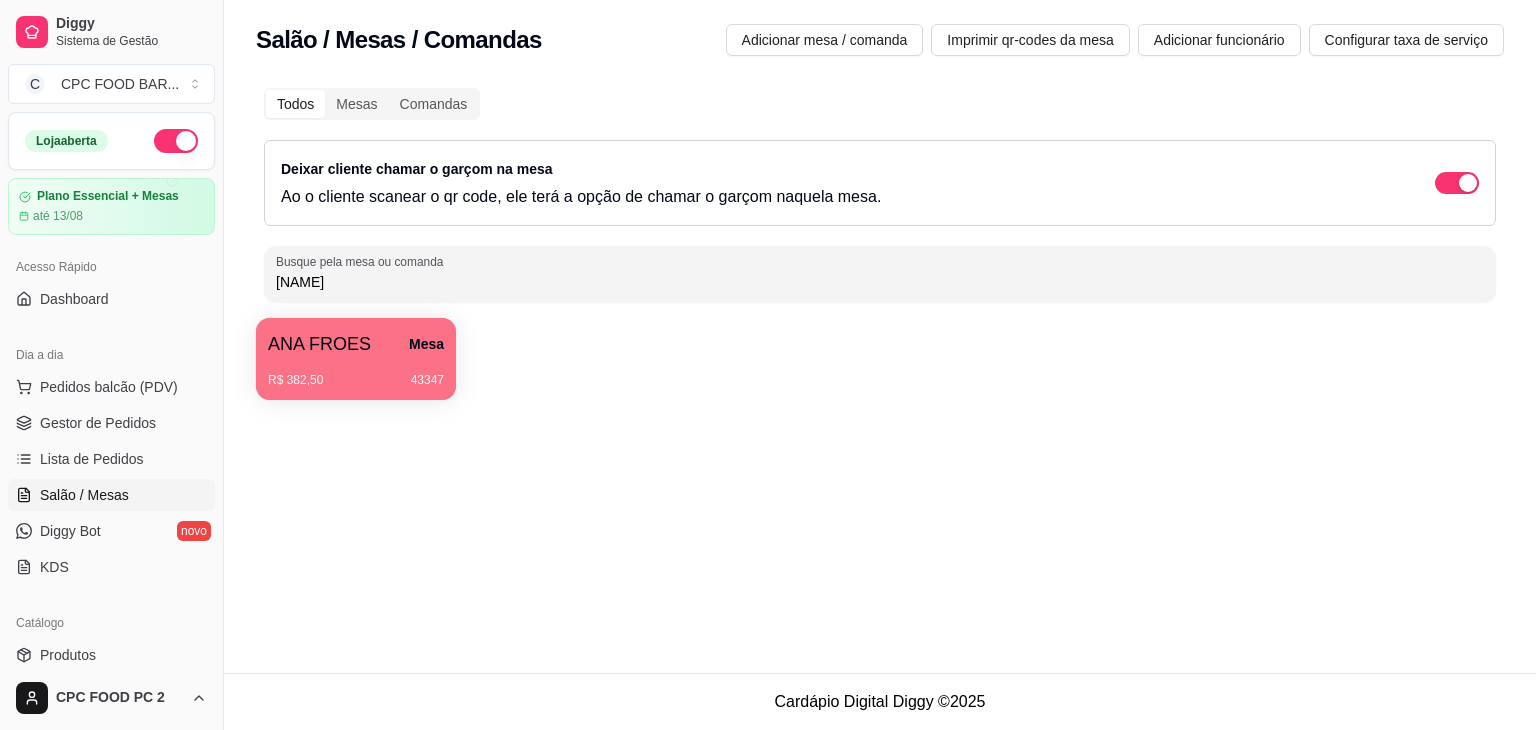 type on "[NAME]" 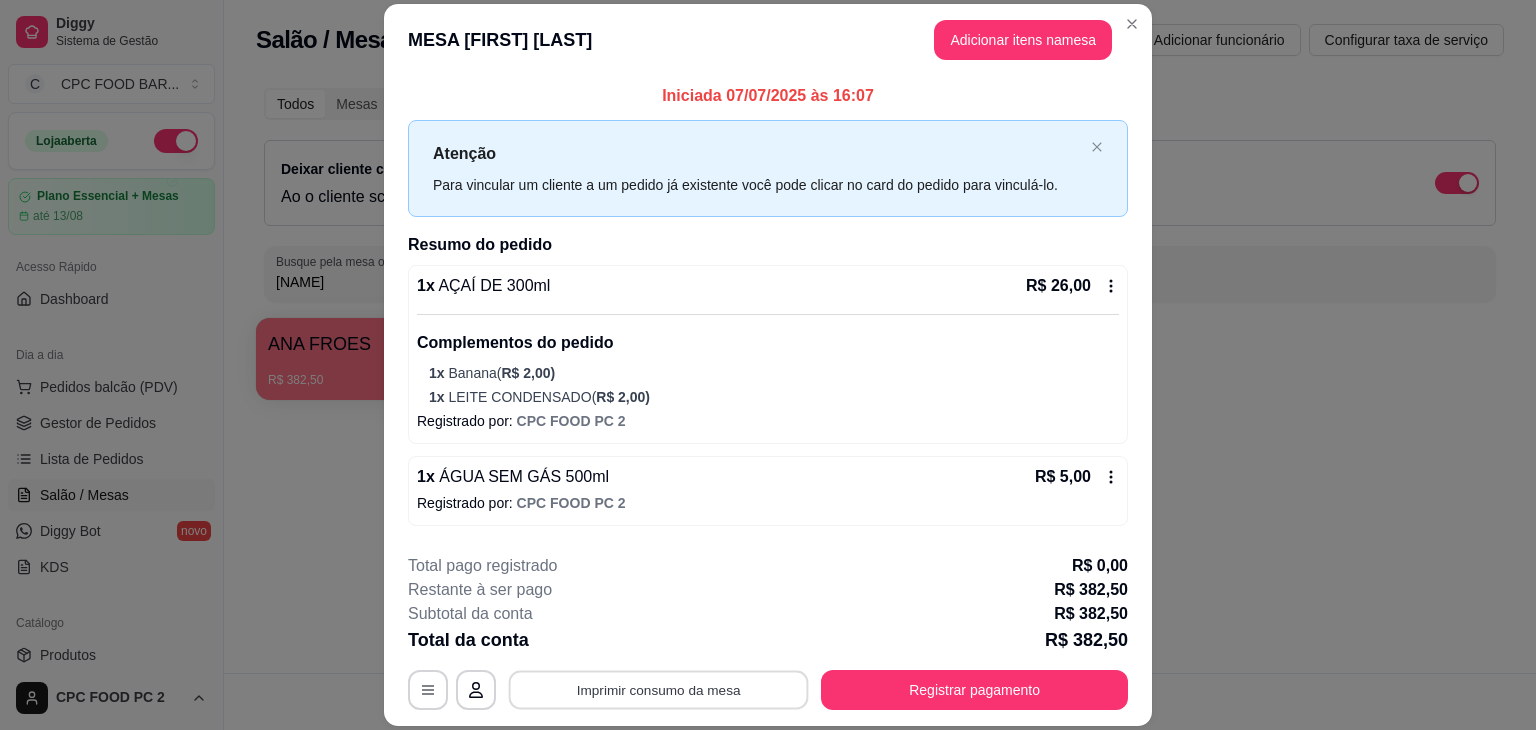 click on "Imprimir consumo da mesa" at bounding box center (659, 690) 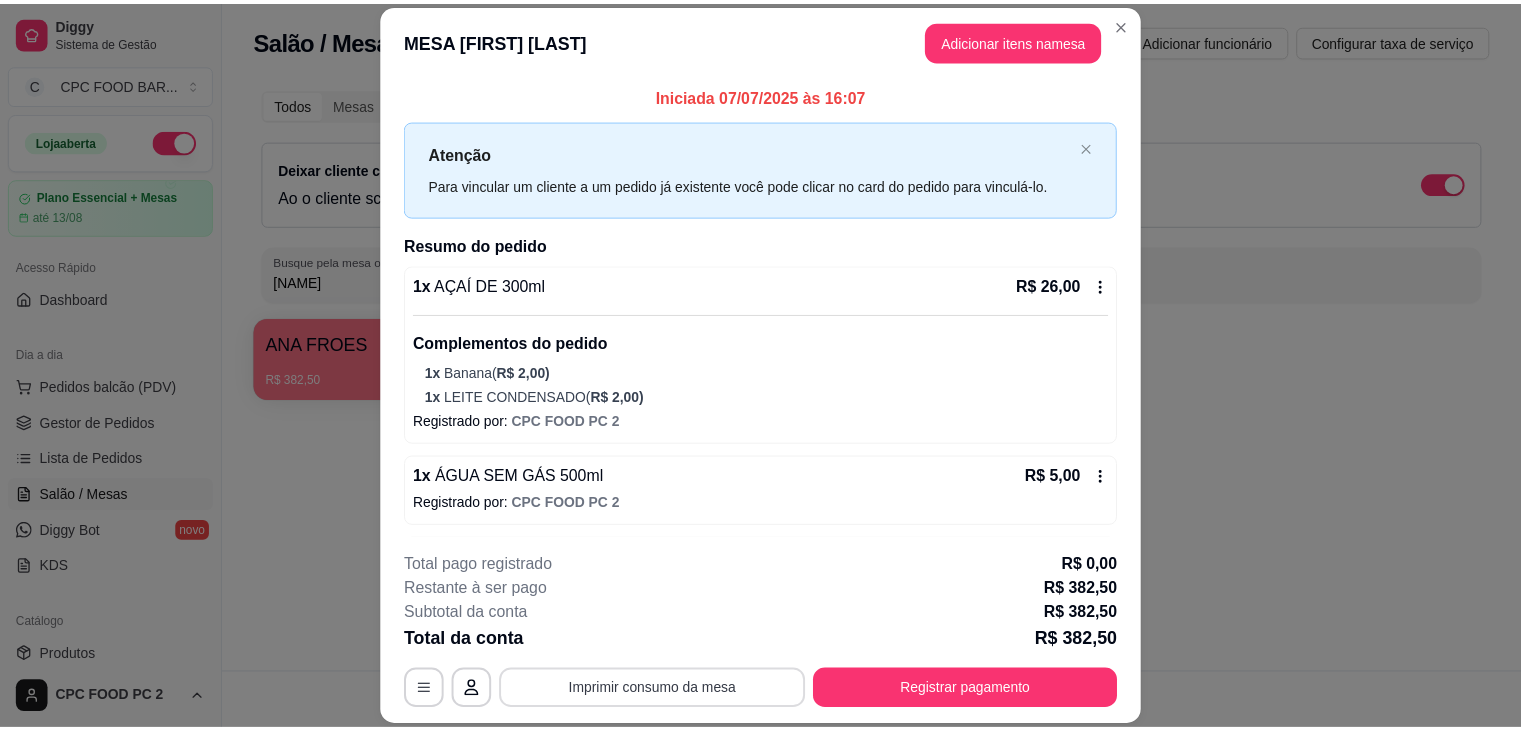 scroll, scrollTop: 0, scrollLeft: 0, axis: both 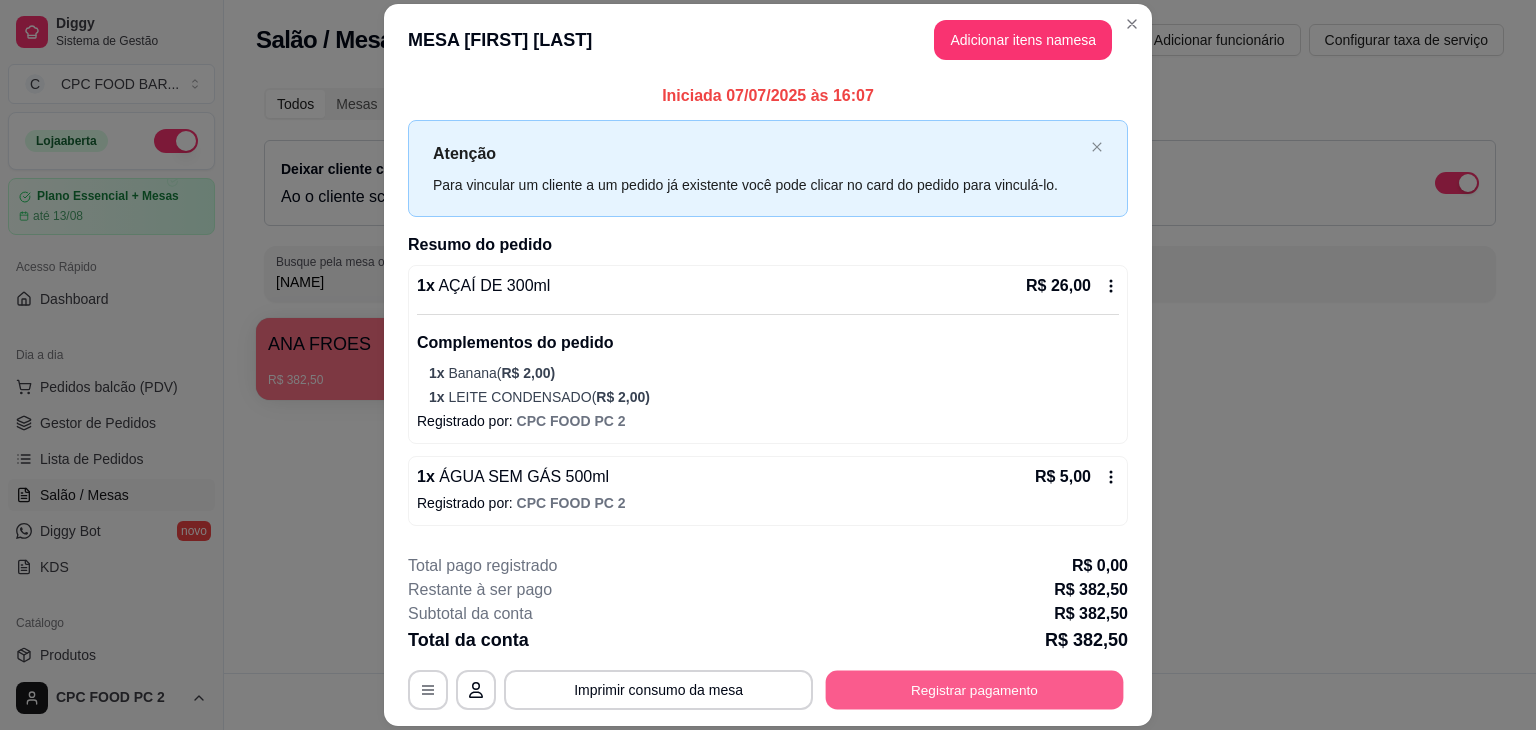 click on "Registrar pagamento" at bounding box center (975, 690) 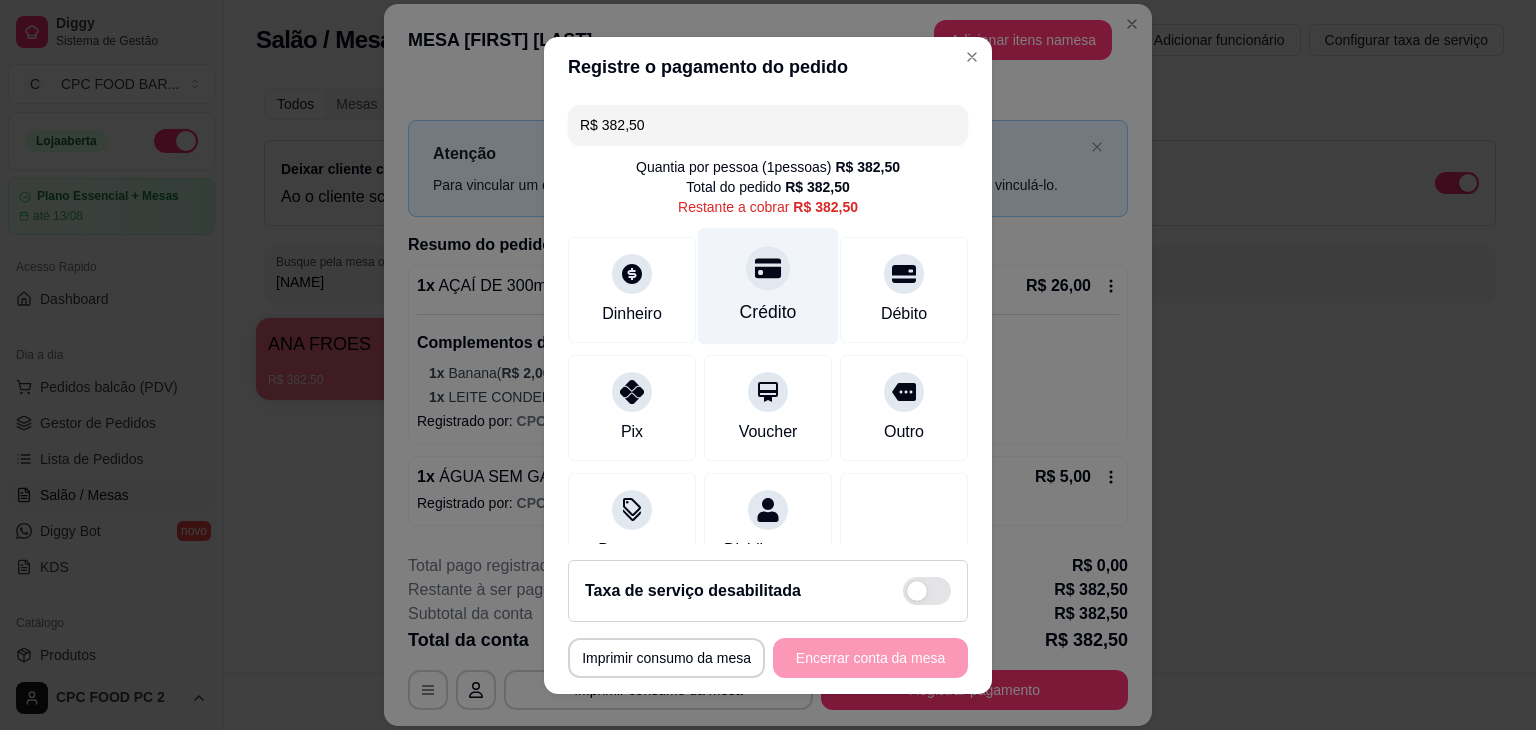 click on "Crédito" at bounding box center (768, 285) 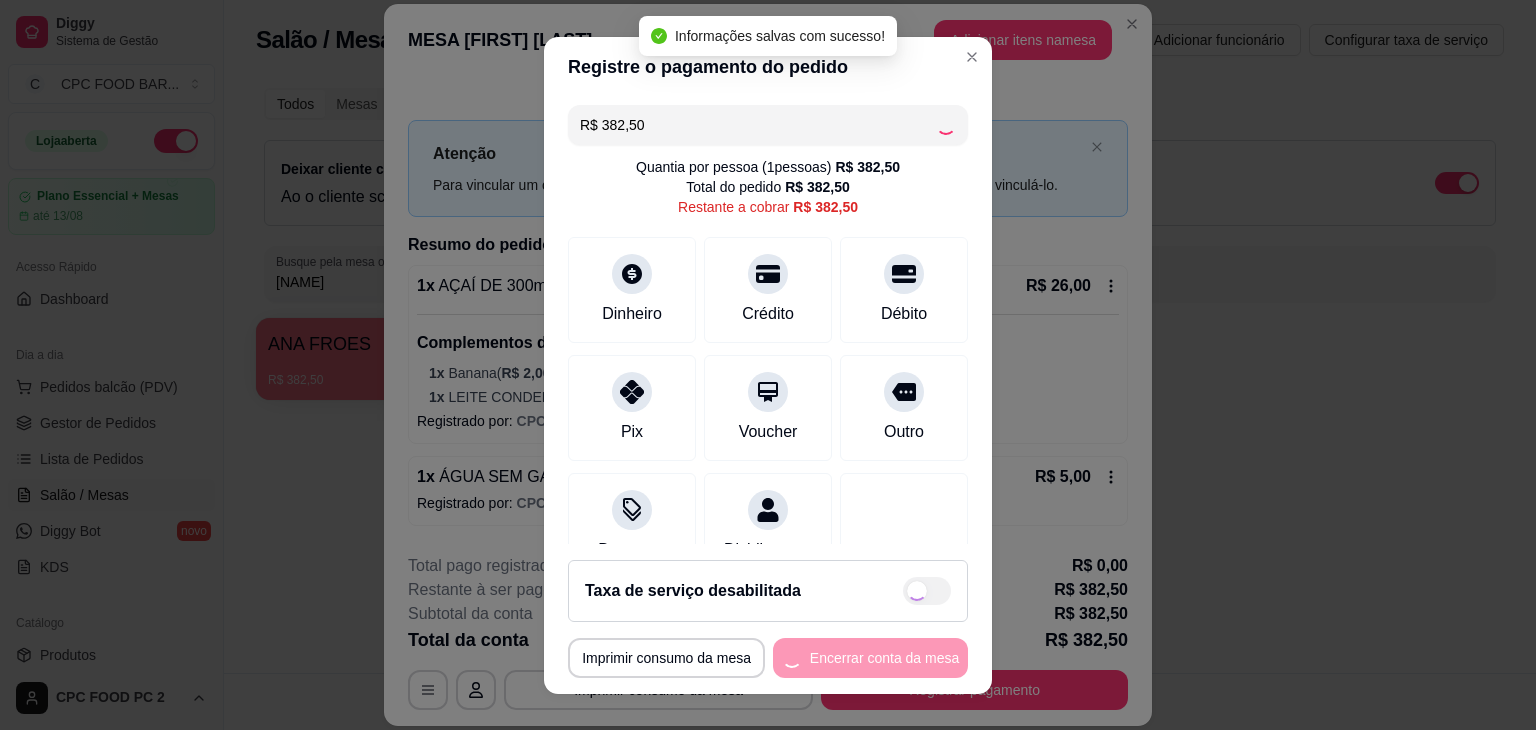 type on "R$ 0,00" 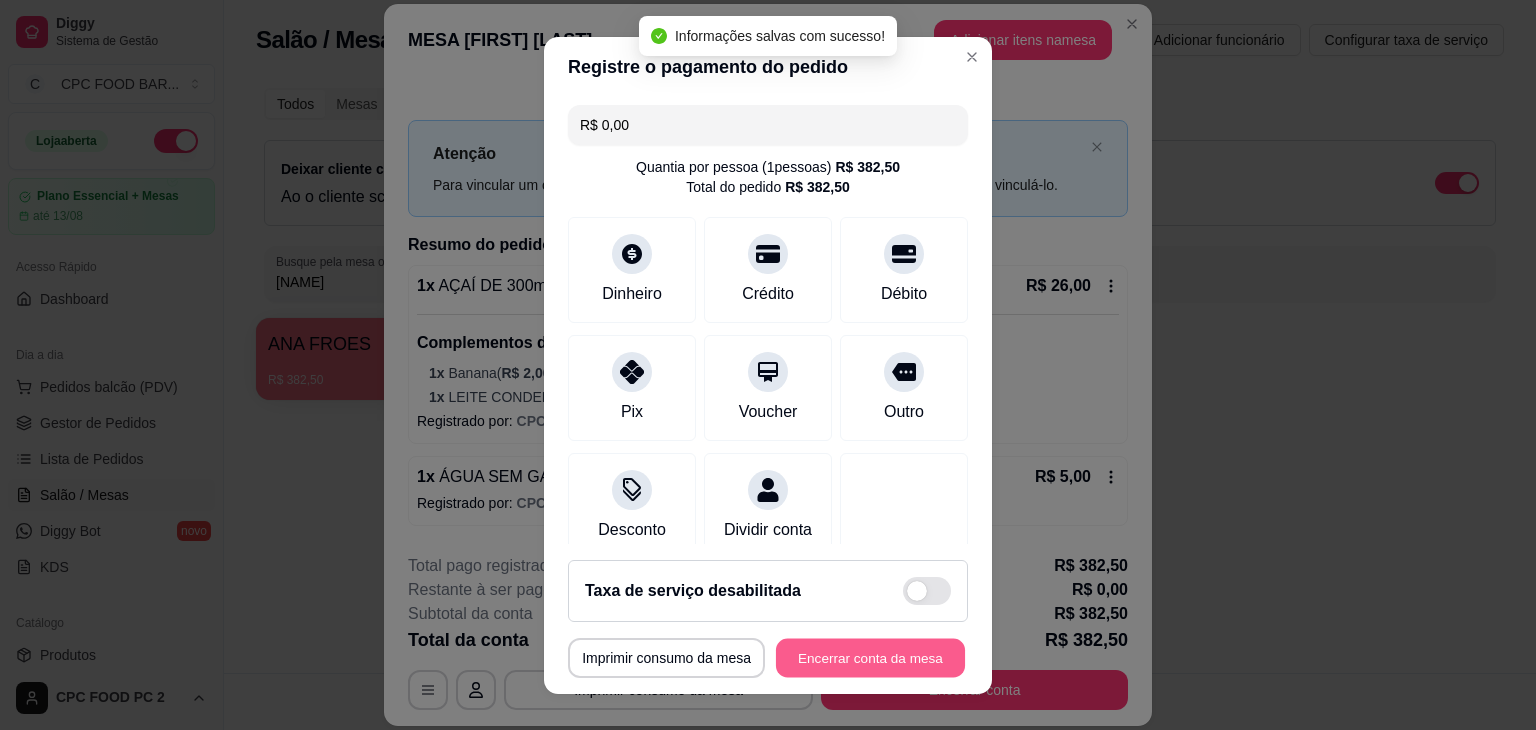 click on "Encerrar conta da mesa" at bounding box center (870, 657) 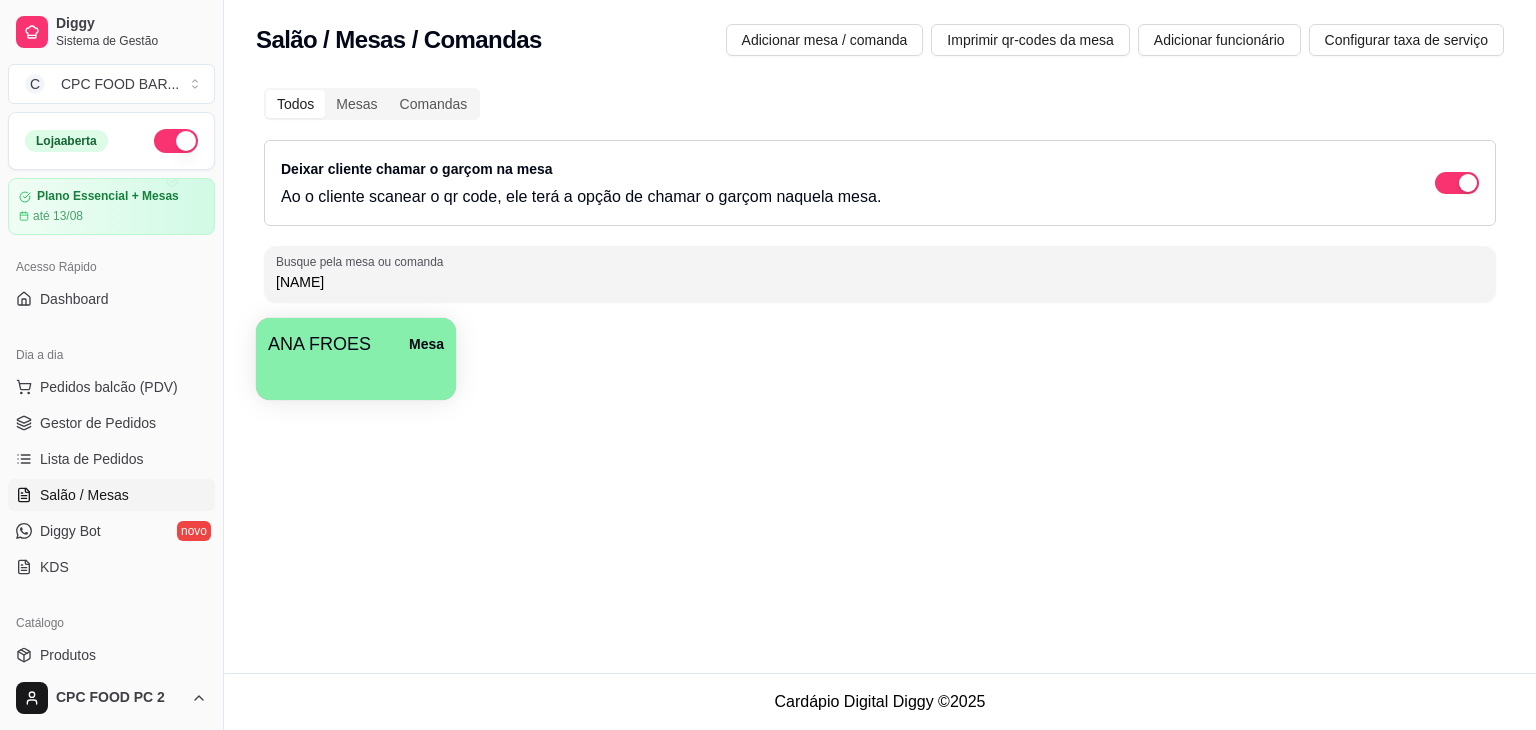 click on "[NAME]" at bounding box center [880, 282] 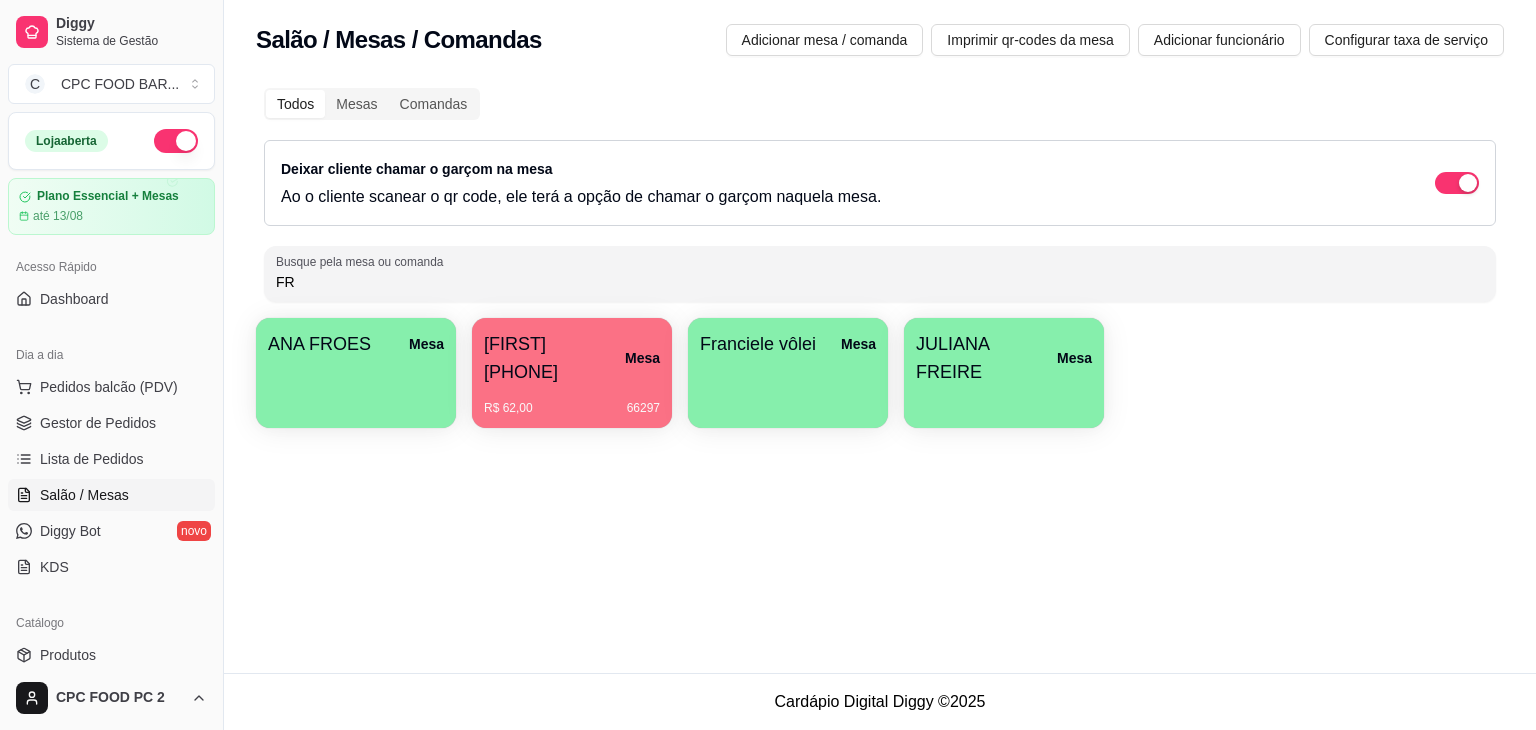 type on "F" 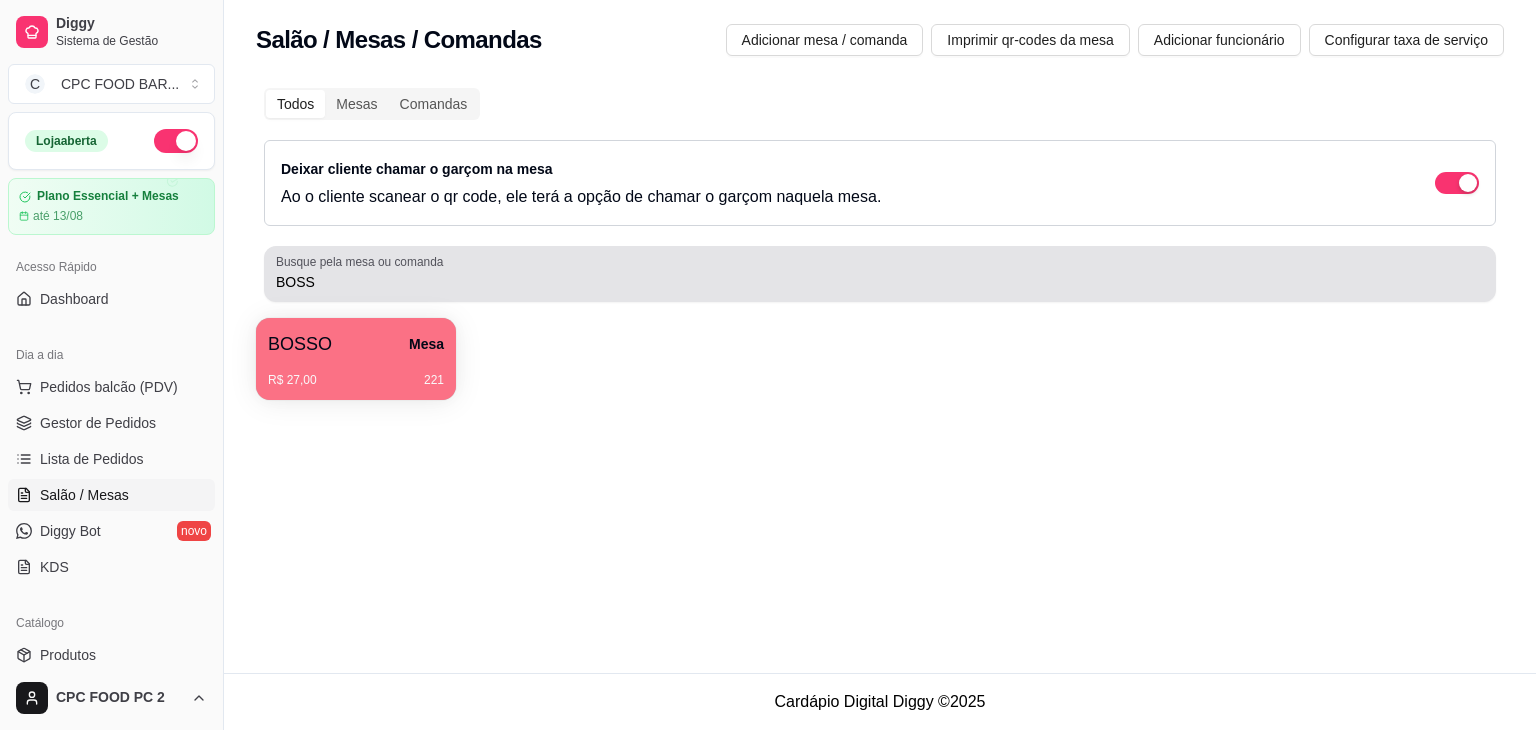 click on "Busque pela mesa ou comanda BOSS" at bounding box center (880, 274) 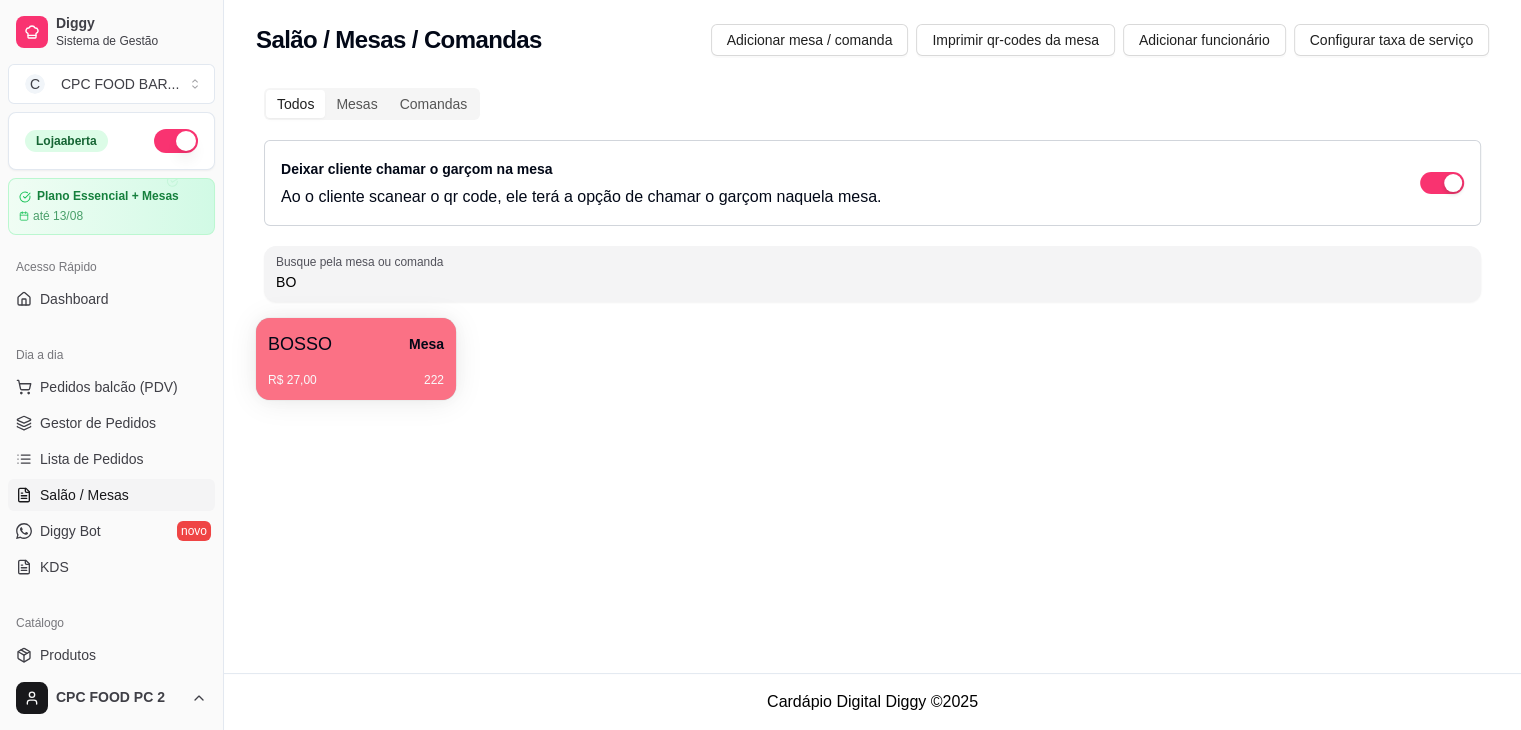 type on "B" 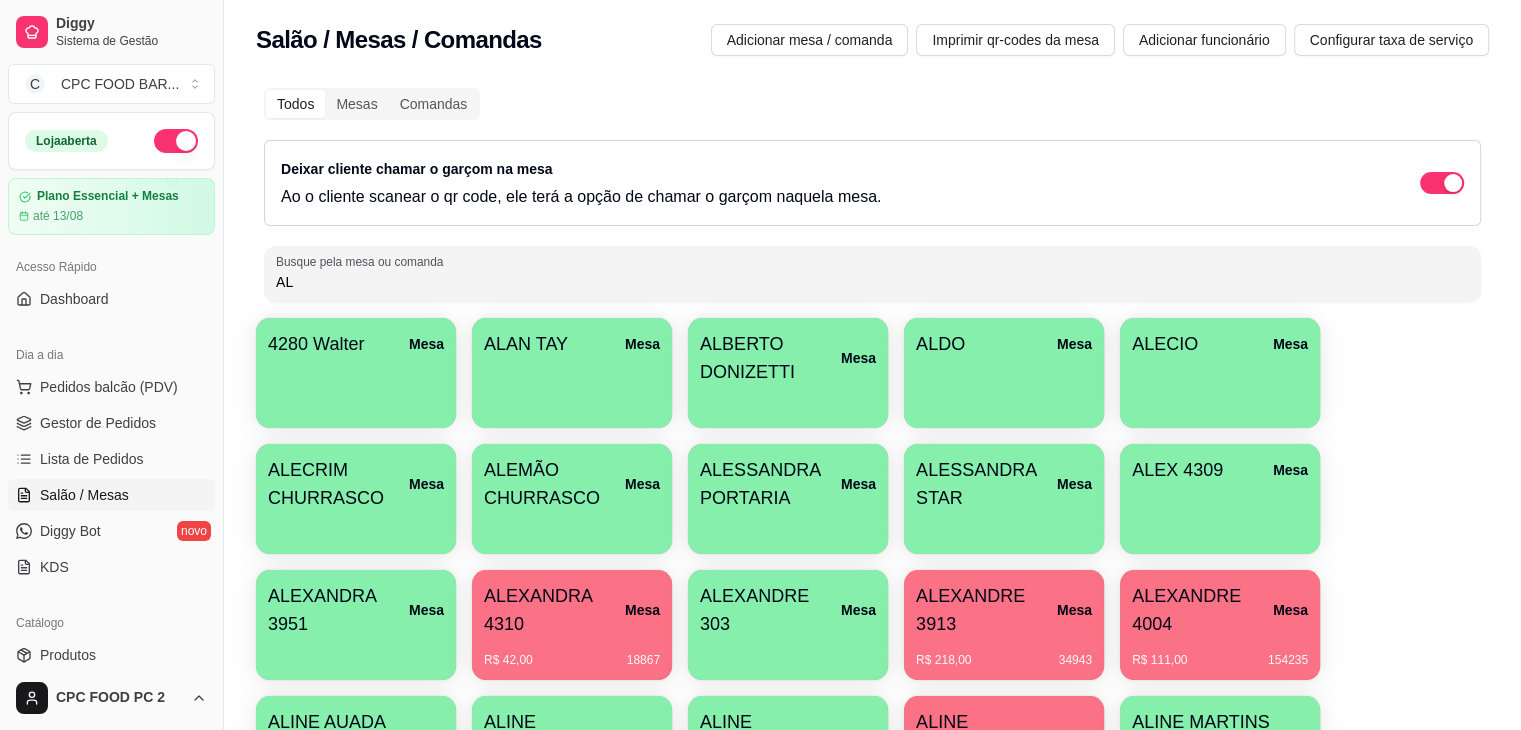 type on "A" 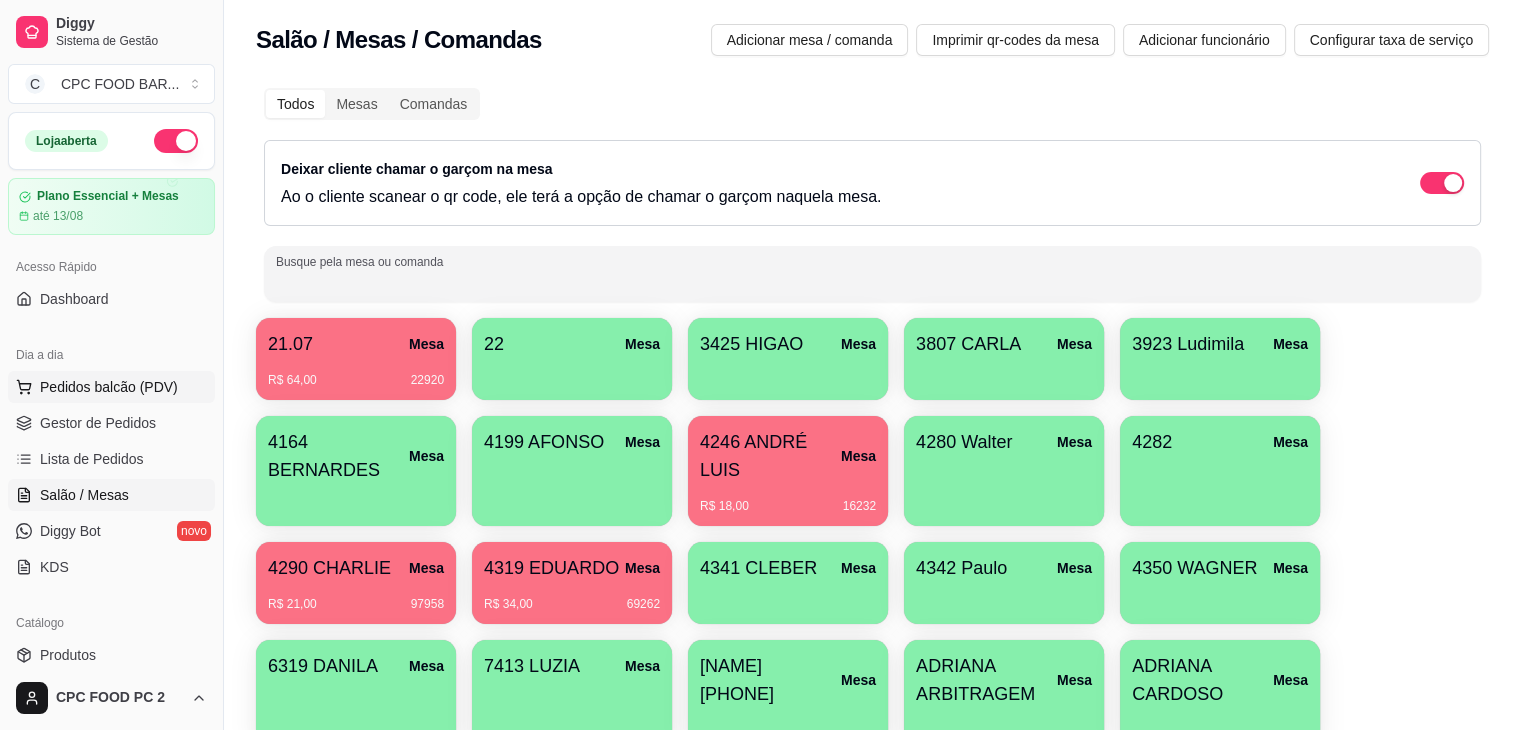 type 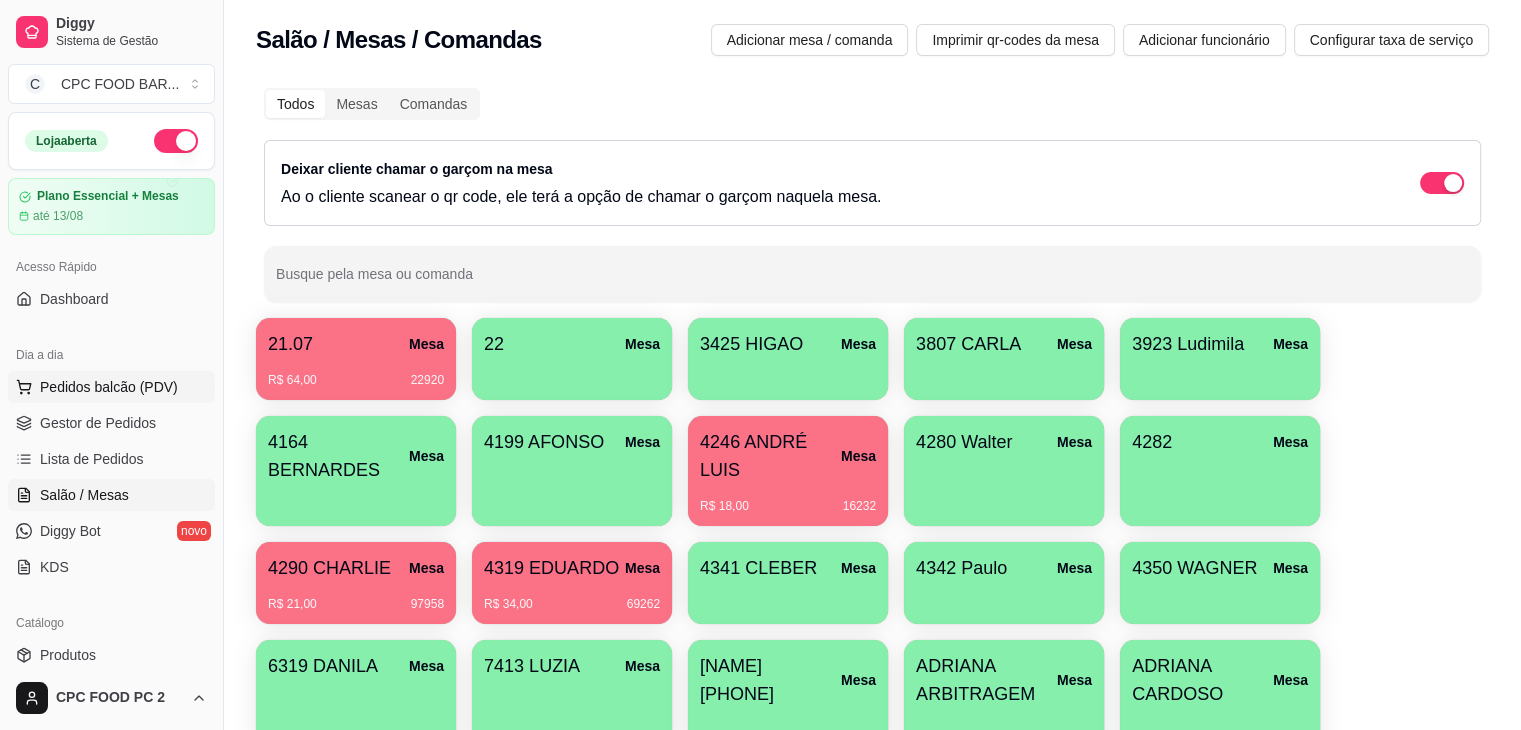 click on "Pedidos balcão (PDV)" at bounding box center [109, 387] 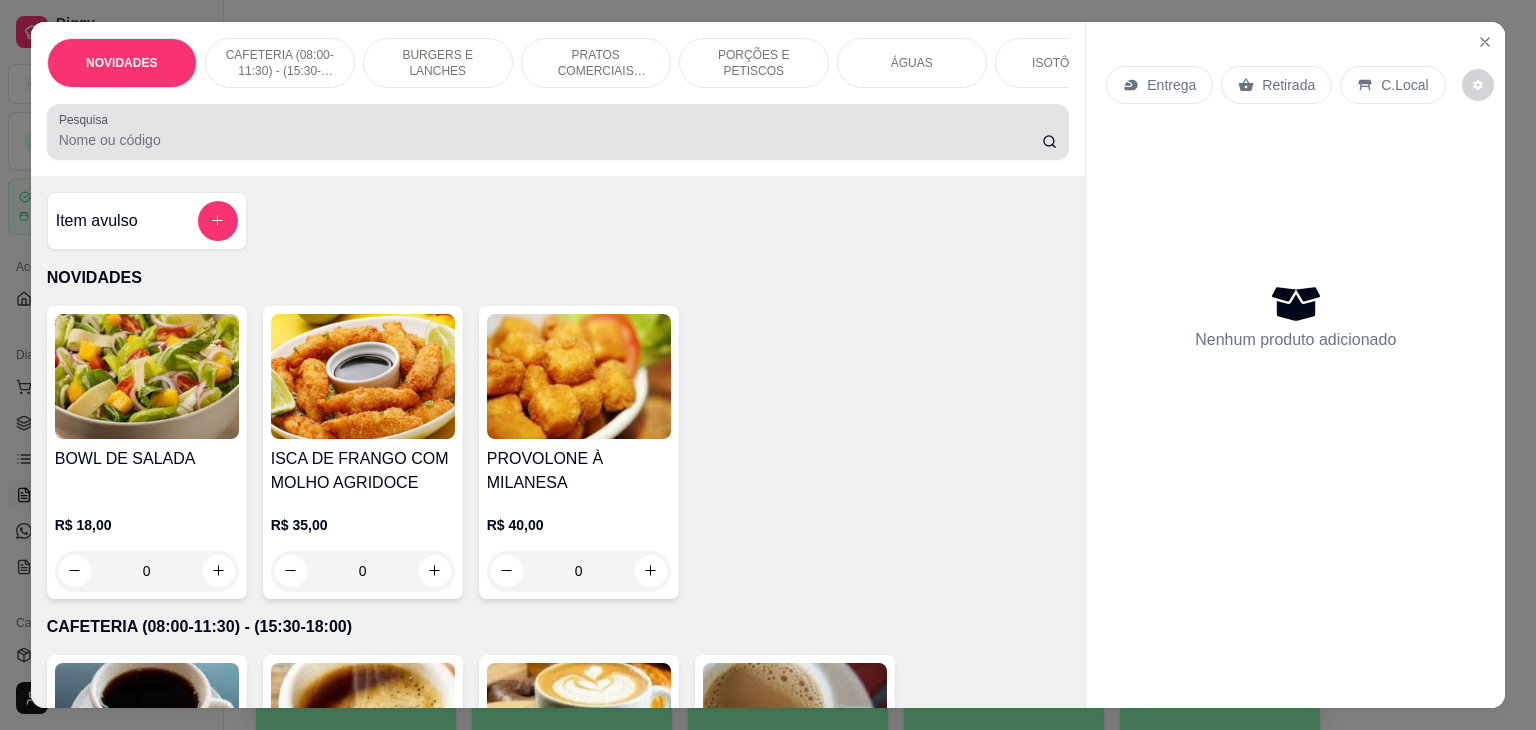 click on "Pesquisa" at bounding box center [550, 140] 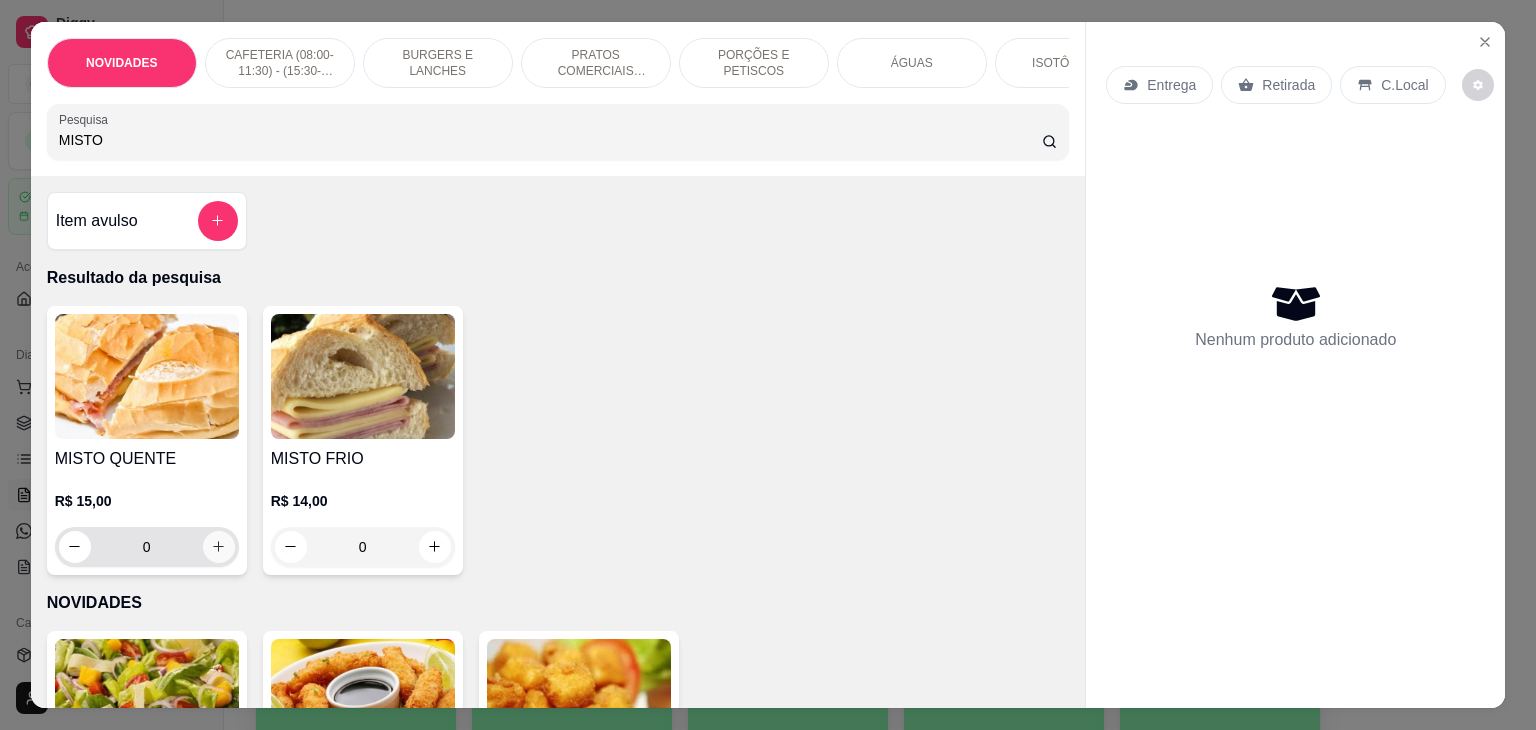 type on "MISTO" 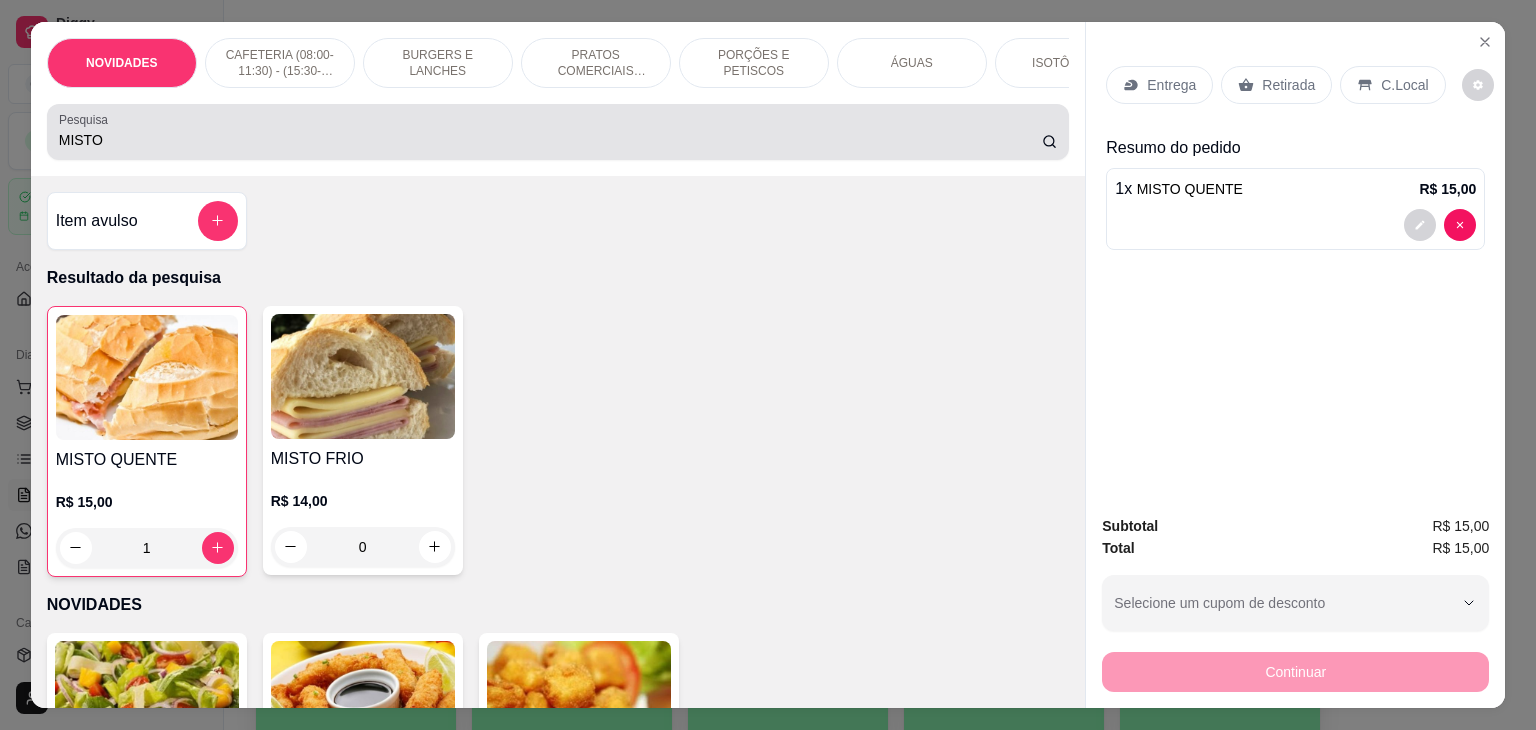 click on "MISTO" at bounding box center (558, 132) 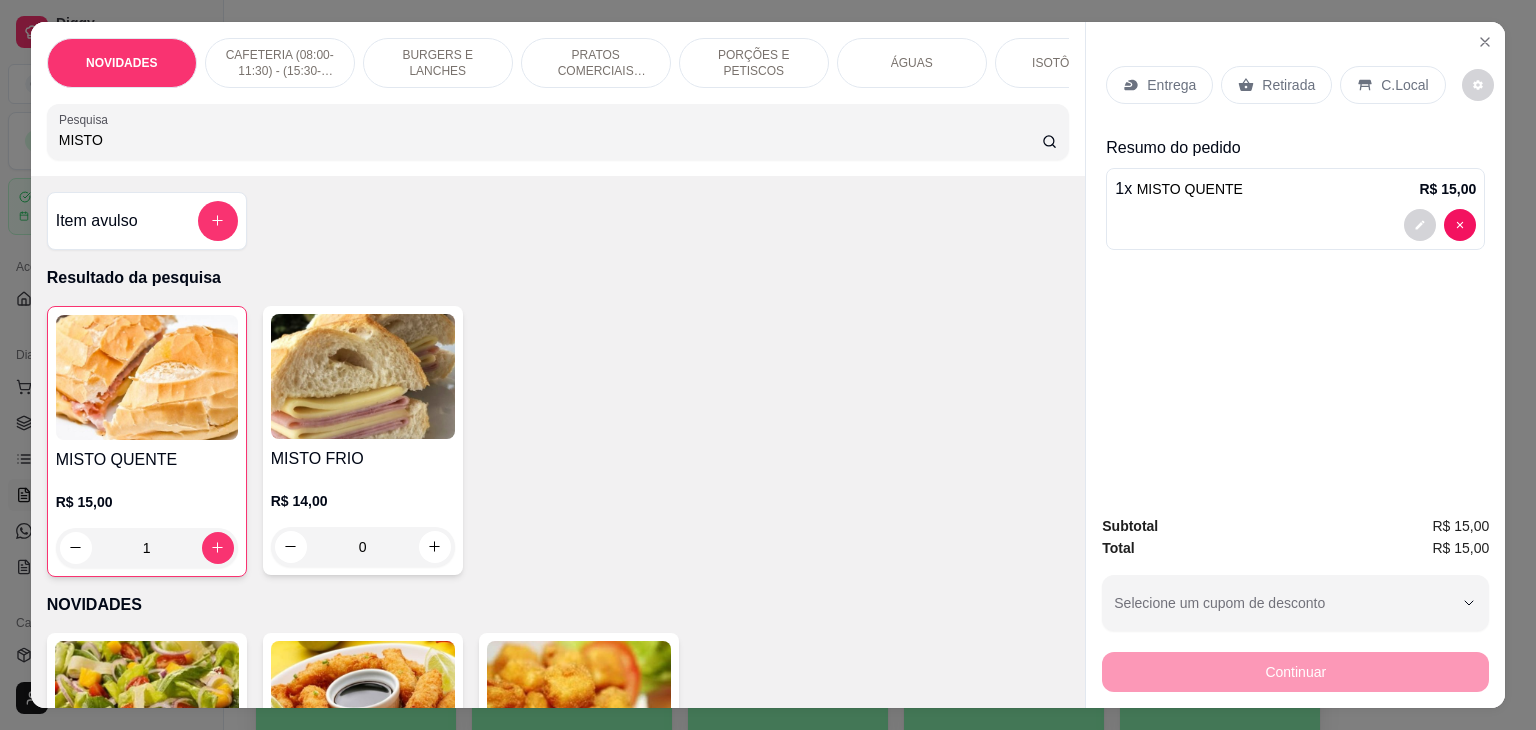 drag, startPoint x: 152, startPoint y: 148, endPoint x: 0, endPoint y: 151, distance: 152.0296 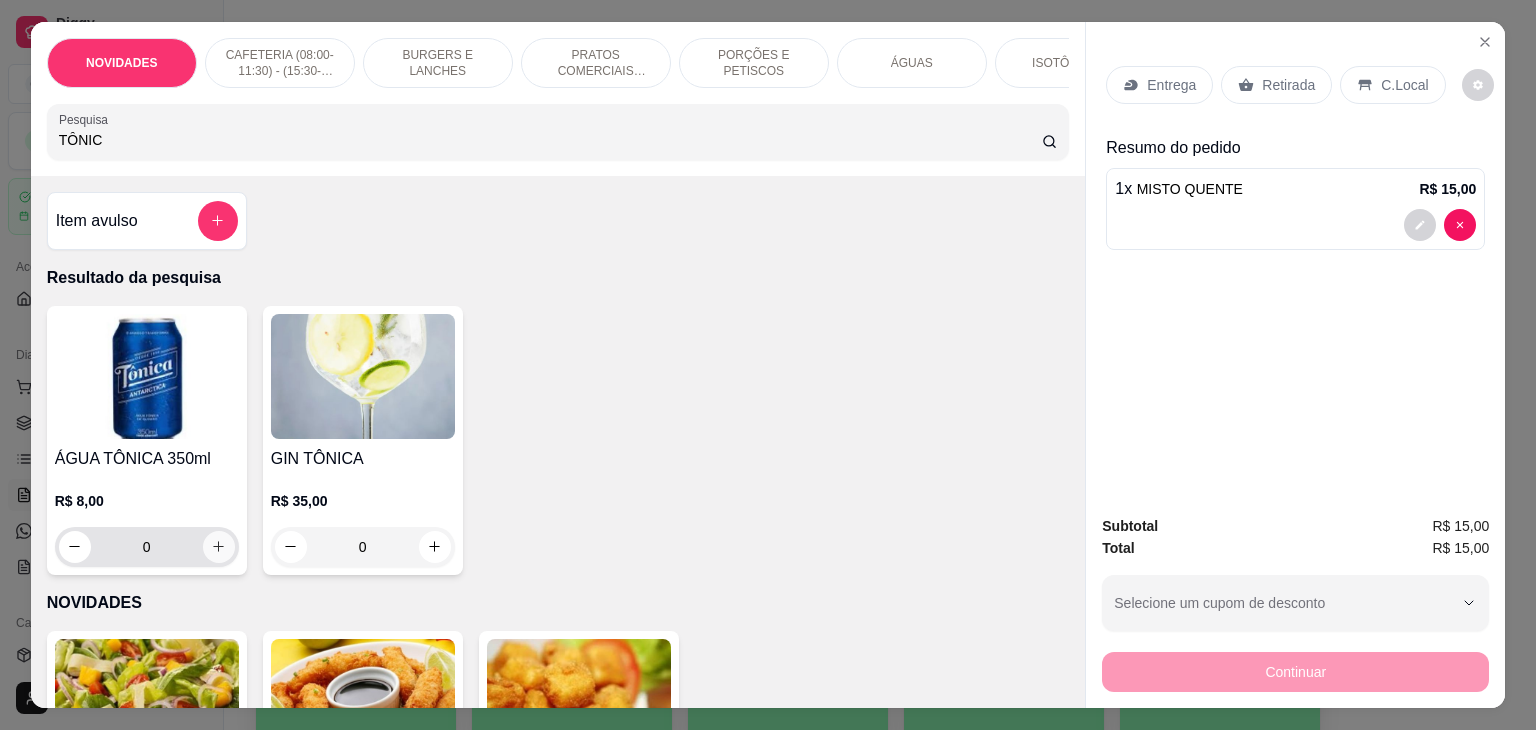 type on "TÔNIC" 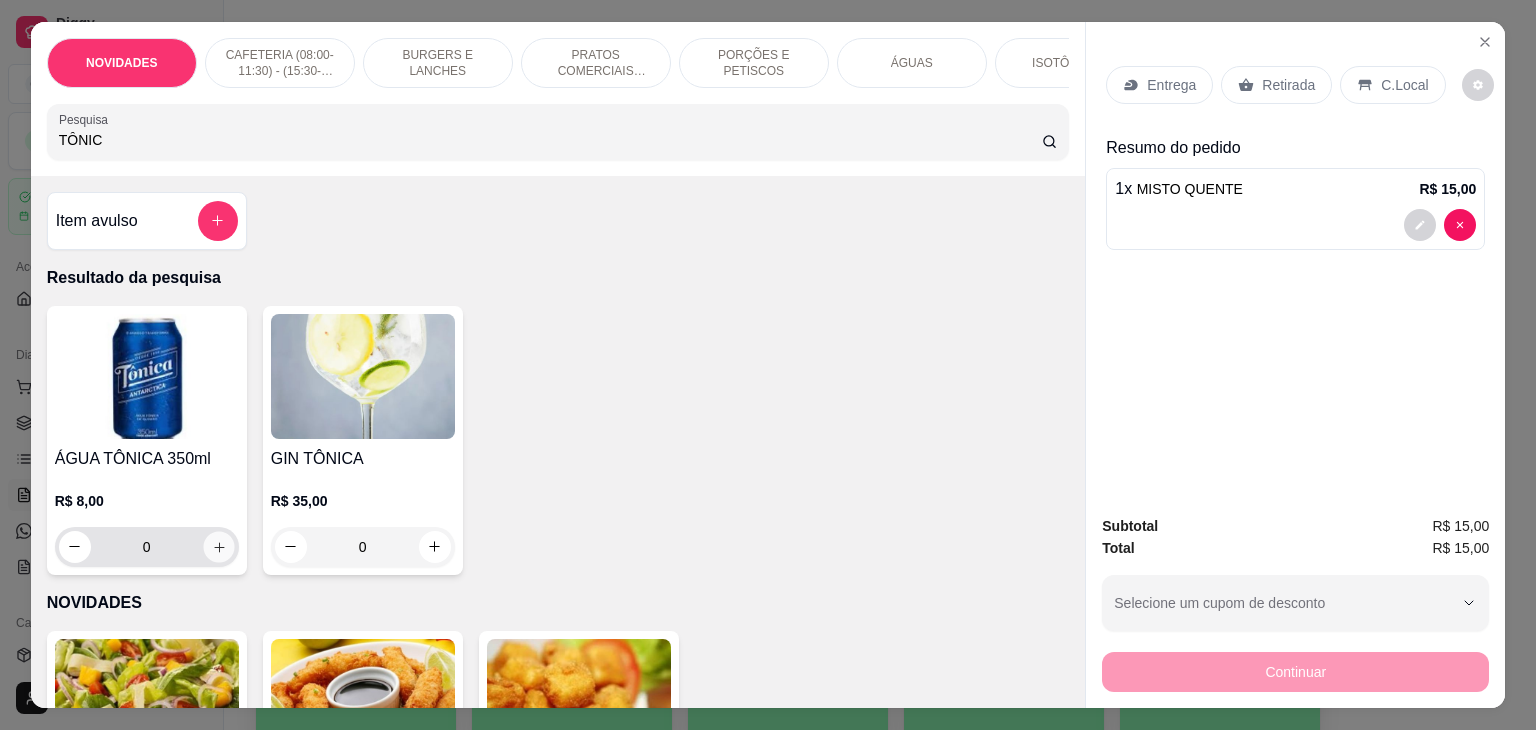 click 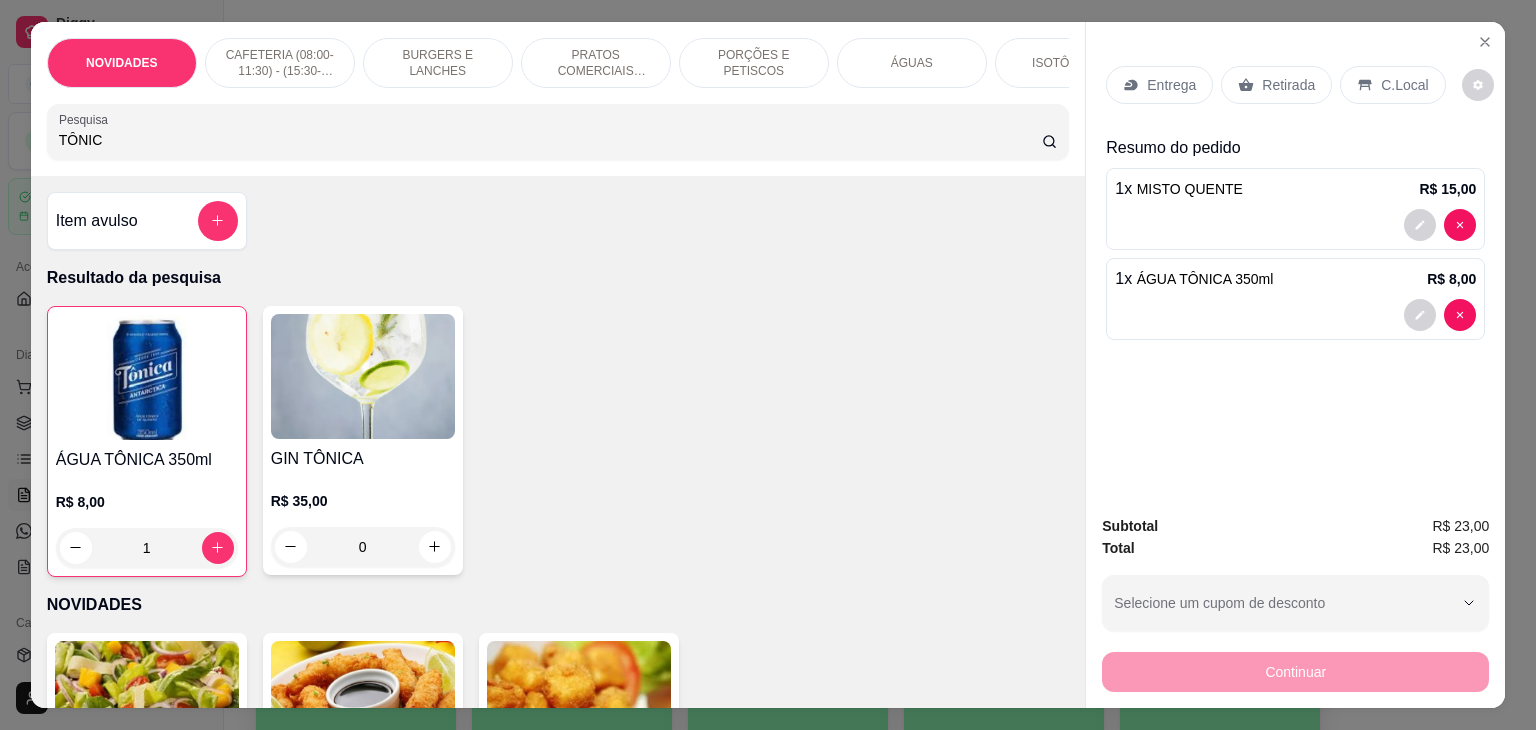 click on "C.Local" at bounding box center (1404, 85) 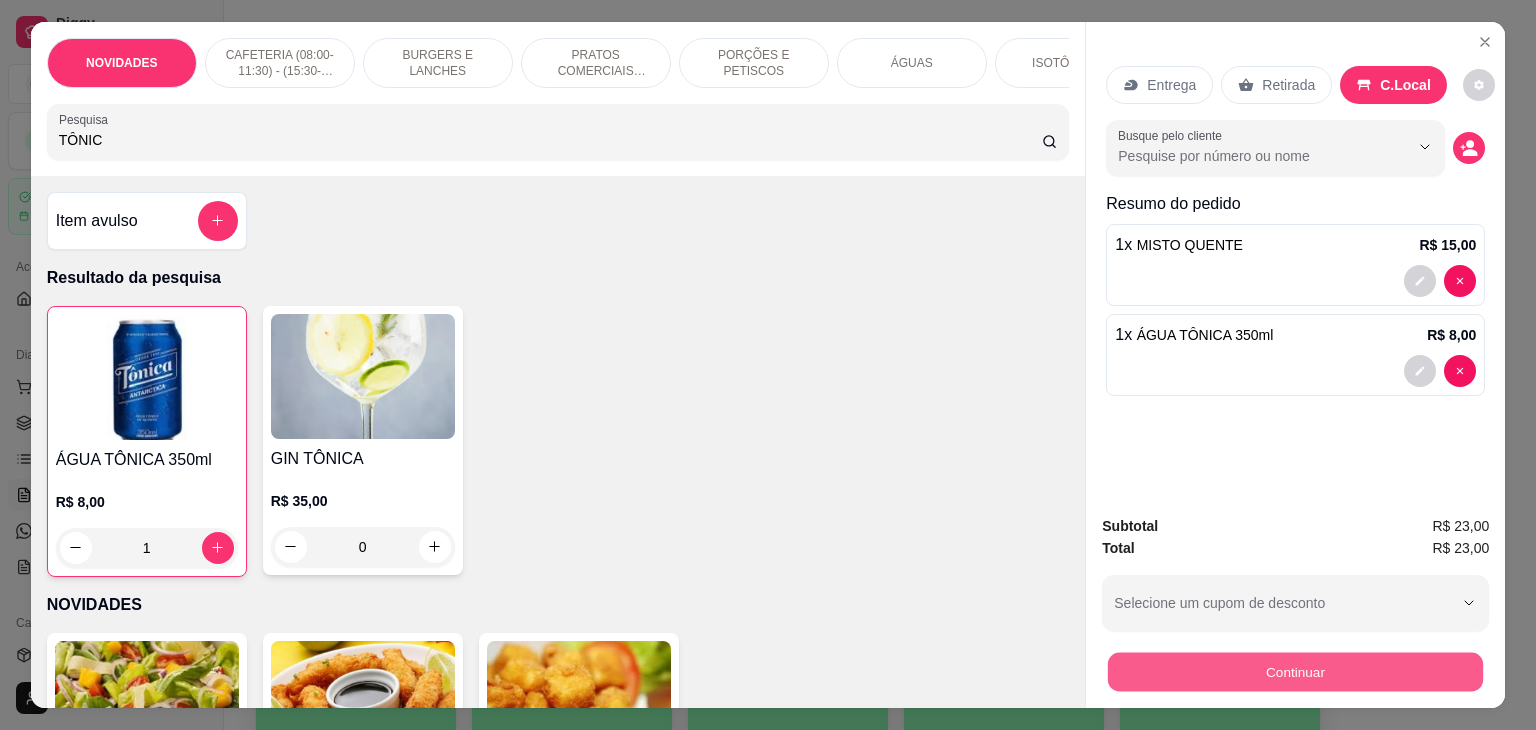 click on "Continuar" at bounding box center (1295, 672) 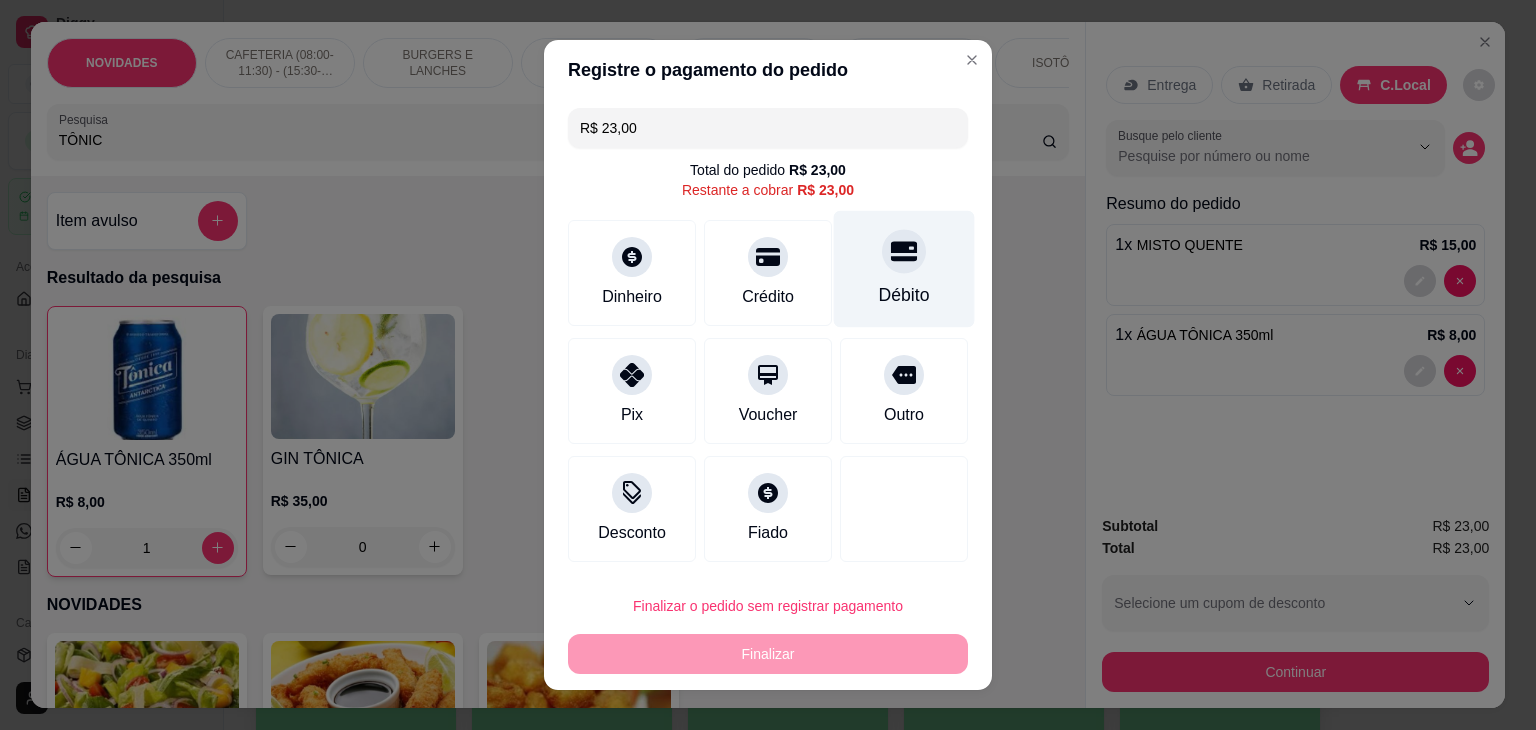 click at bounding box center [904, 251] 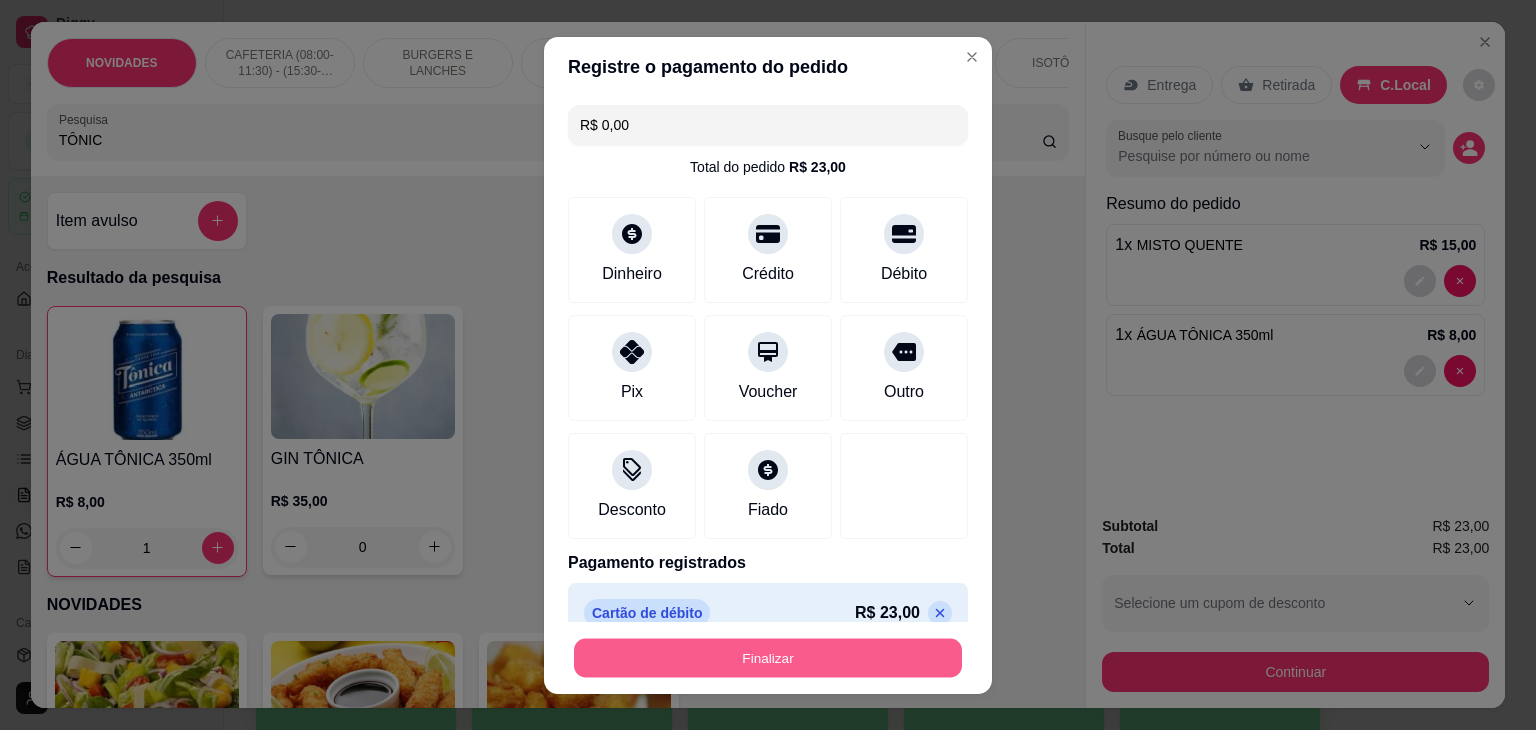 click on "Finalizar" at bounding box center [768, 657] 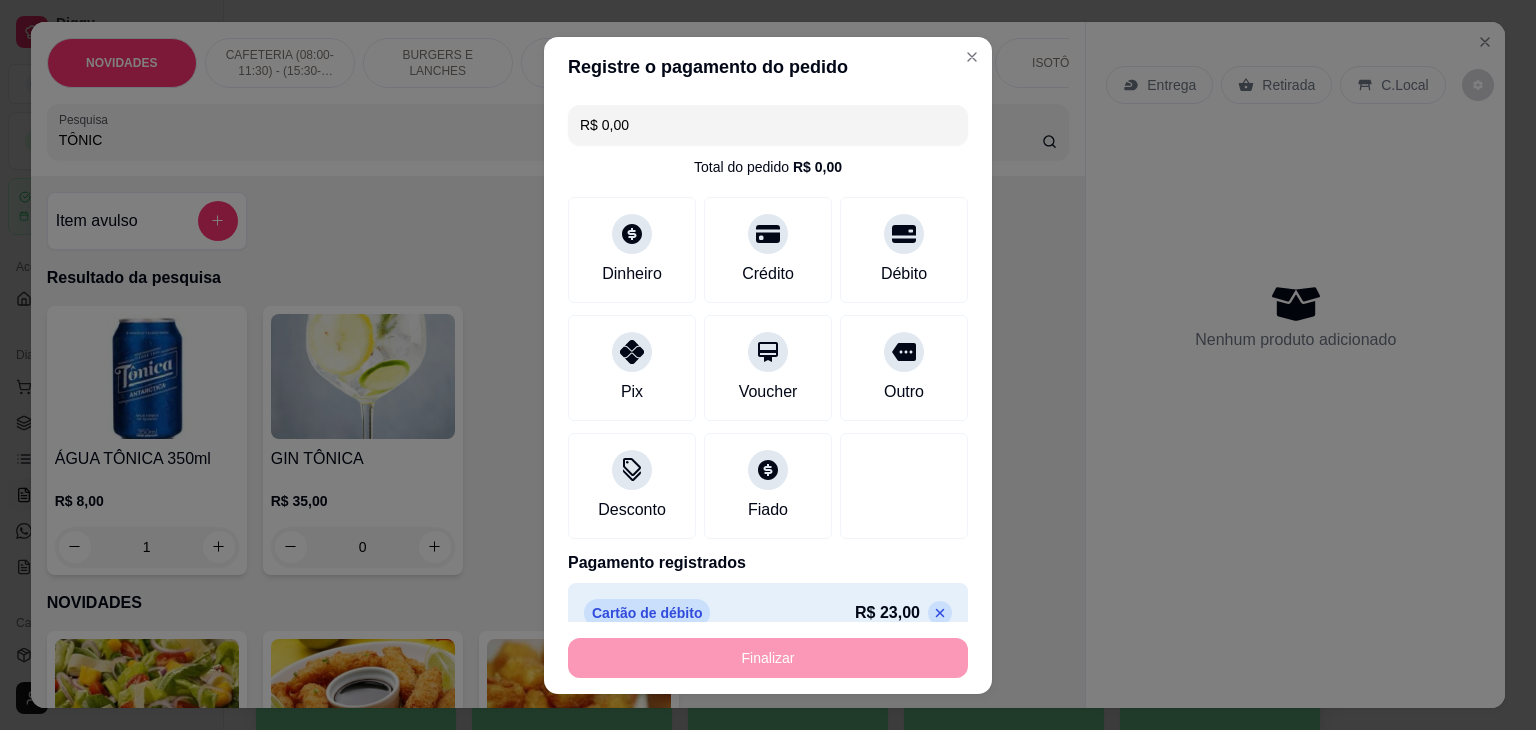 type on "0" 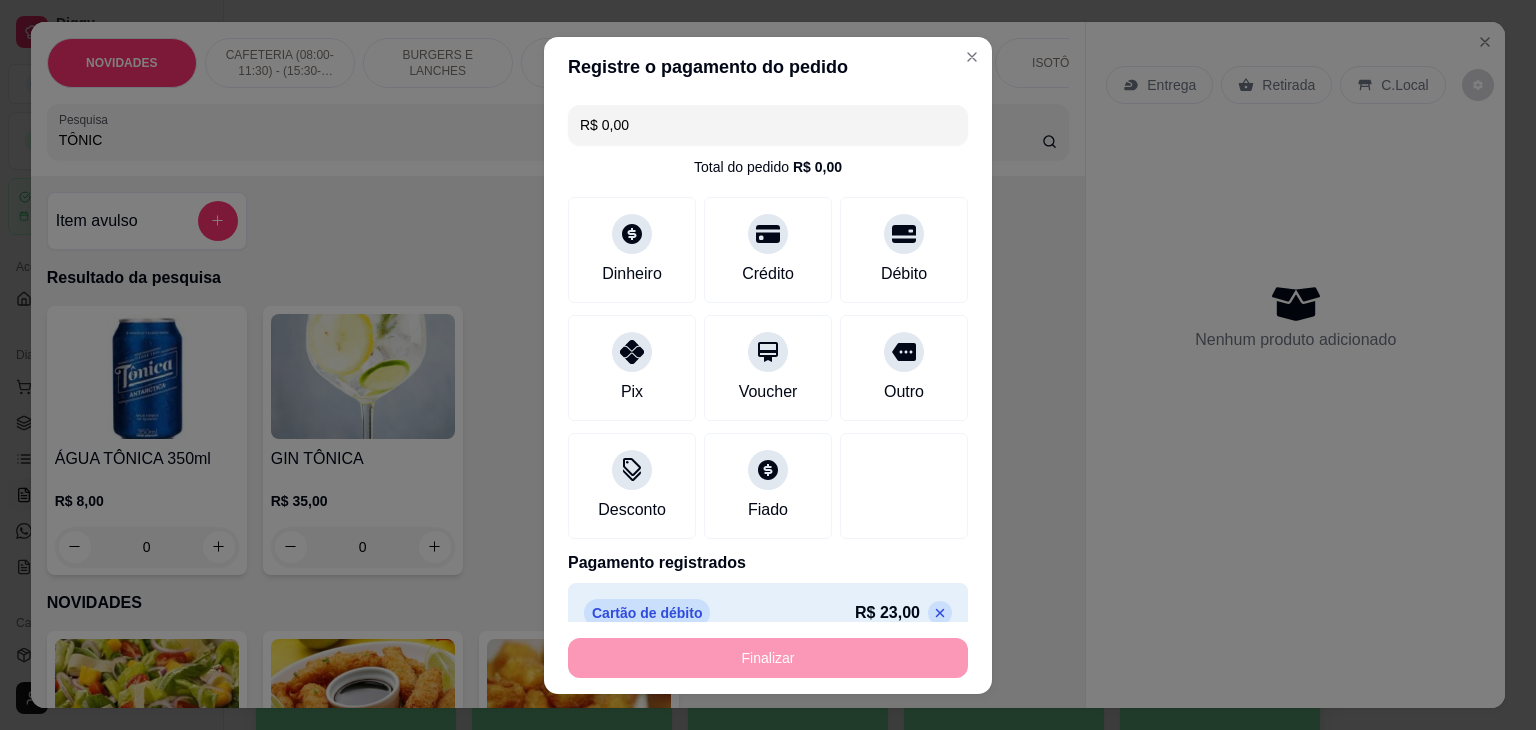 type on "-R$ 23,00" 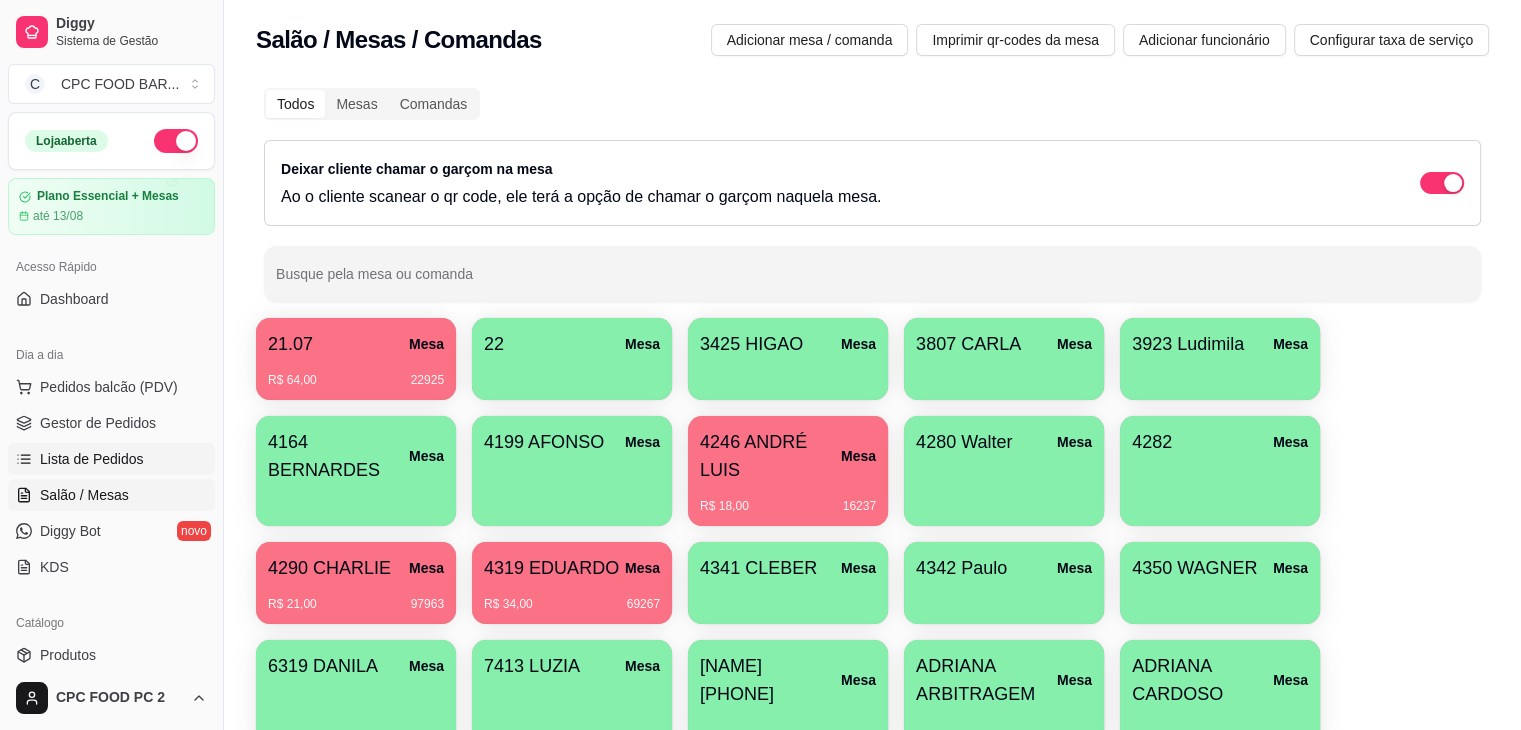 click on "Lista de Pedidos" at bounding box center (92, 459) 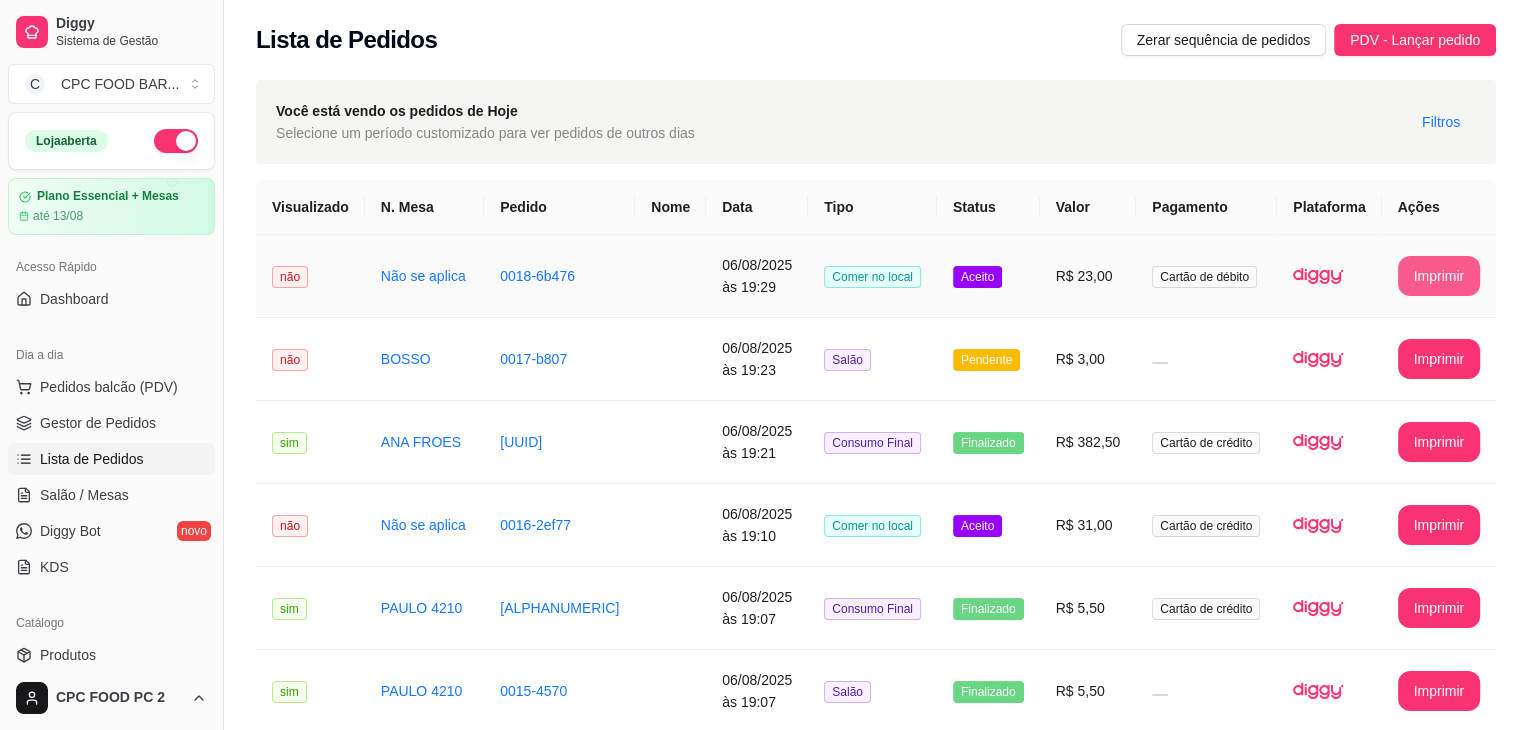 click on "Imprimir" at bounding box center [1439, 276] 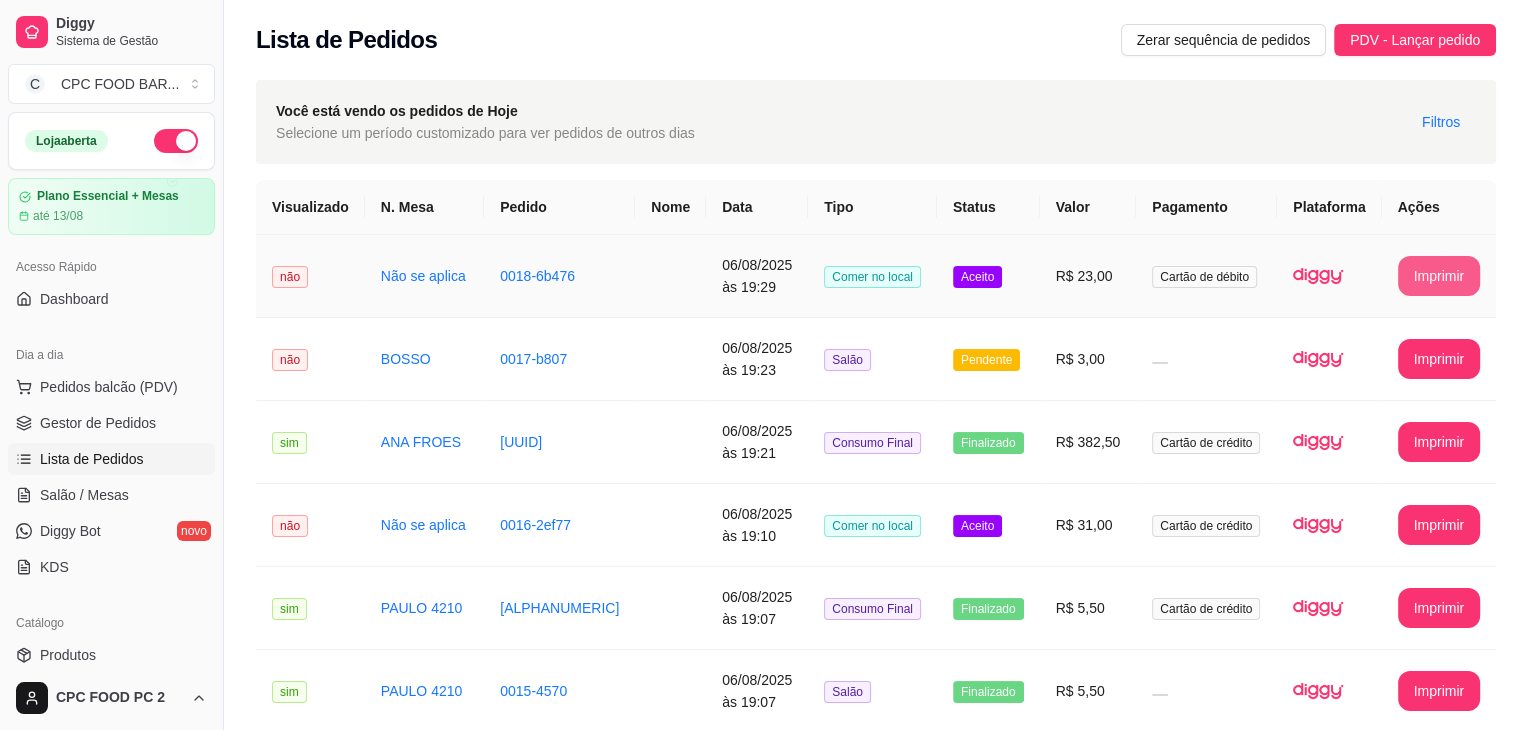 scroll, scrollTop: 0, scrollLeft: 0, axis: both 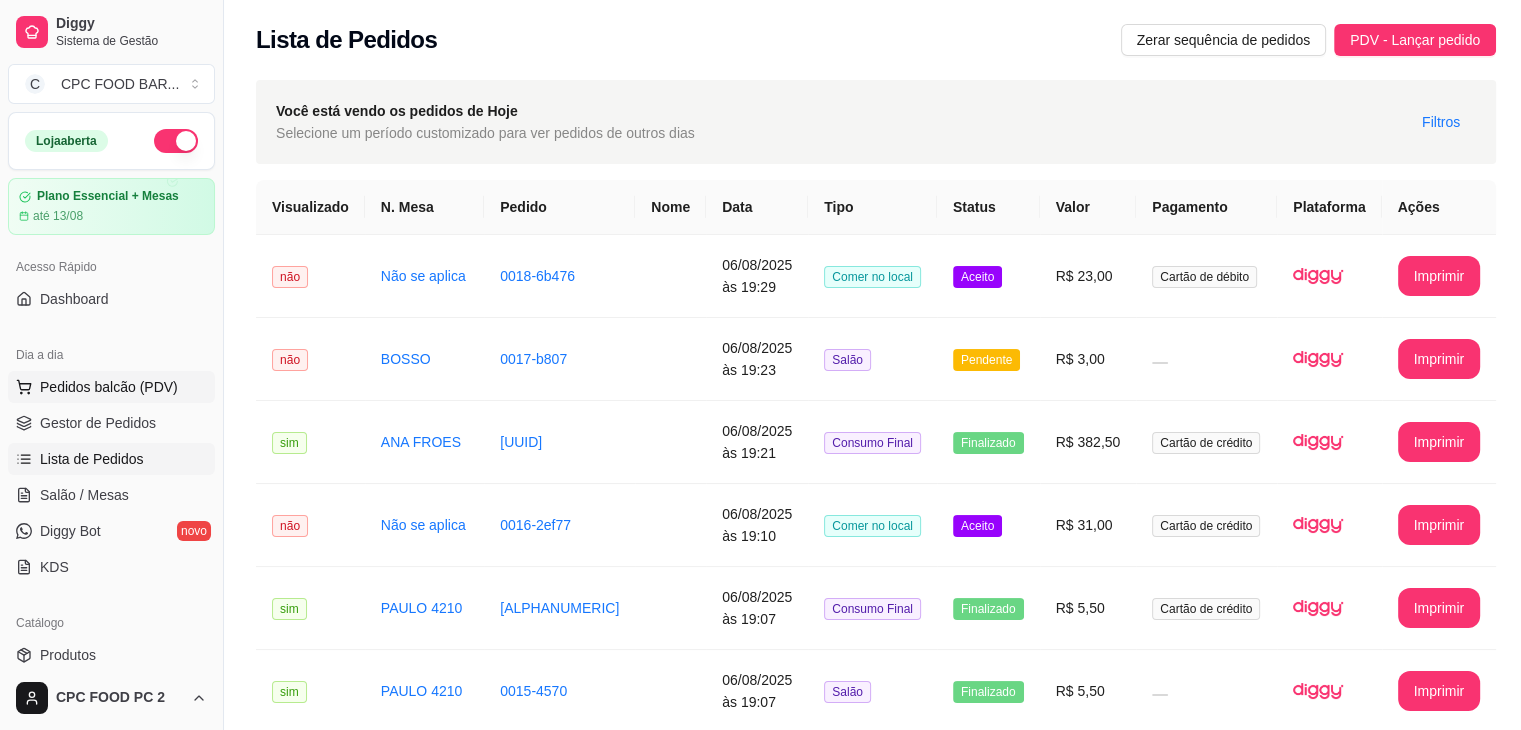 click on "Pedidos balcão (PDV)" at bounding box center (109, 387) 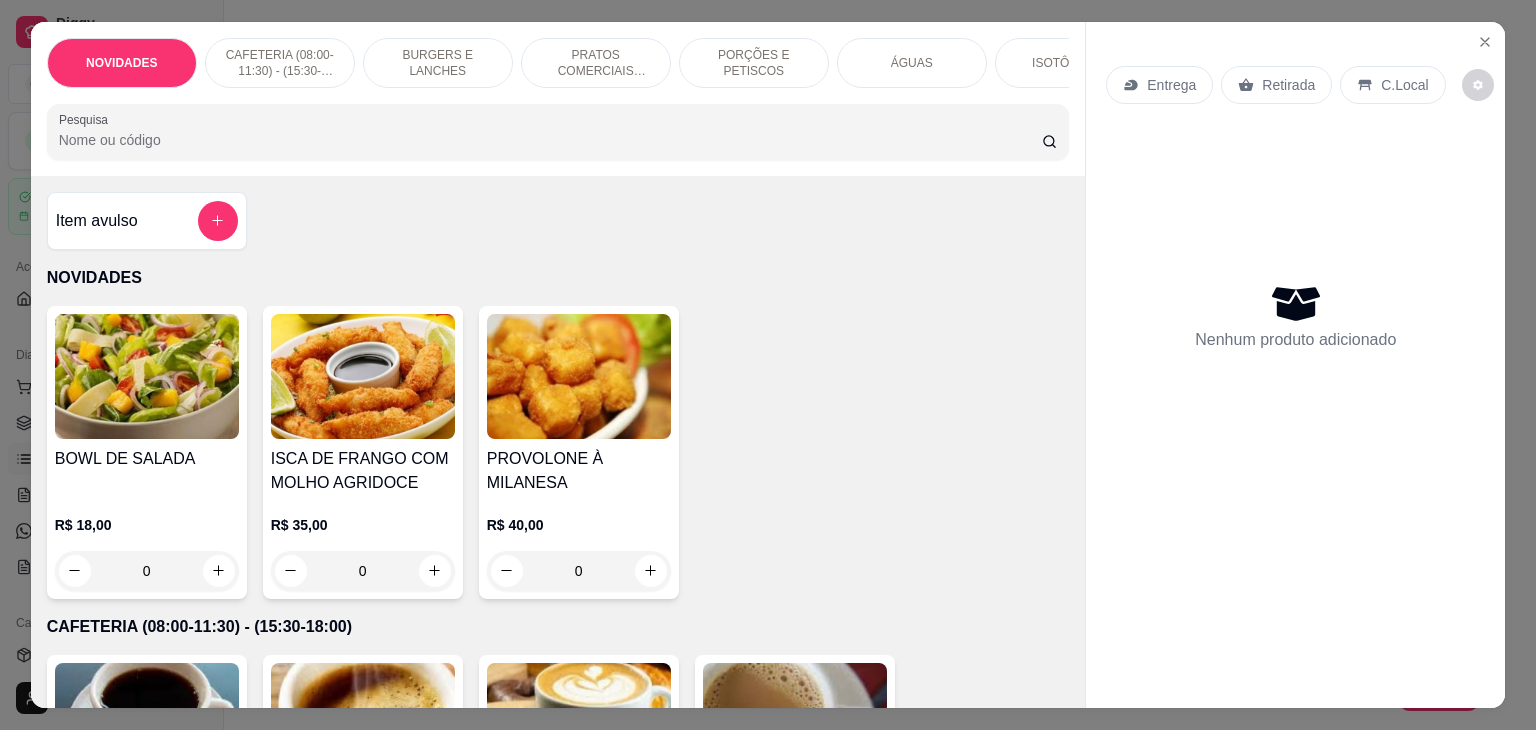 click on "Pesquisa" at bounding box center (550, 140) 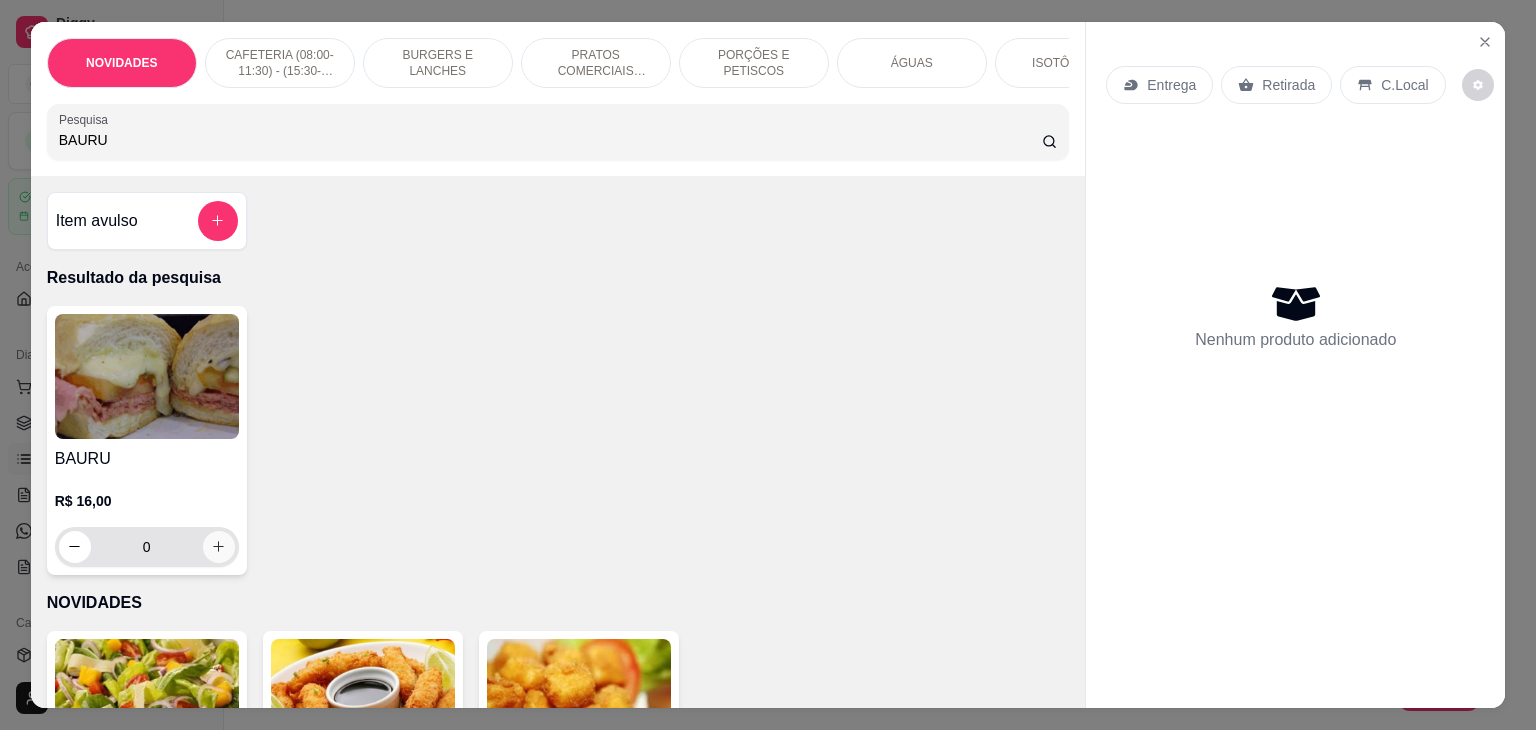 type on "BAURU" 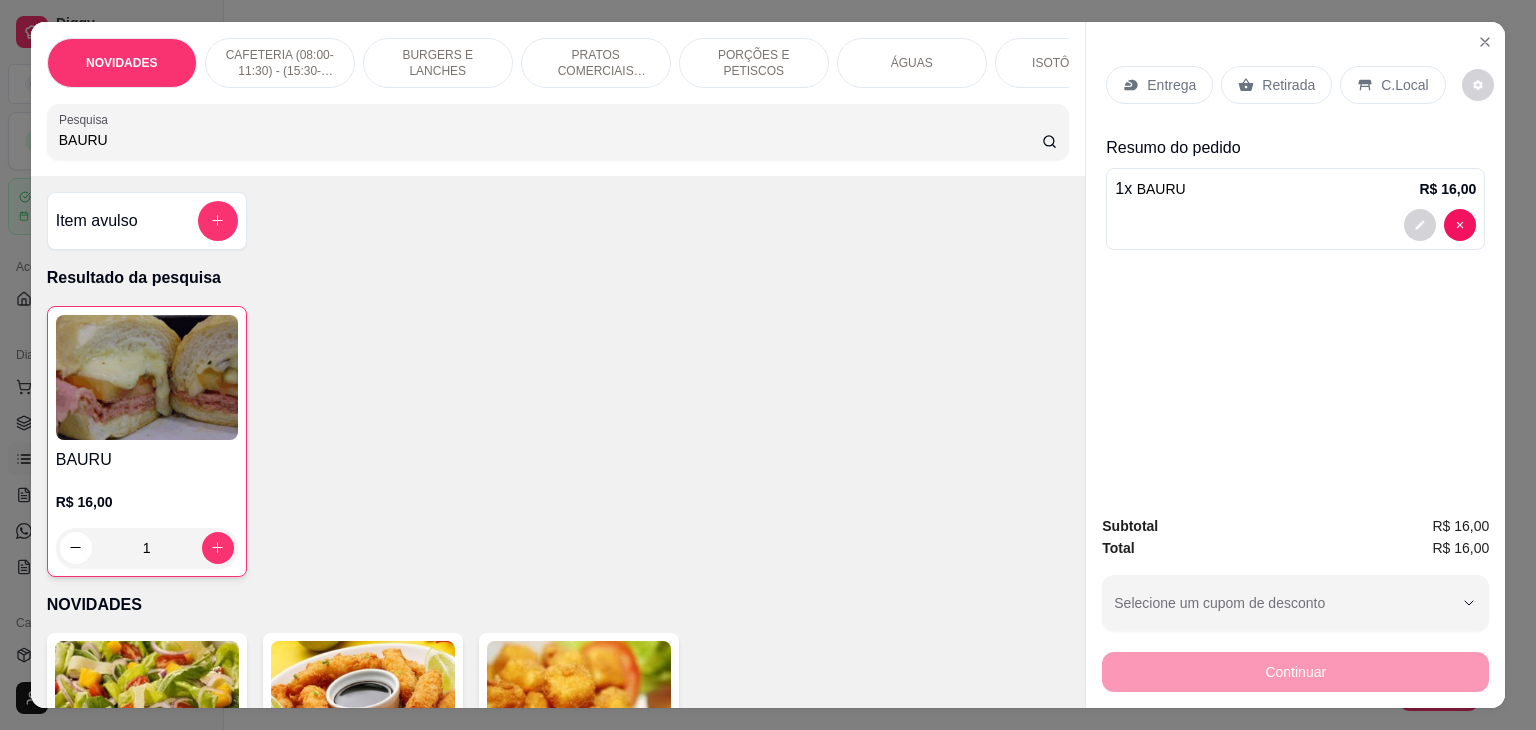 click on "C.Local" at bounding box center (1392, 85) 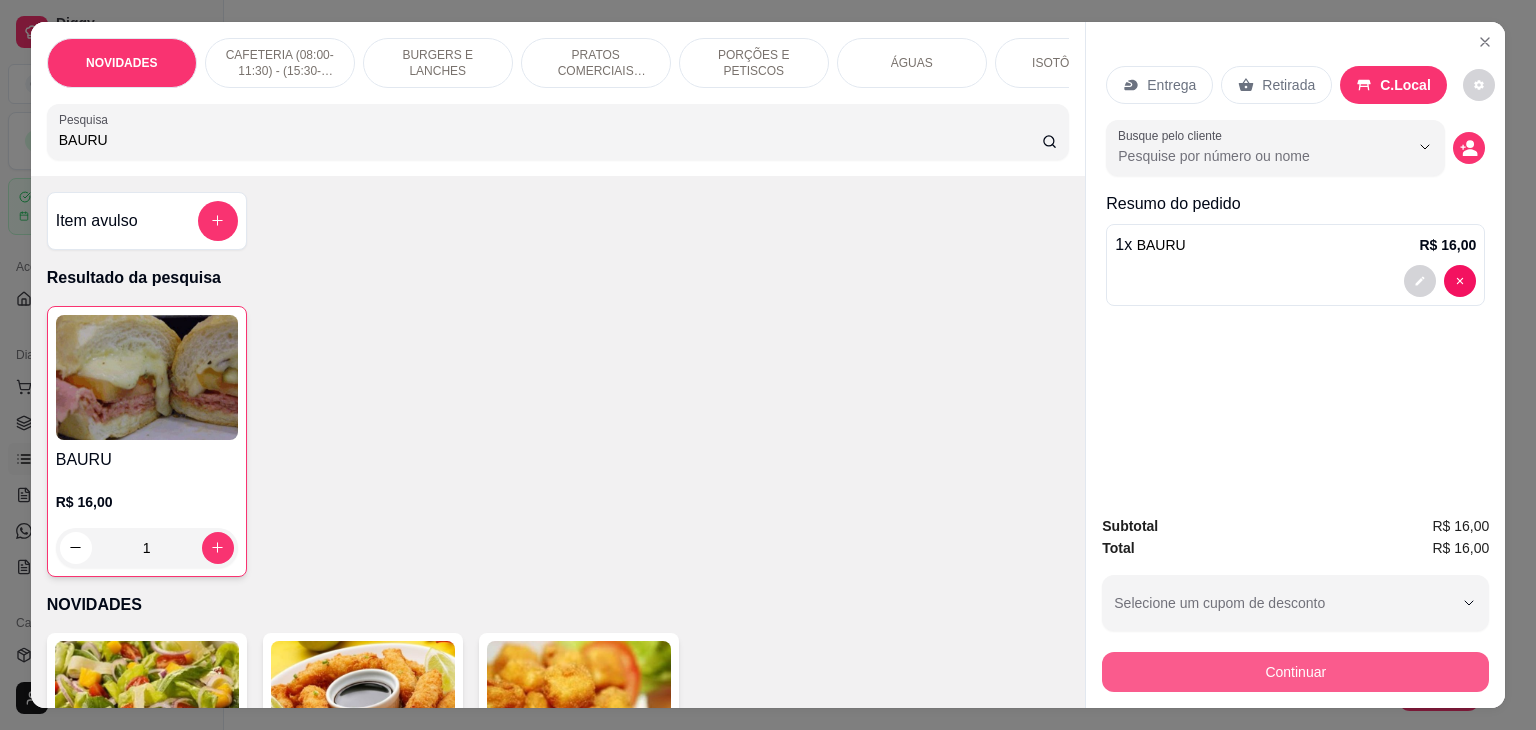 click on "Continuar" at bounding box center (1295, 672) 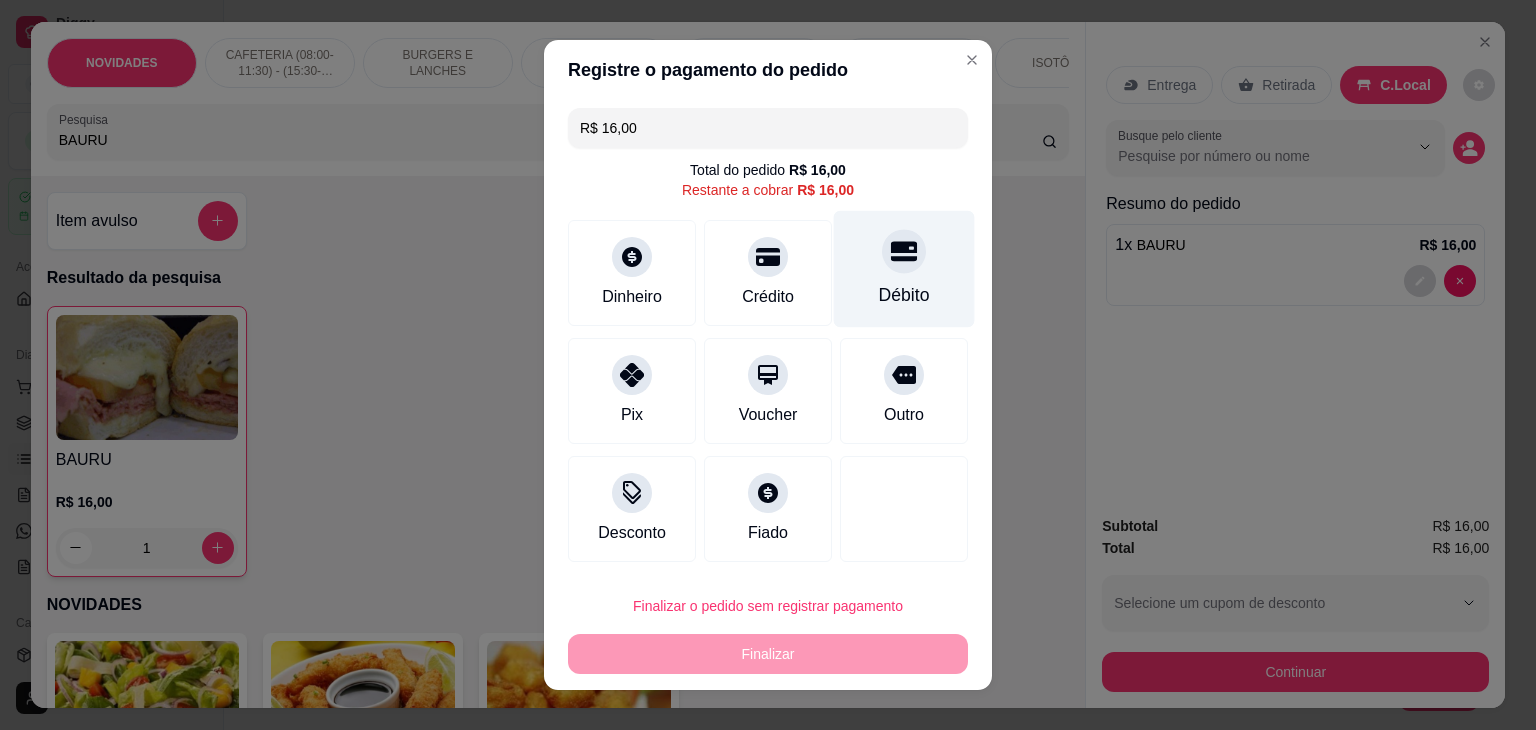 click at bounding box center (904, 251) 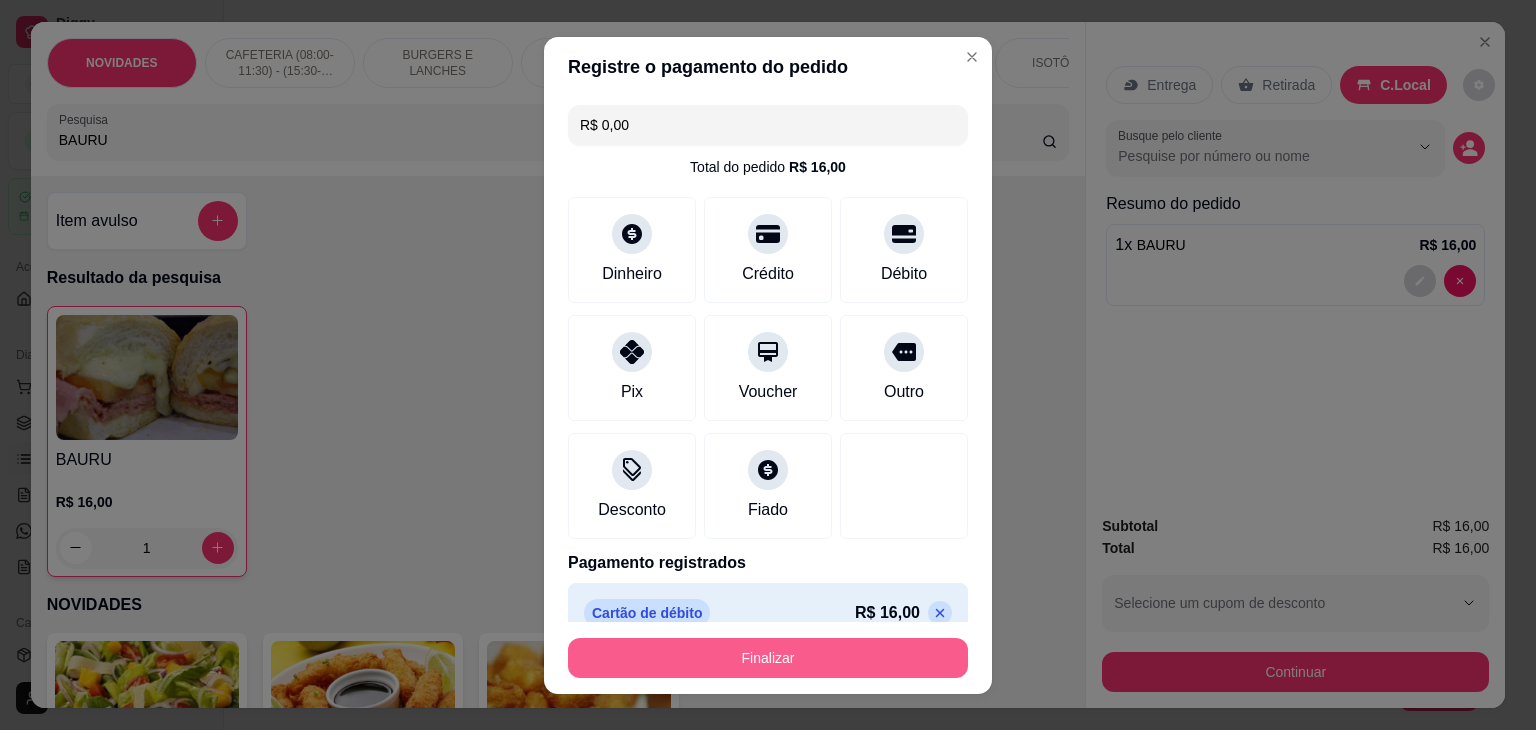 click on "Finalizar" at bounding box center [768, 658] 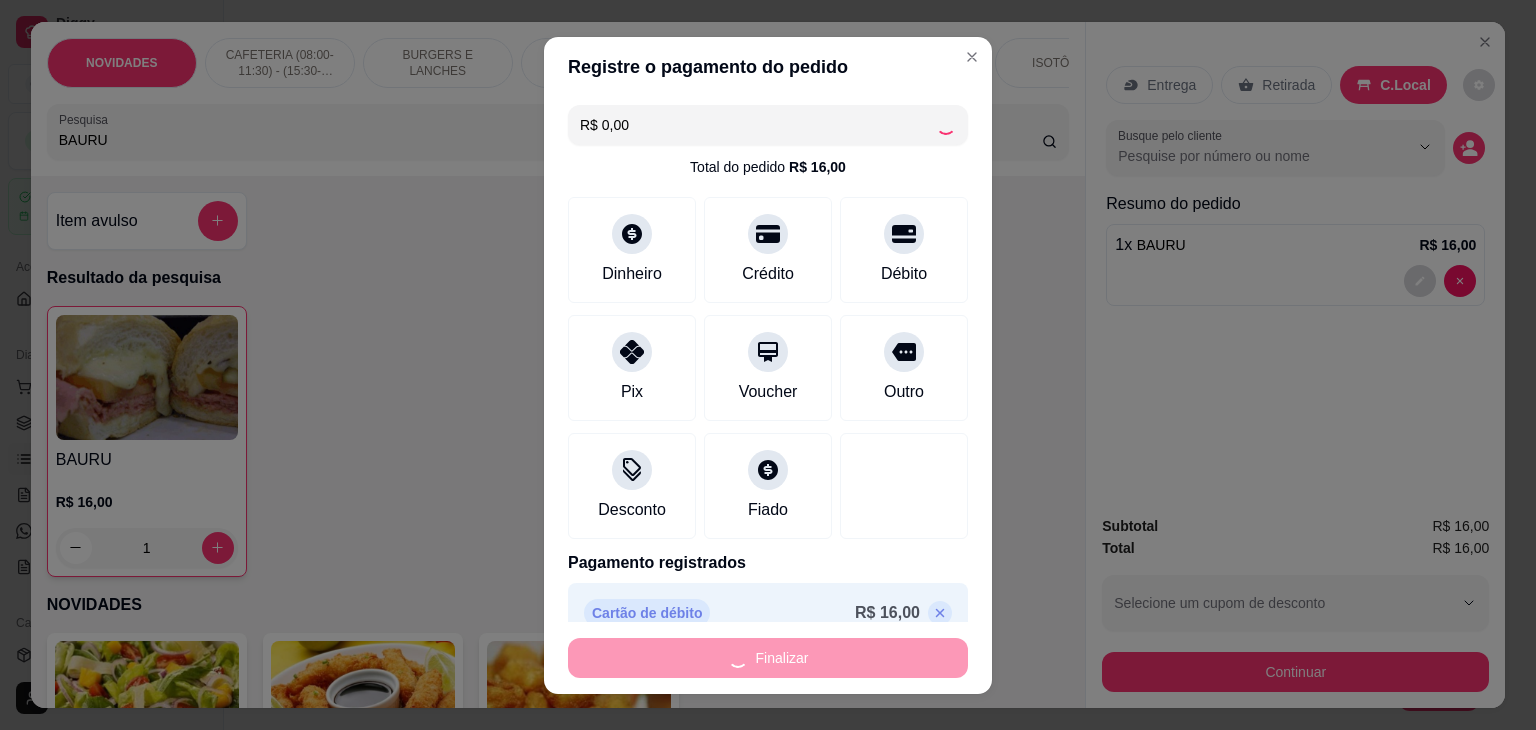 type on "0" 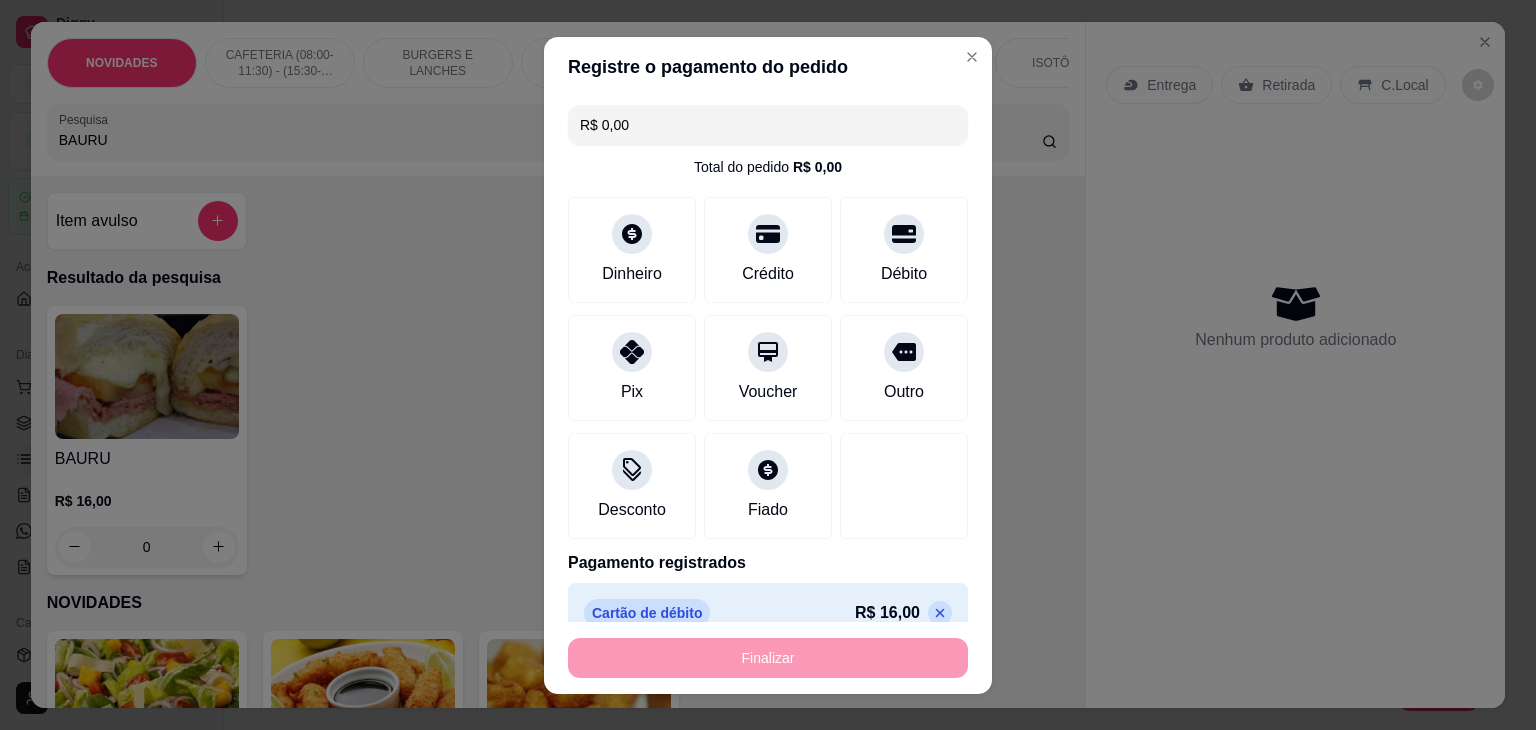 type on "-R$ 16,00" 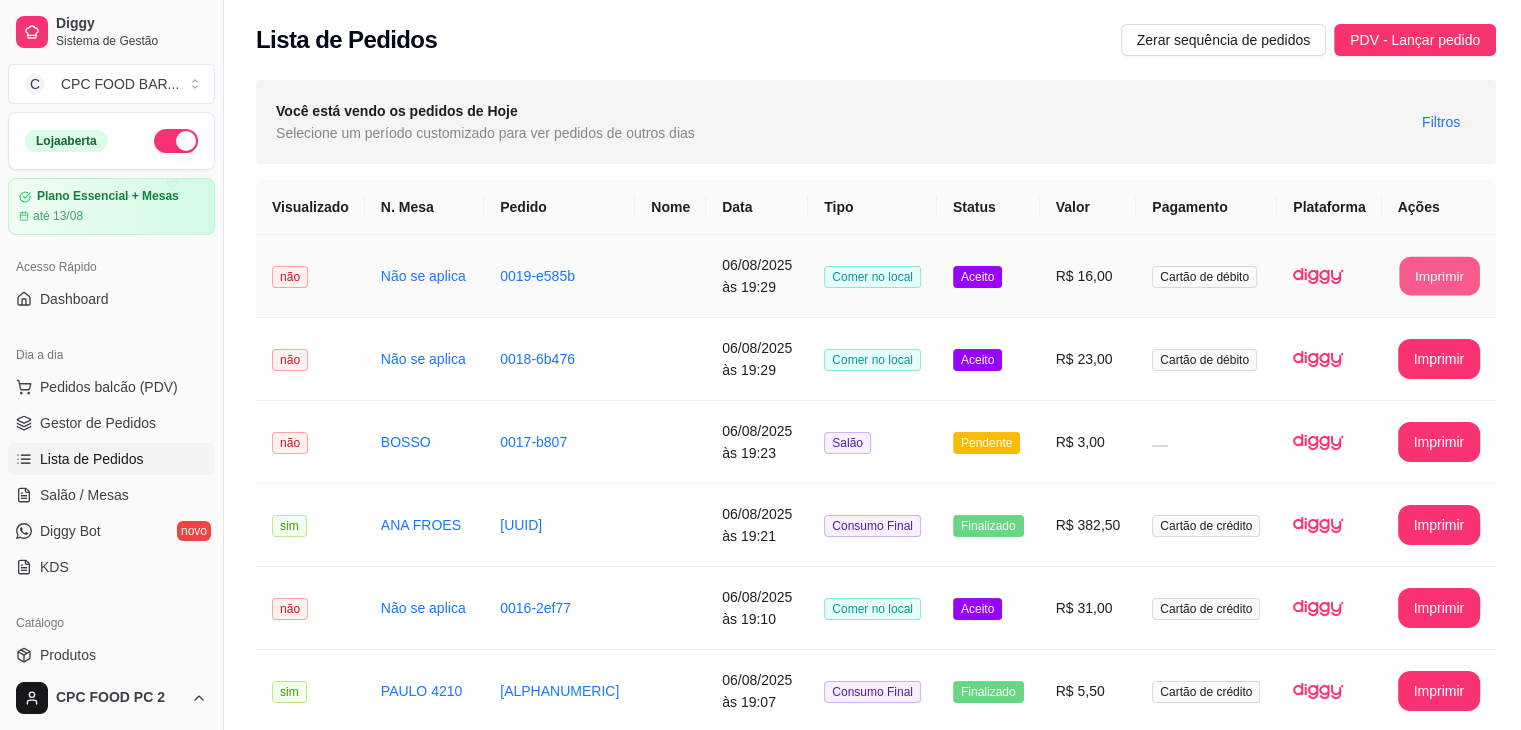 click on "Imprimir" at bounding box center [1439, 276] 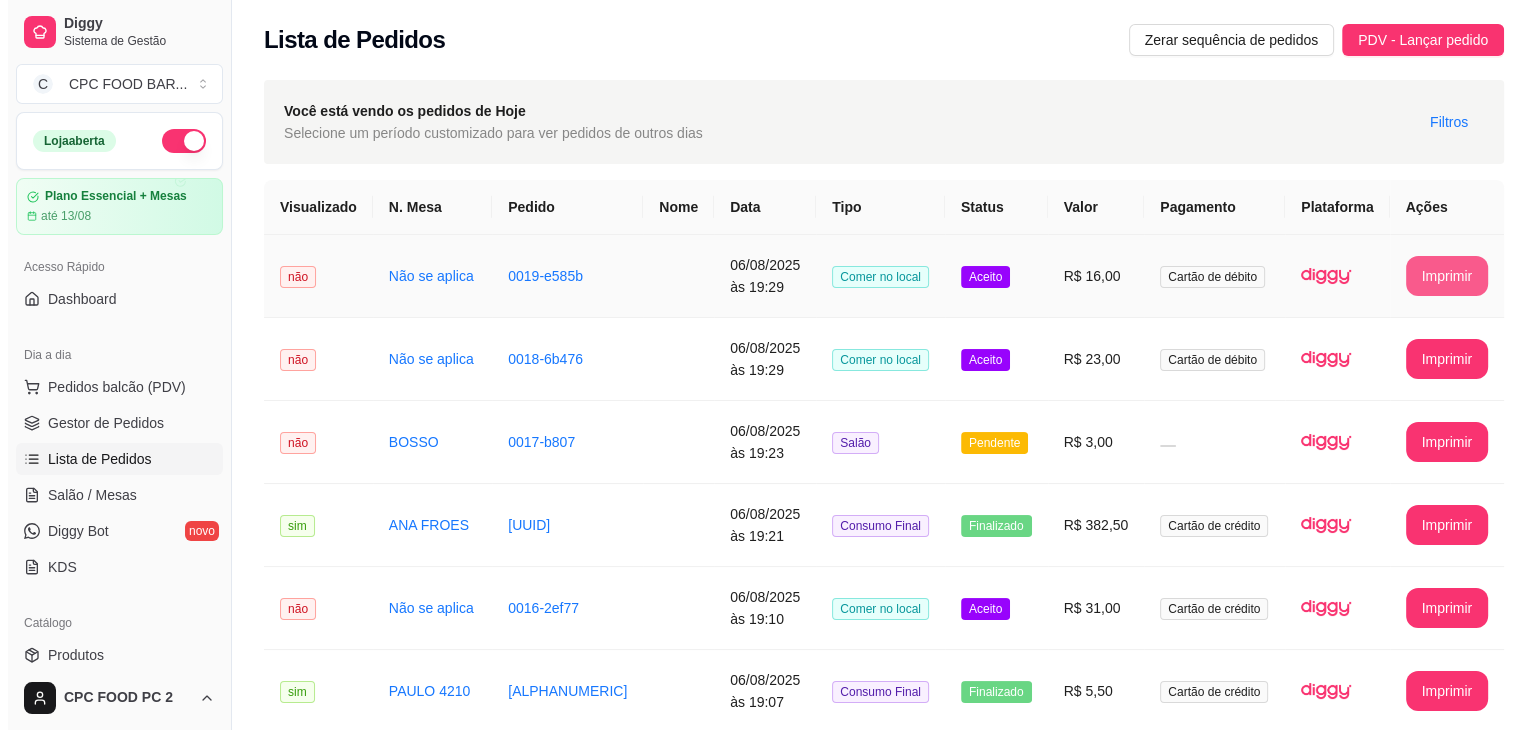 scroll, scrollTop: 0, scrollLeft: 0, axis: both 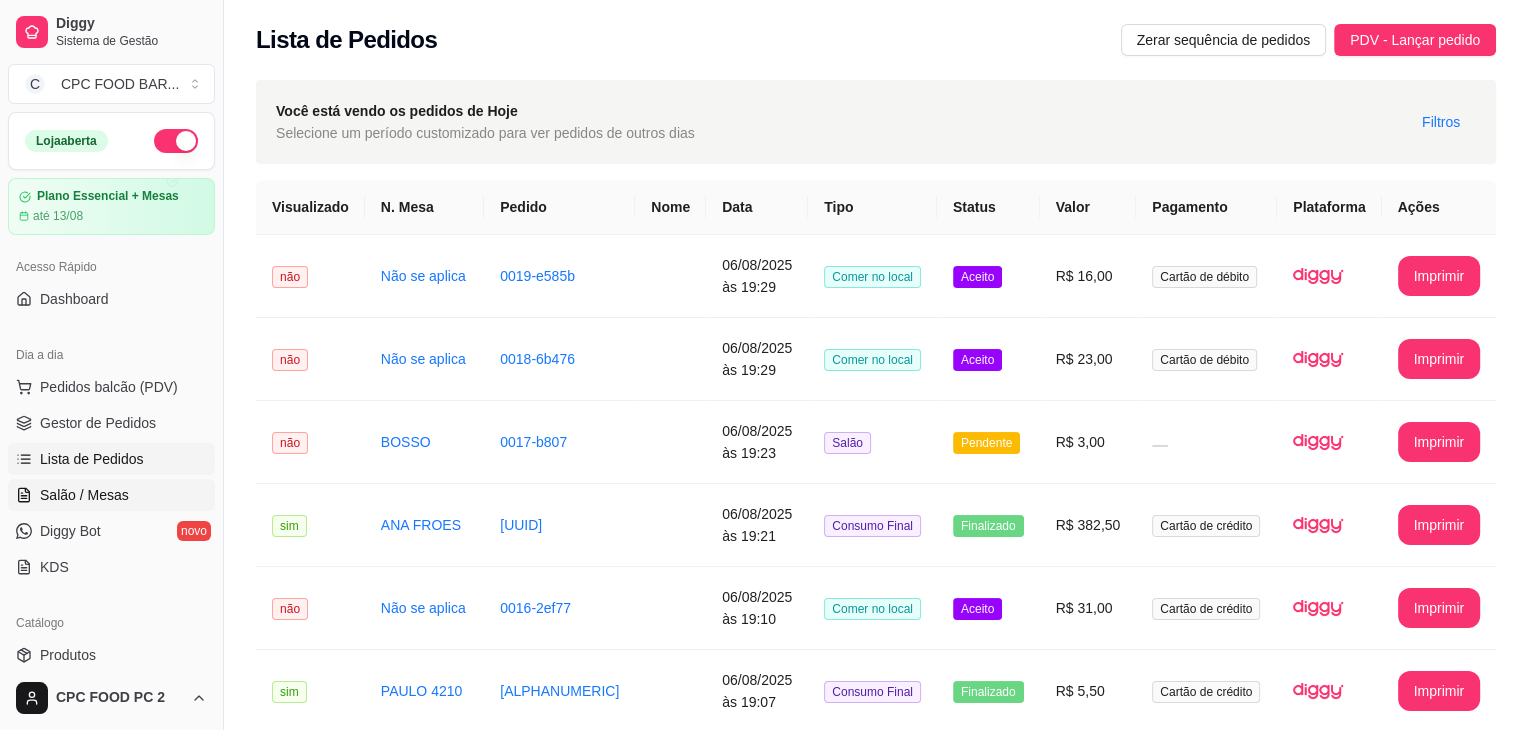 click on "Salão / Mesas" at bounding box center [84, 495] 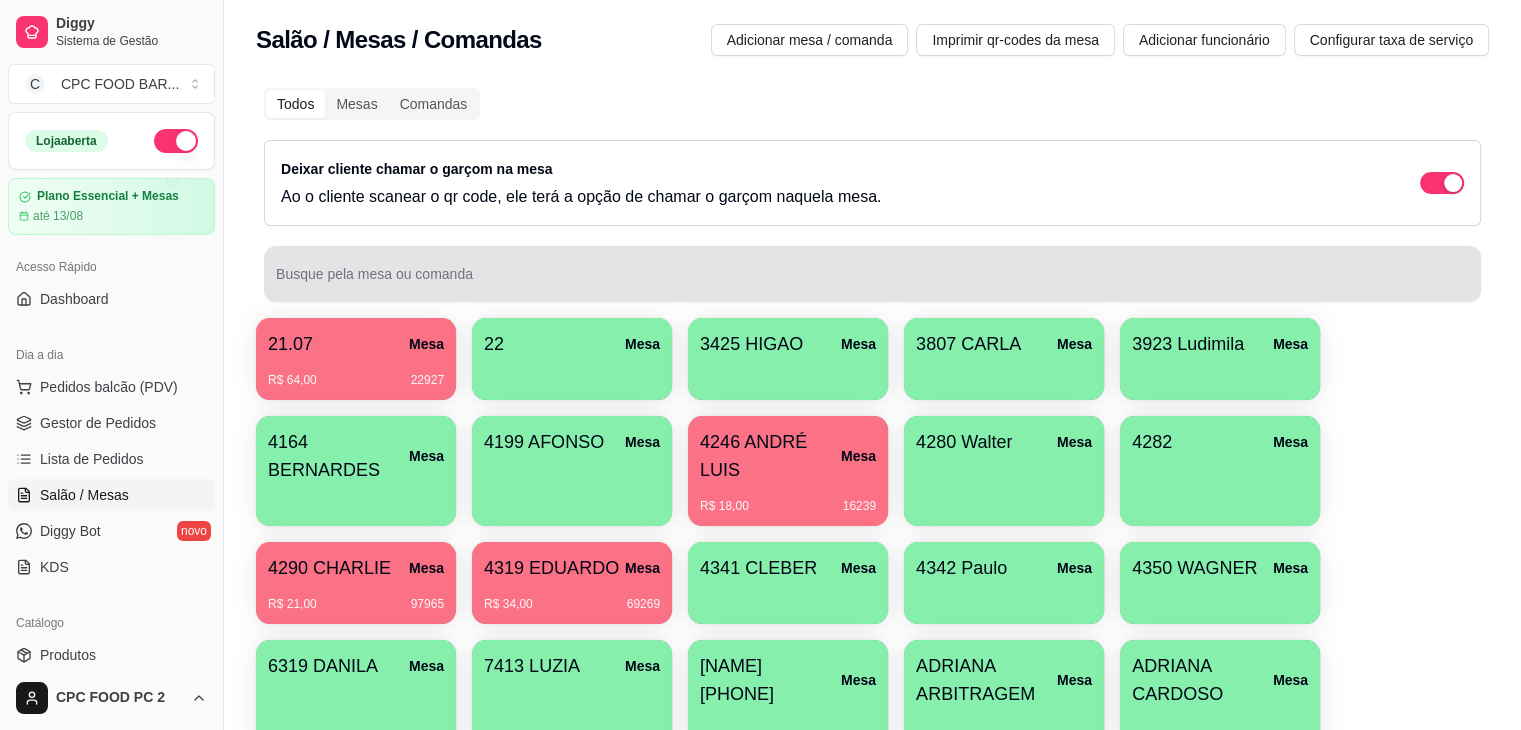 click at bounding box center [872, 274] 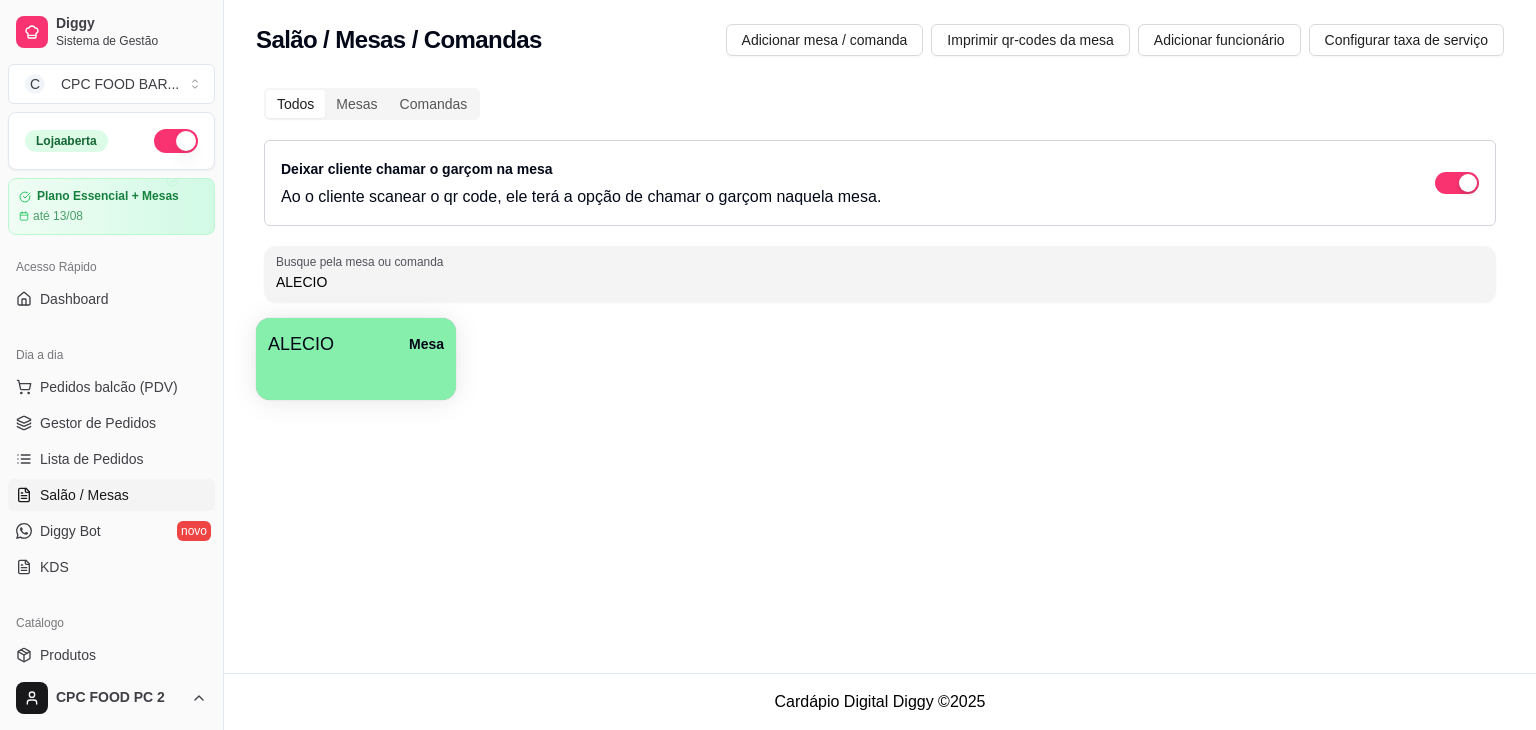 type on "ALECIO" 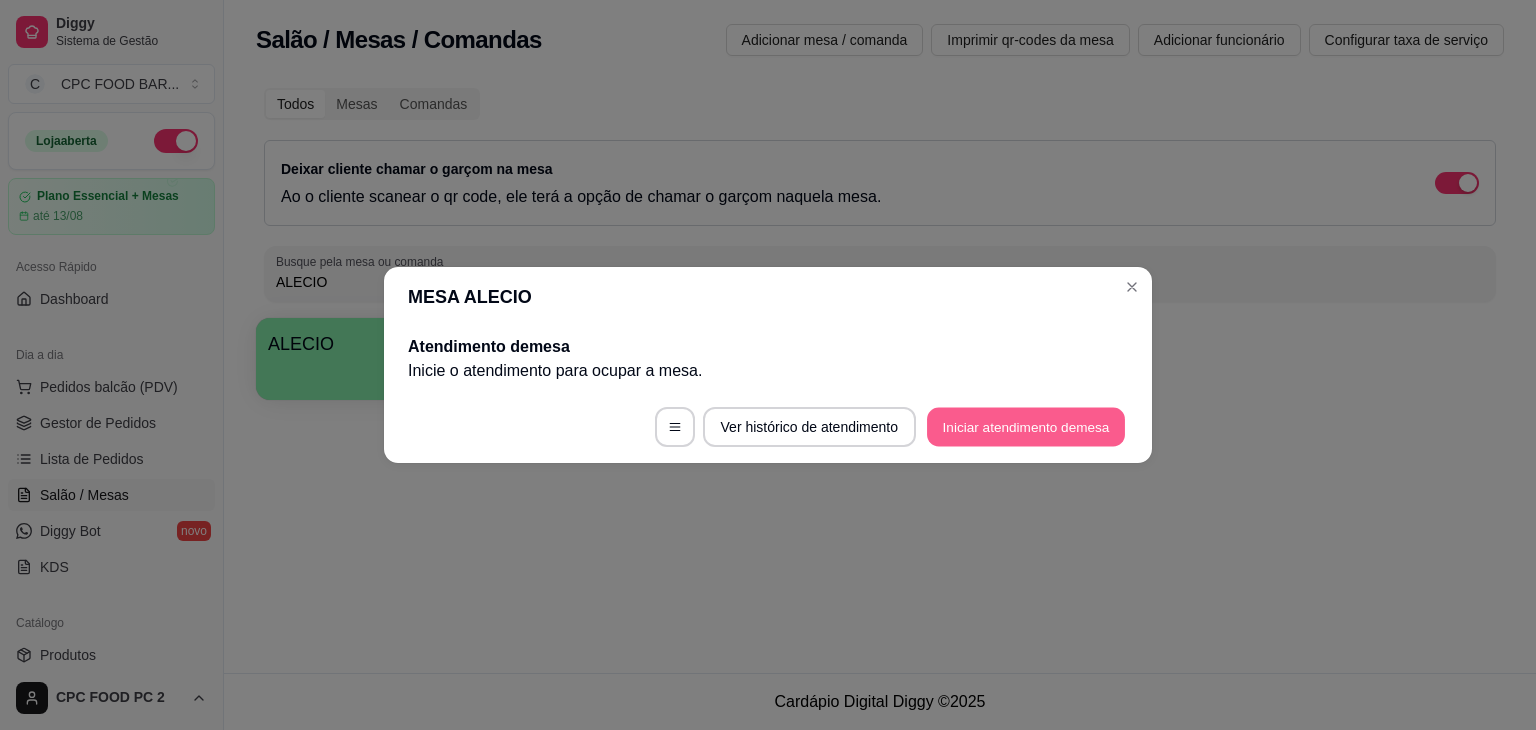 click on "Iniciar atendimento de  mesa" at bounding box center [1026, 427] 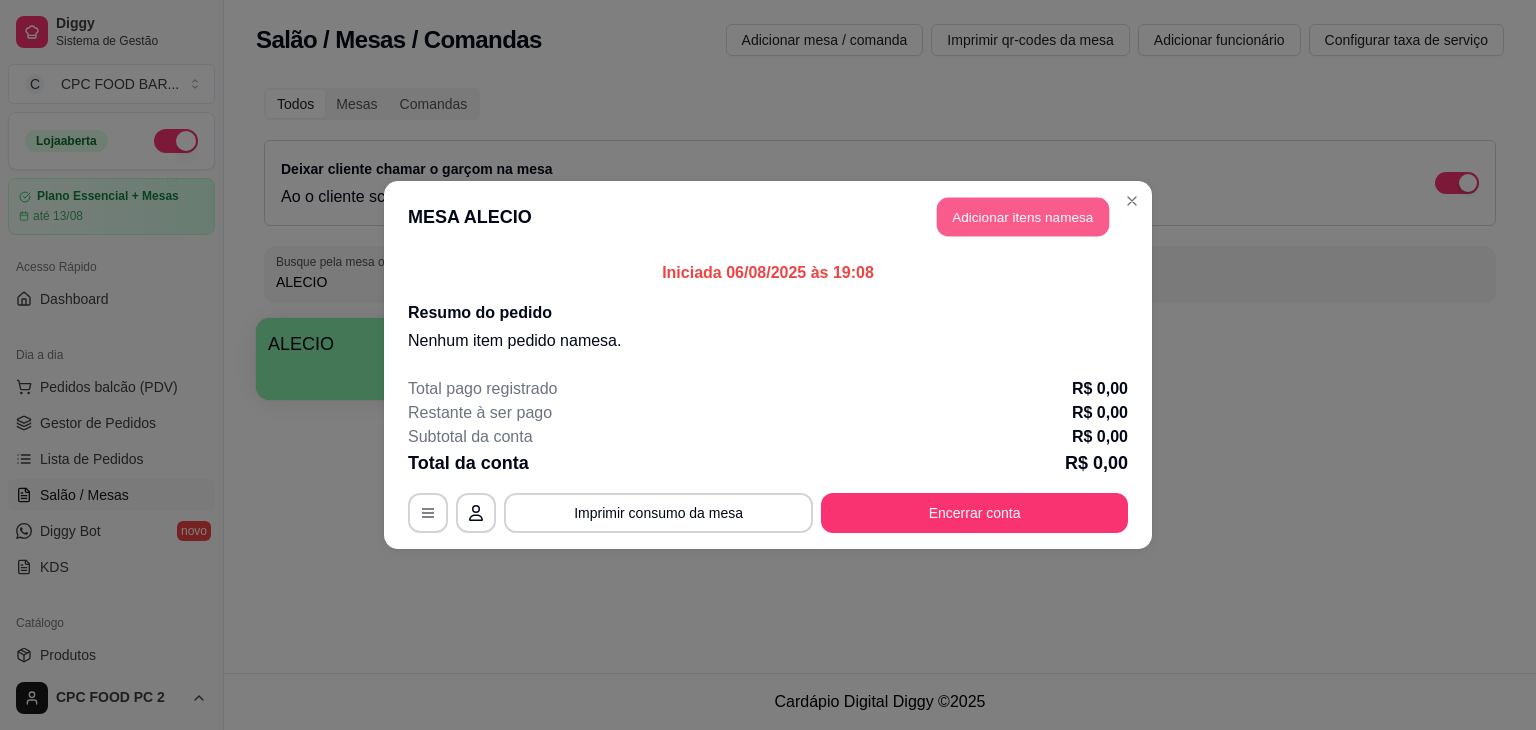 click on "Adicionar itens na  mesa" at bounding box center (1023, 217) 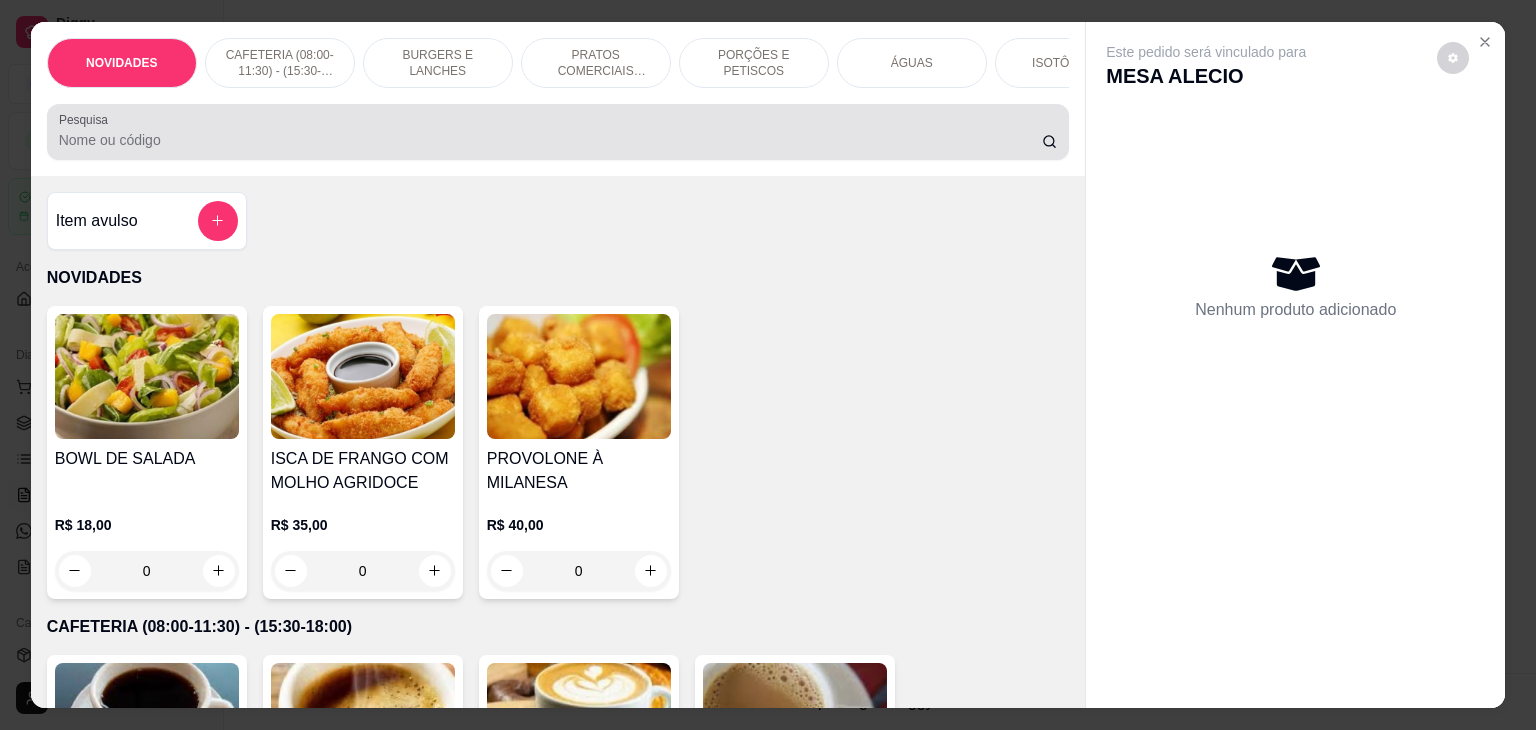 click on "NOVIDADES  CAFETERIA (08:00-11:30) - (15:30-18:00) BURGERS E LANCHES  PRATOS COMERCIAIS (11:30-15:30) PORÇÕES E PETISCOS  ÁGUAS  ISOTÔNICOS ENERGÉTICOS  REFRIGERANTES  SUCOS  CERVEJAS  DRINKS  DOSES  VINHOS  AÇAÍ NO COPO GULOSEIMAS SORVETES SOBREMESA Pesquisa" at bounding box center [558, 99] 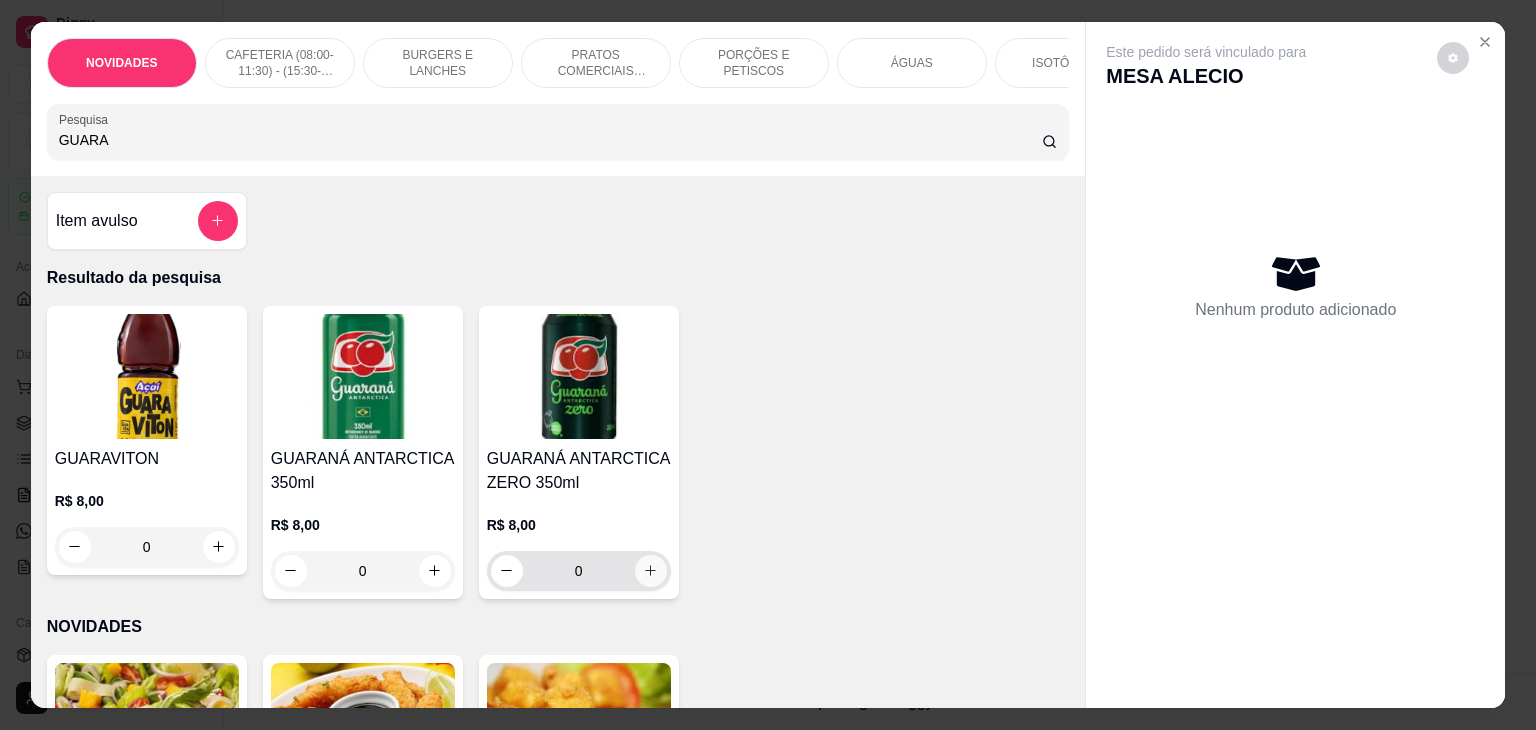 type on "GUARA" 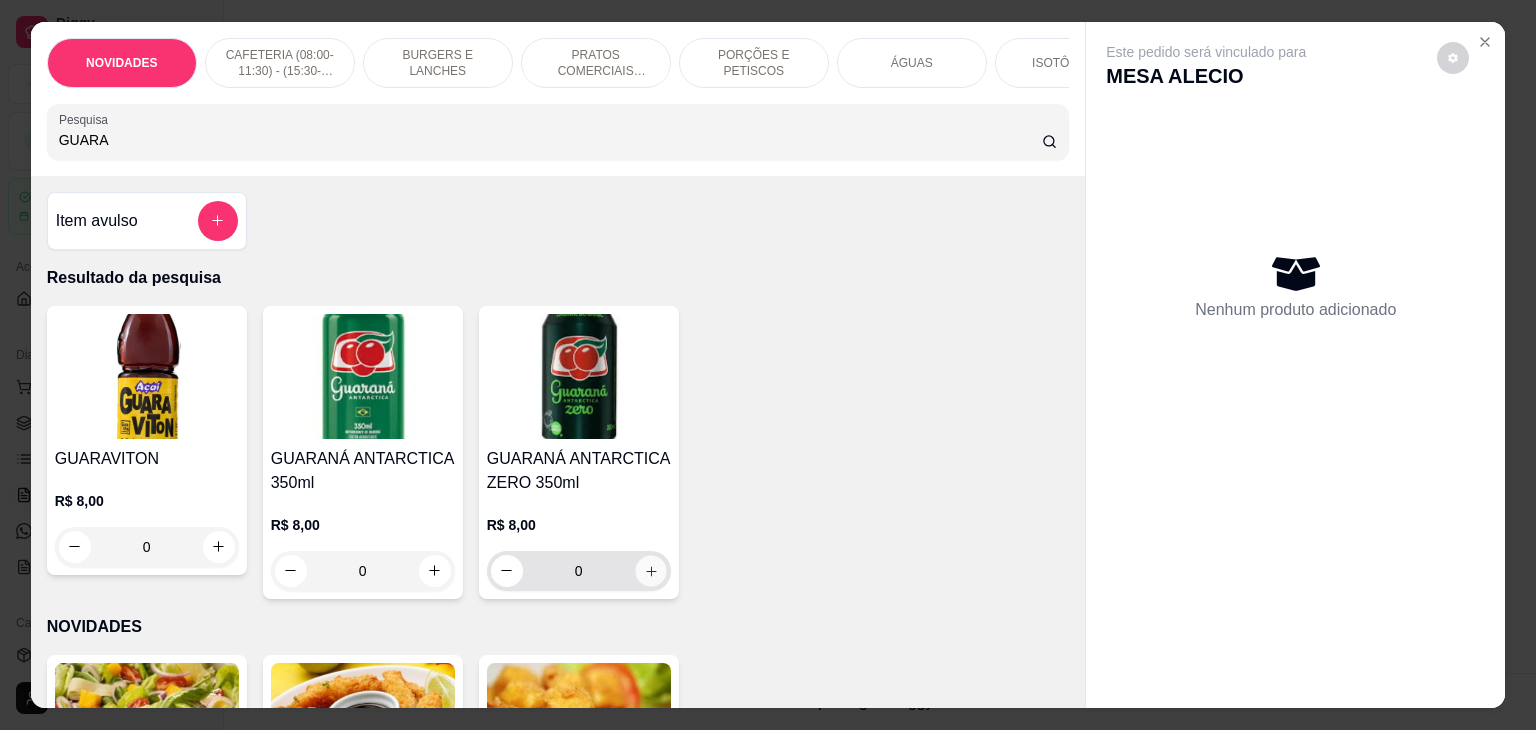 click at bounding box center (650, 570) 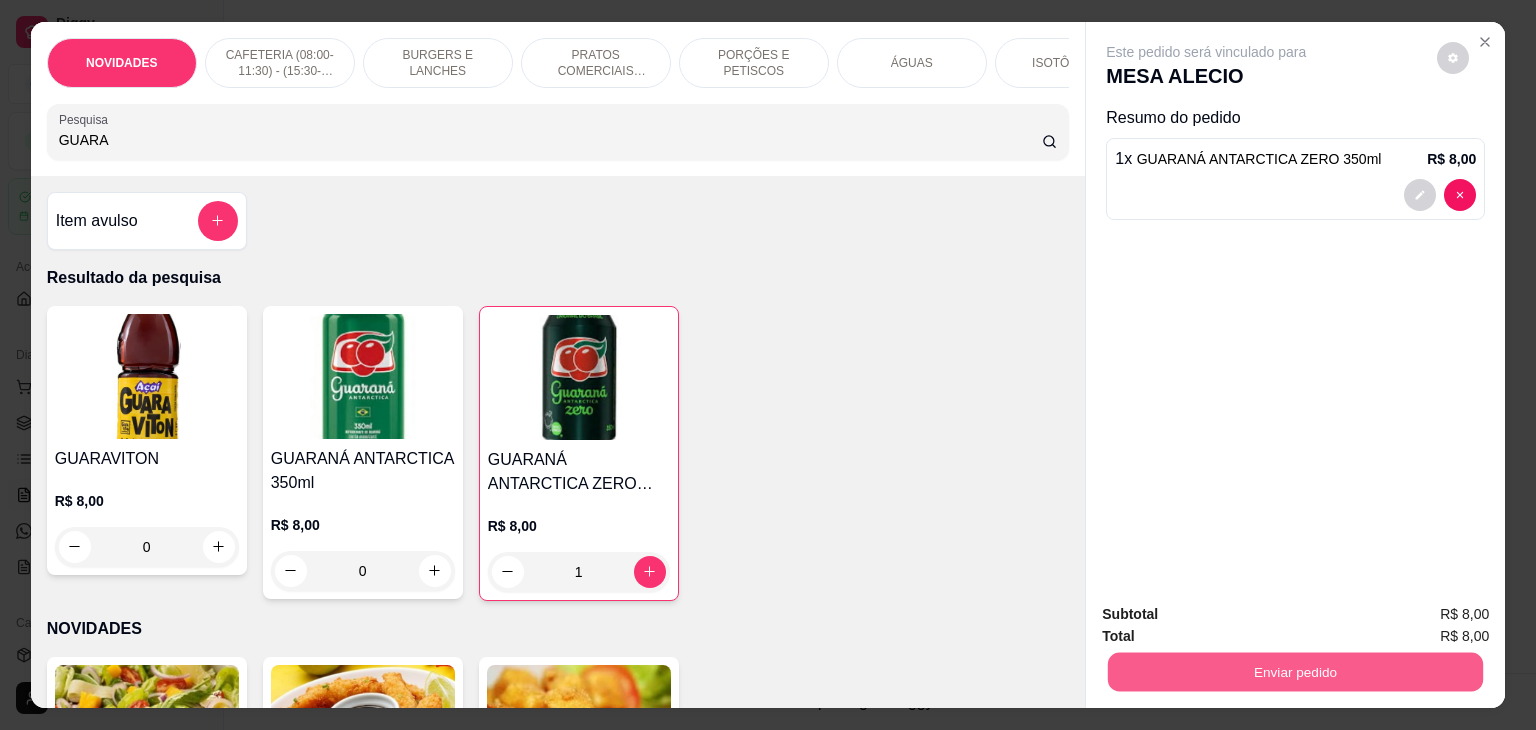 click on "Enviar pedido" at bounding box center [1295, 672] 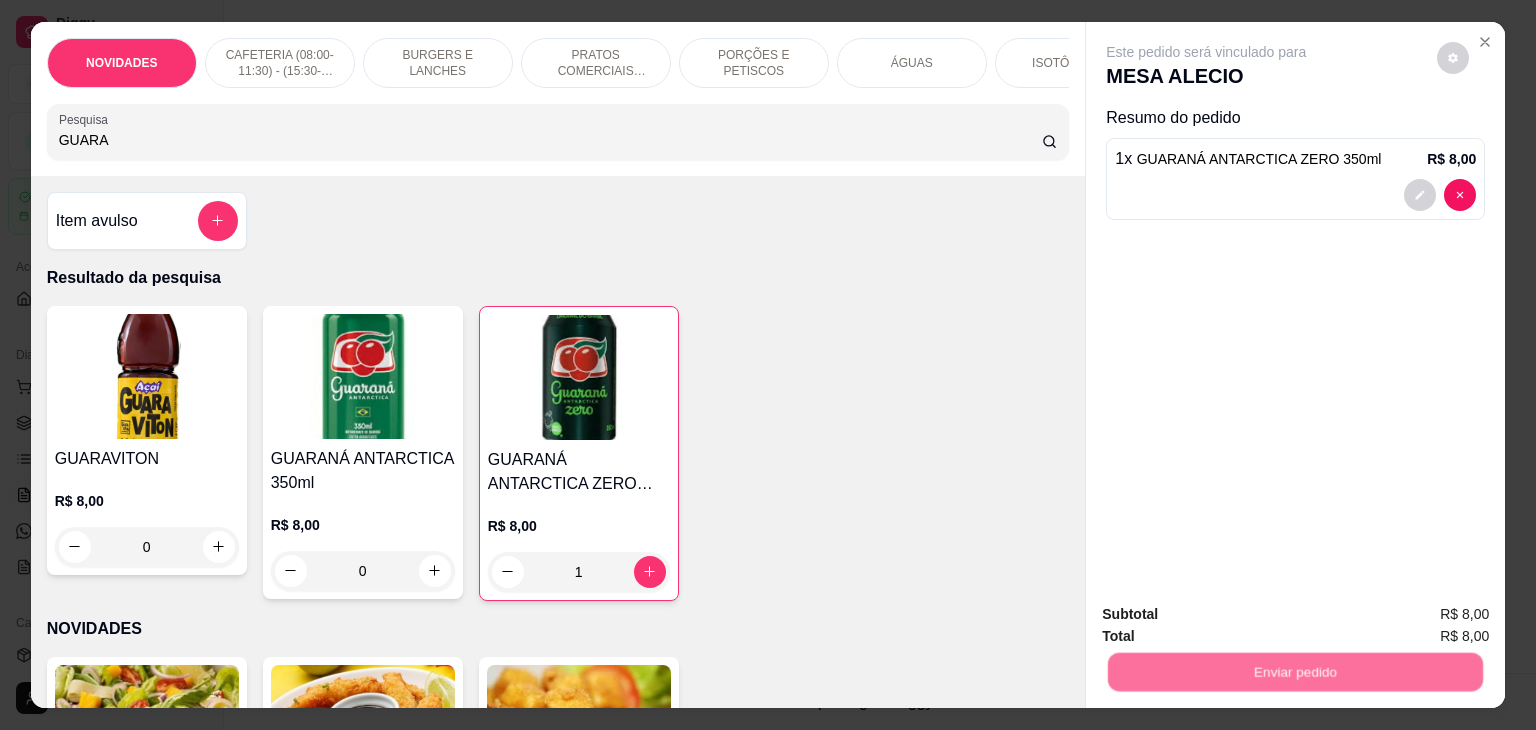 click on "Não registrar e enviar pedido" at bounding box center [1229, 615] 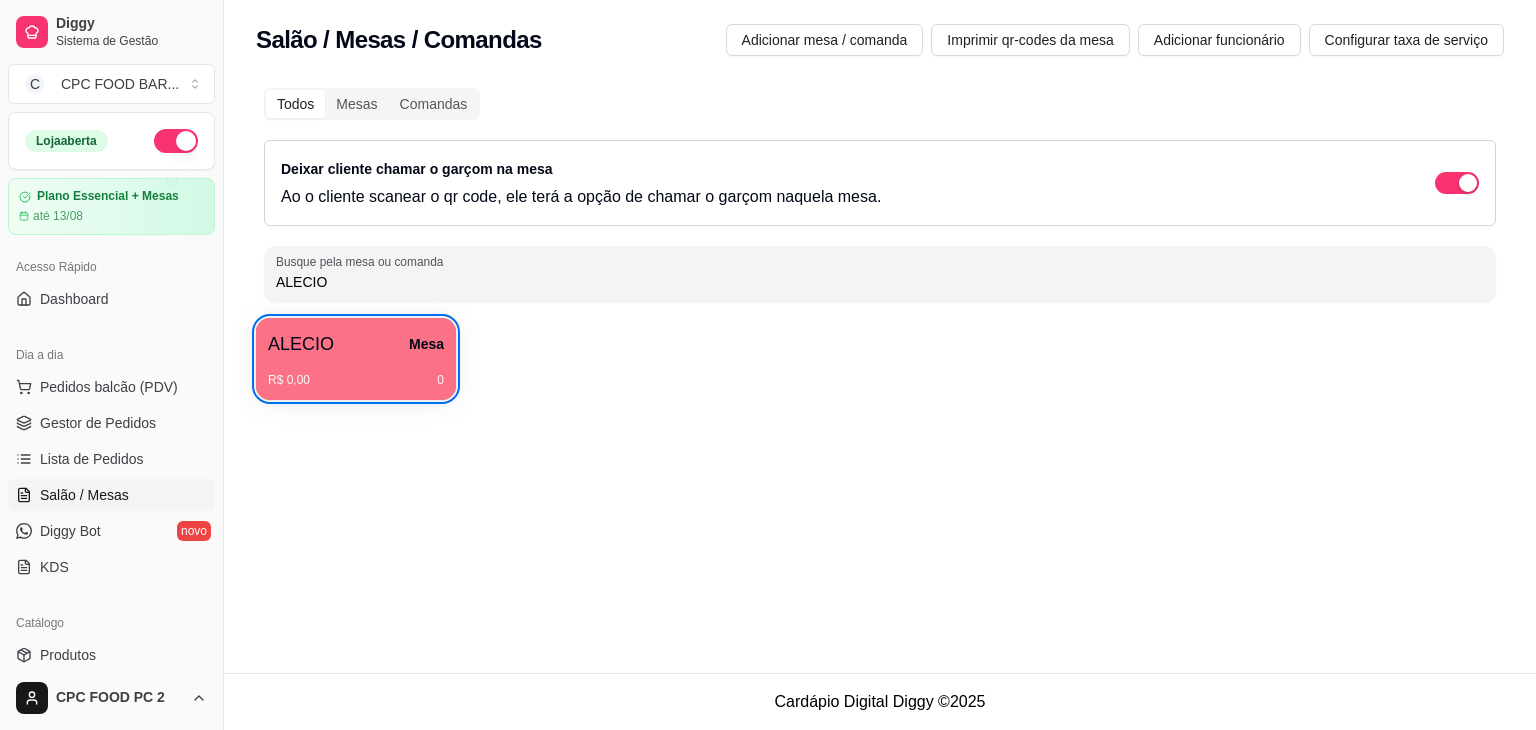 type 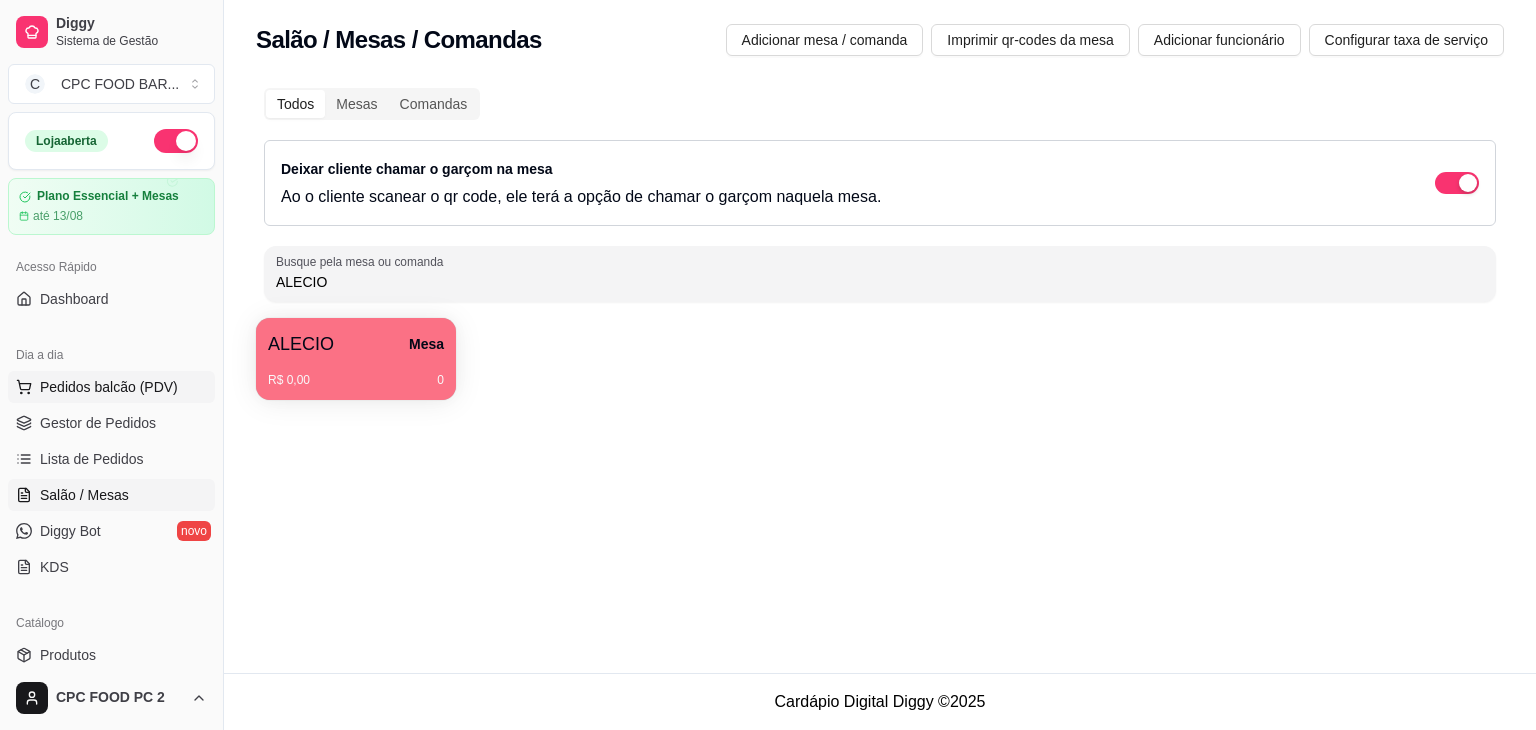 click on "Pedidos balcão (PDV)" at bounding box center (111, 387) 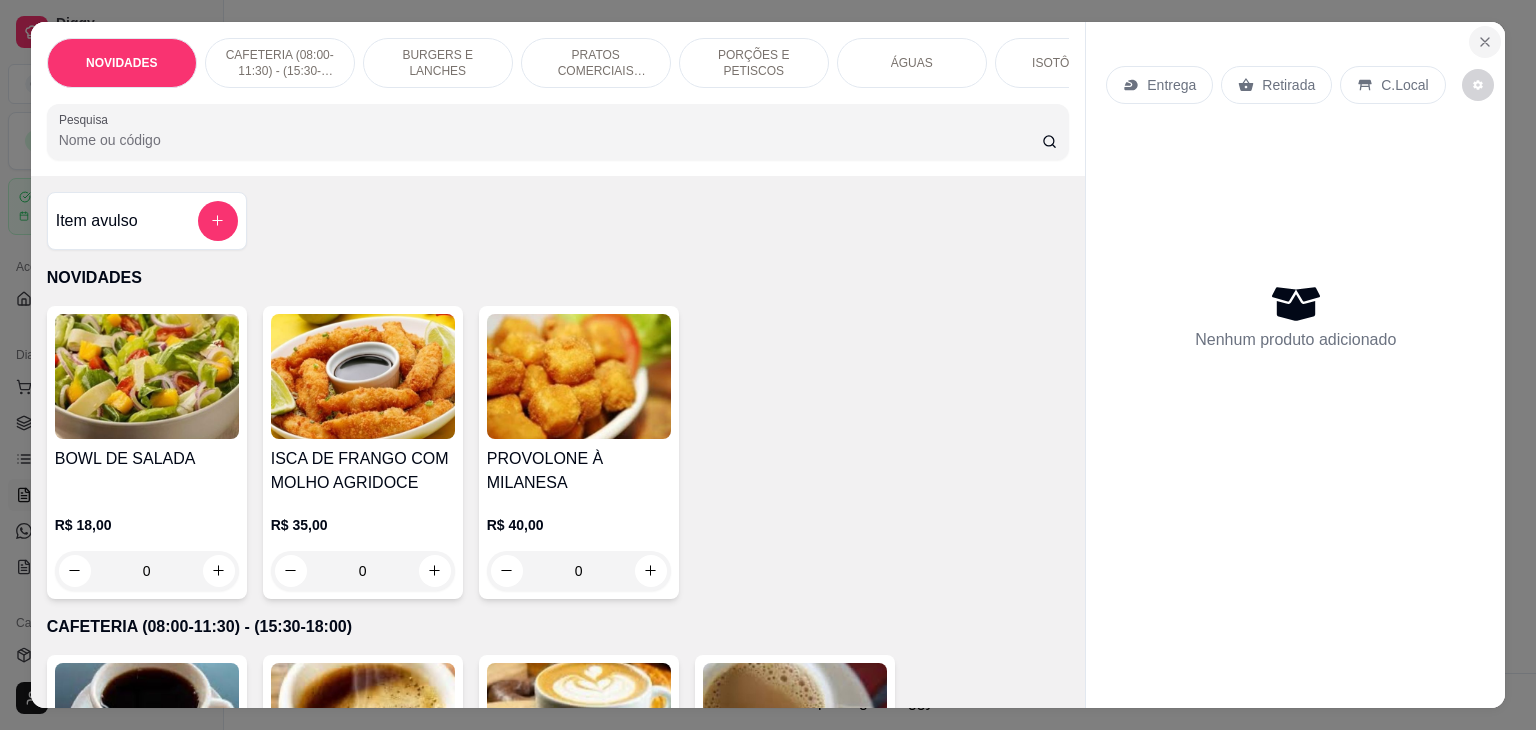 click 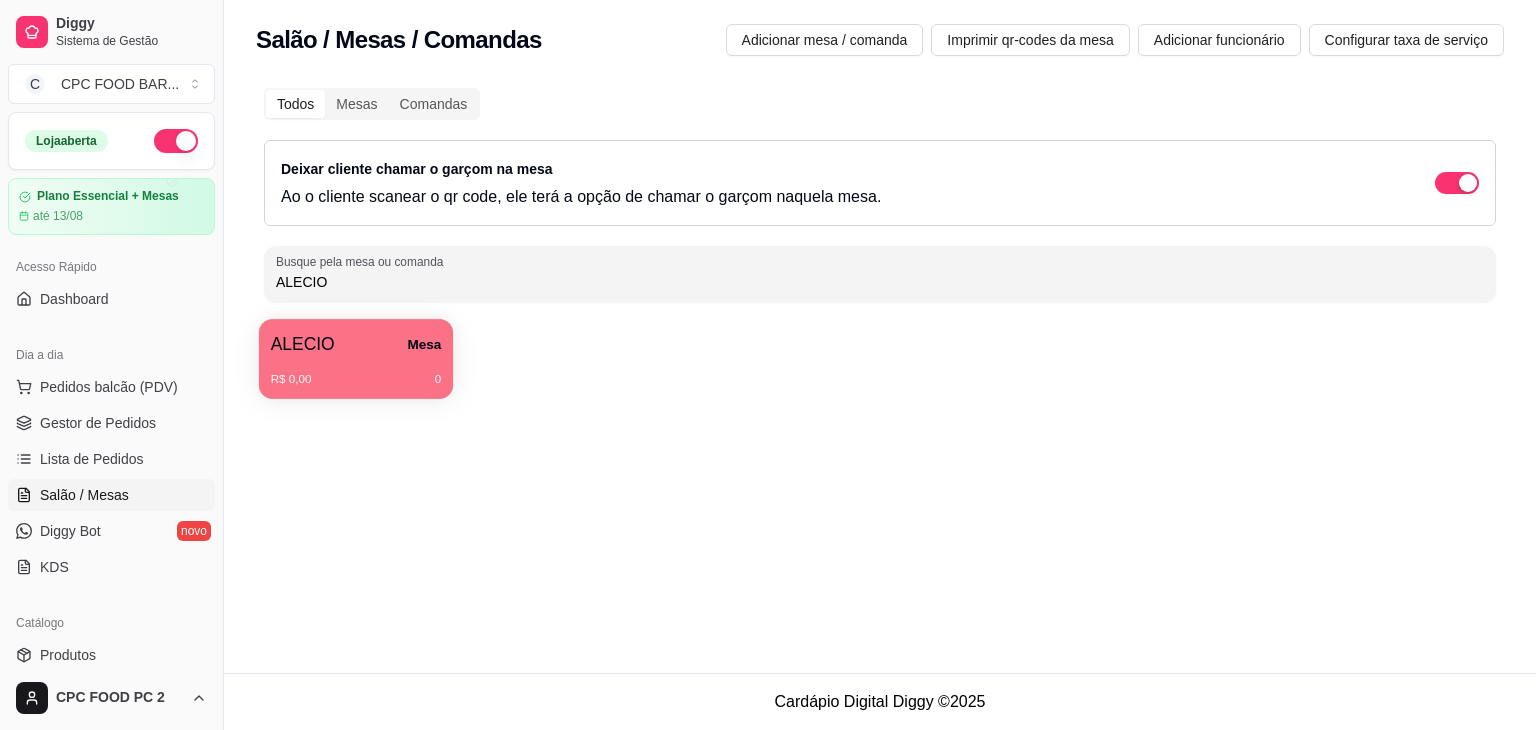 click on "R$ 0,00 0" at bounding box center [356, 380] 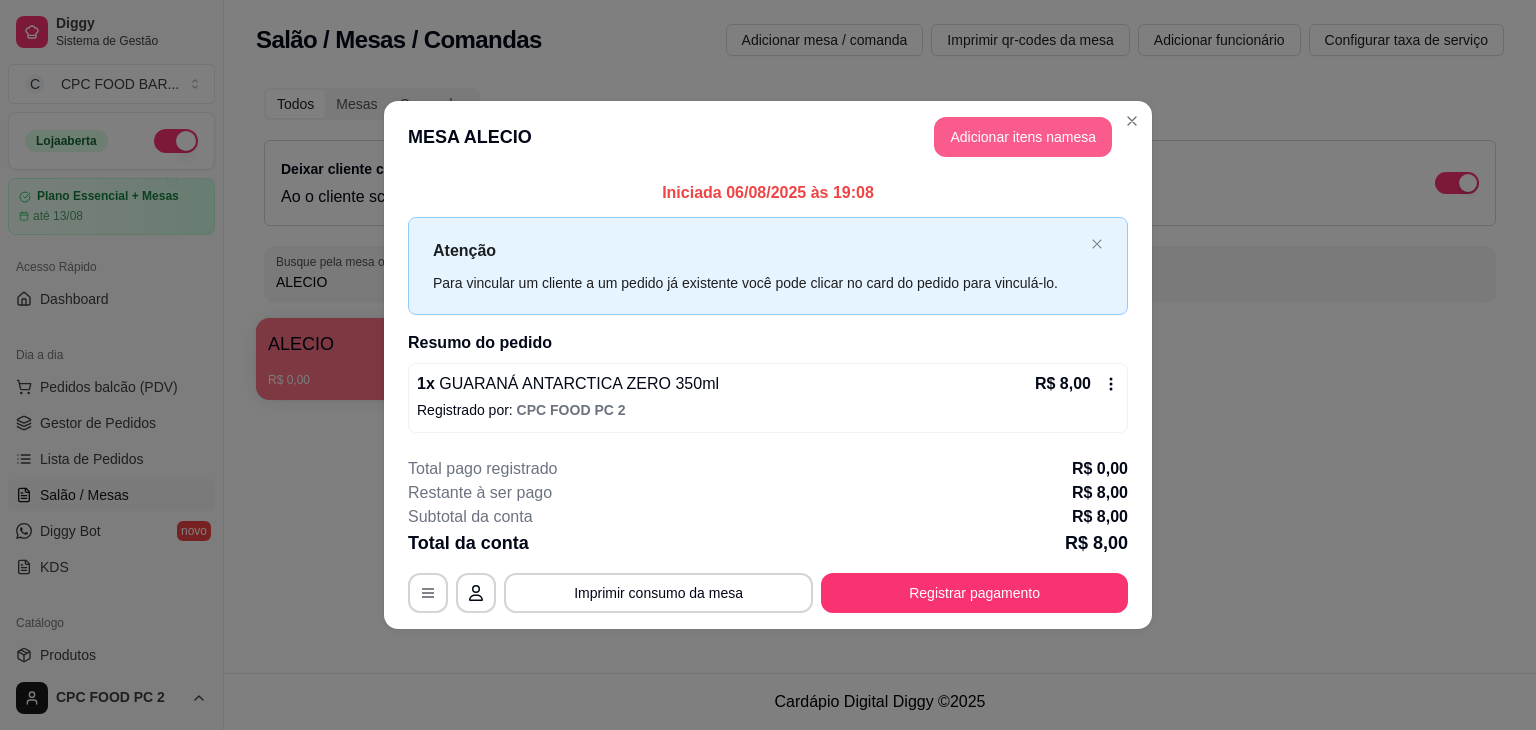 click on "Adicionar itens na  mesa" at bounding box center [1023, 137] 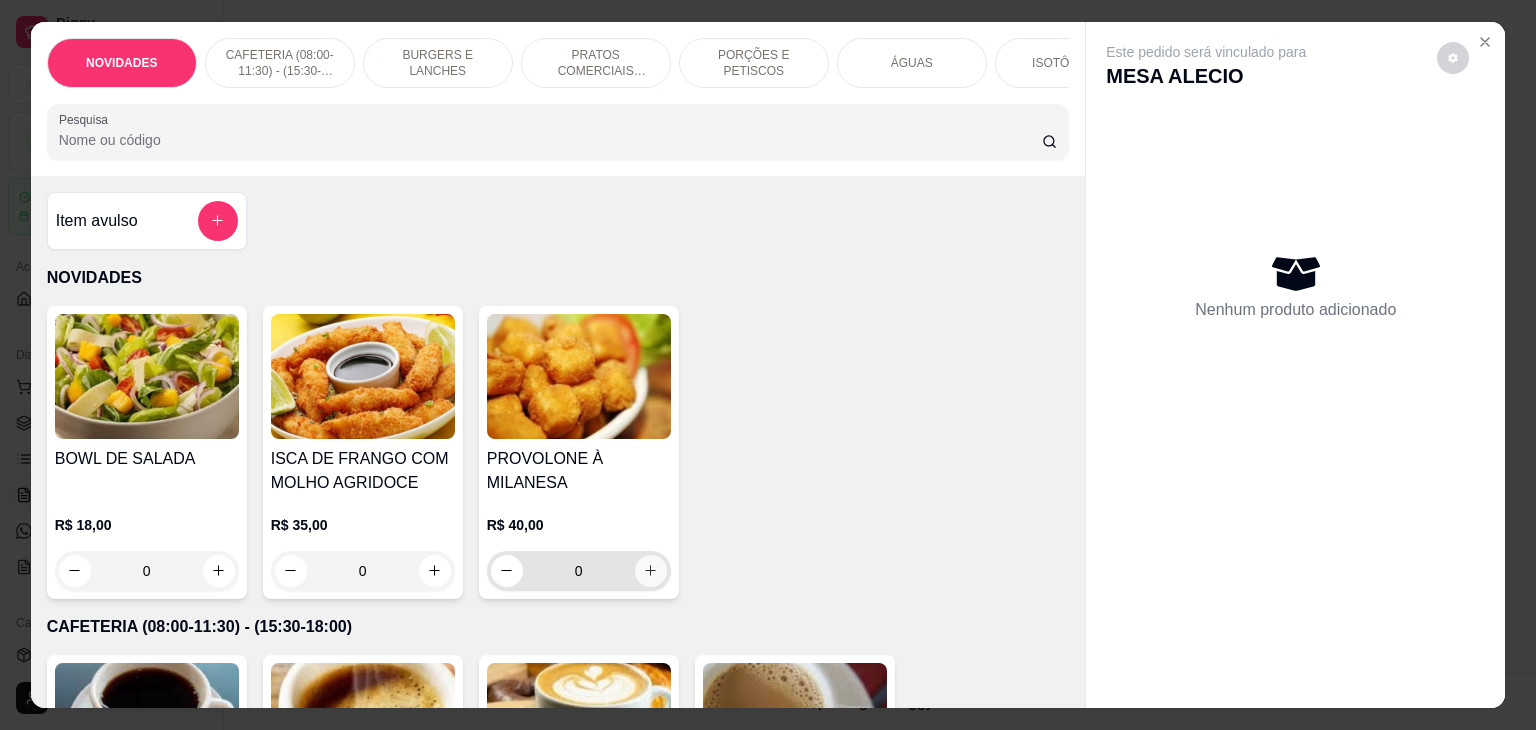 click at bounding box center (651, 571) 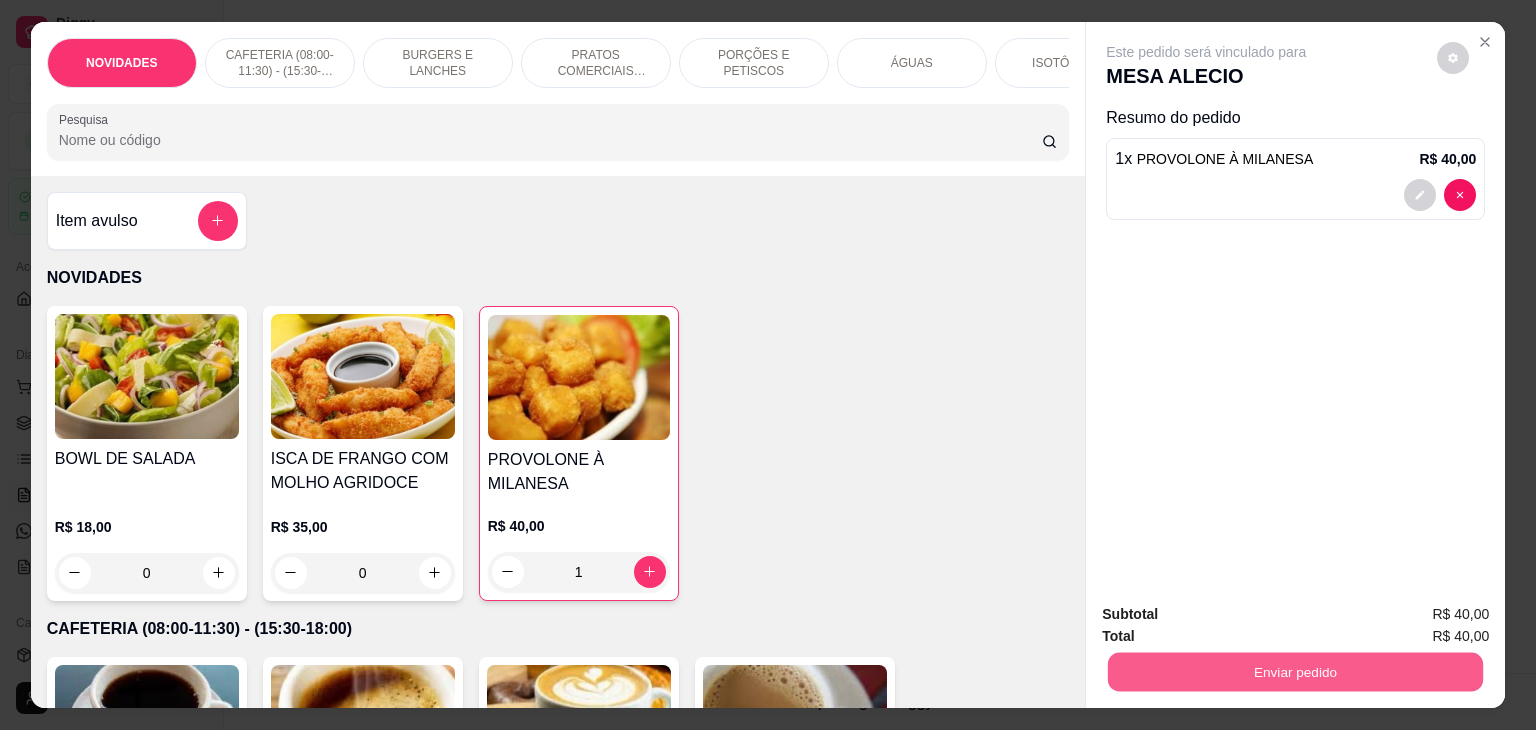 click on "Enviar pedido" at bounding box center (1295, 672) 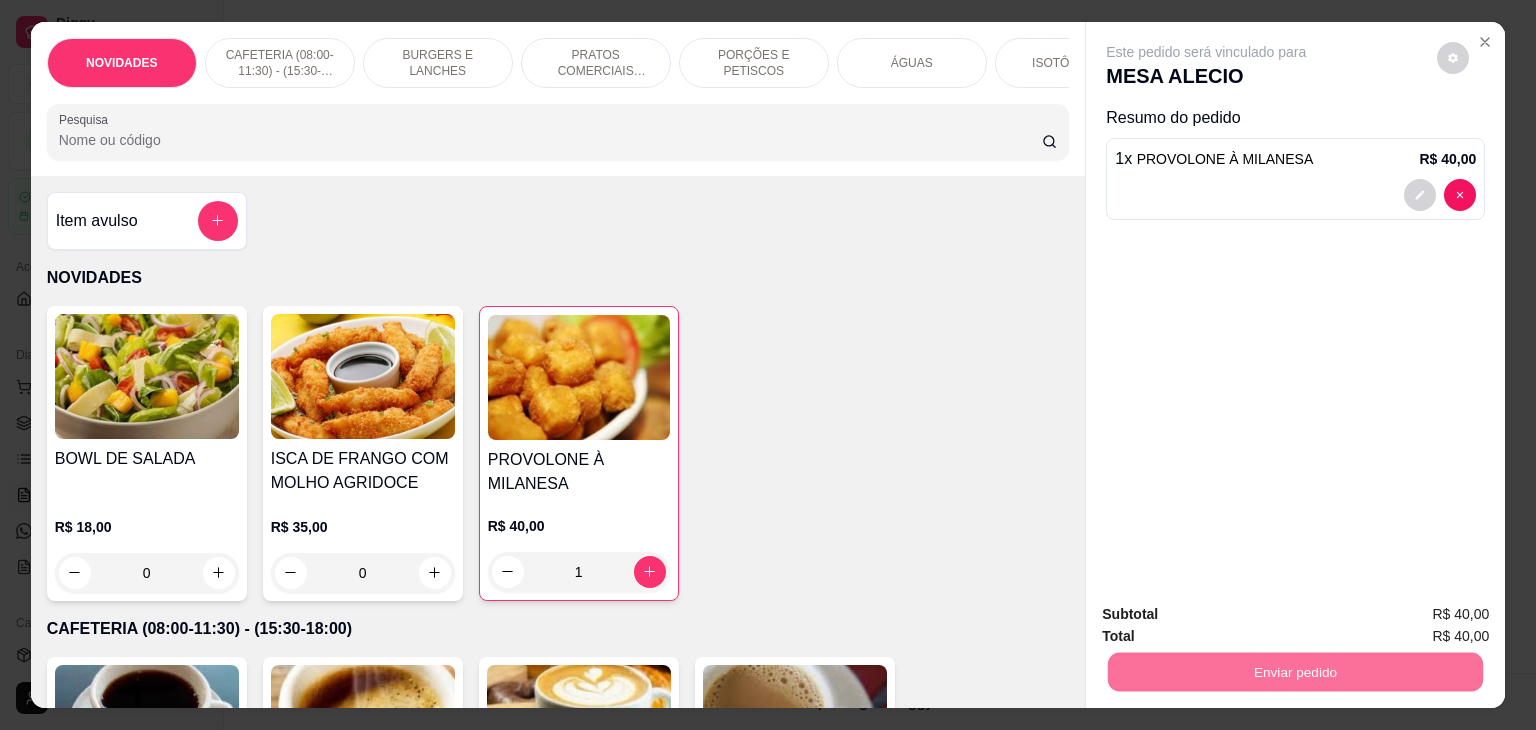 click on "Não registrar e enviar pedido" at bounding box center (1229, 614) 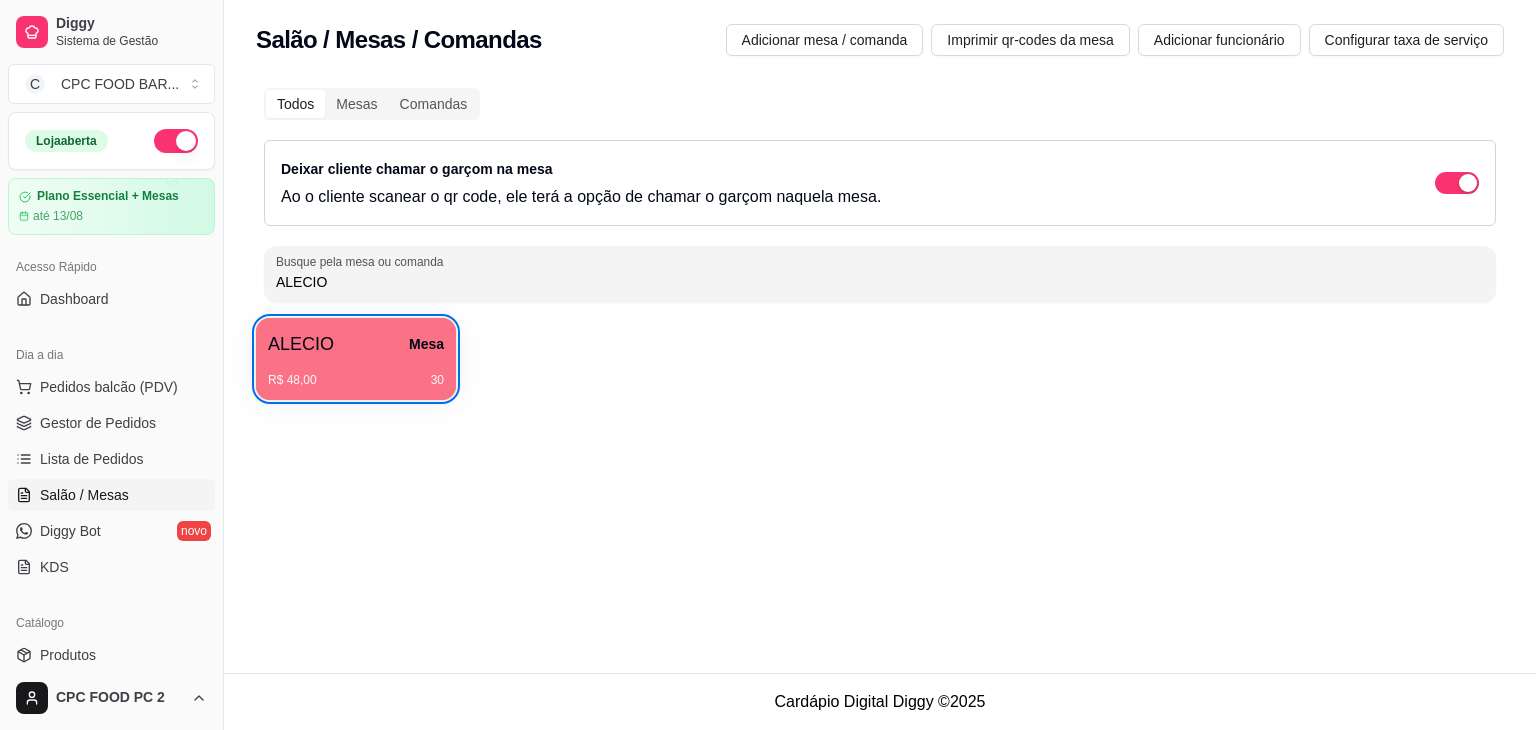 click on "R$ 48,00 30" at bounding box center (356, 373) 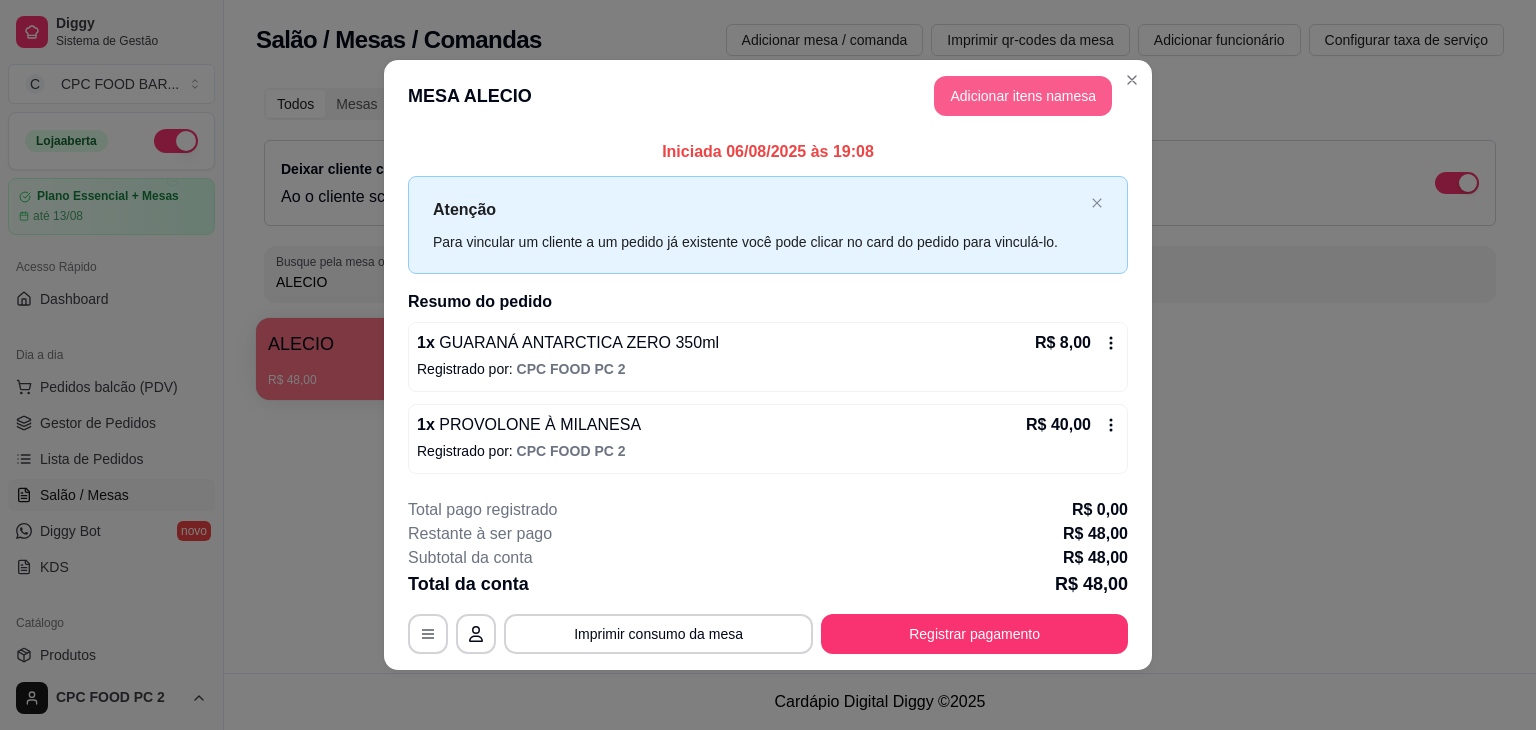 click on "Adicionar itens na  mesa" at bounding box center [1023, 96] 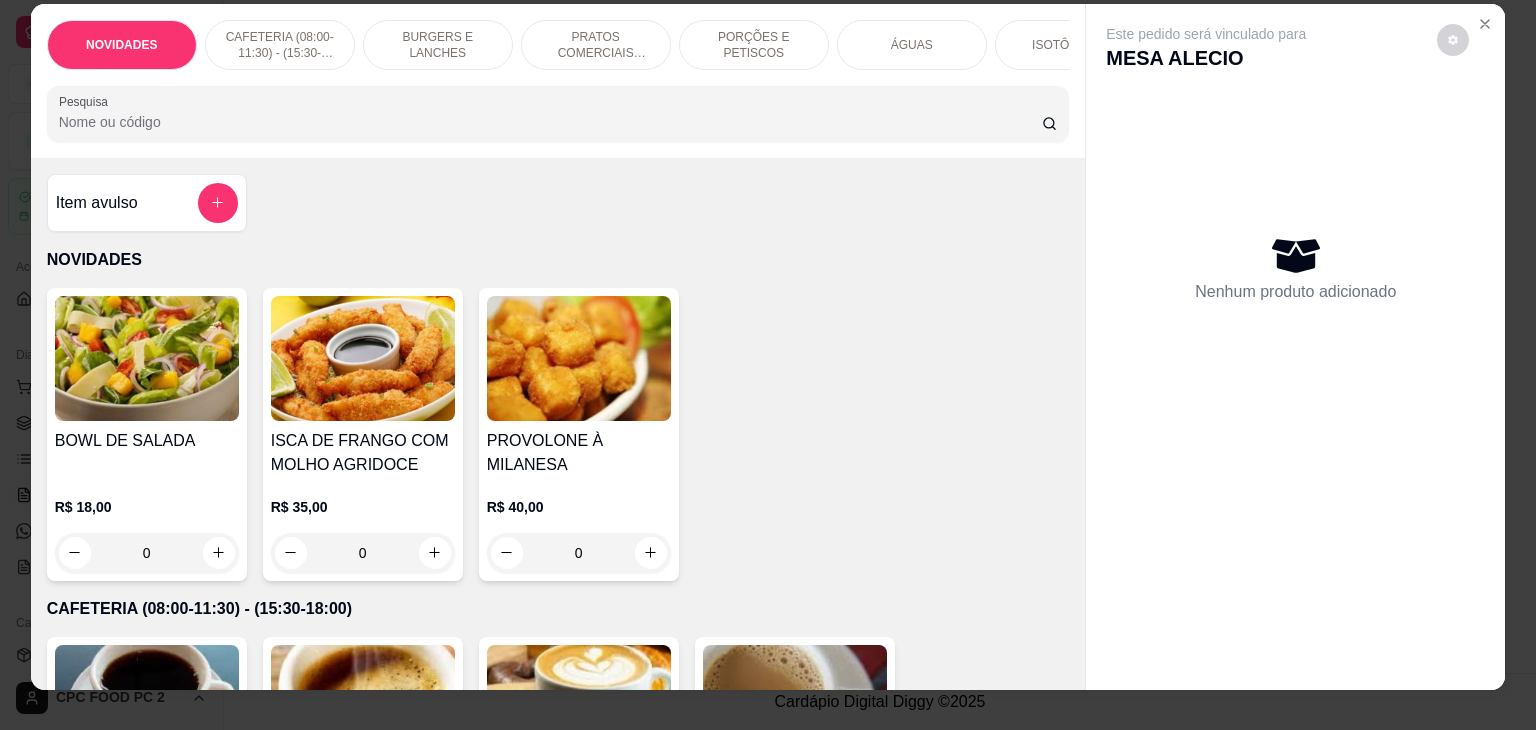 scroll, scrollTop: 49, scrollLeft: 0, axis: vertical 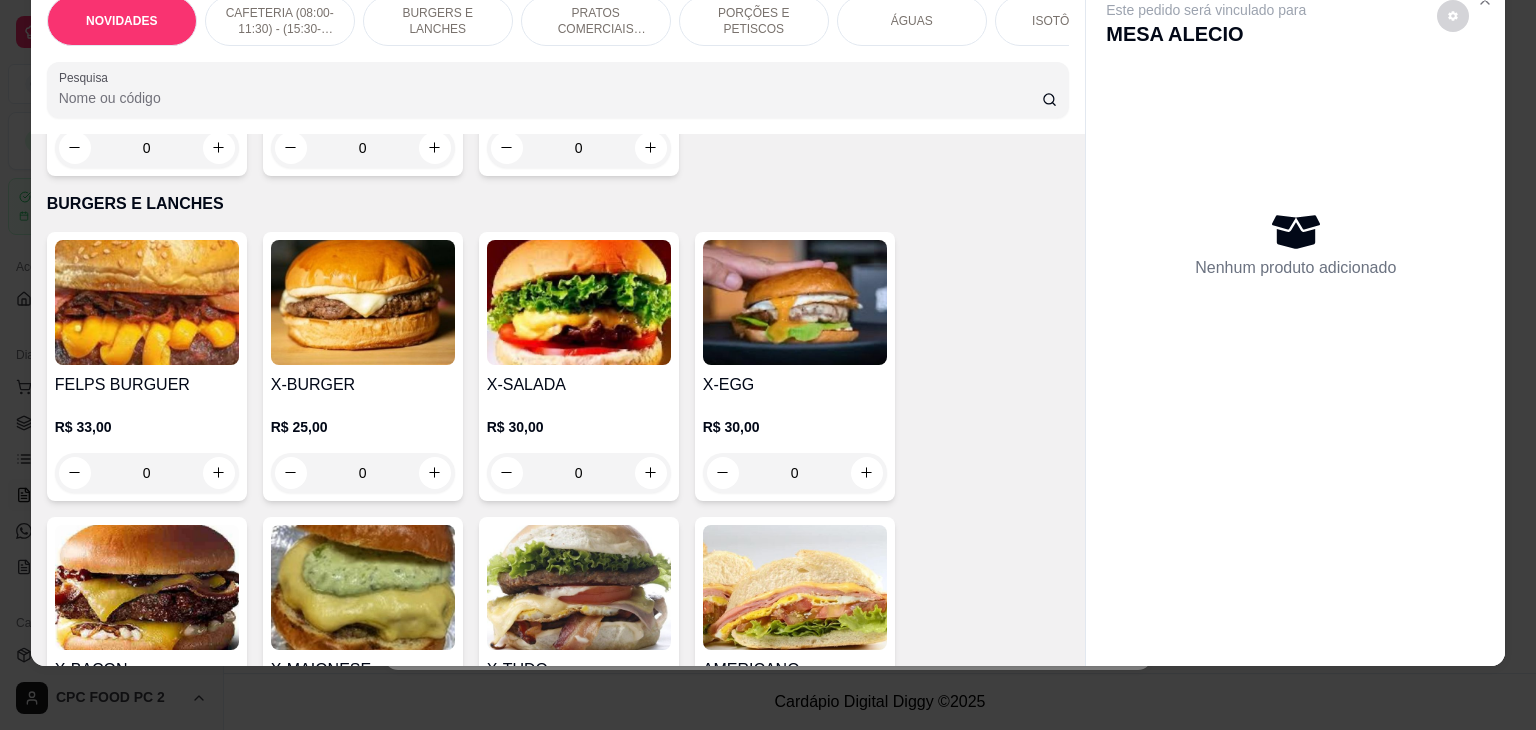 click on "0" at bounding box center [579, 473] 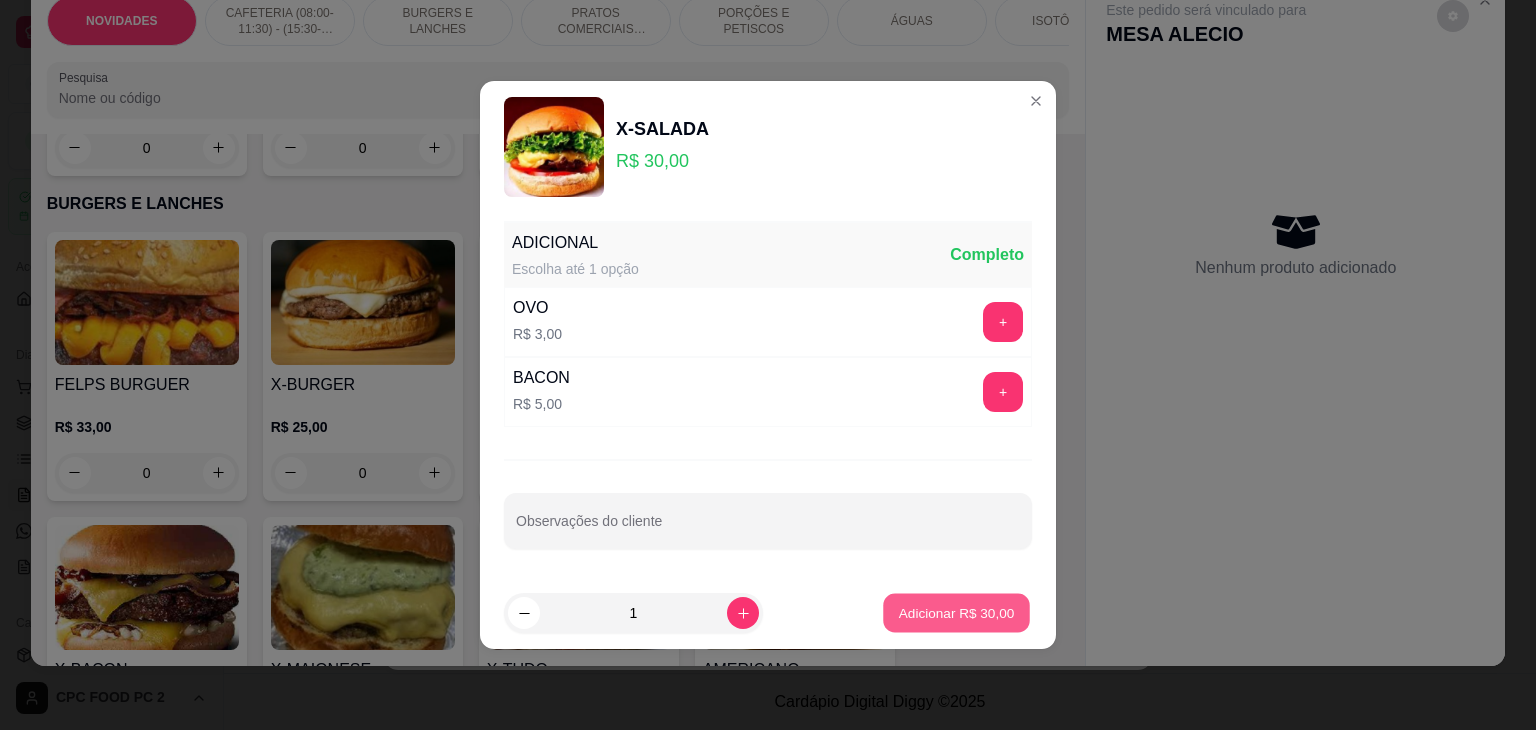 click on "Adicionar   R$ 30,00" at bounding box center [957, 612] 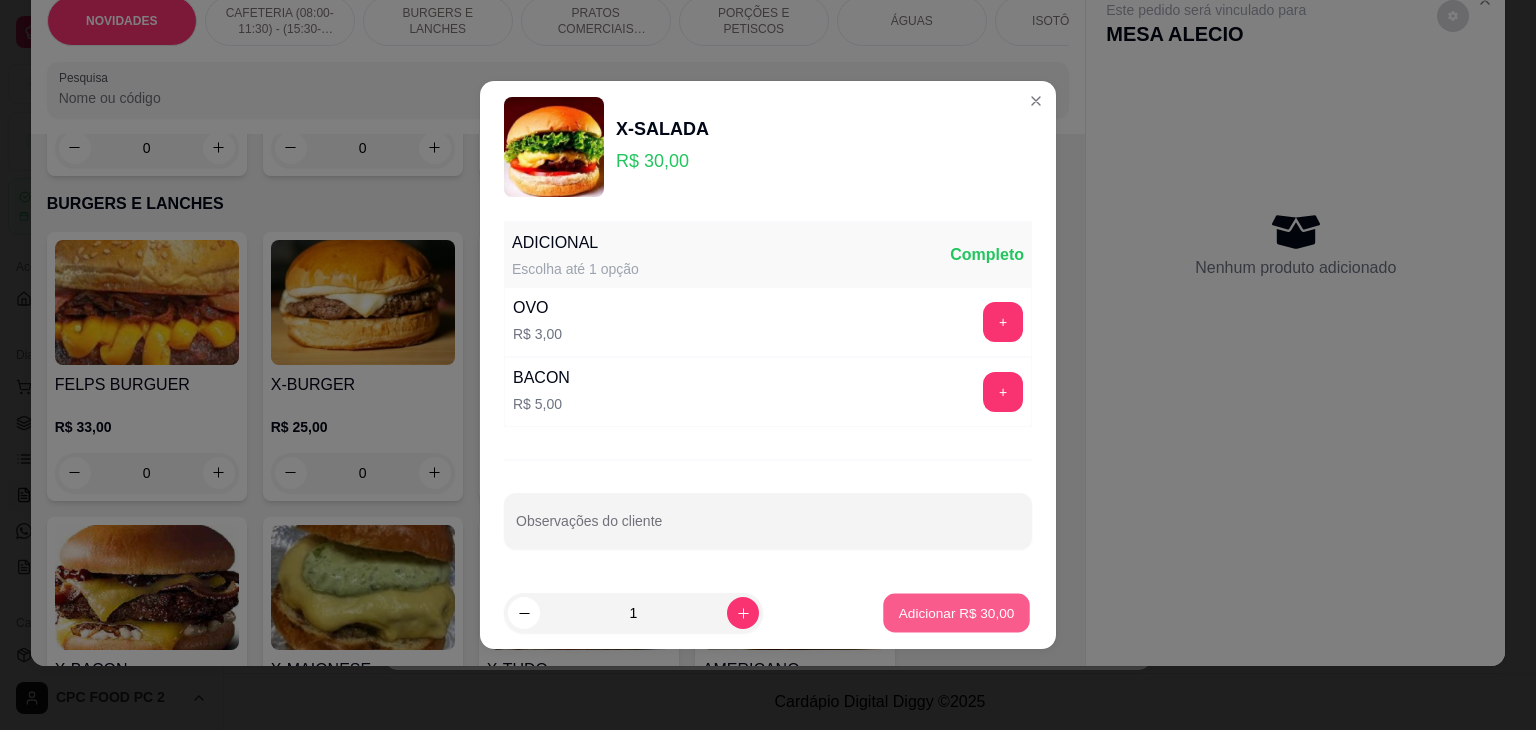 type on "1" 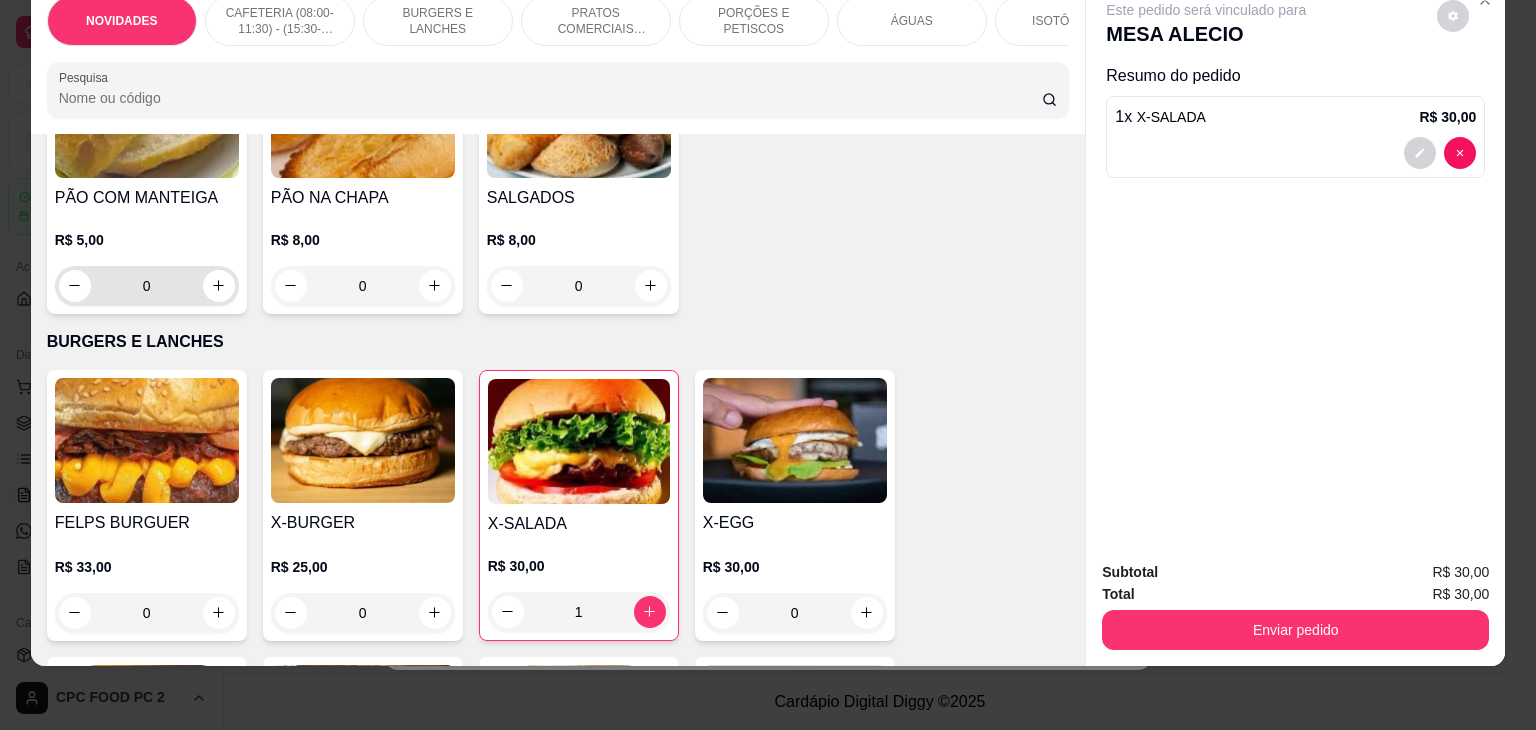 scroll, scrollTop: 1000, scrollLeft: 0, axis: vertical 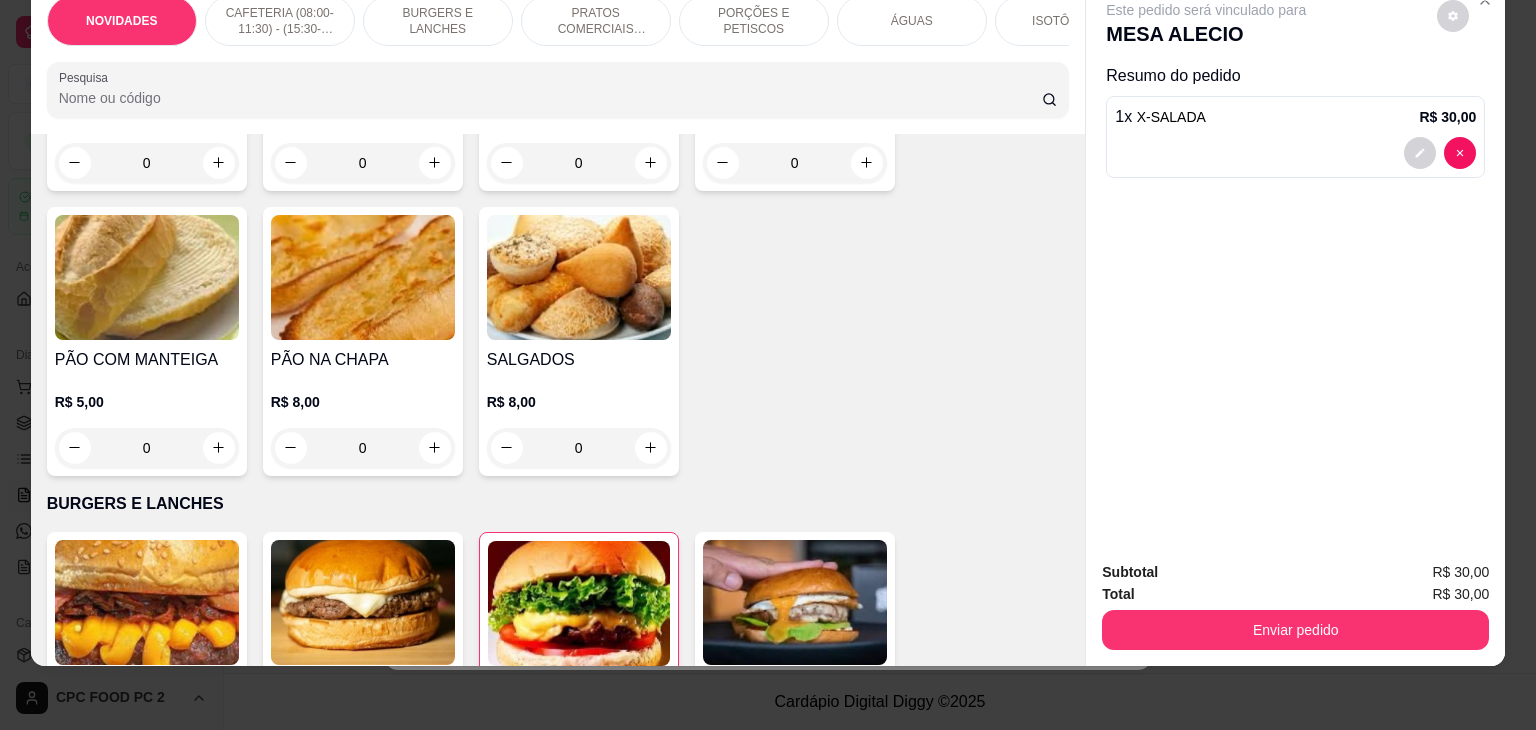 click on "Pesquisa" at bounding box center (550, 98) 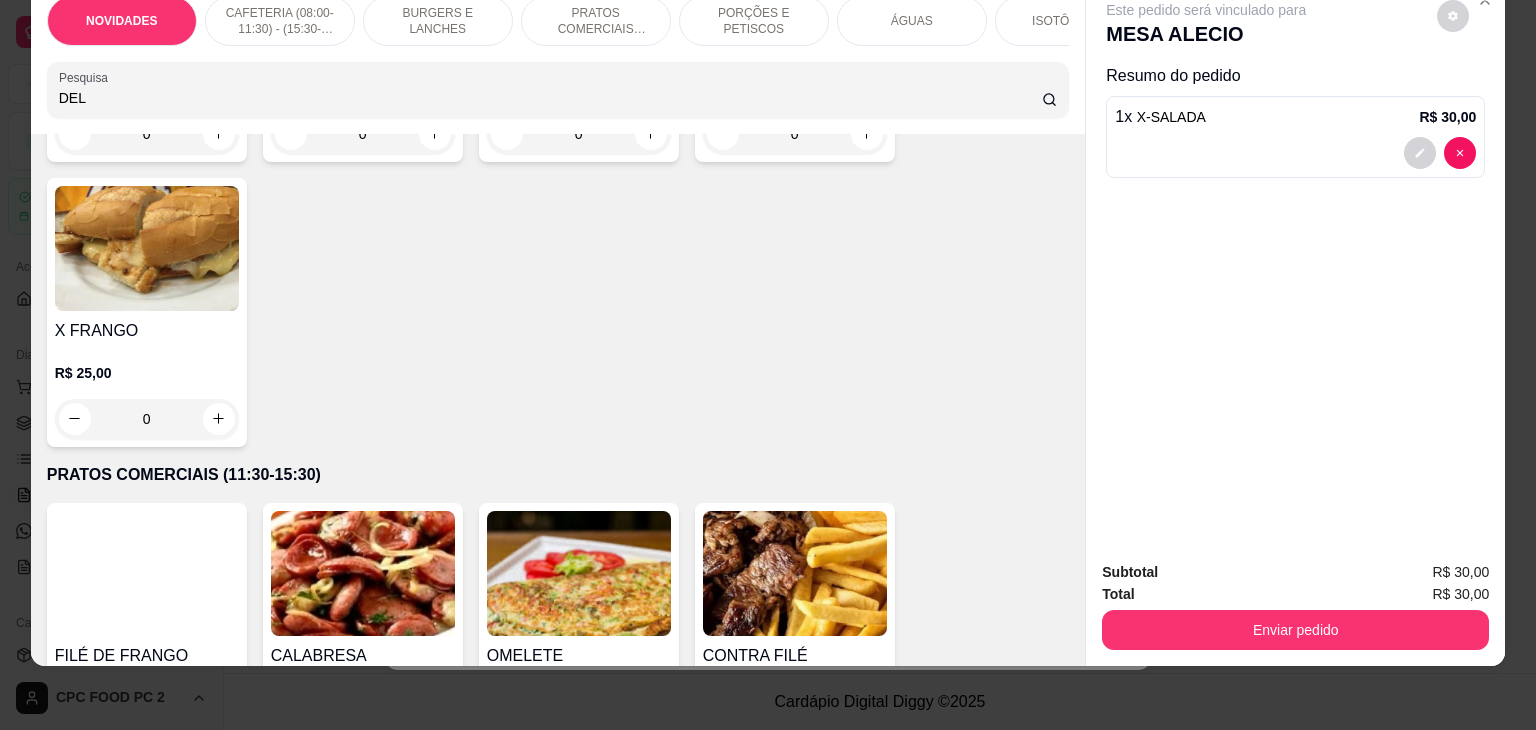 scroll, scrollTop: 1324, scrollLeft: 0, axis: vertical 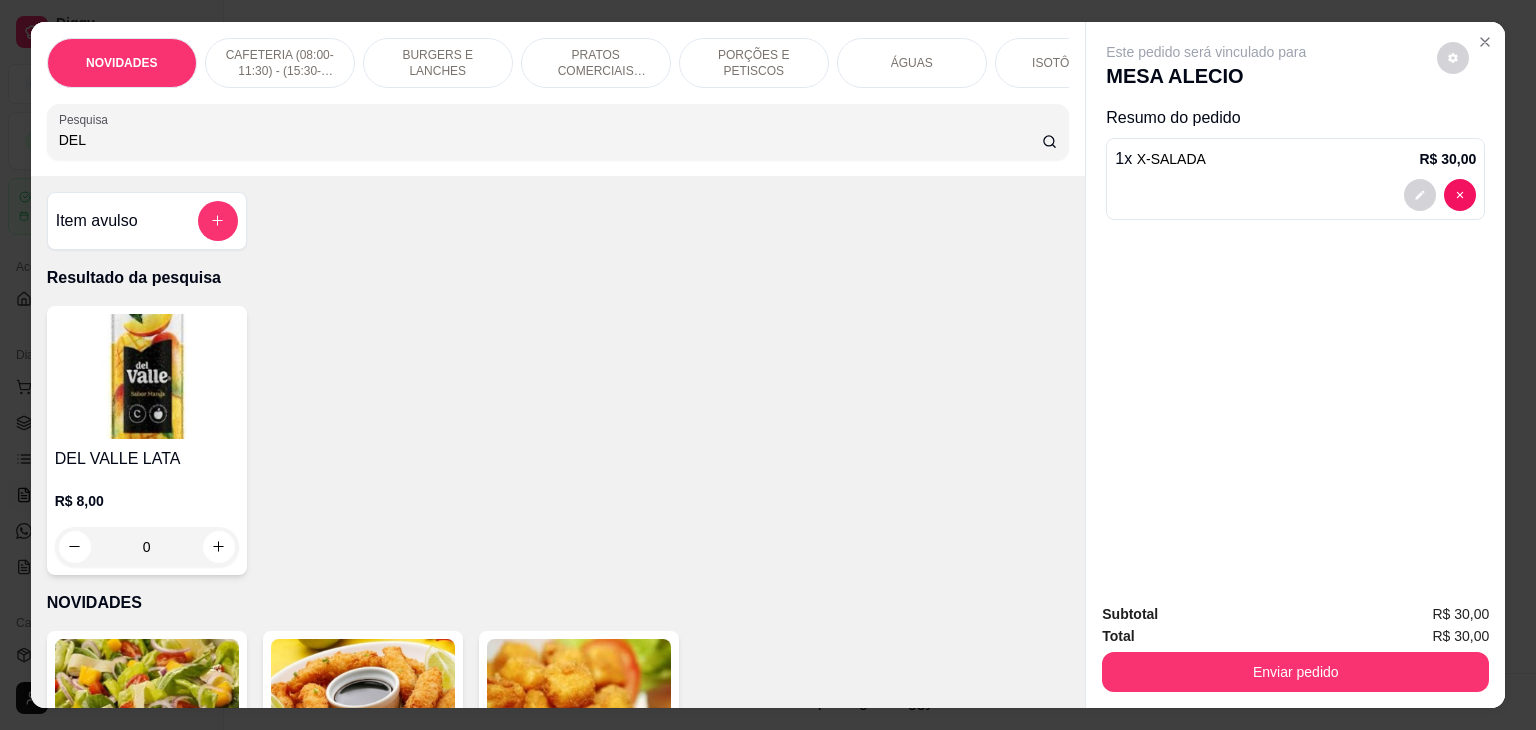 type on "DEL" 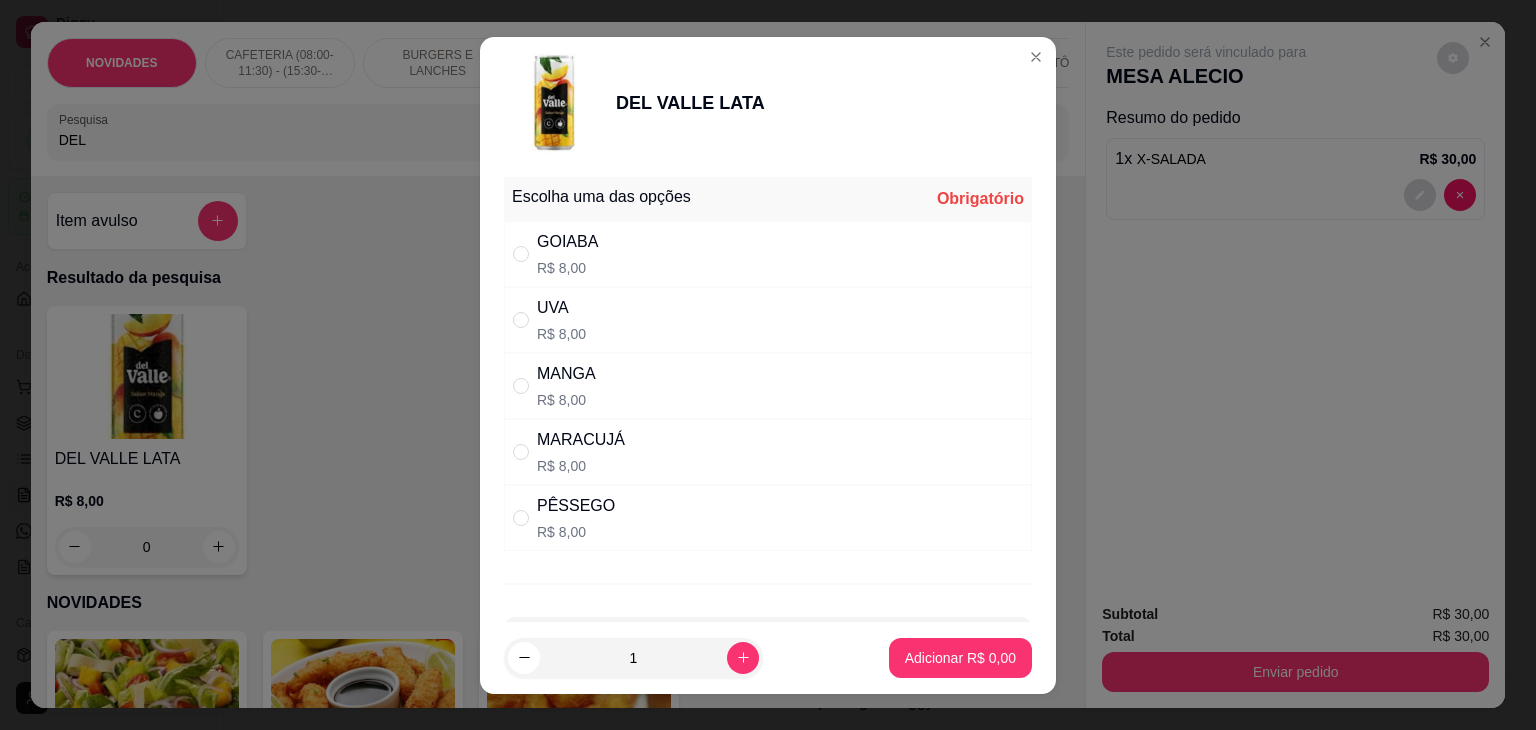click on "UVA R$ 8,00" at bounding box center [768, 320] 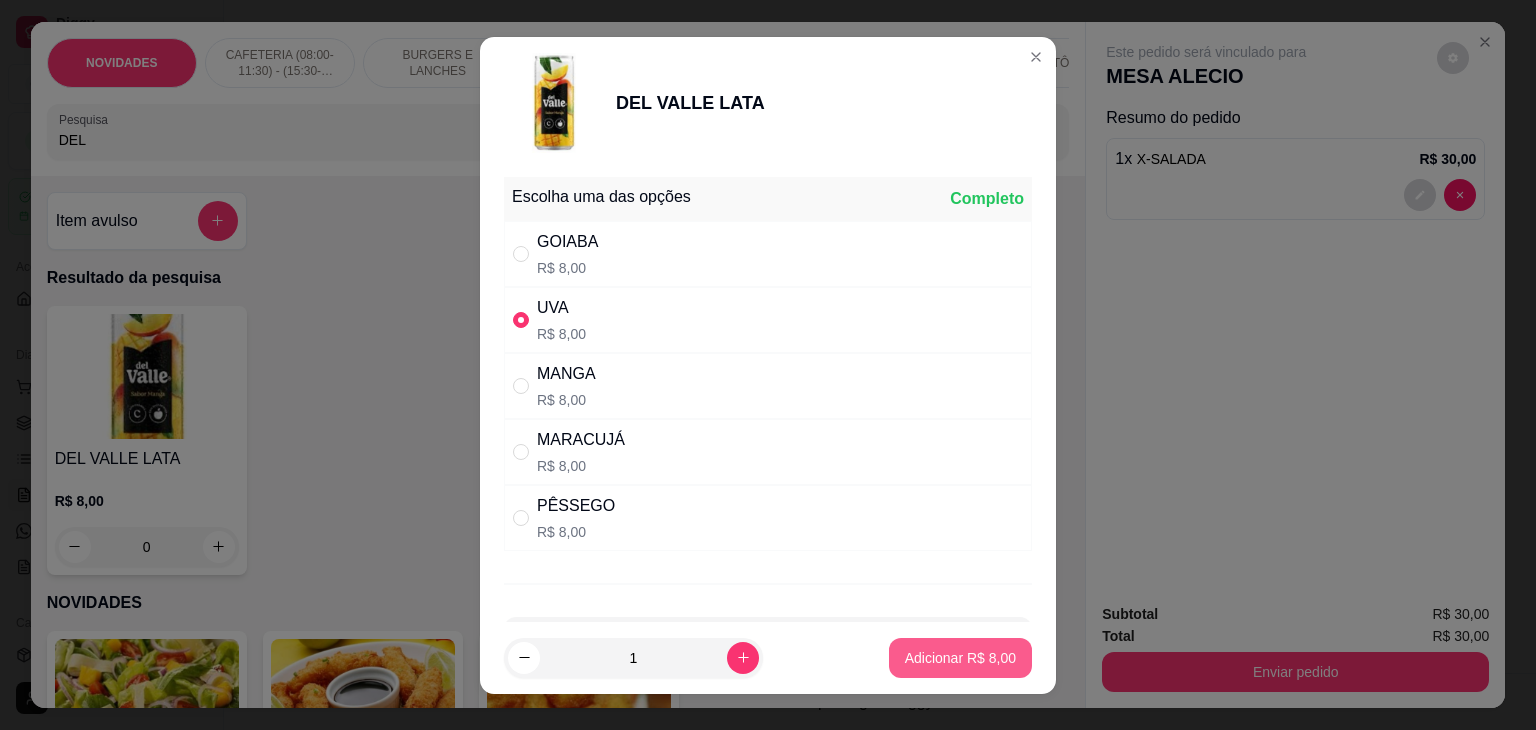 click on "Adicionar   R$ 8,00" at bounding box center (960, 658) 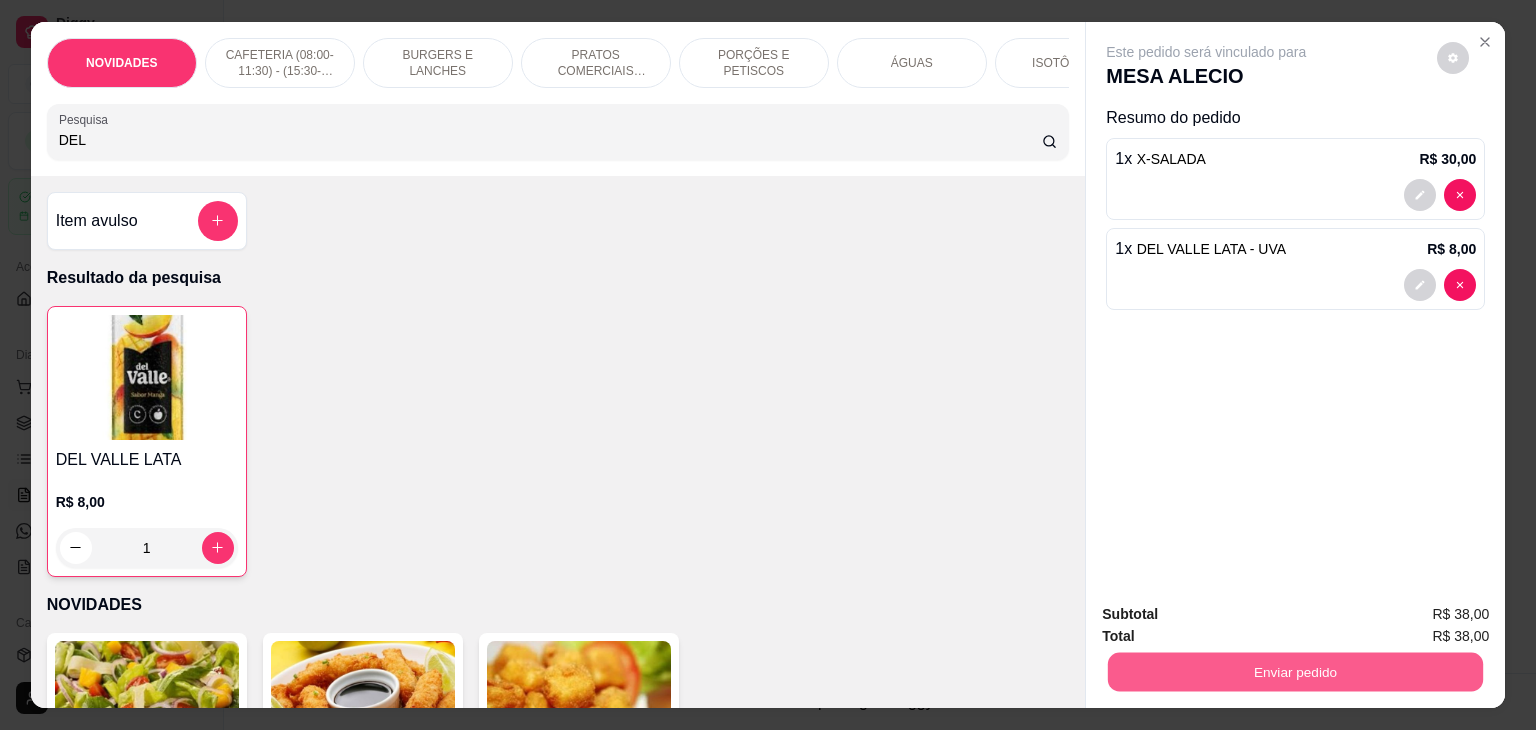 click on "Enviar pedido" at bounding box center [1295, 672] 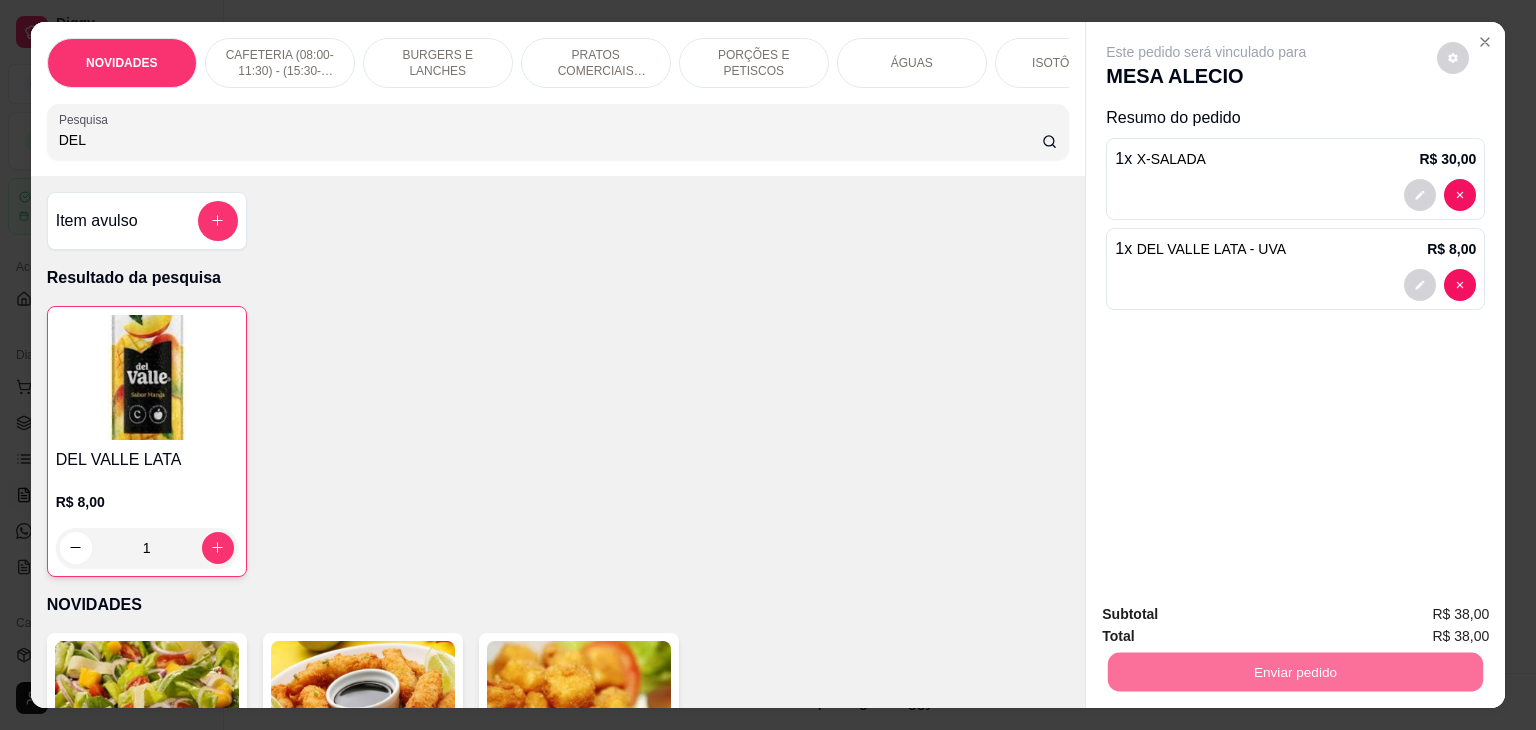 click on "Não registrar e enviar pedido" at bounding box center (1229, 614) 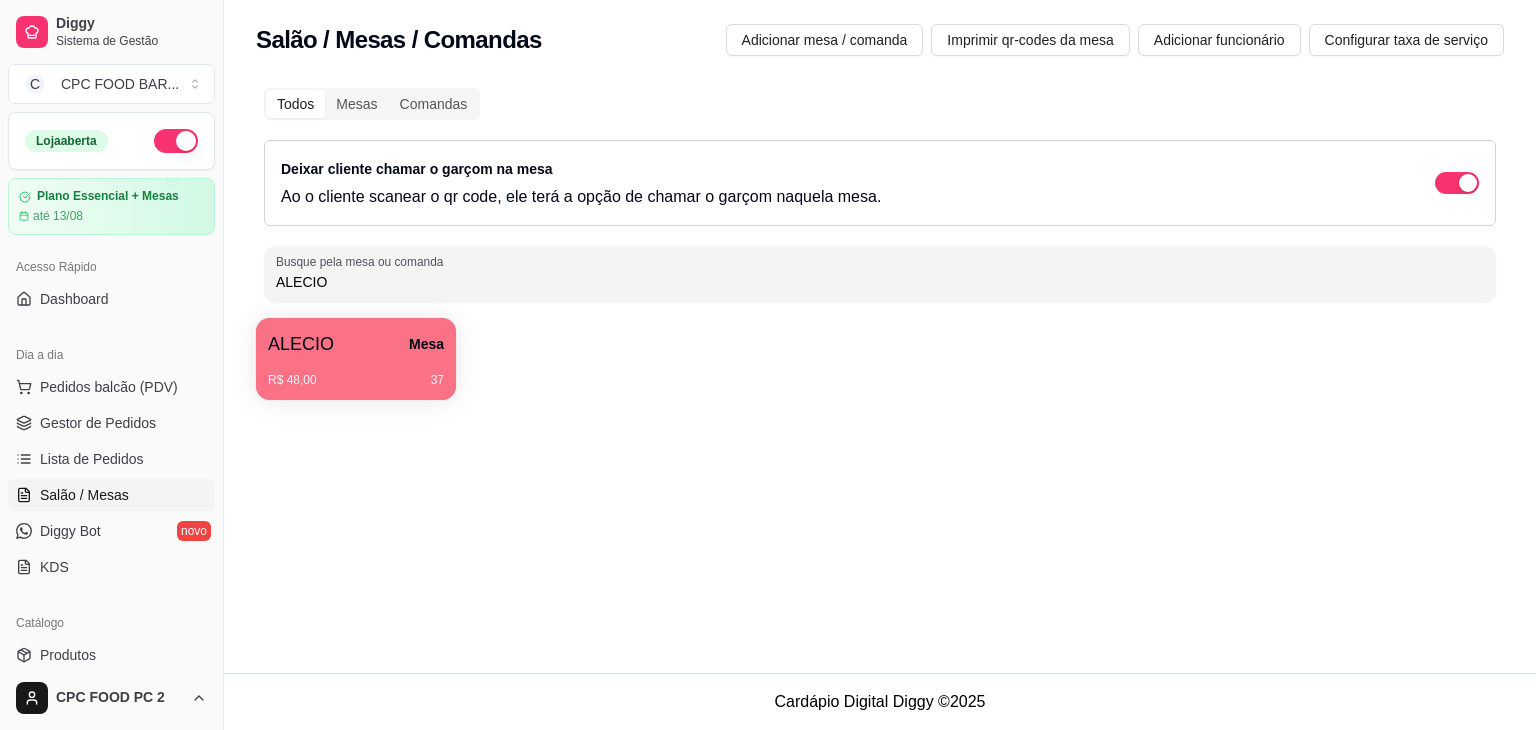 click on "Salão / Mesas" at bounding box center [84, 495] 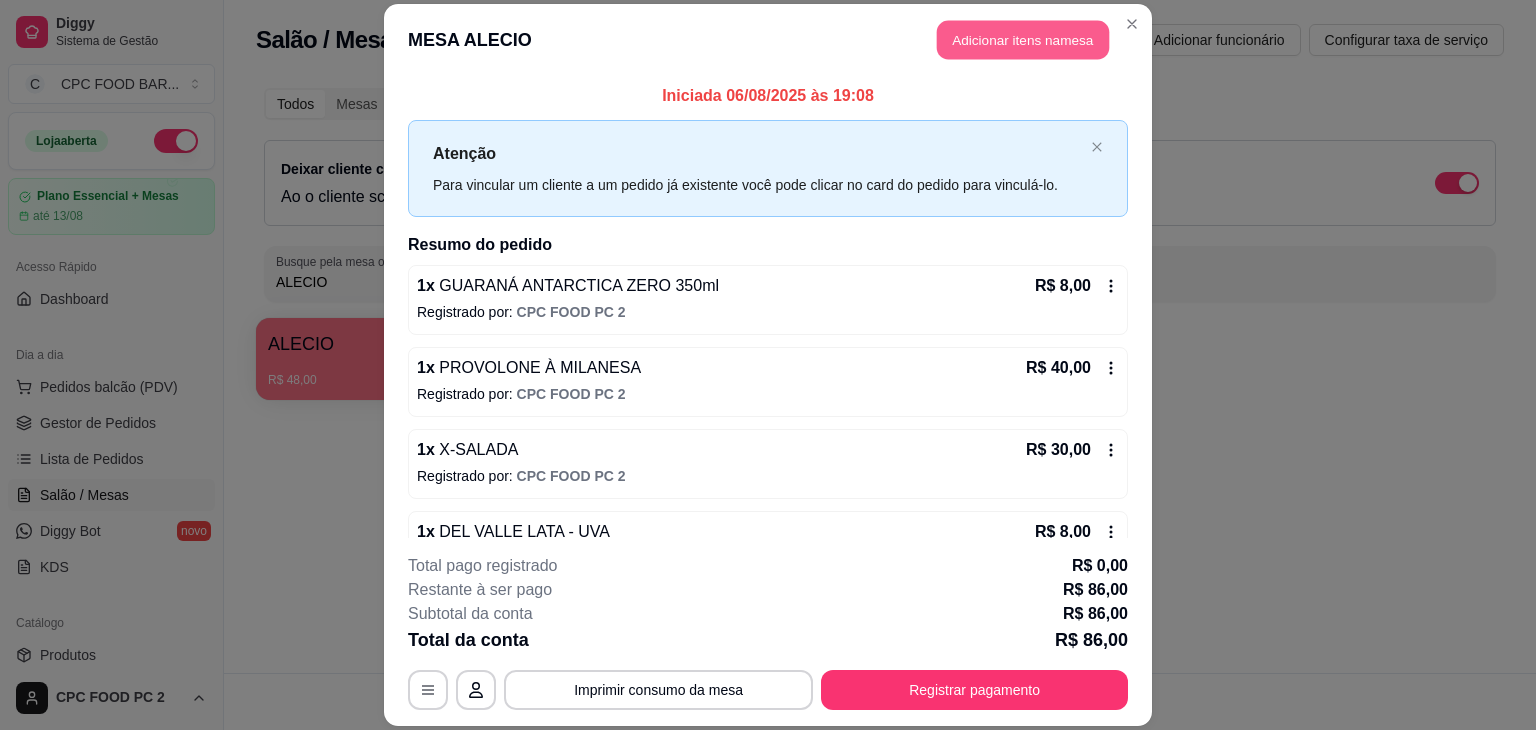 click on "Adicionar itens na  mesa" at bounding box center [1023, 39] 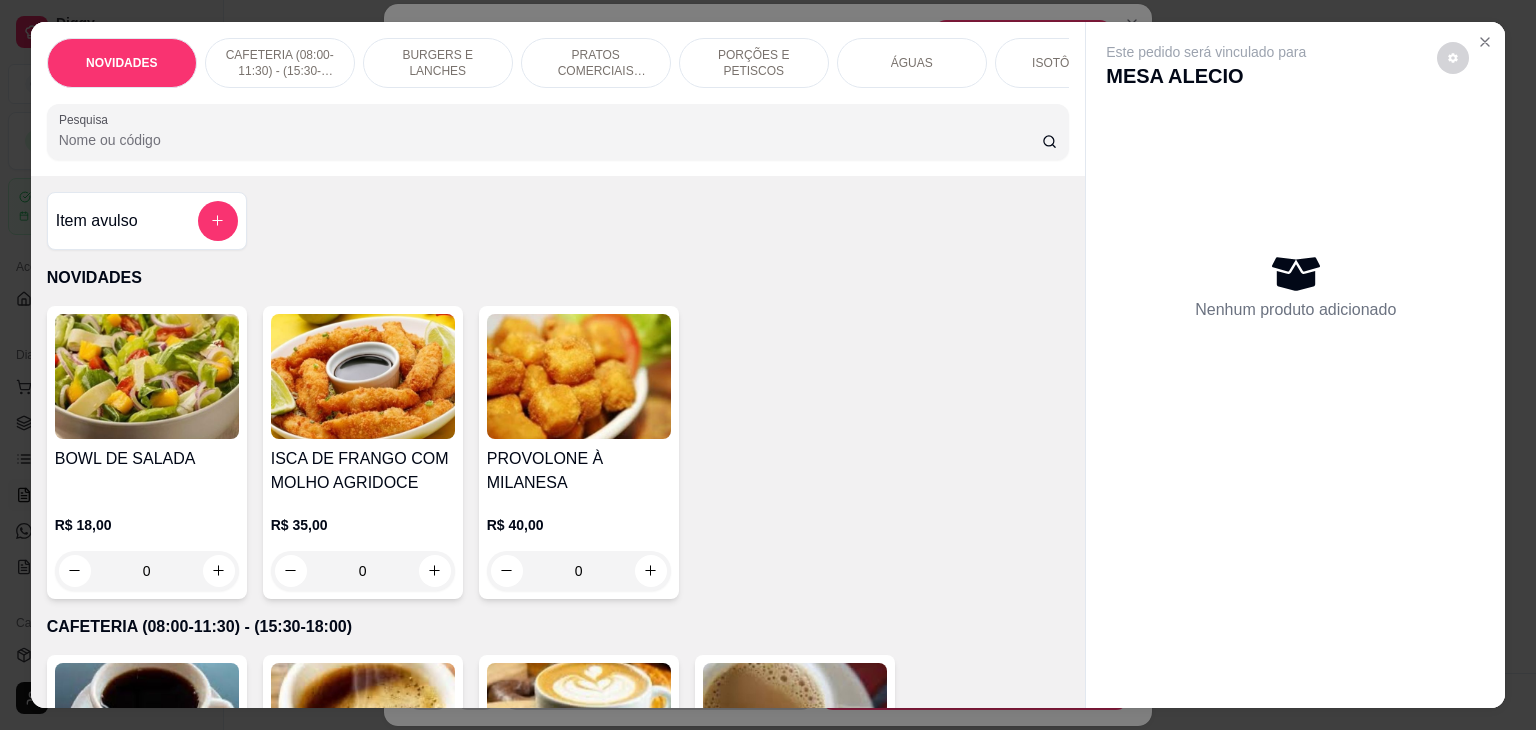 click on "Pesquisa" at bounding box center [550, 140] 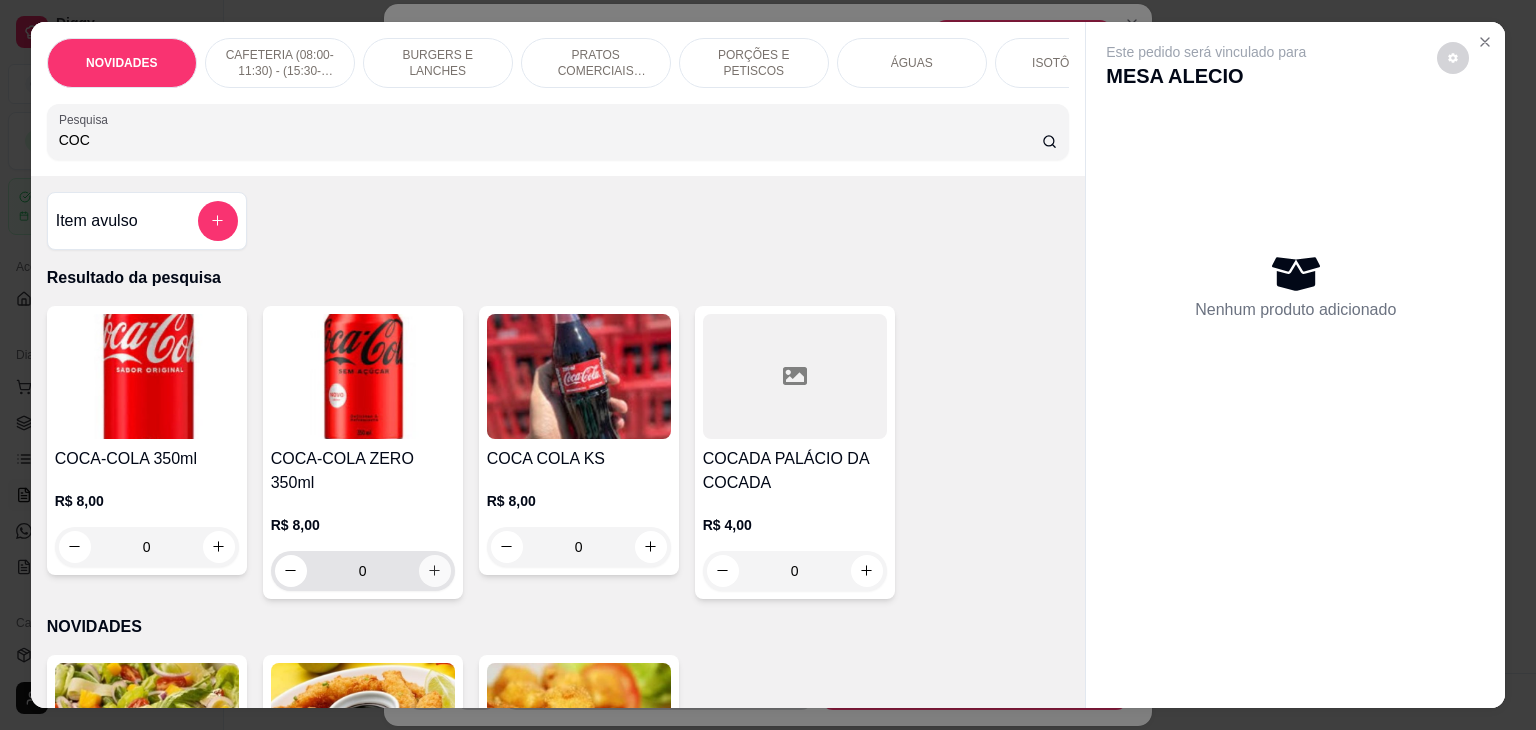type on "COC" 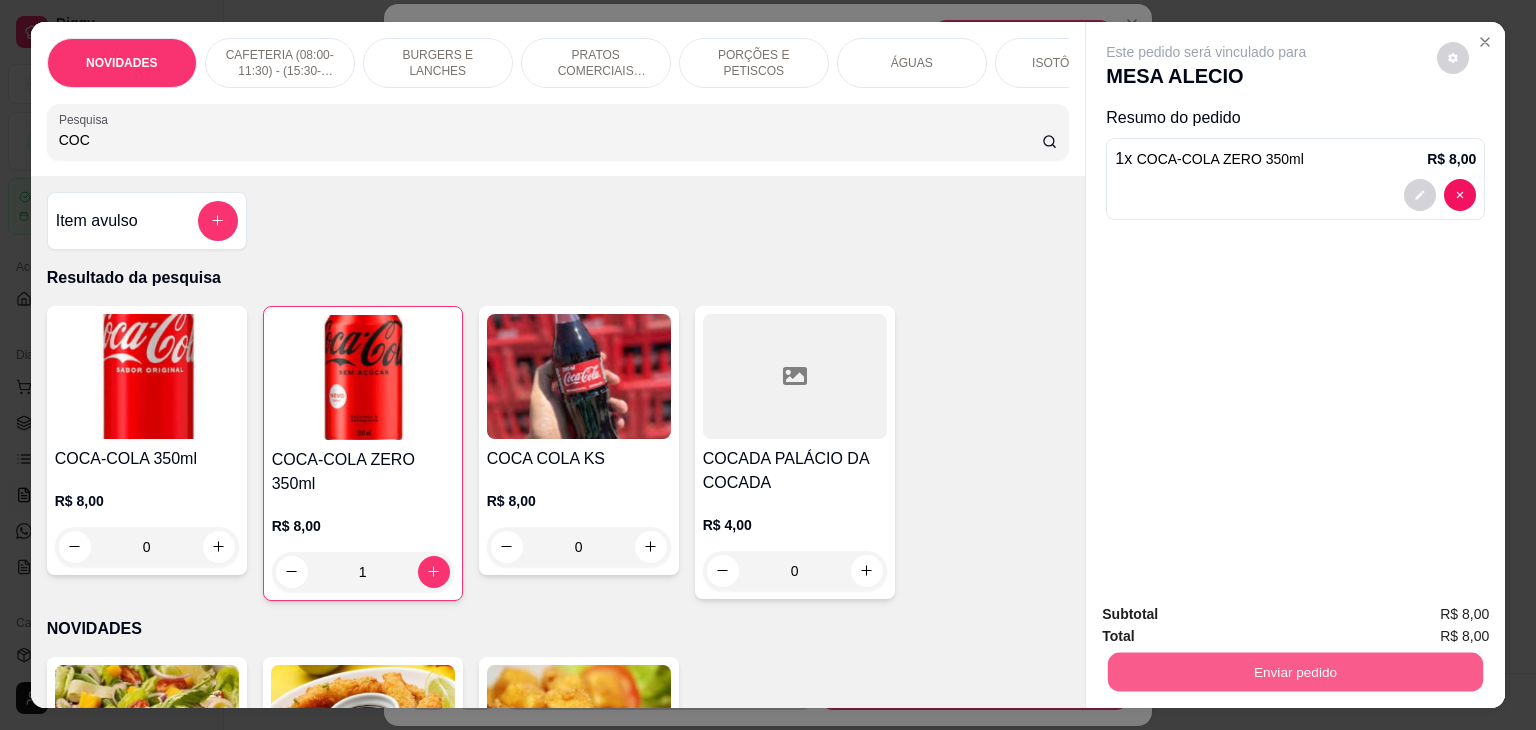 click on "Enviar pedido" at bounding box center [1295, 672] 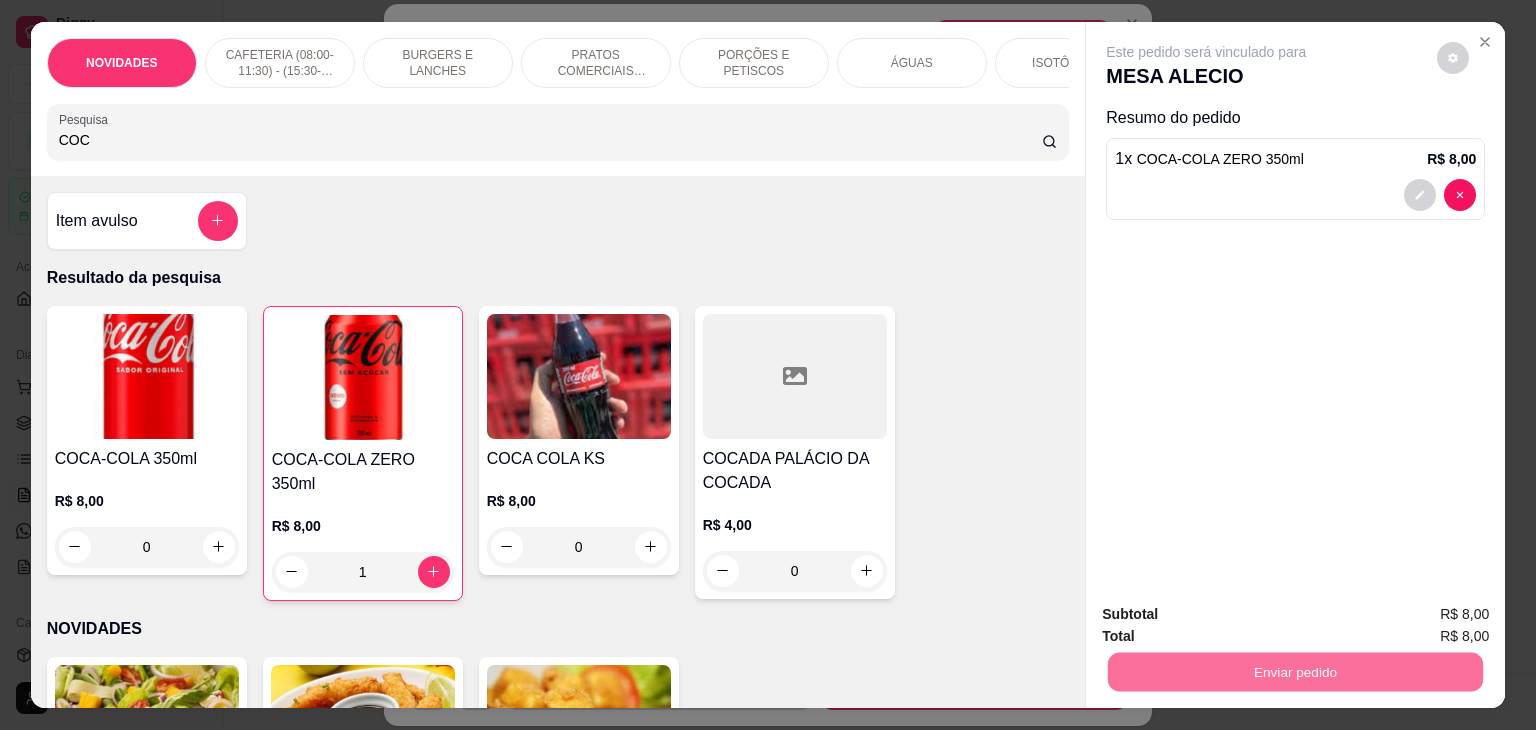 click on "Não registrar e enviar pedido" at bounding box center [1227, 614] 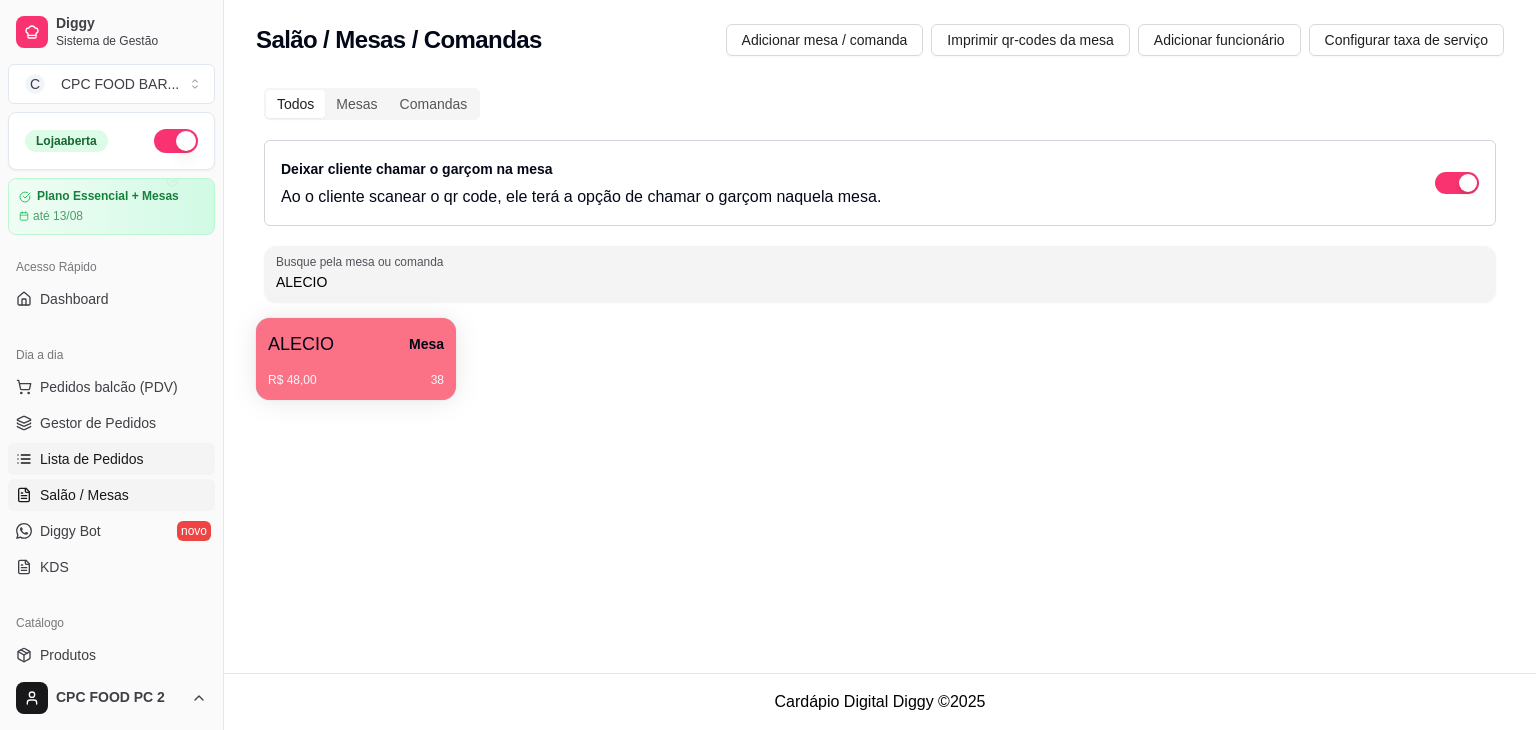 click on "Lista de Pedidos" at bounding box center [92, 459] 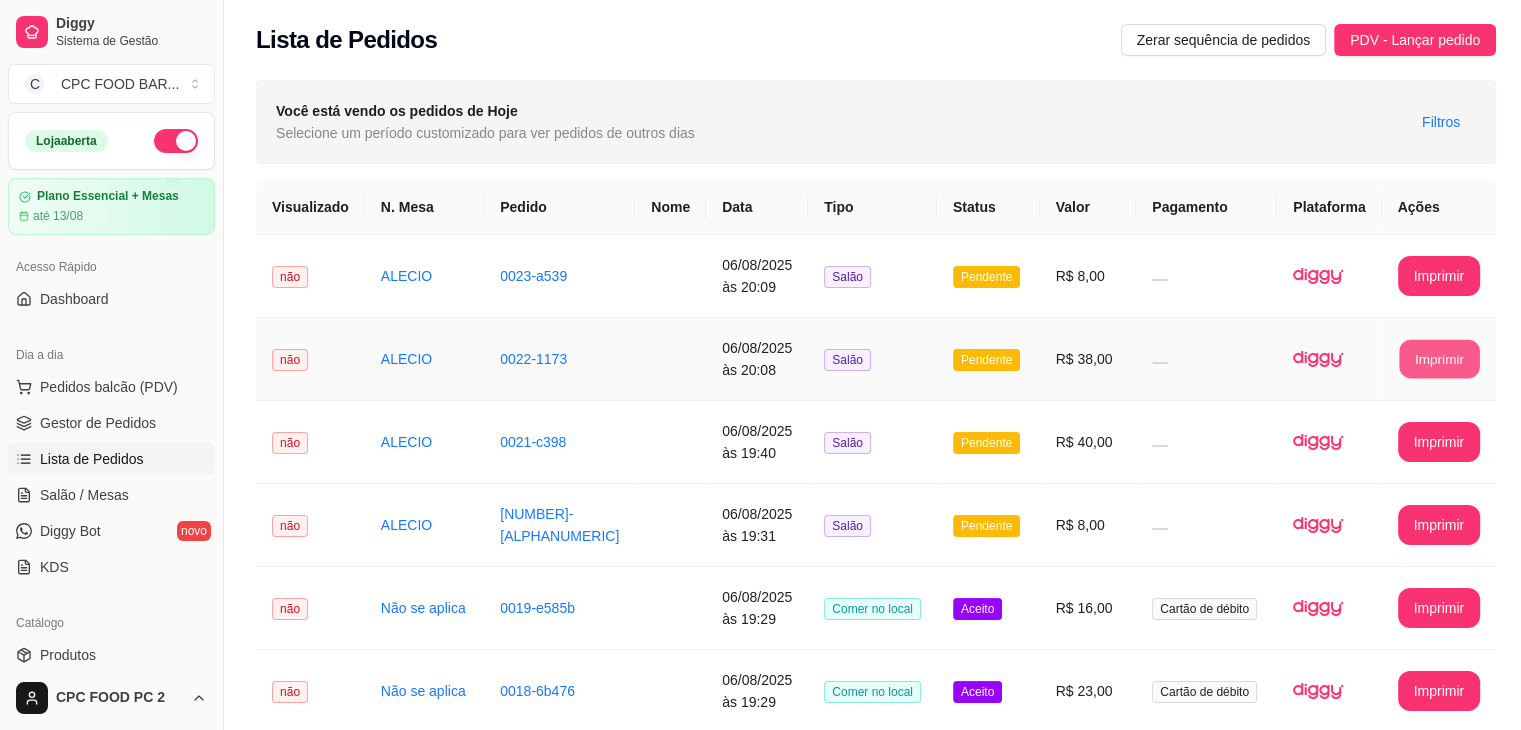 click on "Imprimir" at bounding box center (1439, 359) 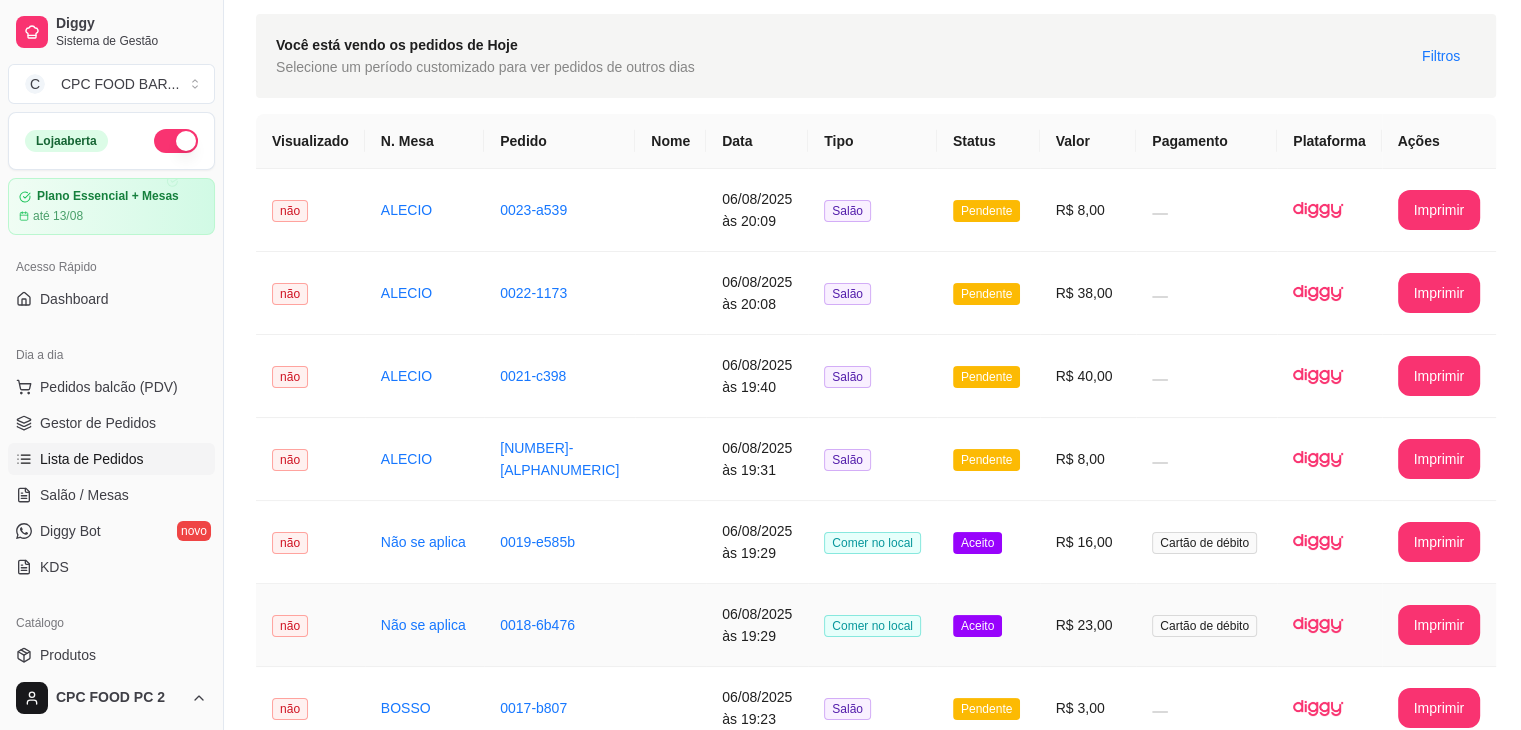 scroll, scrollTop: 100, scrollLeft: 0, axis: vertical 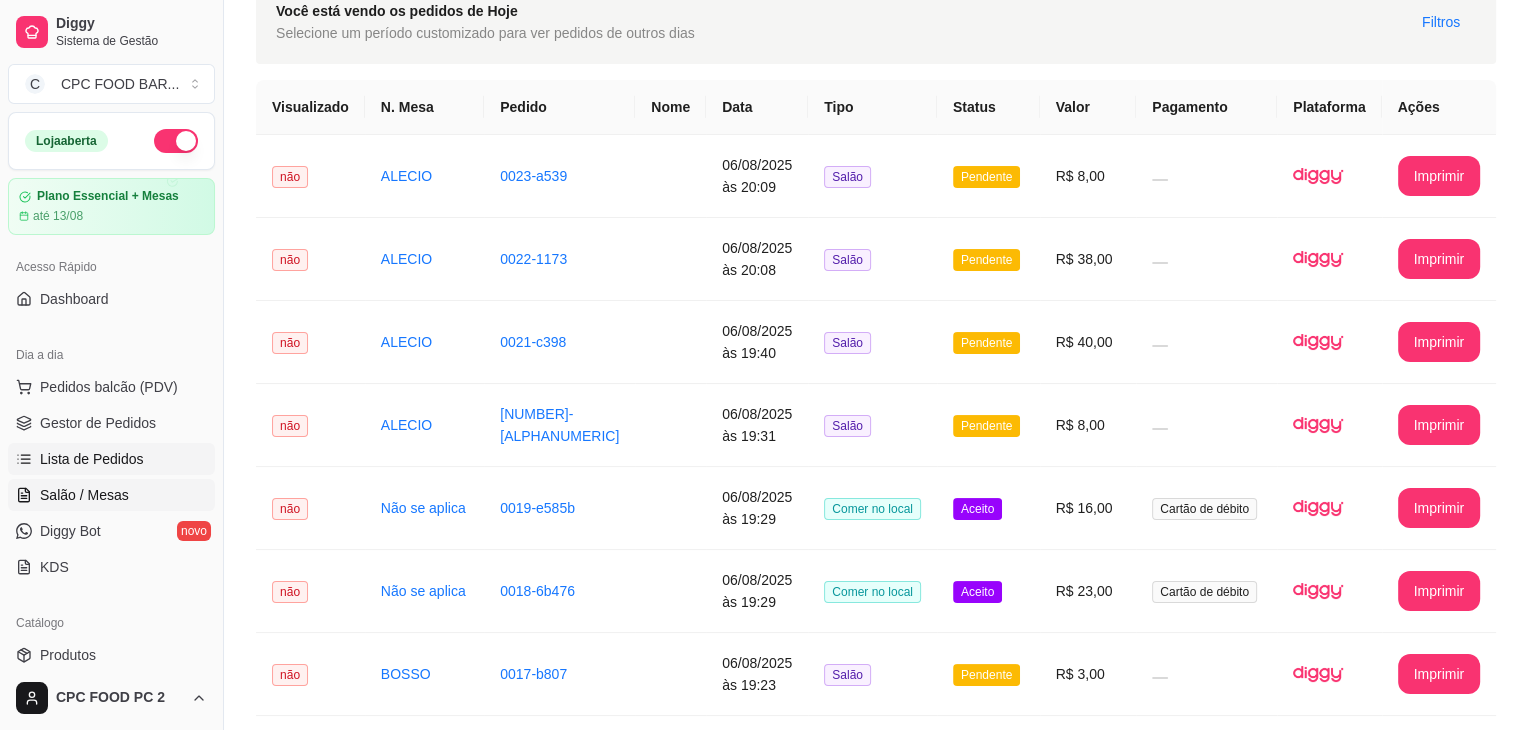click on "Salão / Mesas" at bounding box center (84, 495) 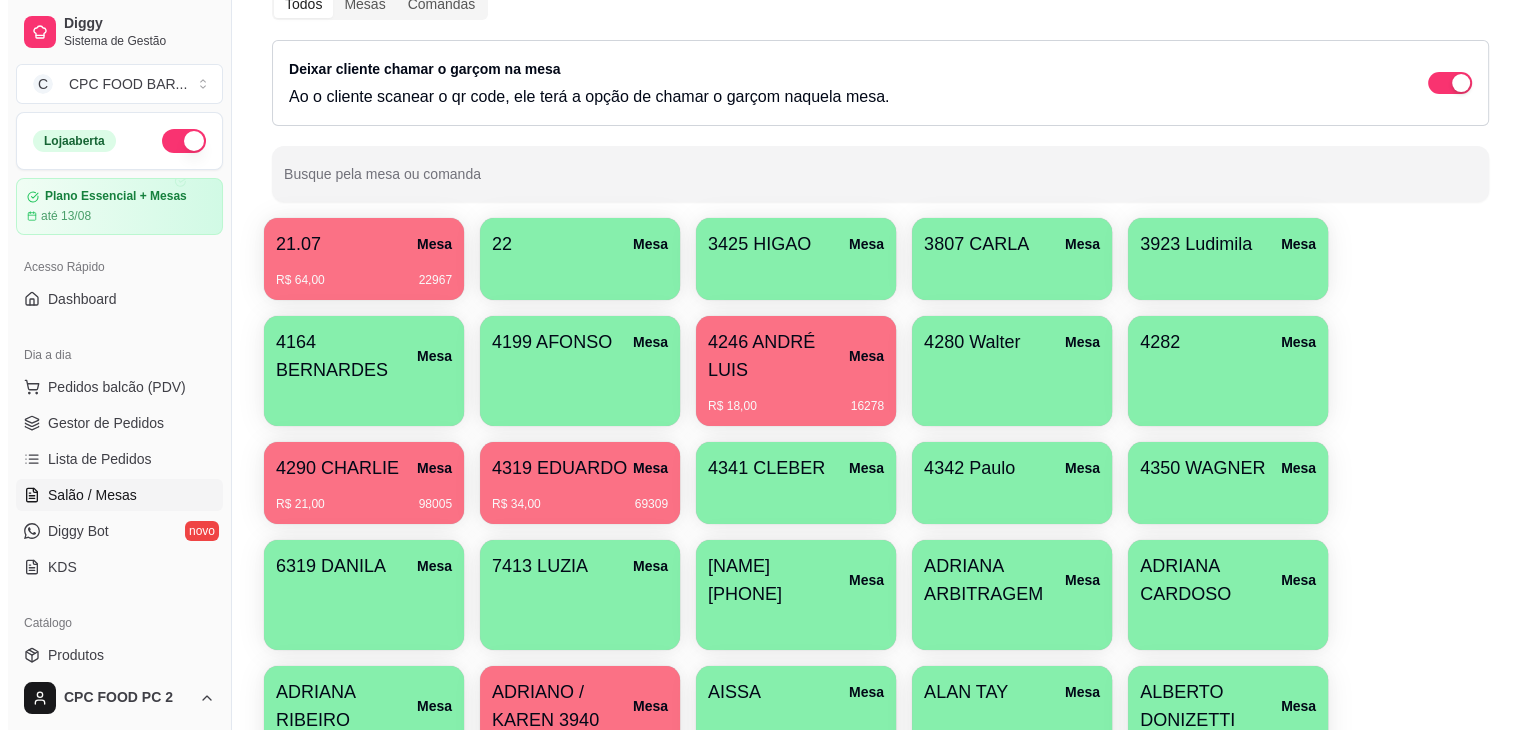 scroll, scrollTop: 0, scrollLeft: 0, axis: both 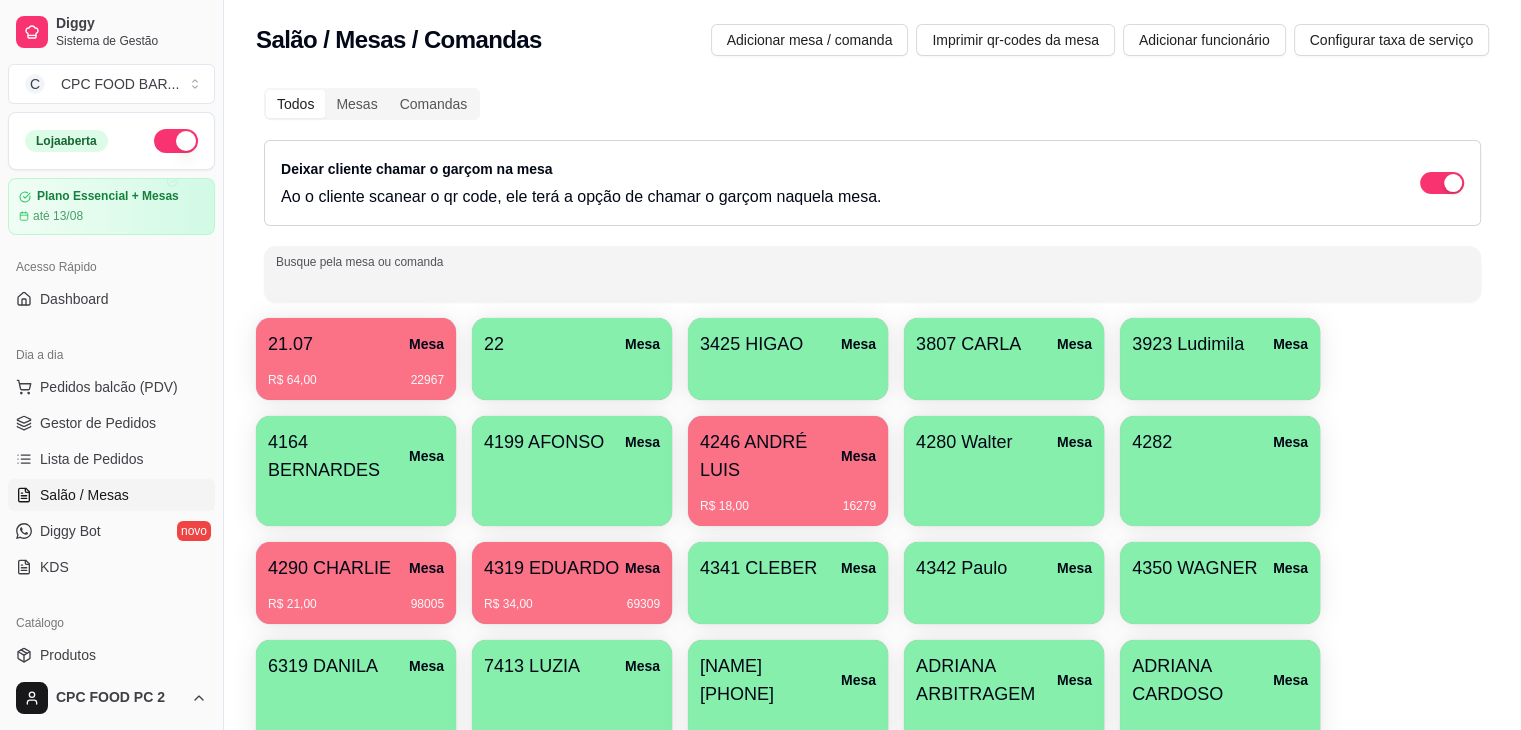 click on "Busque pela mesa ou comanda" at bounding box center [872, 282] 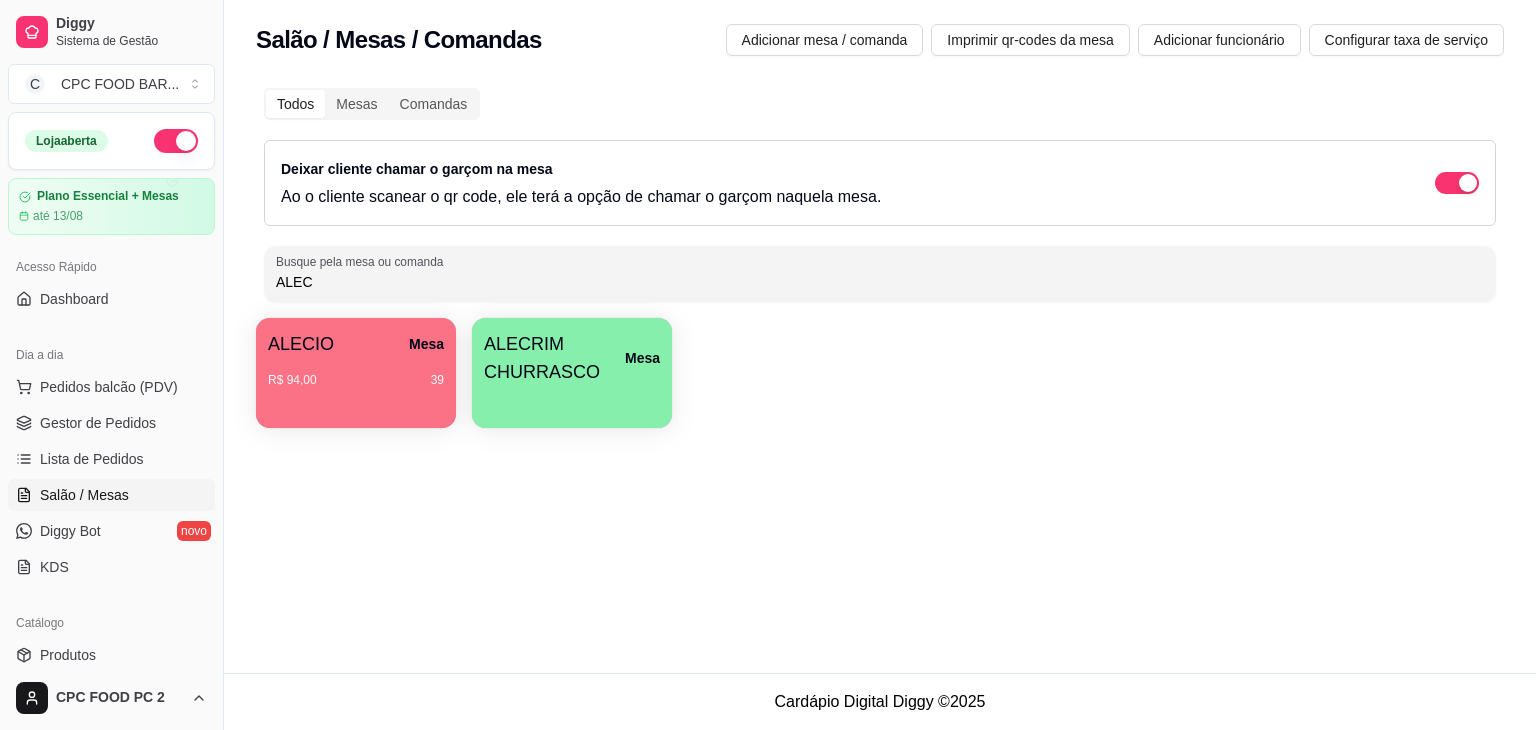 type on "ALEC" 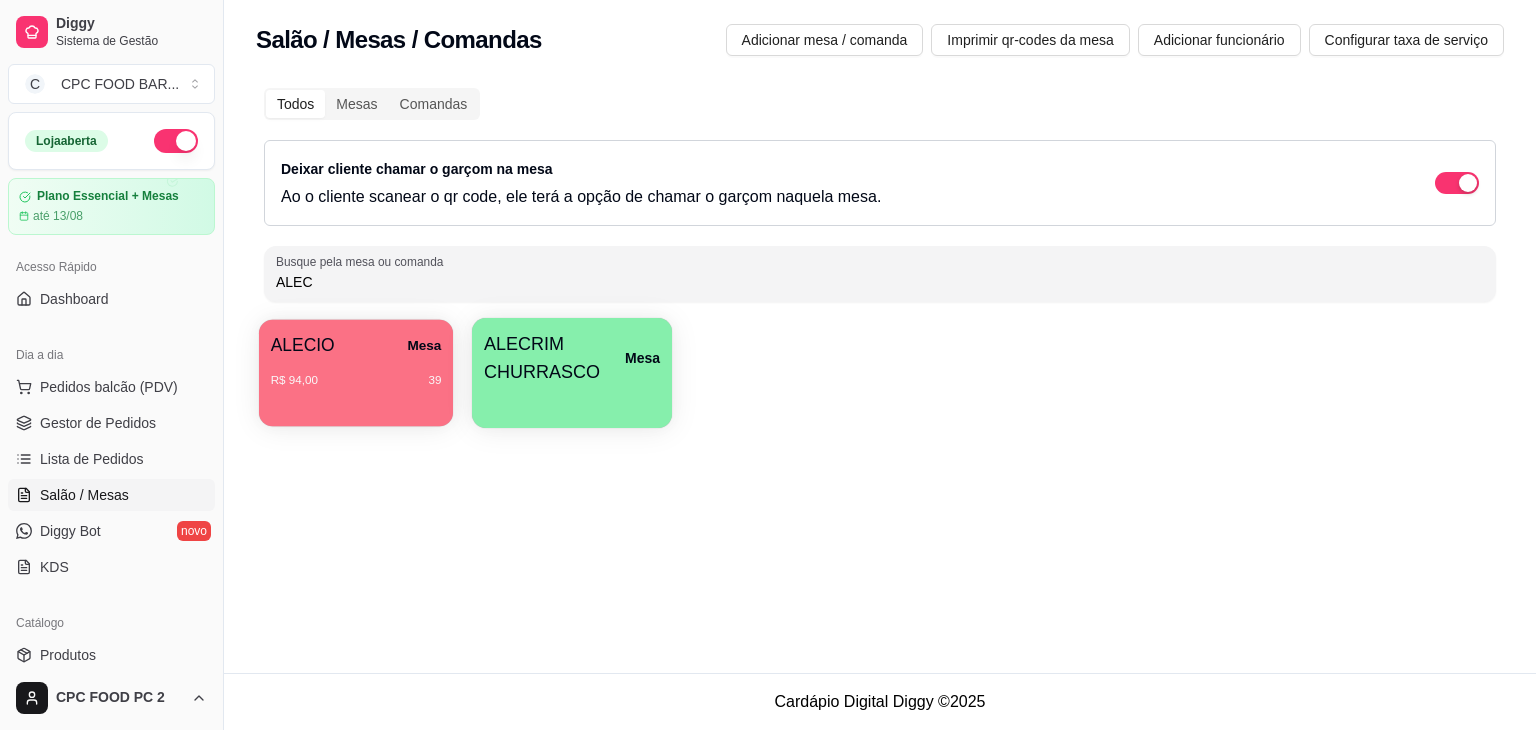 click on "[FIRST] Mesa" at bounding box center (356, 344) 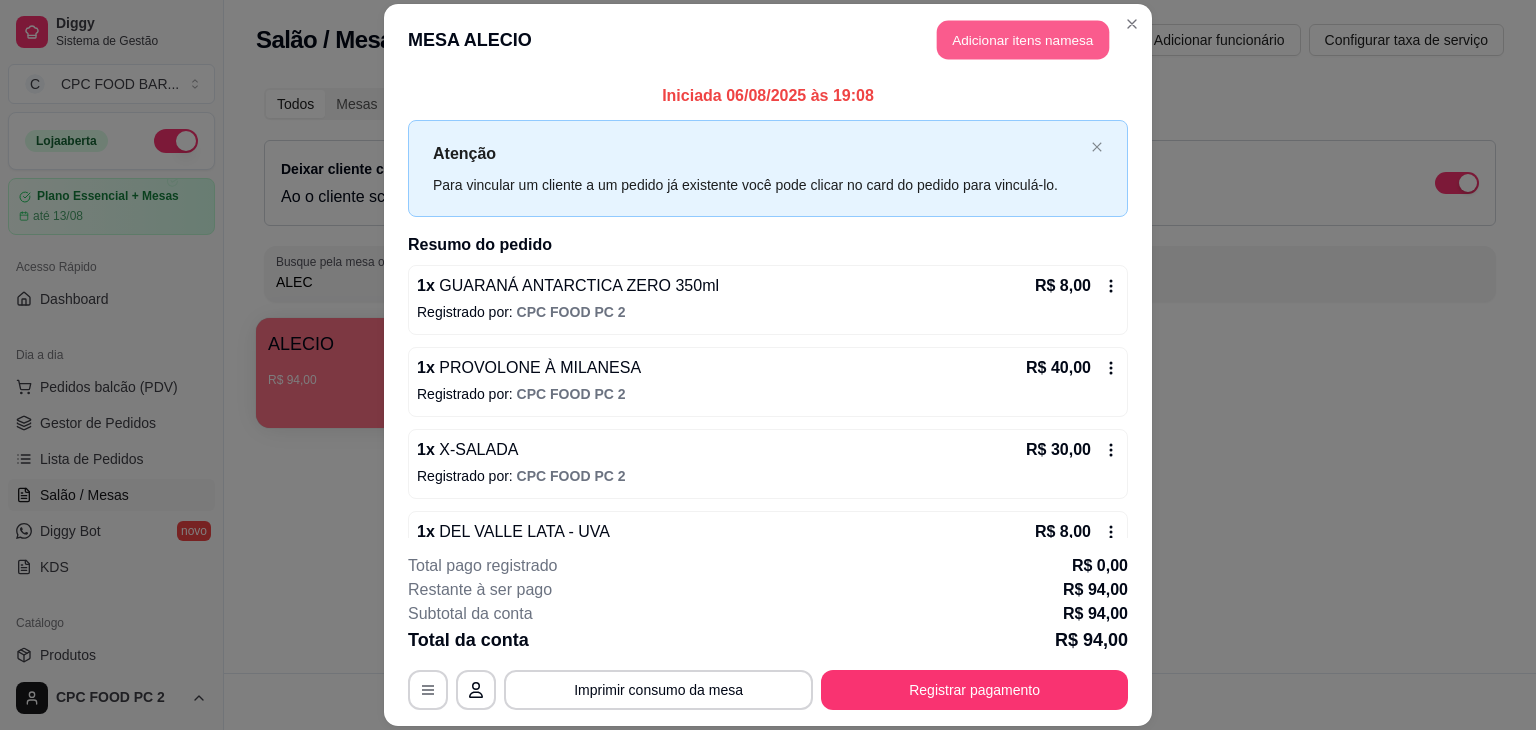 click on "Adicionar itens na  mesa" at bounding box center [1023, 39] 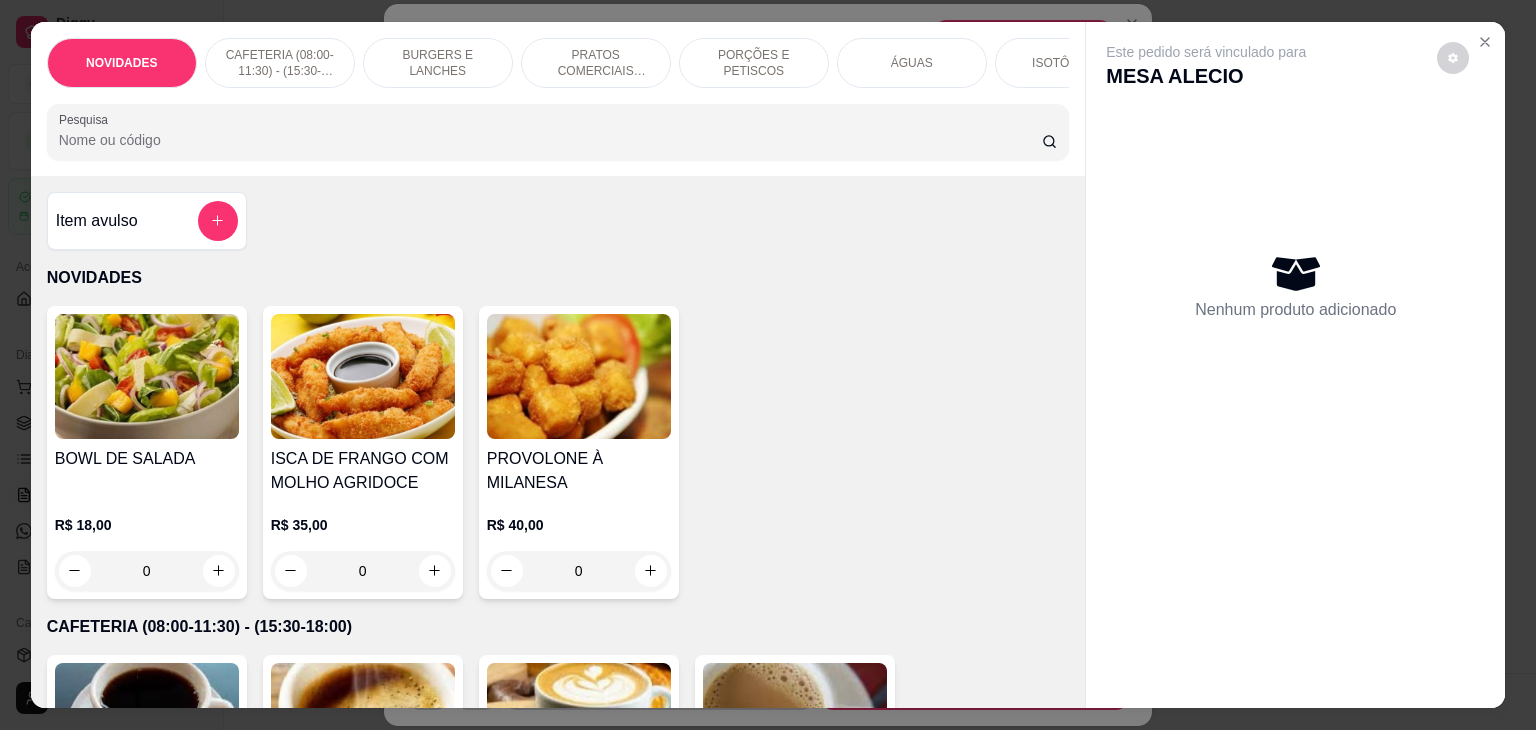 click on "Pesquisa" at bounding box center [550, 140] 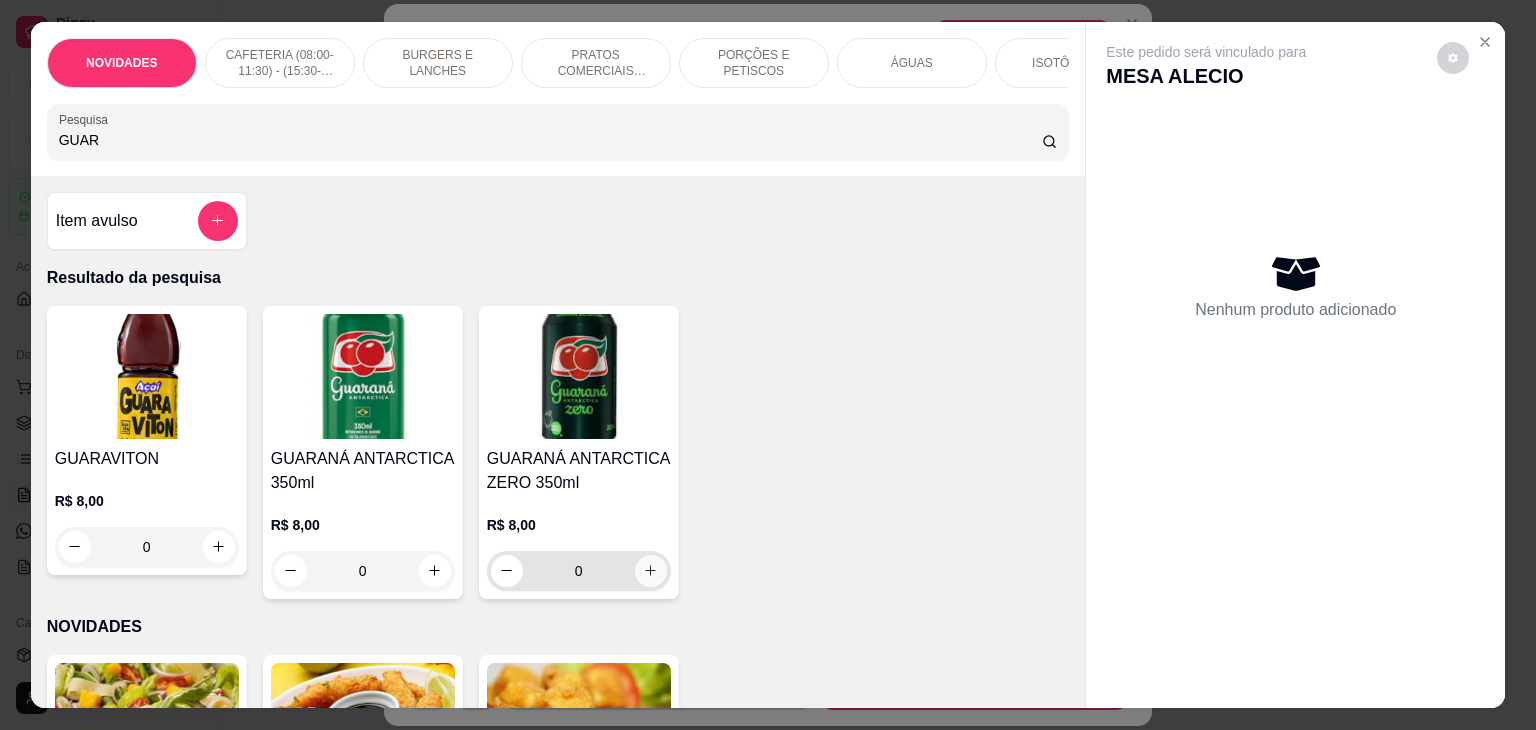 type on "GUAR" 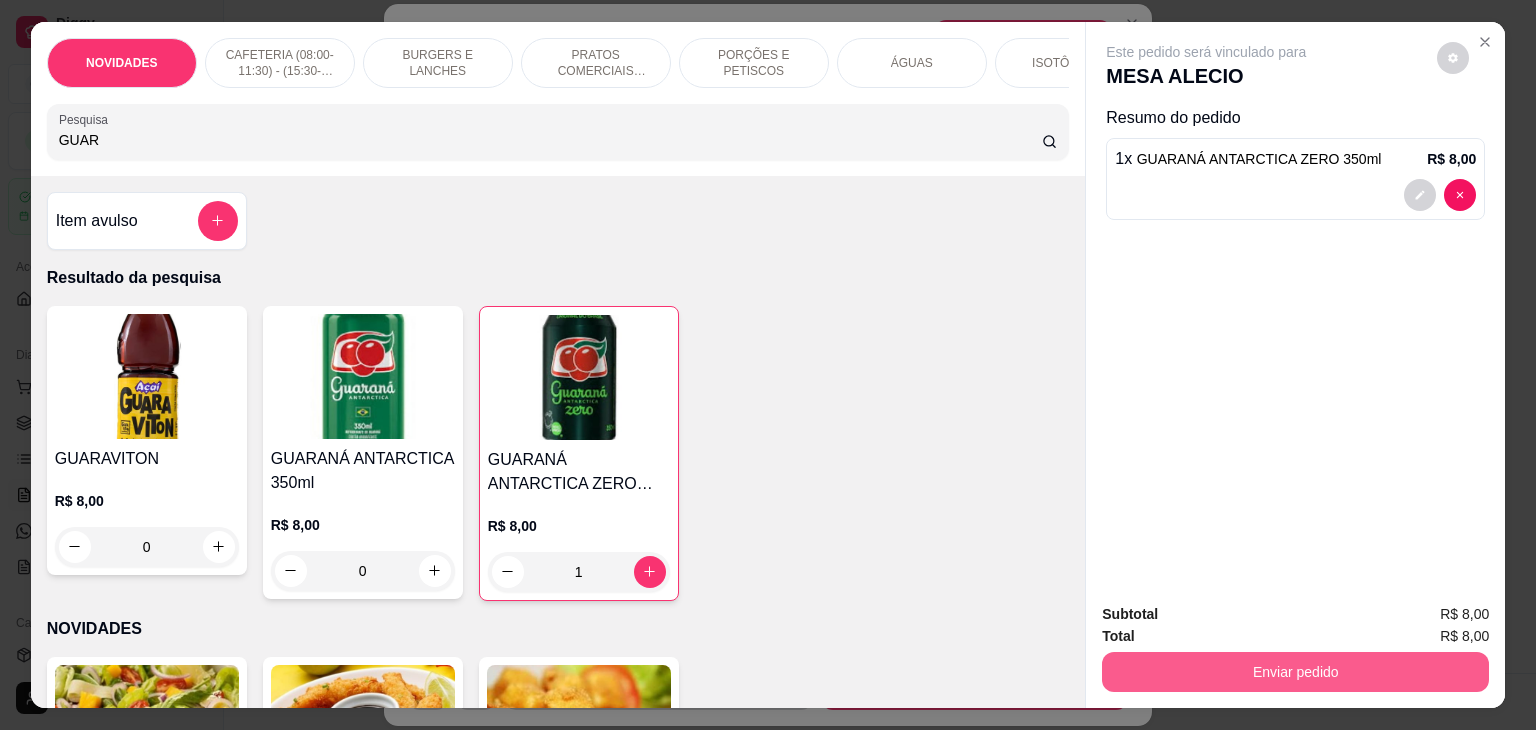click on "Enviar pedido" at bounding box center [1295, 672] 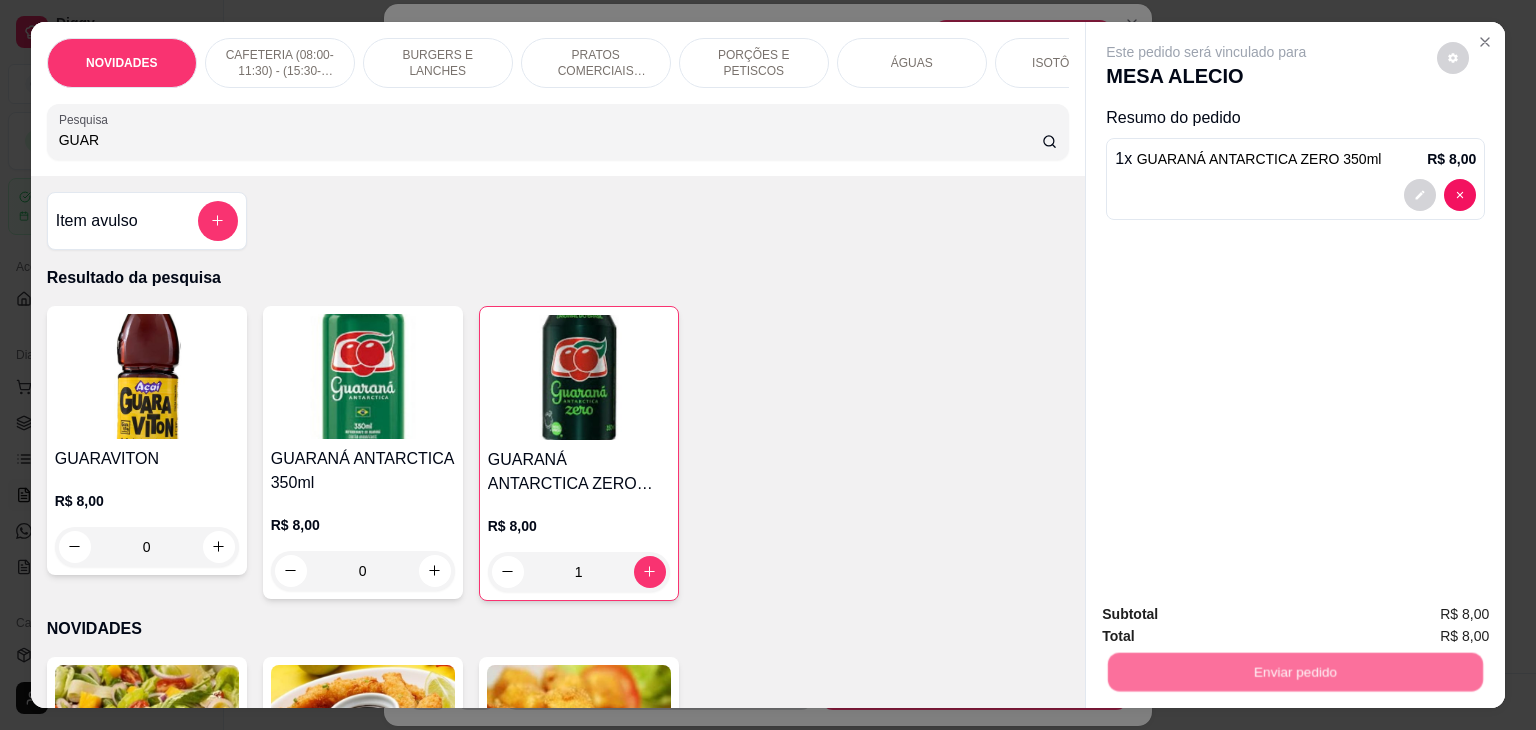 click on "Não registrar e enviar pedido" at bounding box center [1229, 614] 